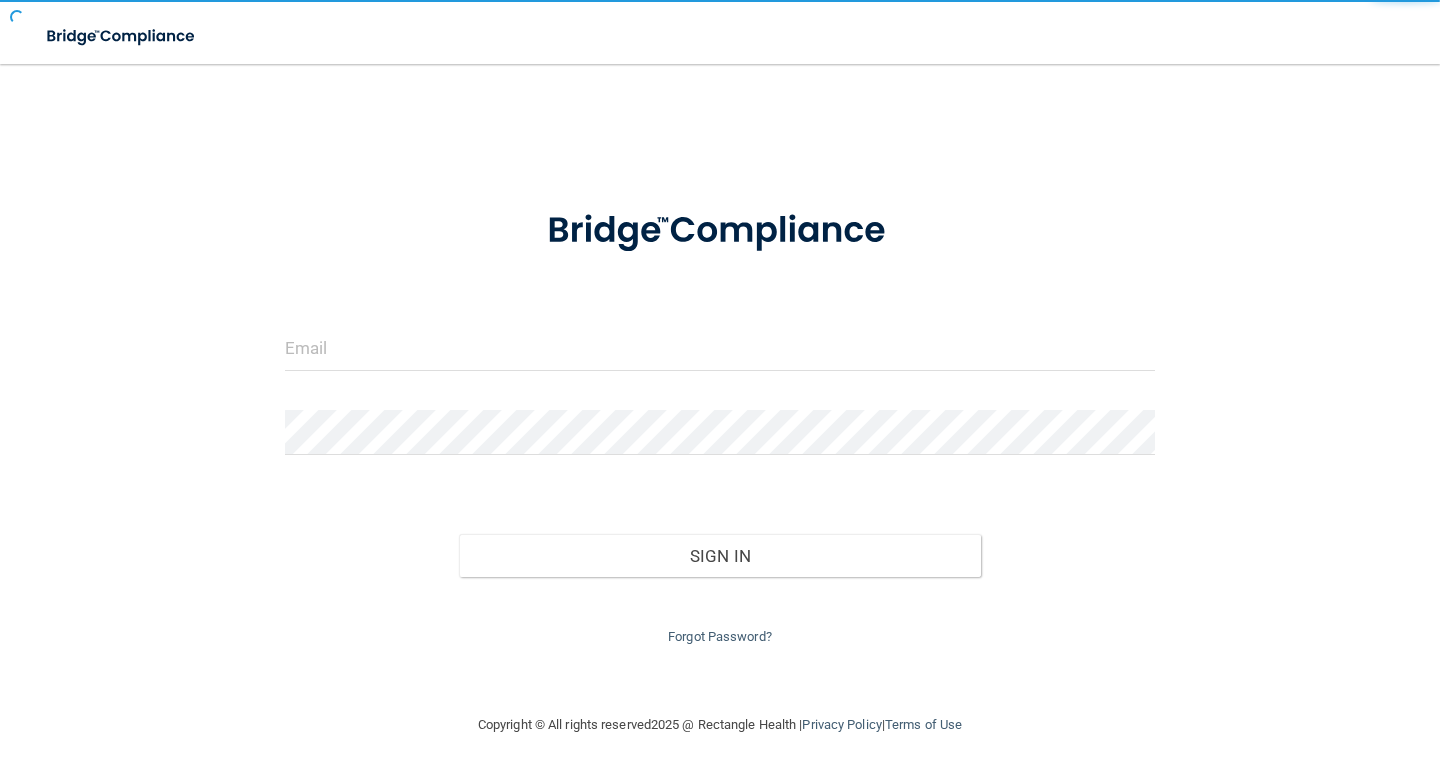 scroll, scrollTop: 0, scrollLeft: 0, axis: both 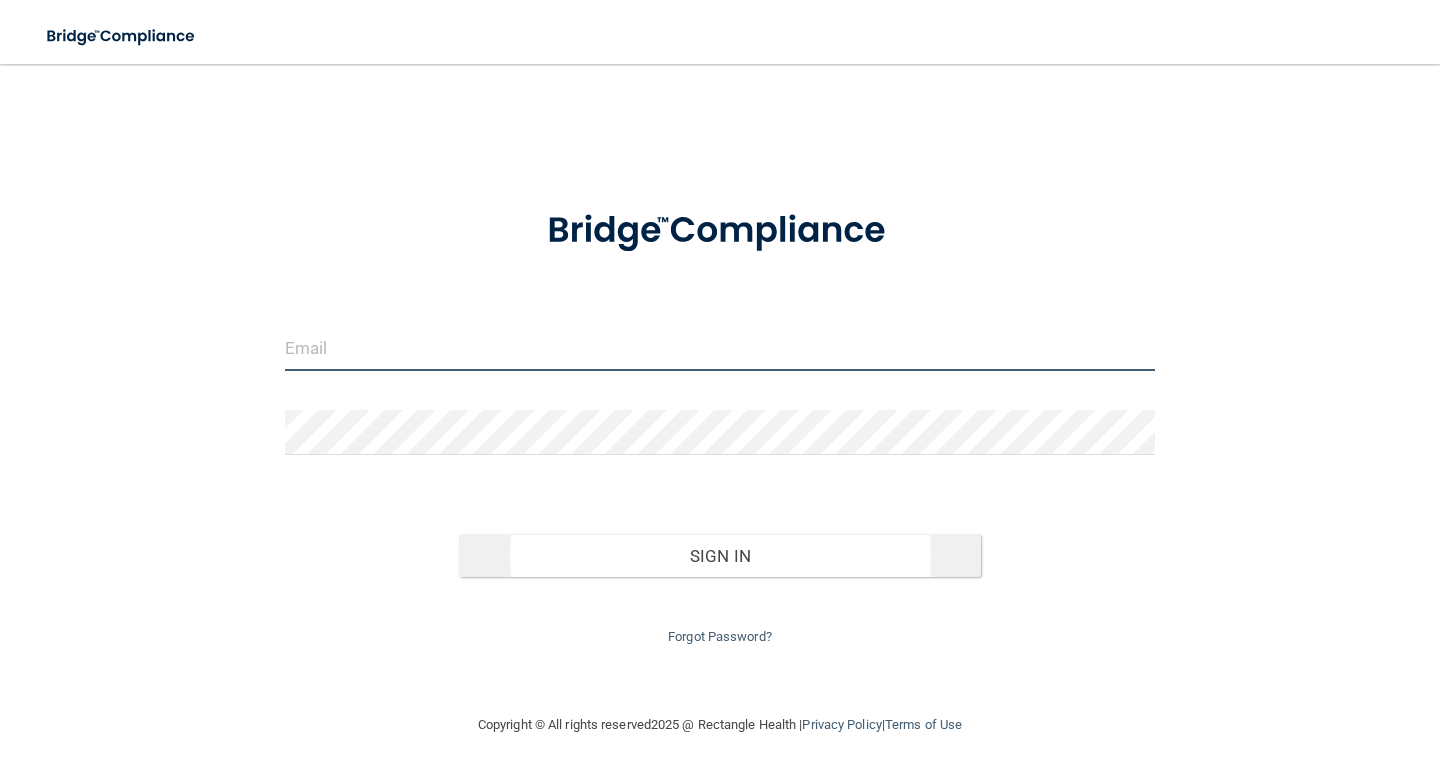 type on "[EMAIL_ADDRESS][DOMAIN_NAME]" 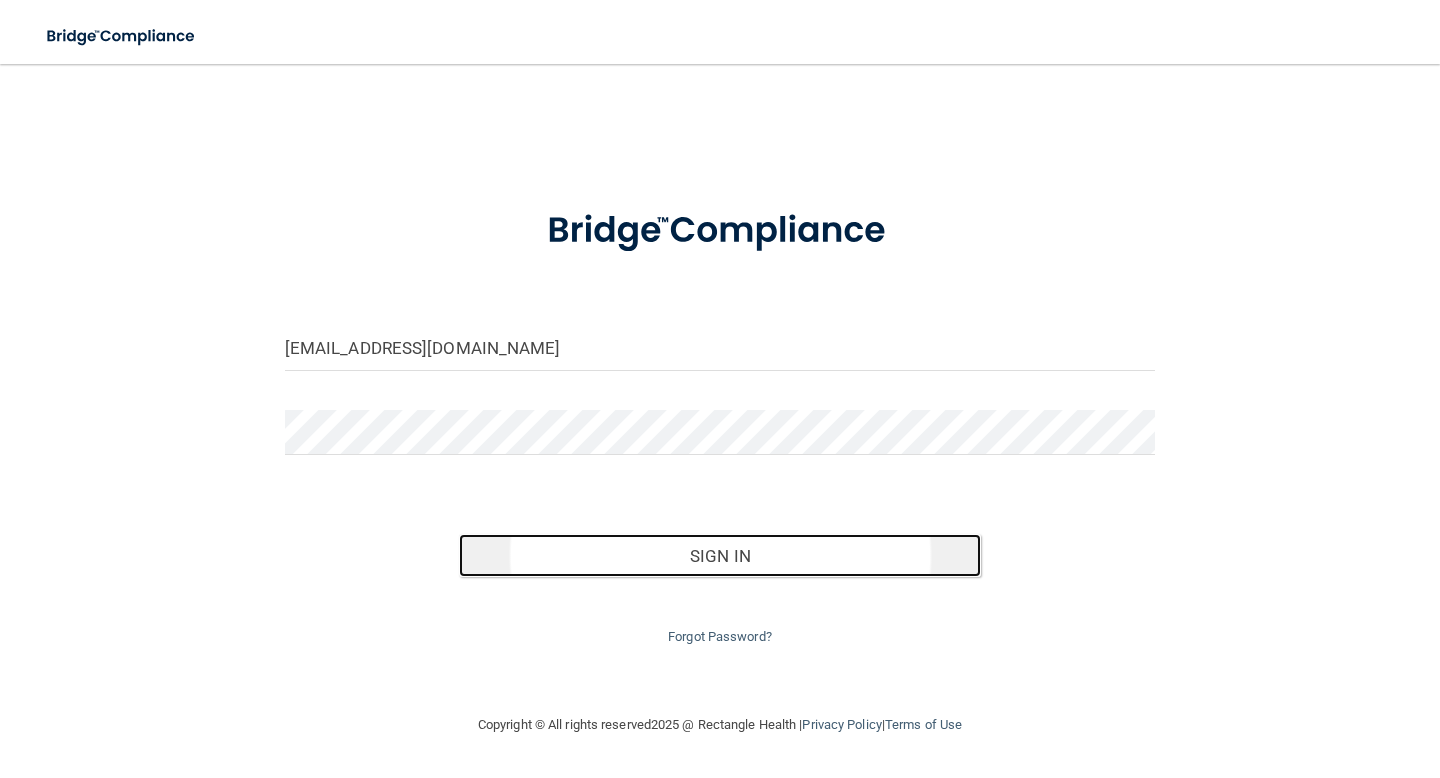 click on "Sign In" at bounding box center (720, 556) 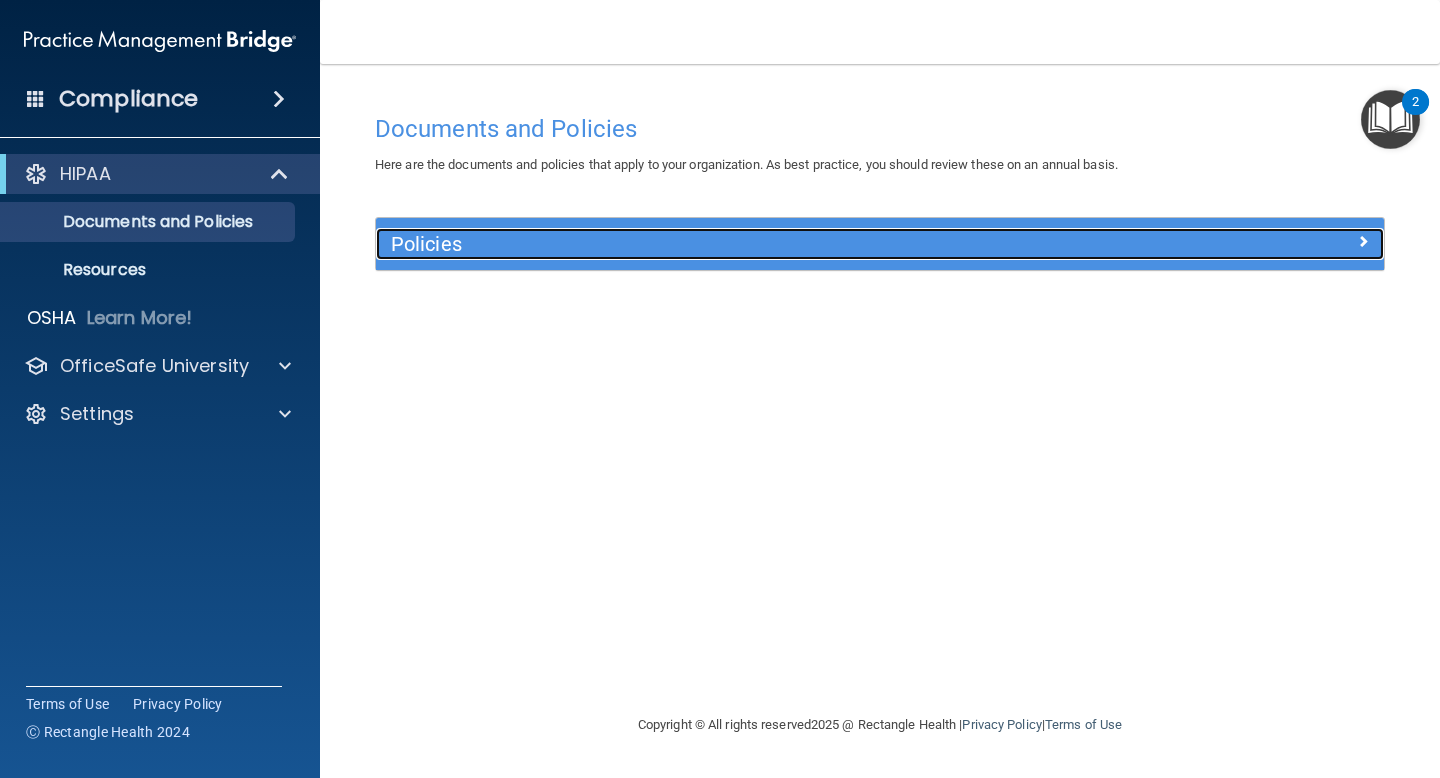 click on "Policies" at bounding box center (754, 244) 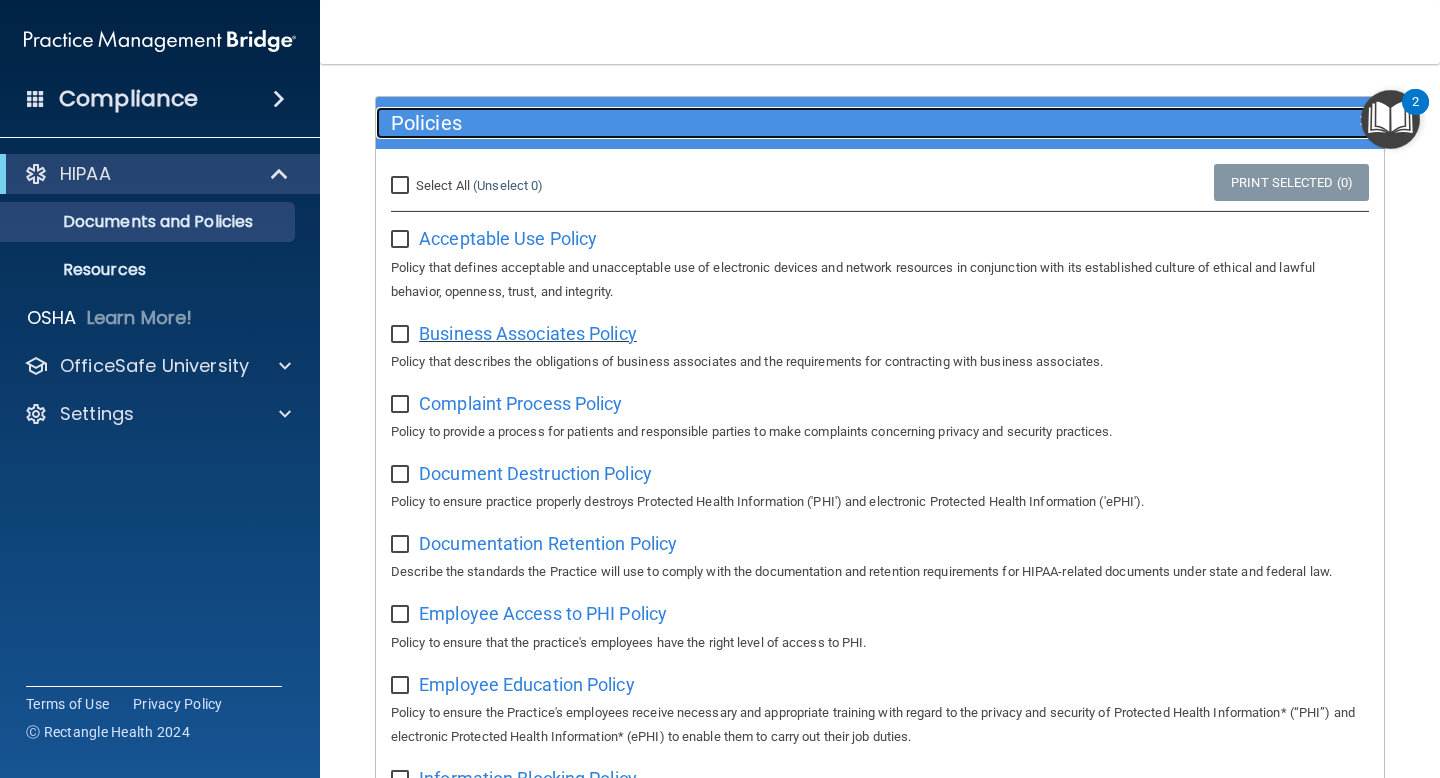 scroll, scrollTop: 122, scrollLeft: 0, axis: vertical 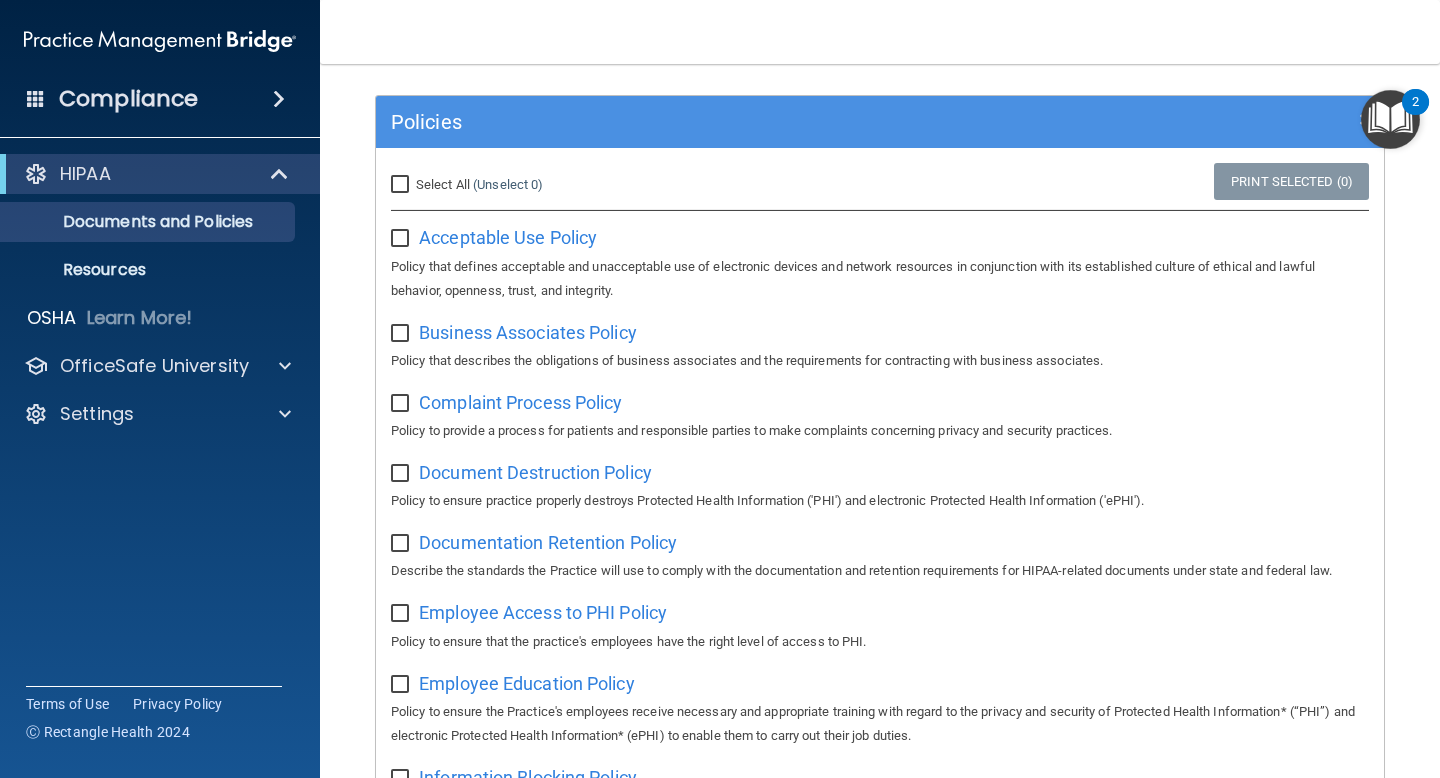 click at bounding box center [402, 239] 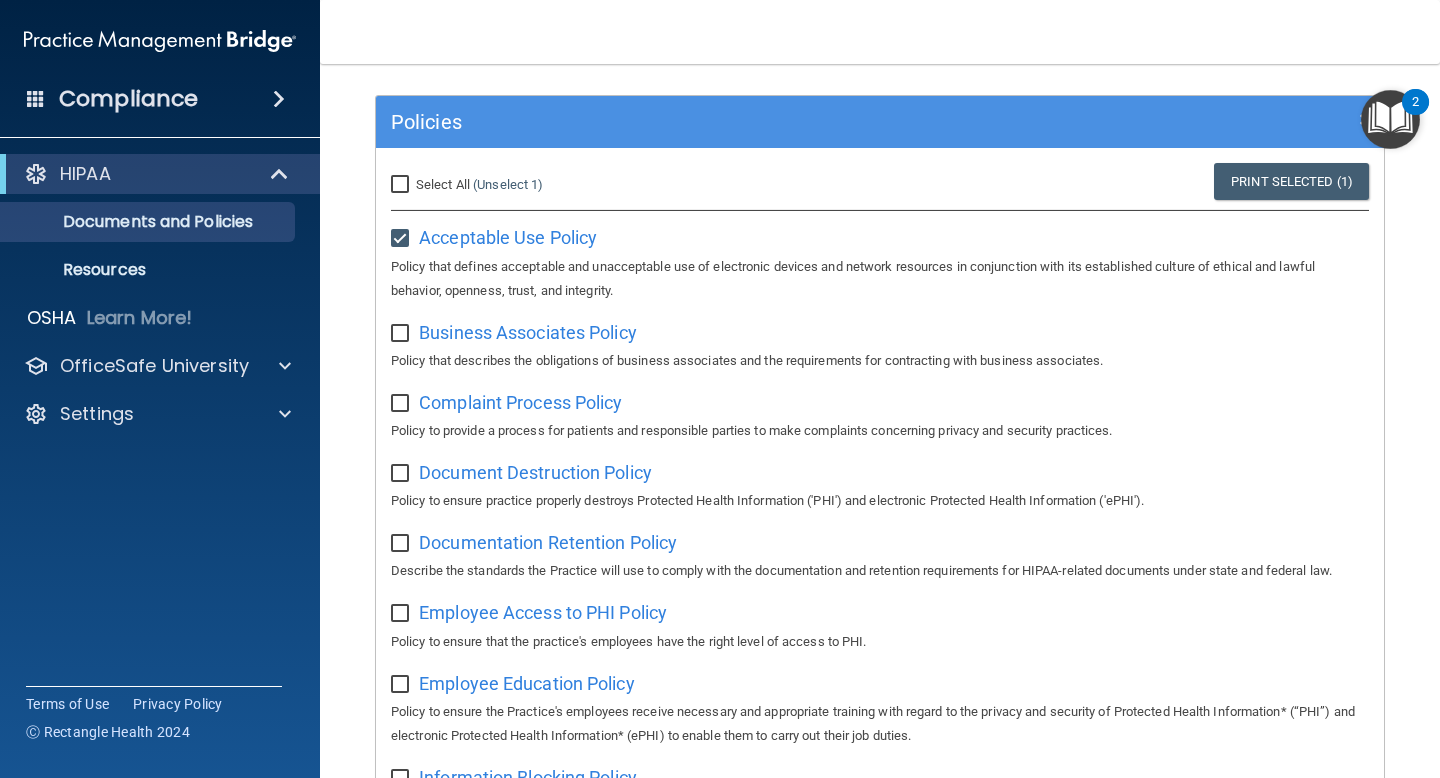 click on "Select All   (Unselect 1)    Unselect All" at bounding box center (402, 185) 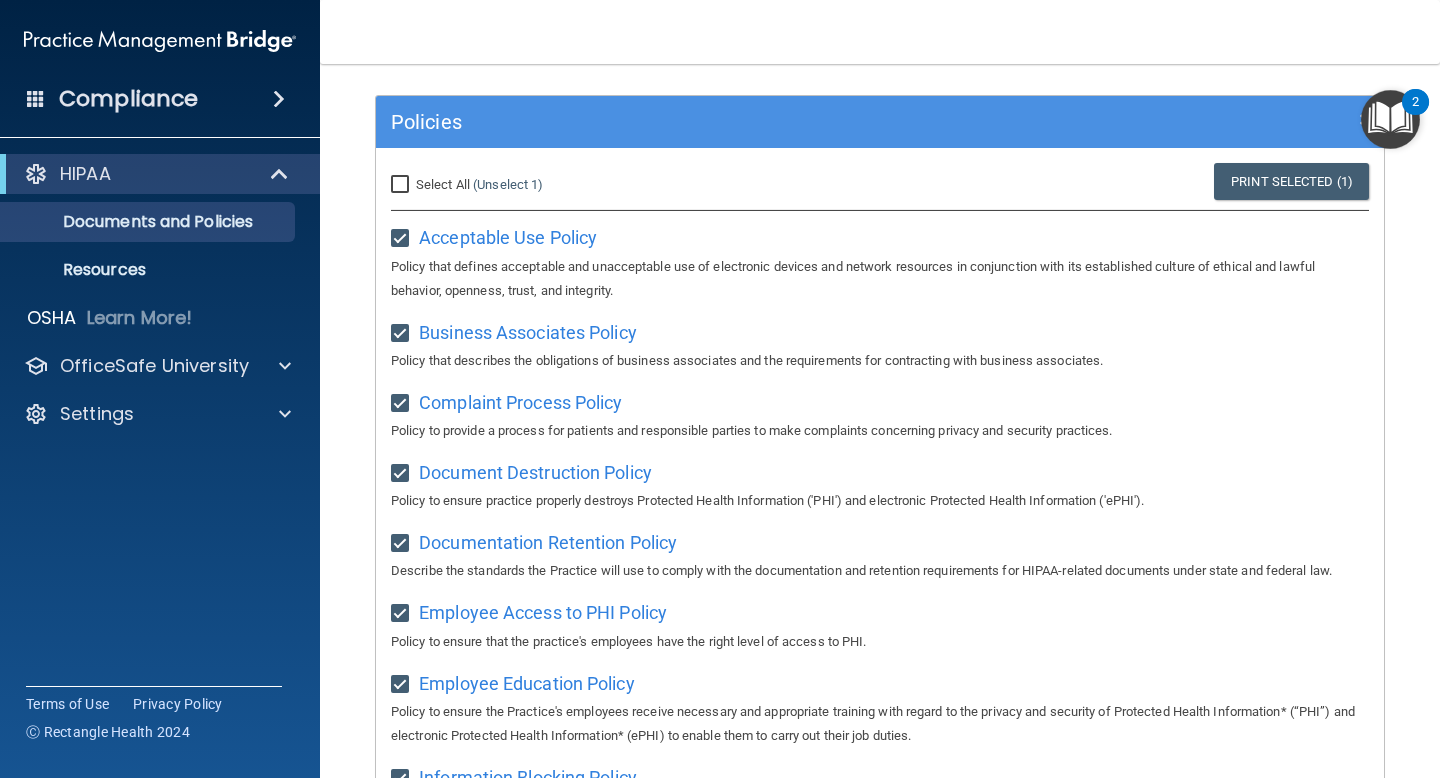 checkbox on "true" 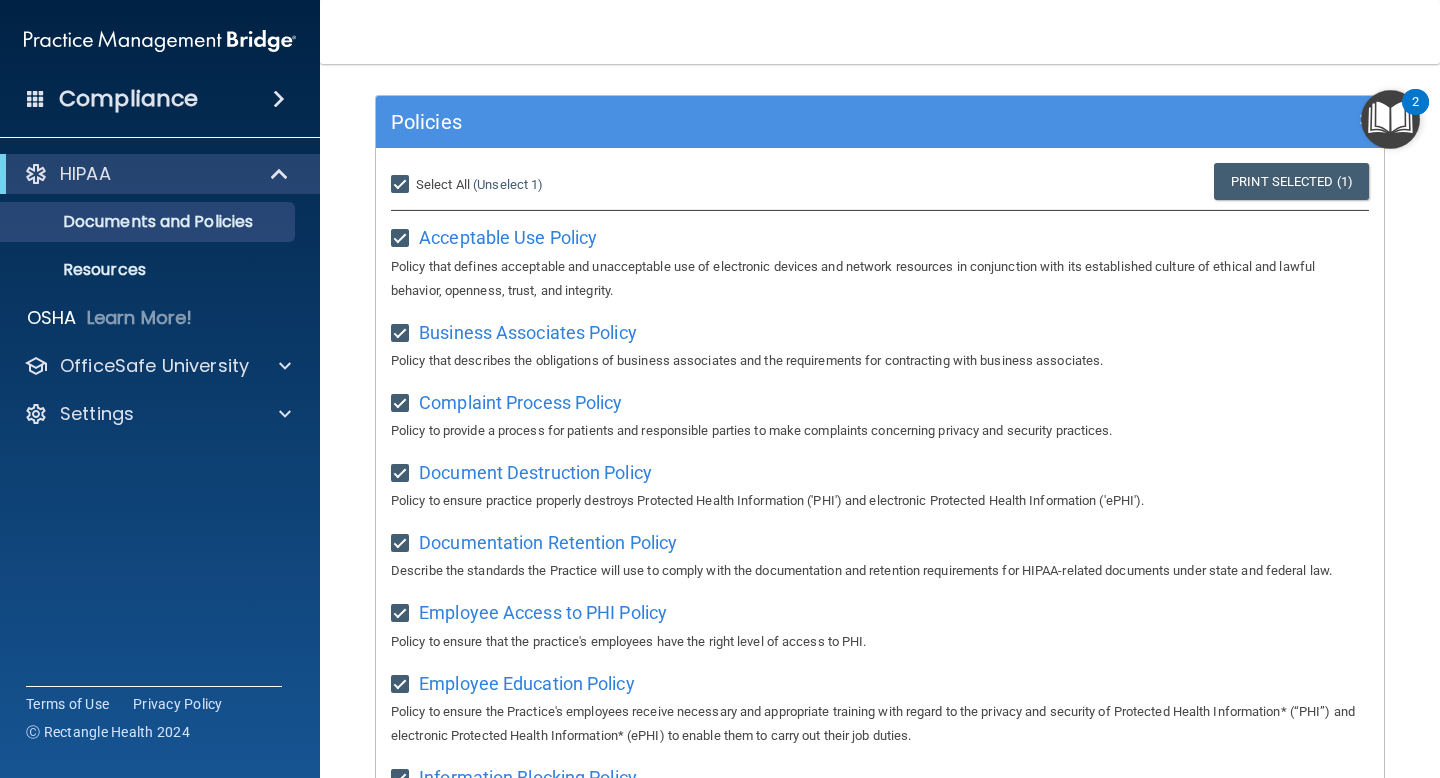 checkbox on "true" 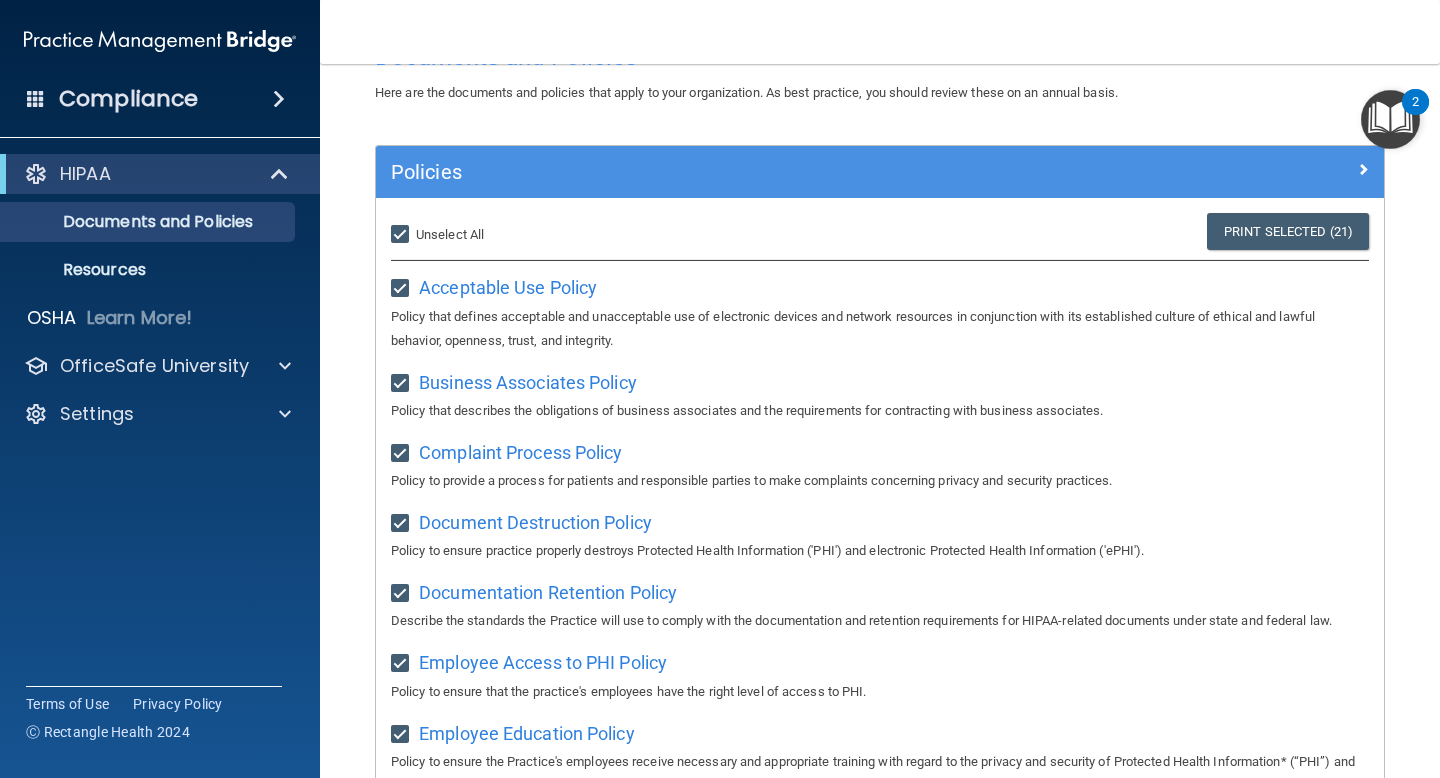 scroll, scrollTop: 0, scrollLeft: 0, axis: both 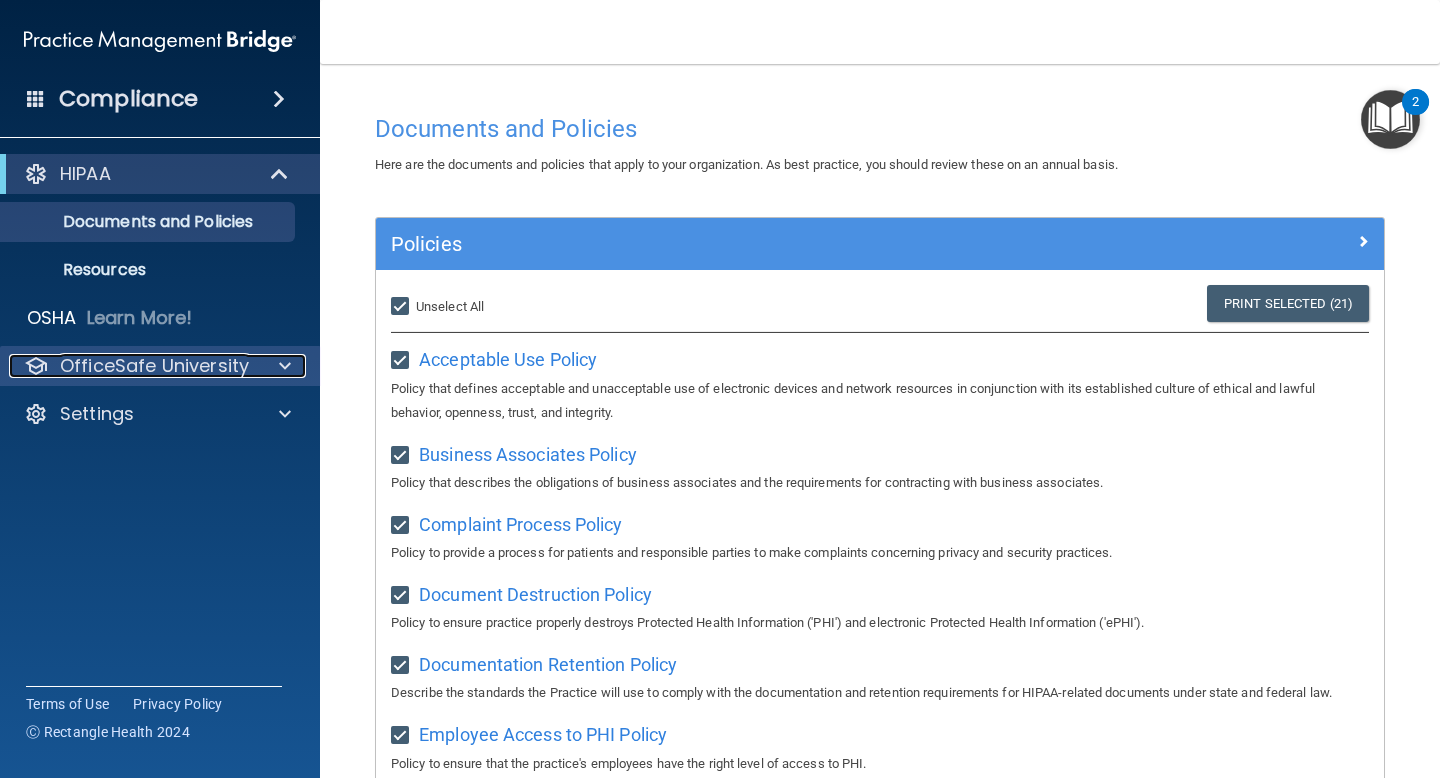click on "OfficeSafe University" at bounding box center [154, 366] 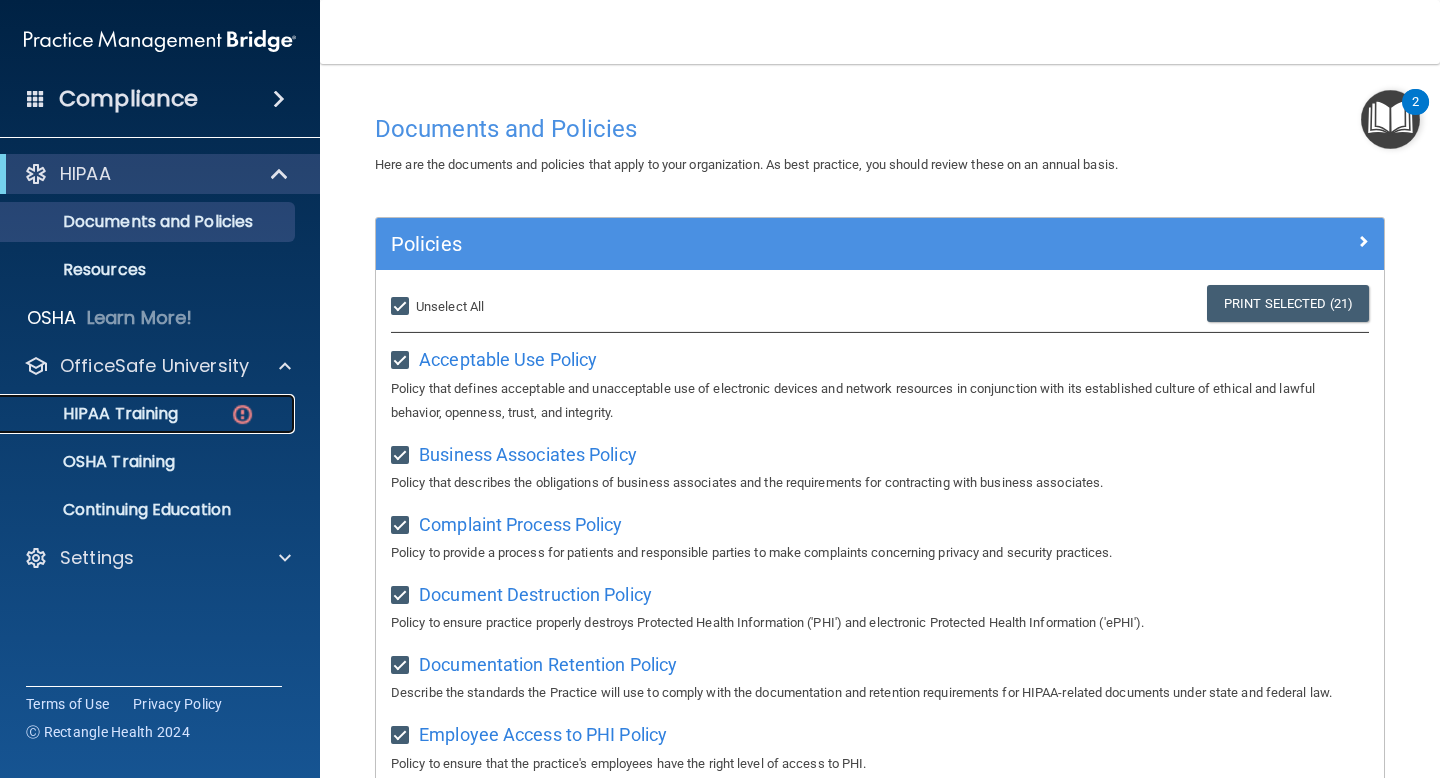 click on "HIPAA Training" at bounding box center (95, 414) 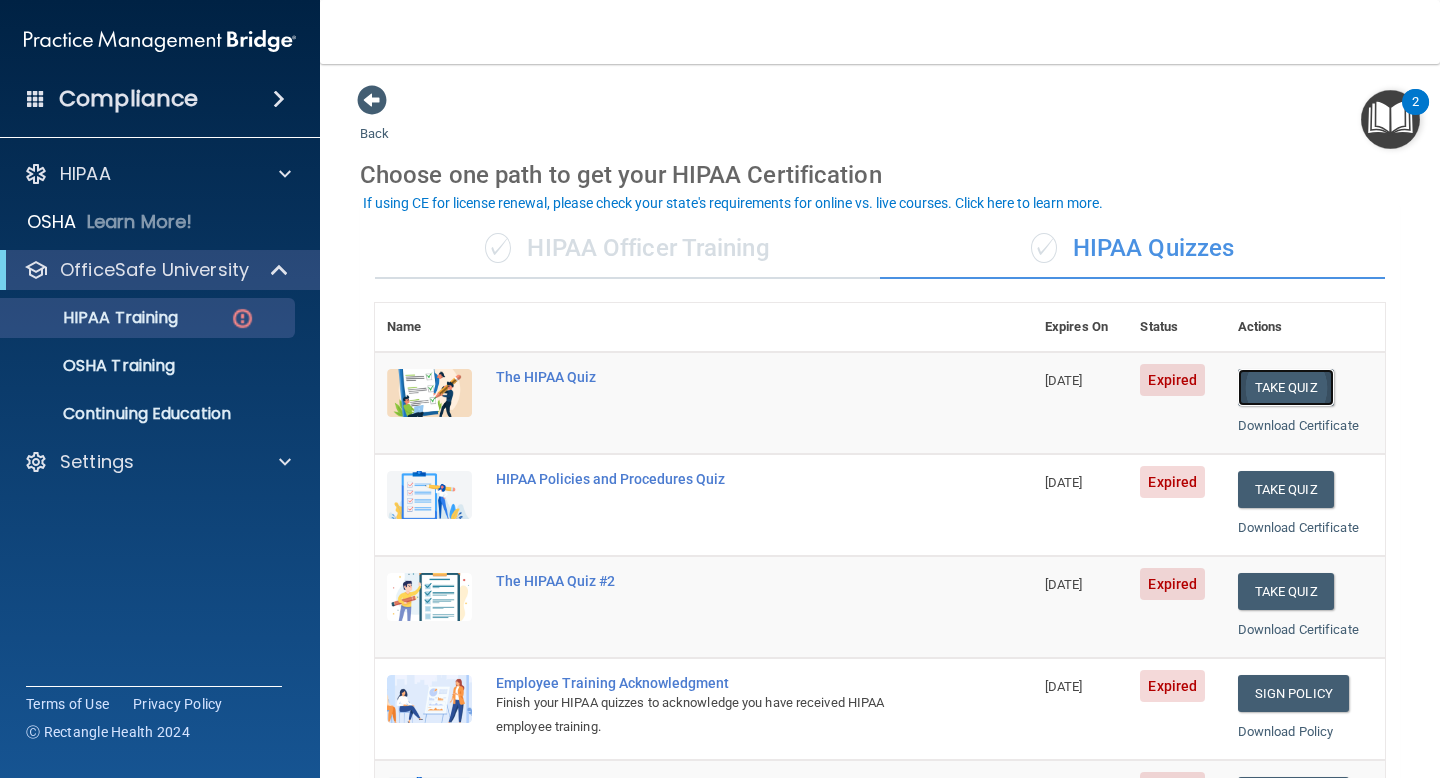 click on "Take Quiz" at bounding box center (1286, 387) 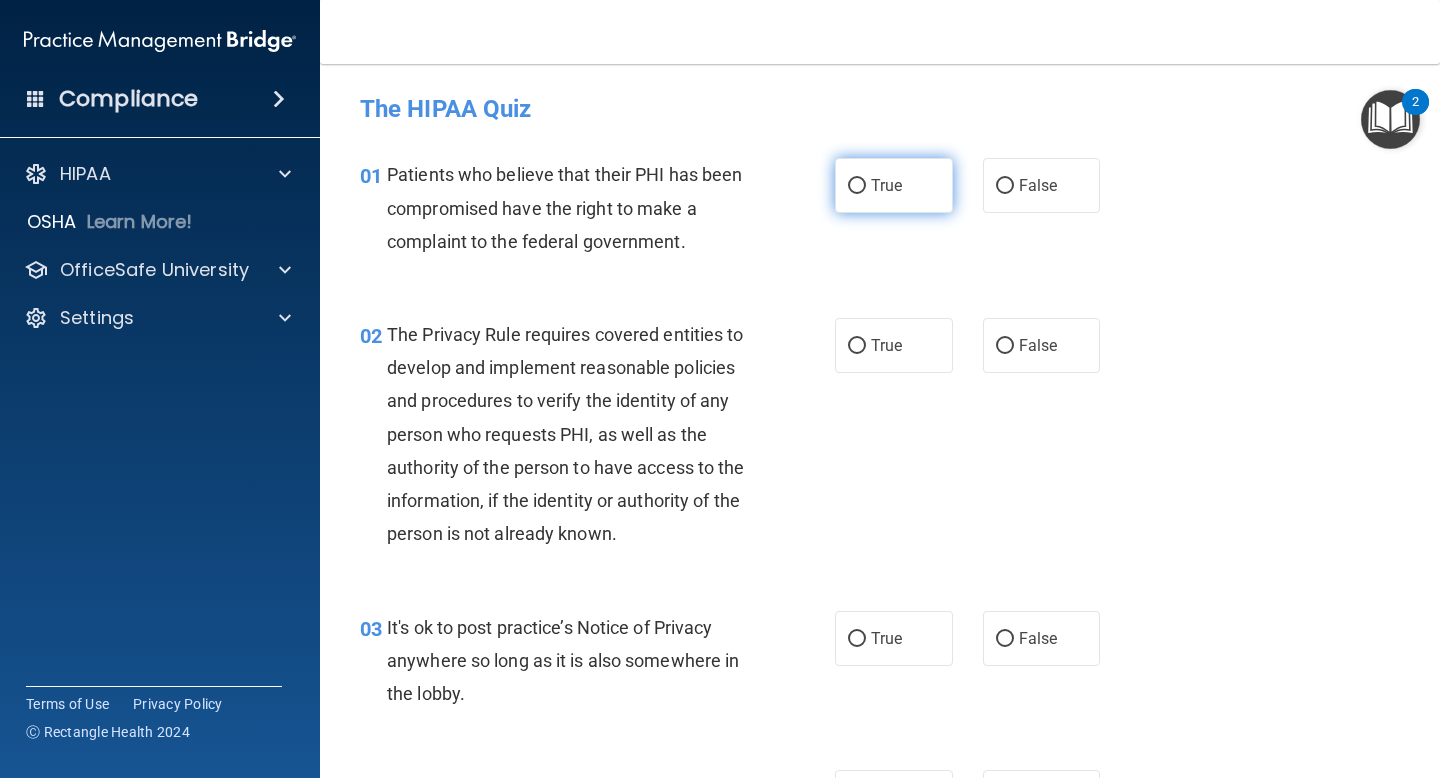click on "True" at bounding box center (894, 185) 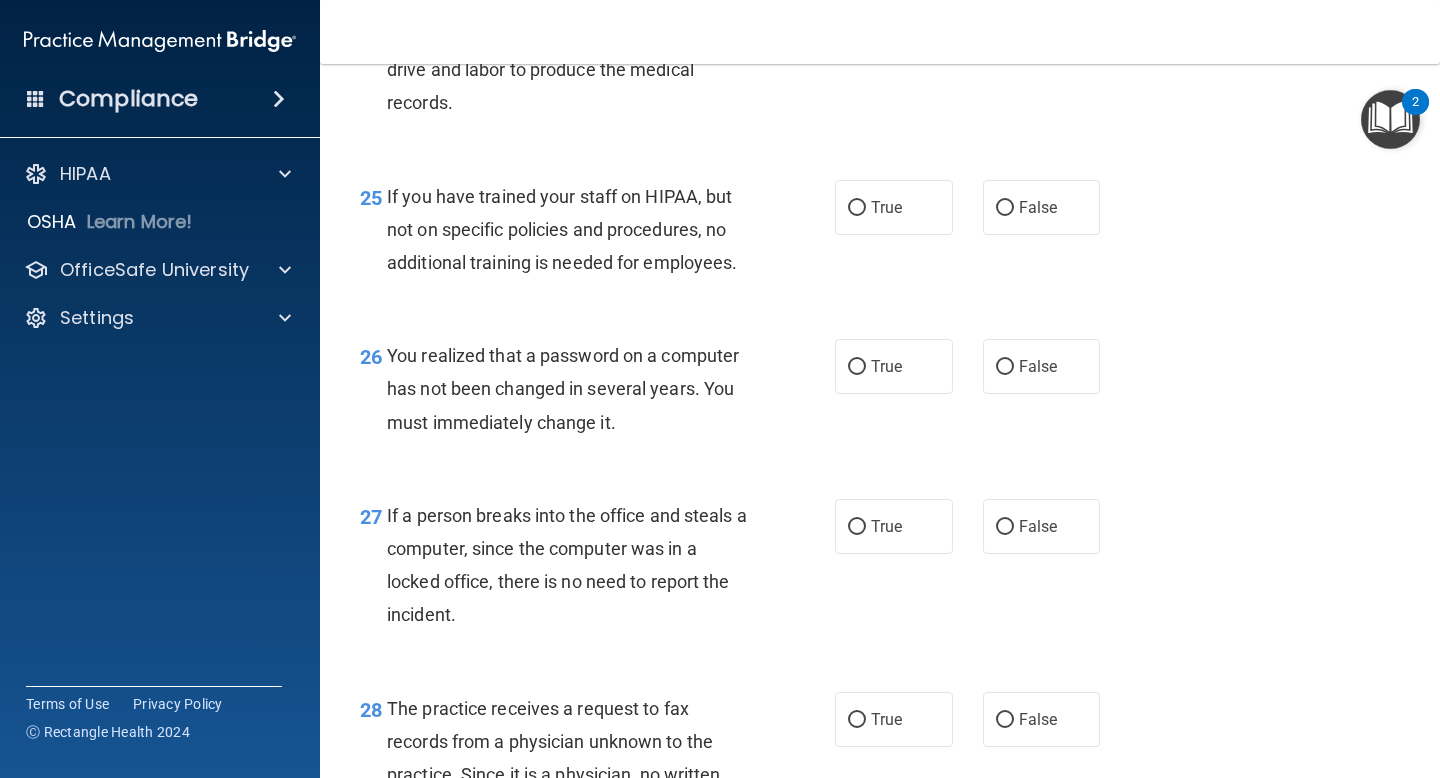 scroll, scrollTop: 5074, scrollLeft: 0, axis: vertical 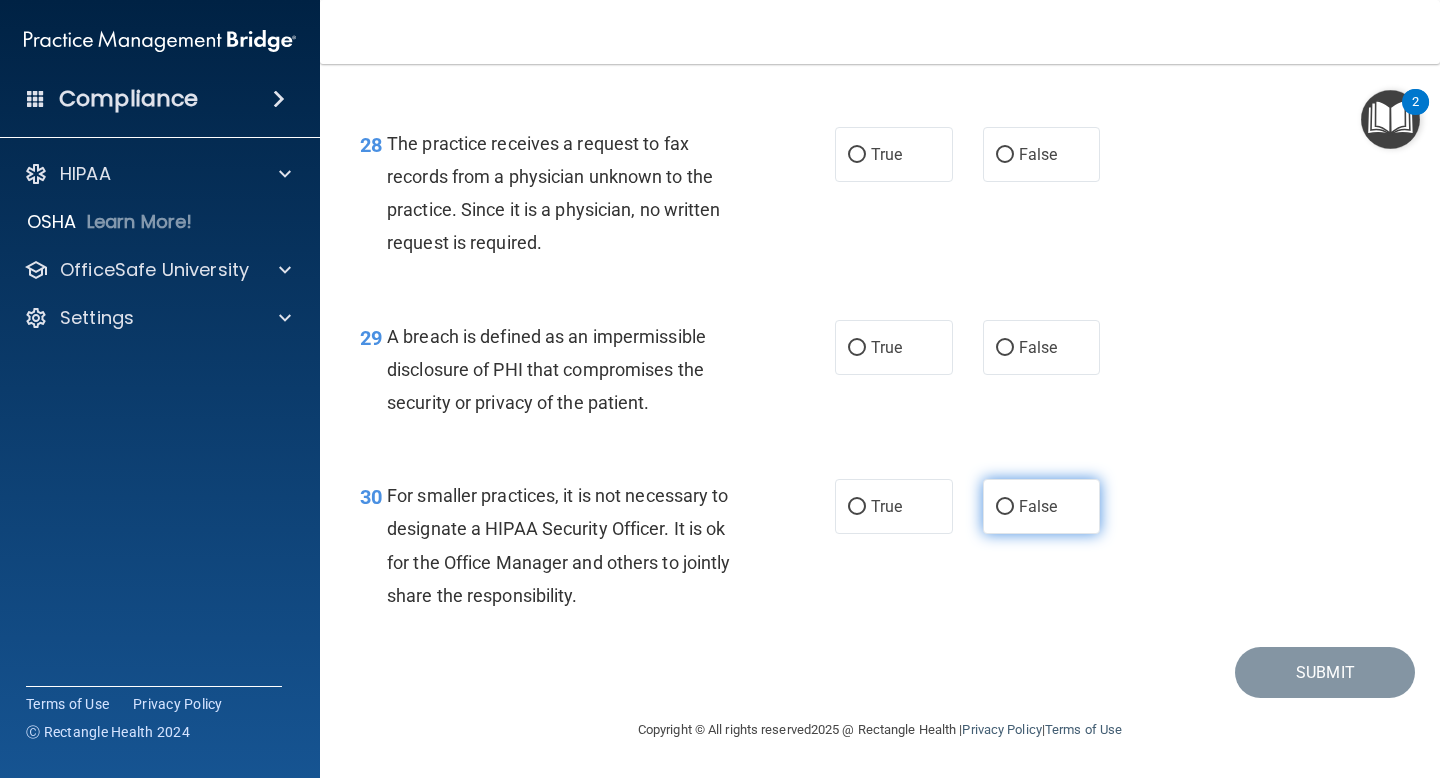 click on "False" at bounding box center (1005, 507) 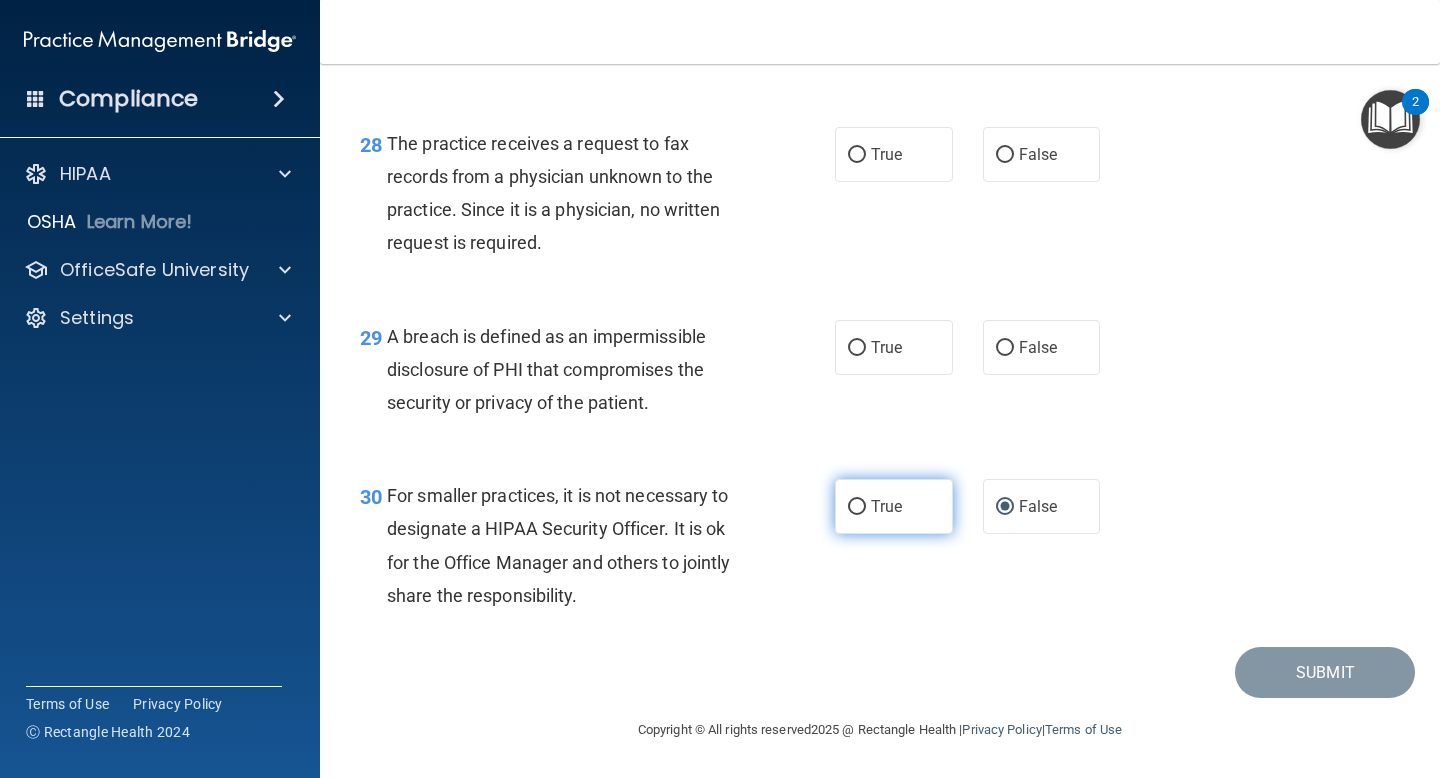 click on "True" at bounding box center [886, 506] 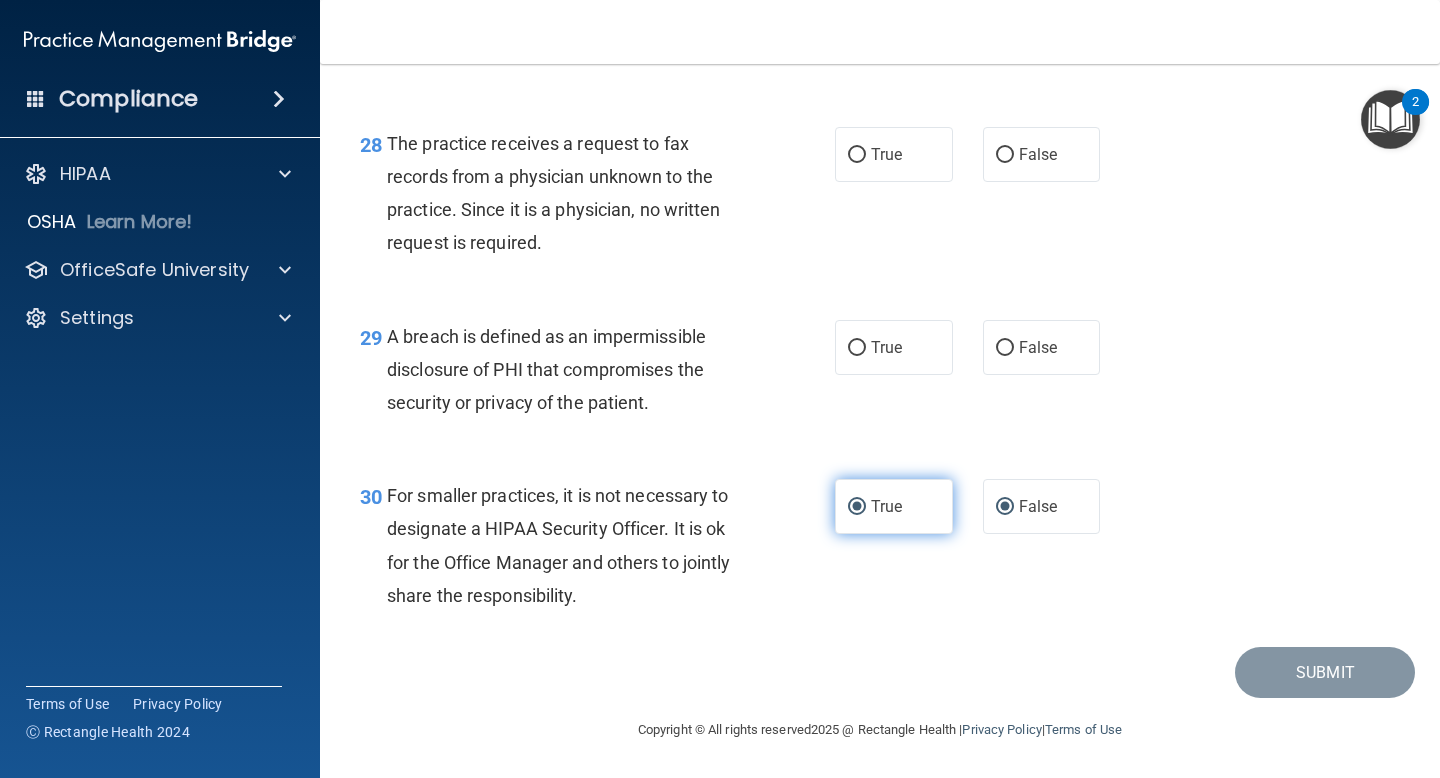 radio on "false" 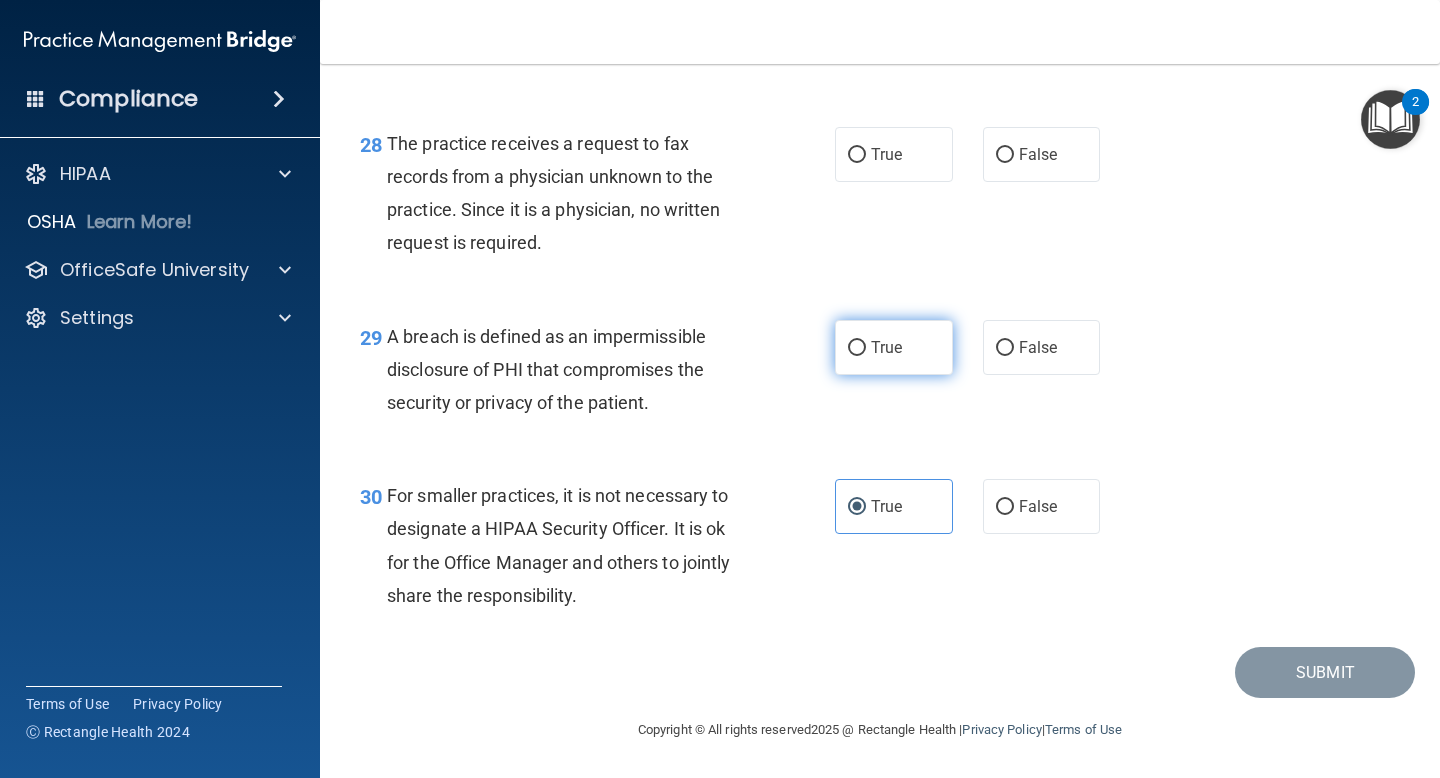 click on "True" at bounding box center (894, 347) 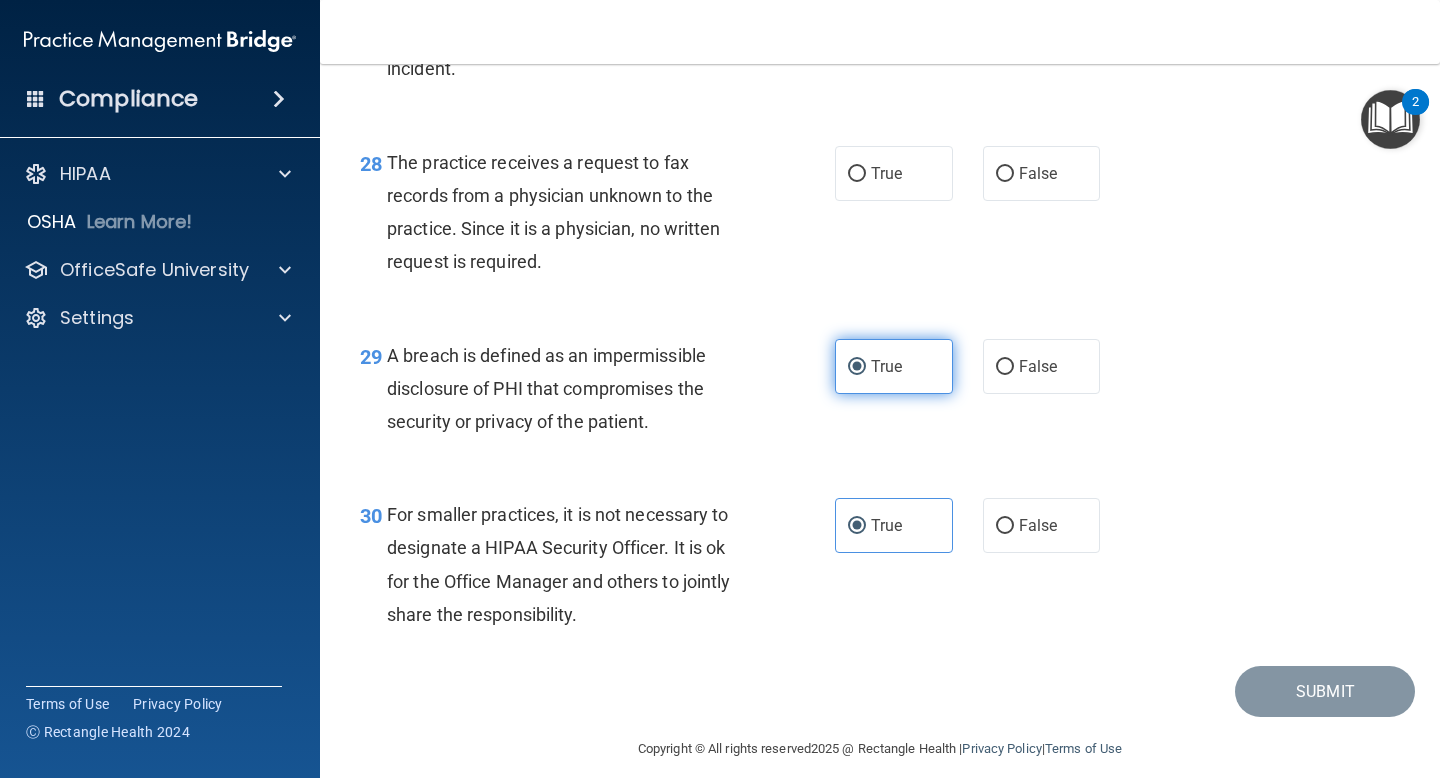scroll, scrollTop: 4929, scrollLeft: 0, axis: vertical 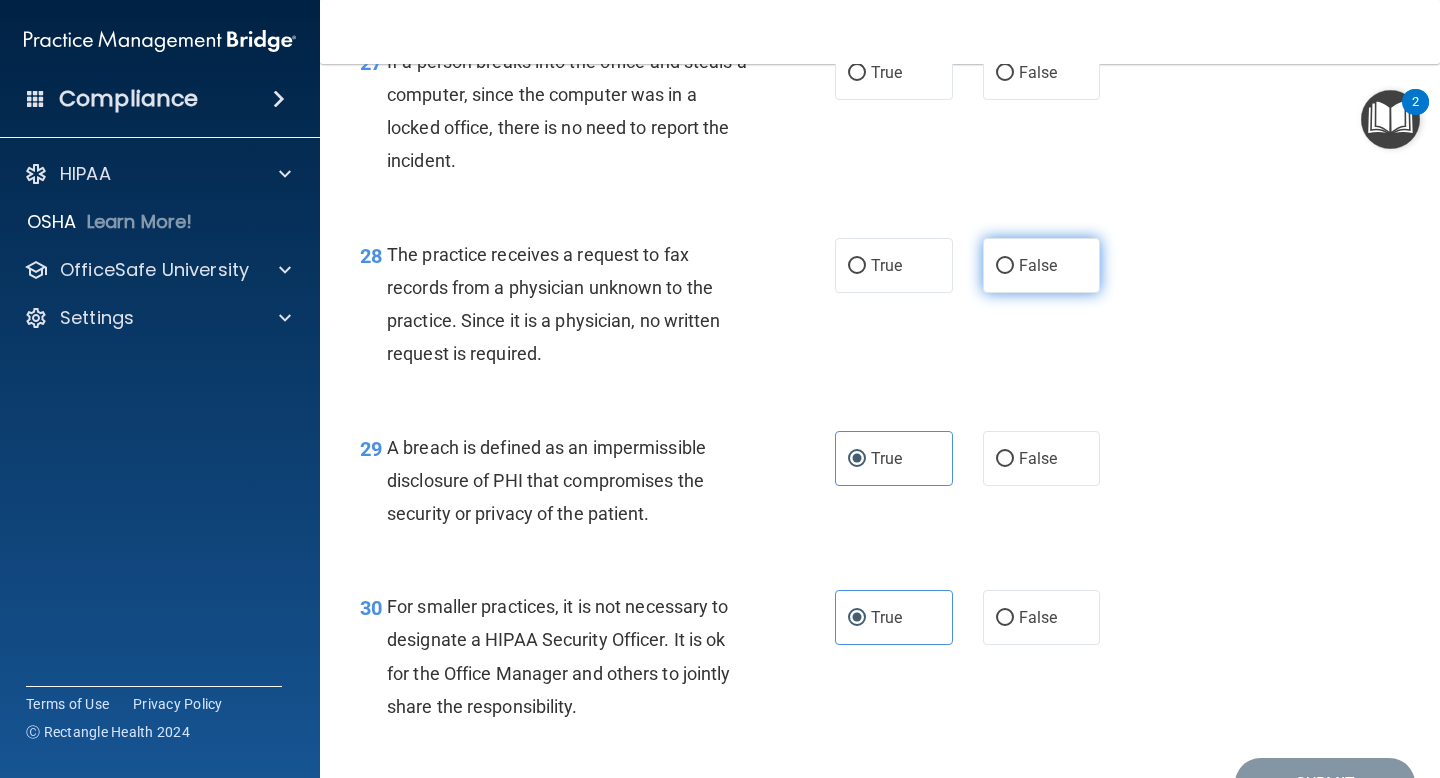 click on "False" at bounding box center [1038, 265] 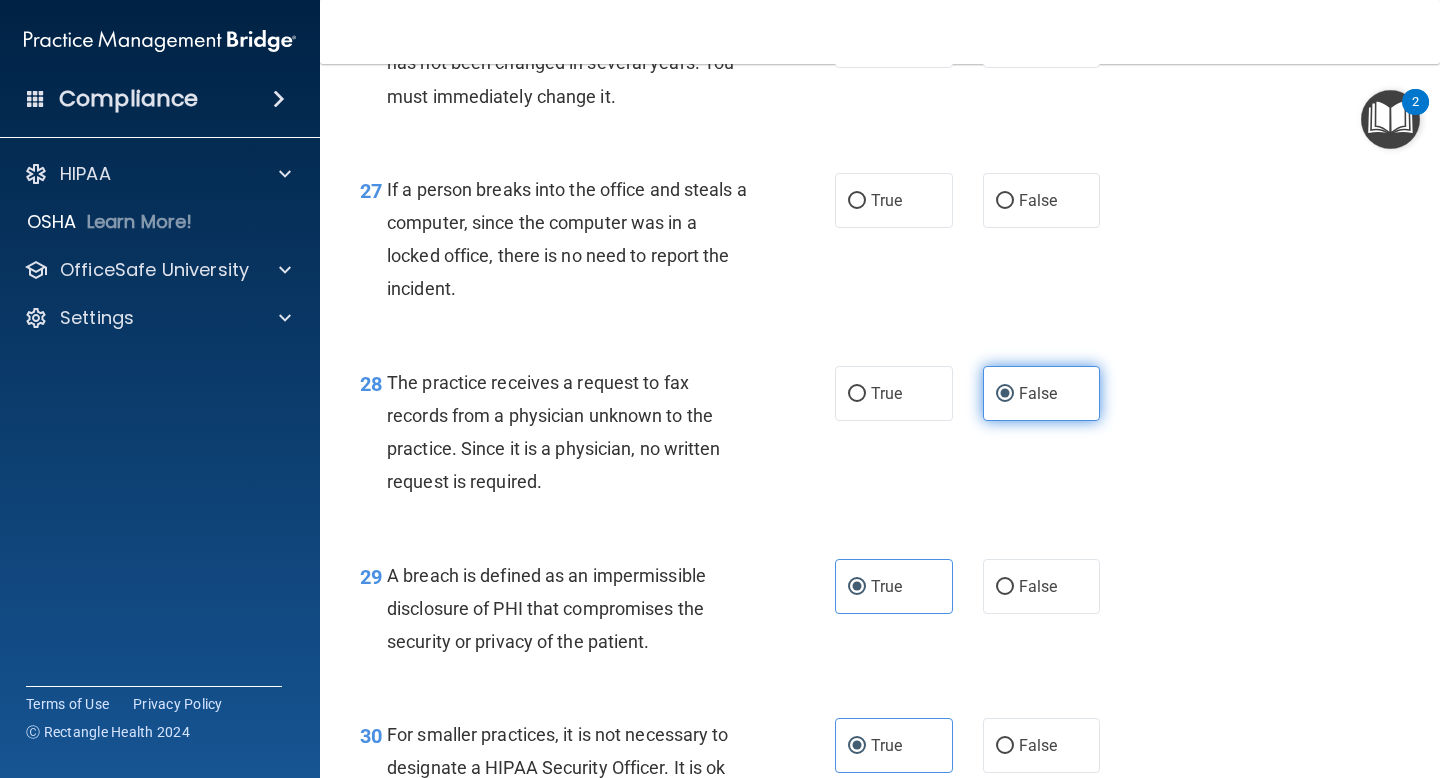 scroll, scrollTop: 4759, scrollLeft: 0, axis: vertical 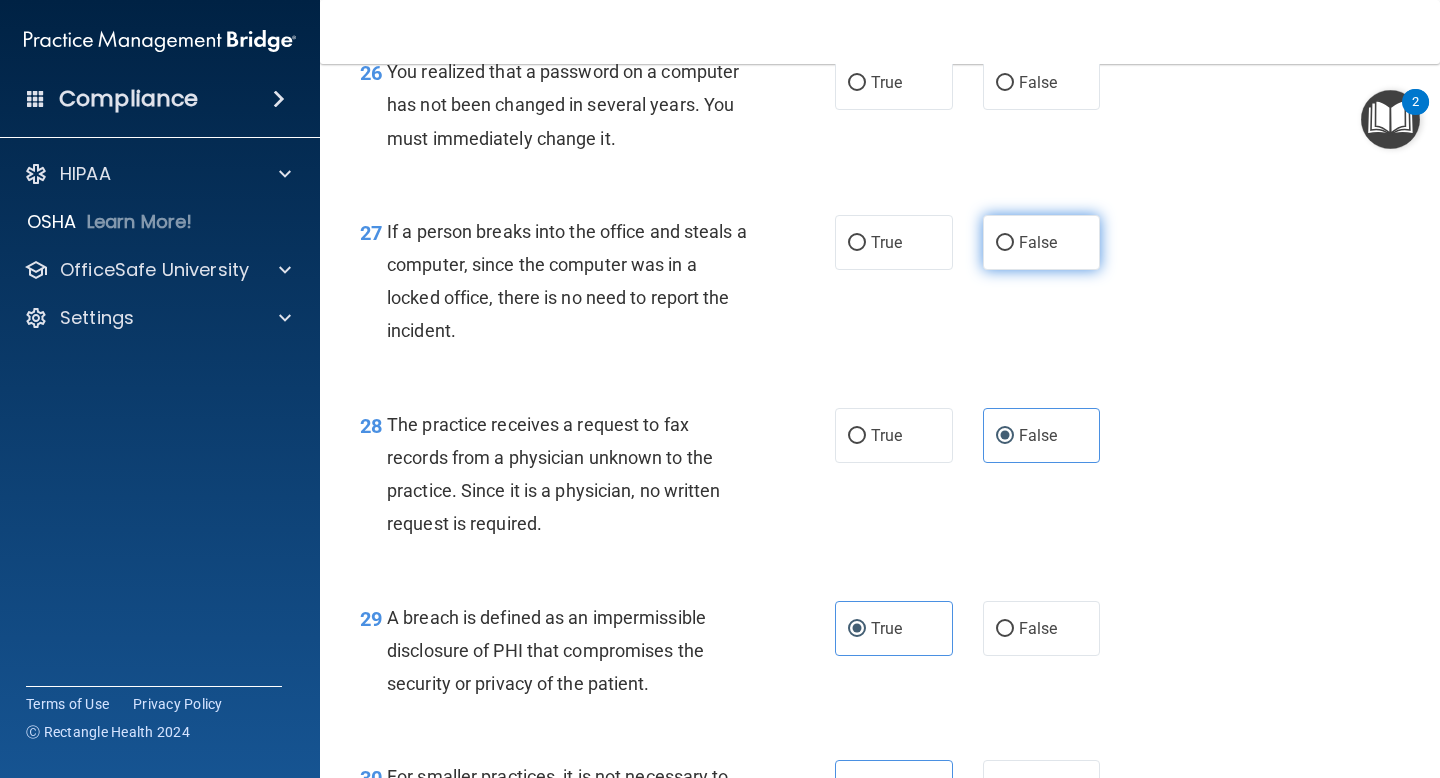 click on "False" at bounding box center (1038, 242) 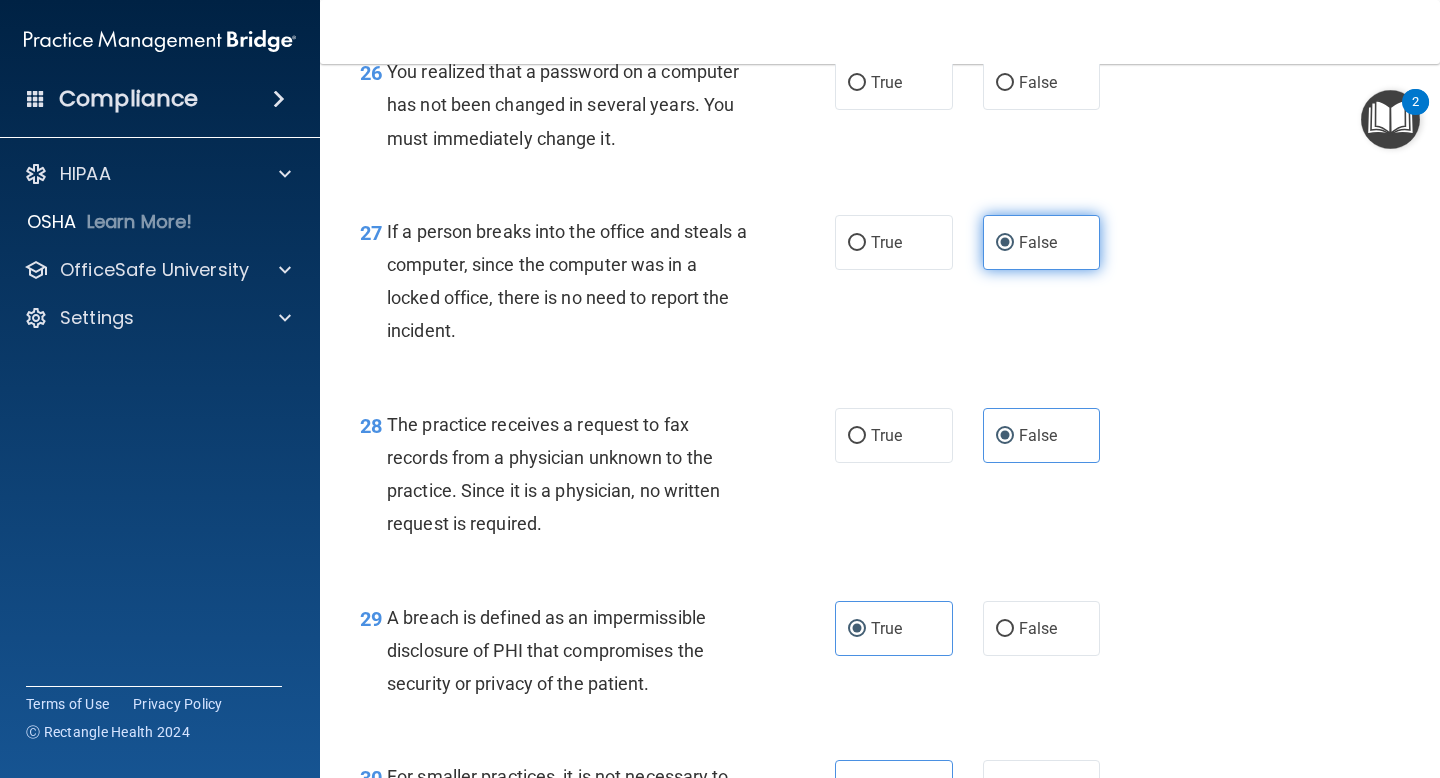 scroll, scrollTop: 4586, scrollLeft: 0, axis: vertical 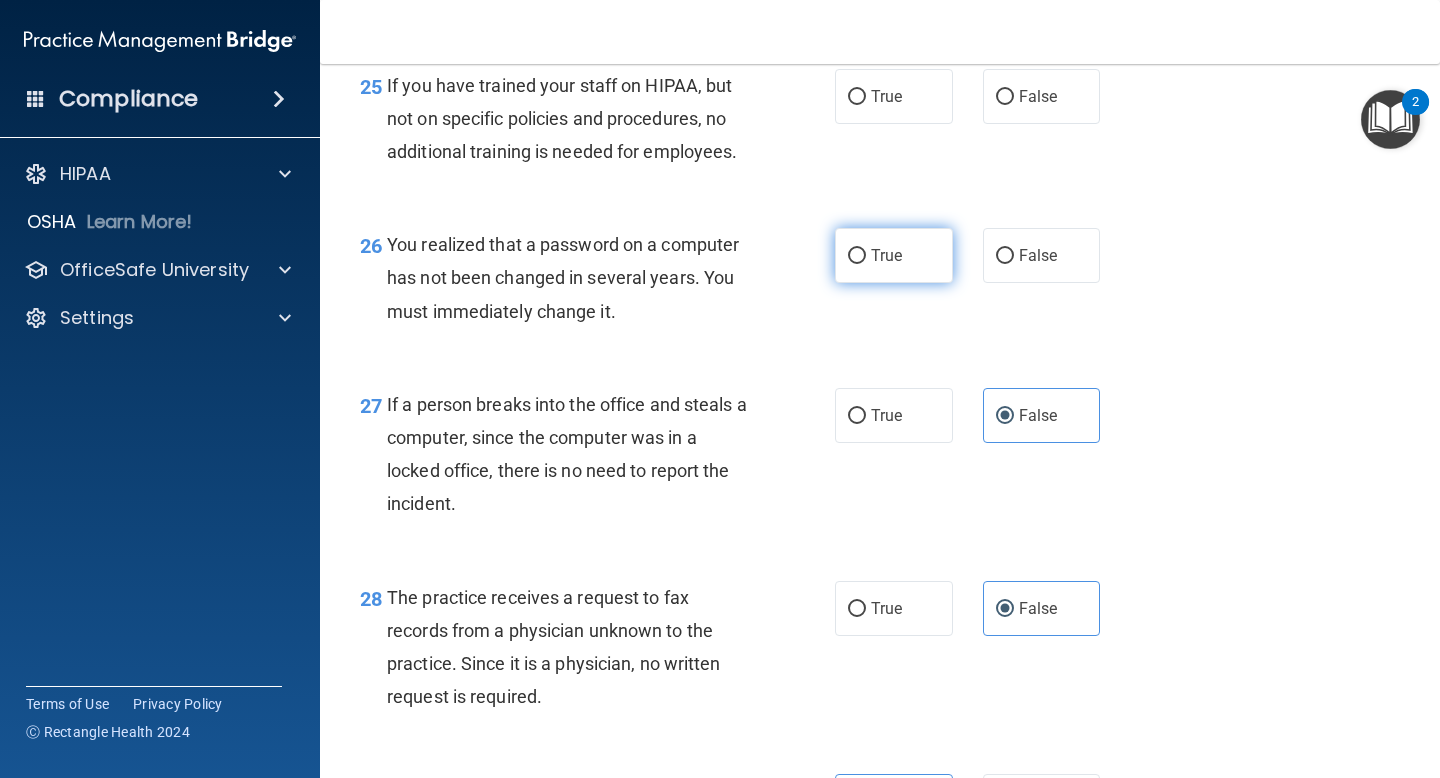 click on "True" at bounding box center [894, 255] 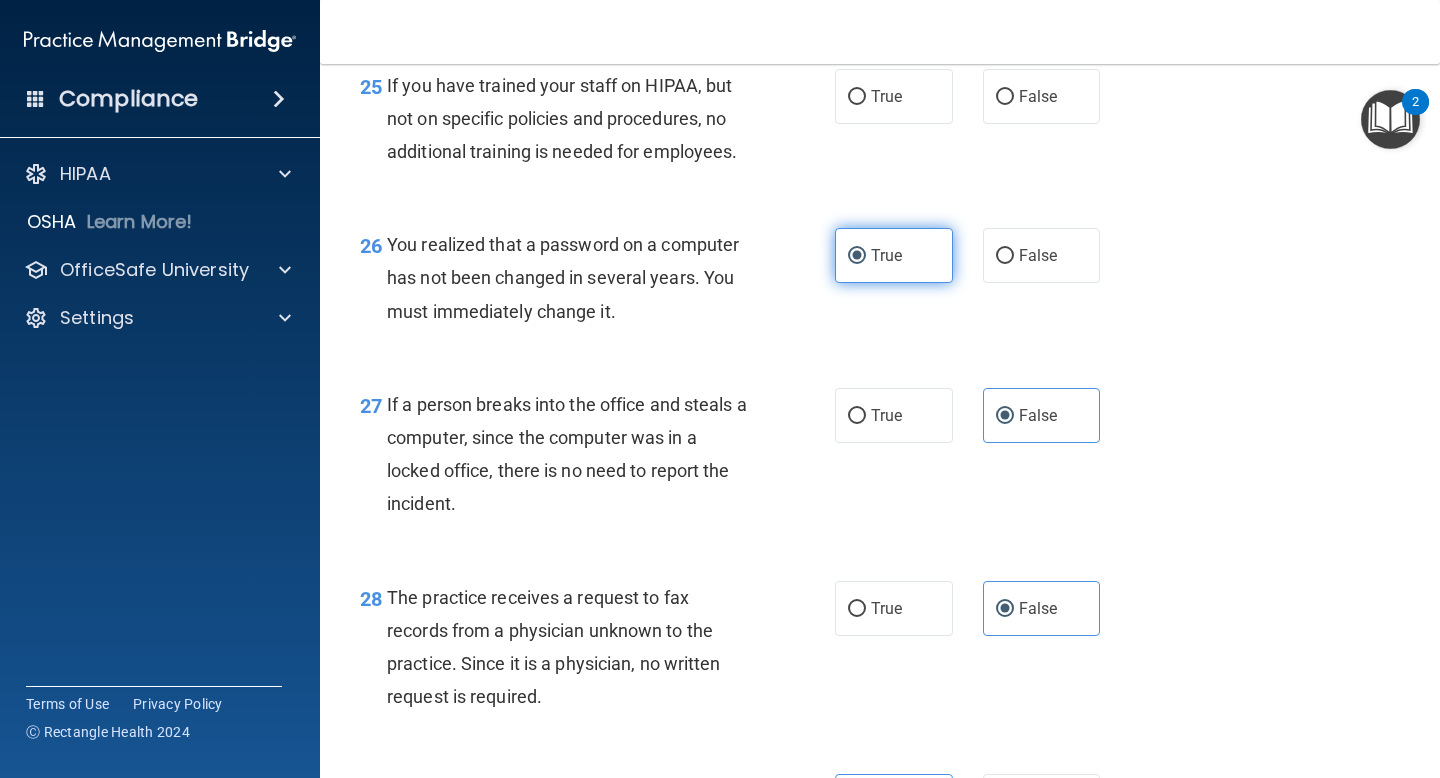 scroll, scrollTop: 4406, scrollLeft: 0, axis: vertical 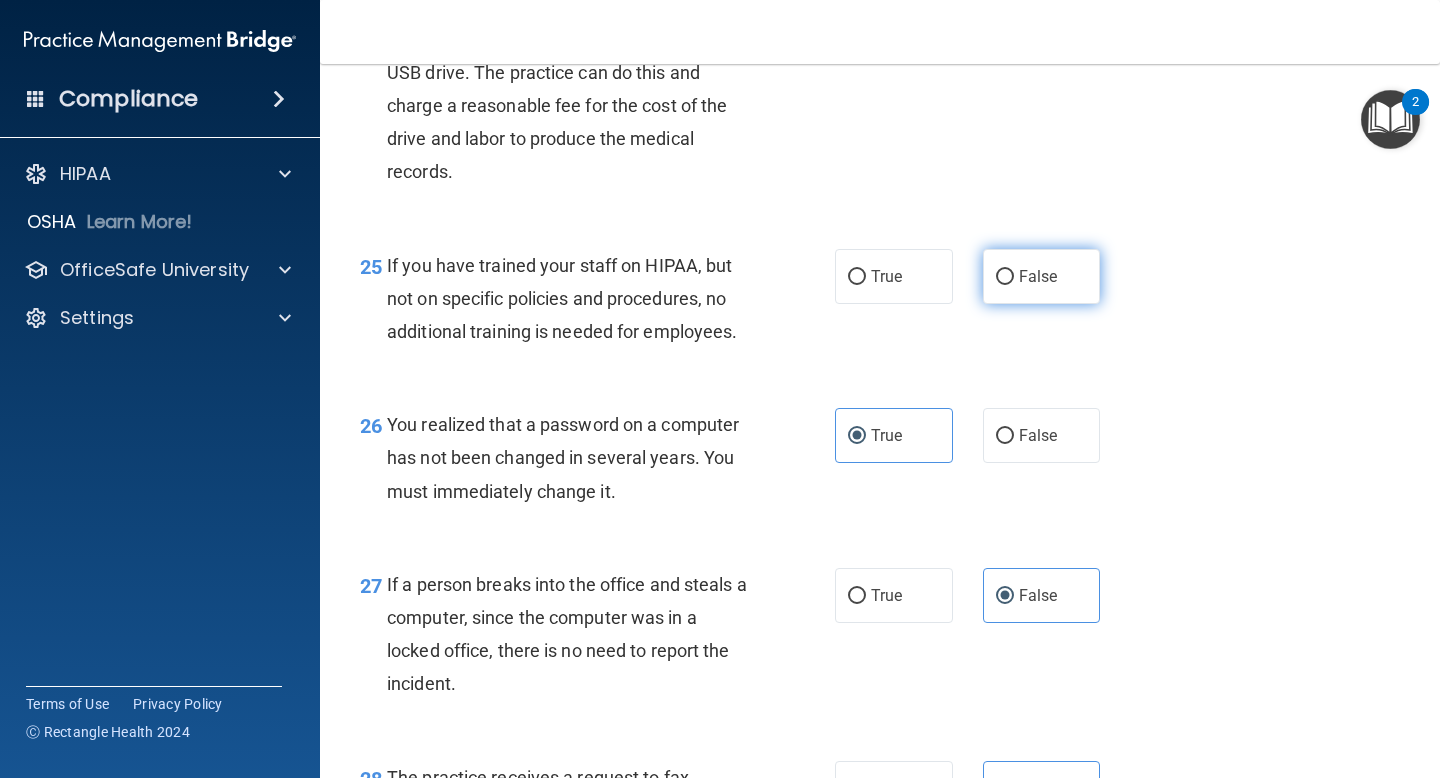 click on "False" at bounding box center (1038, 276) 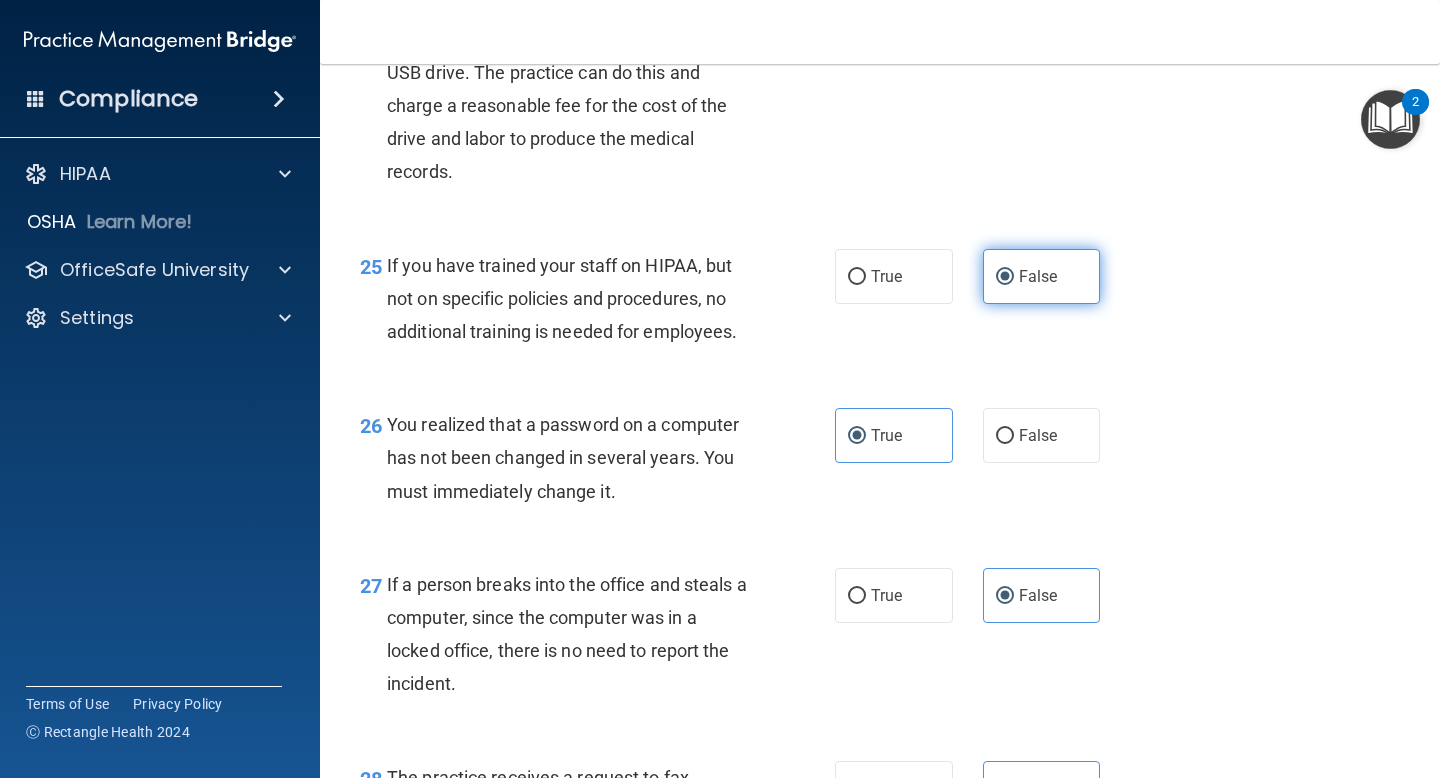 scroll, scrollTop: 4041, scrollLeft: 0, axis: vertical 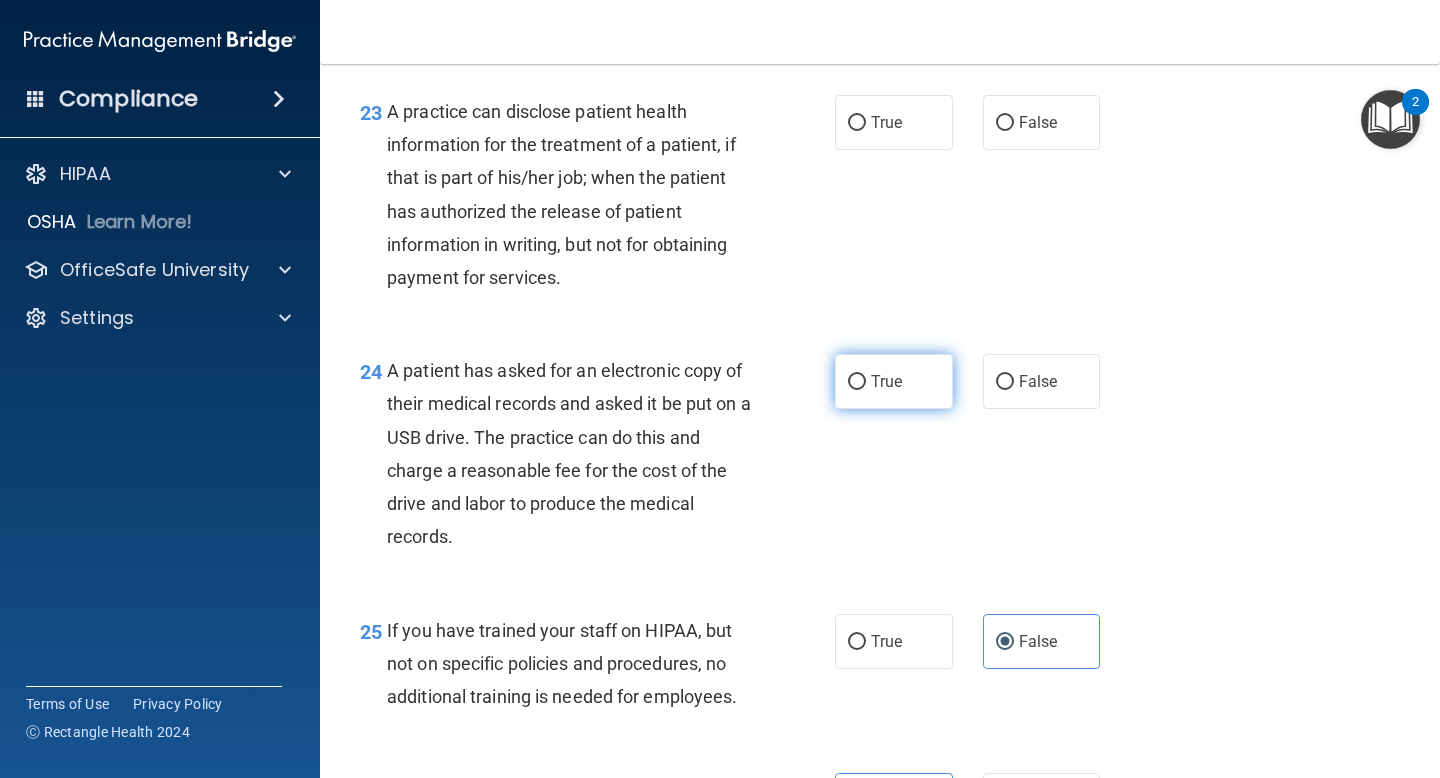 click on "True" at bounding box center (894, 381) 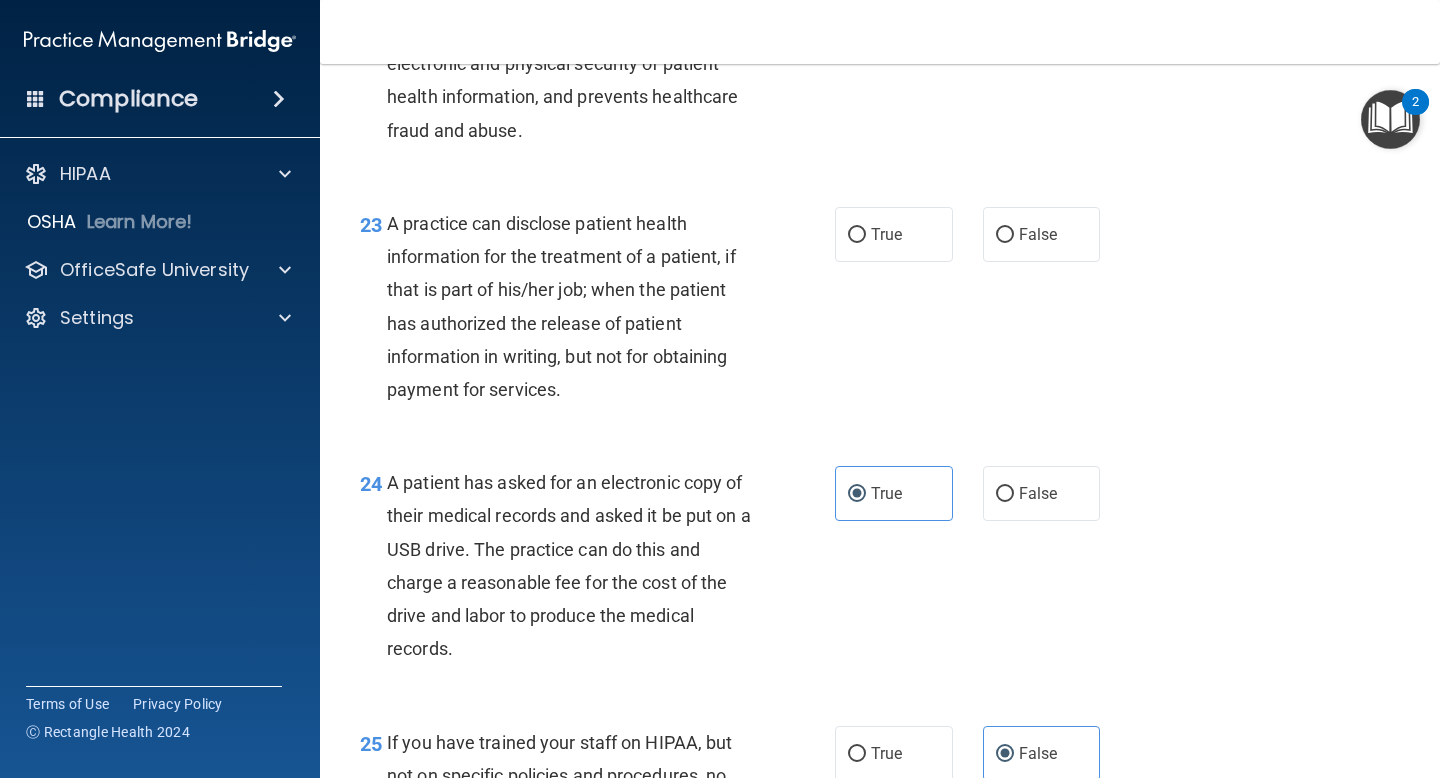 scroll, scrollTop: 3853, scrollLeft: 0, axis: vertical 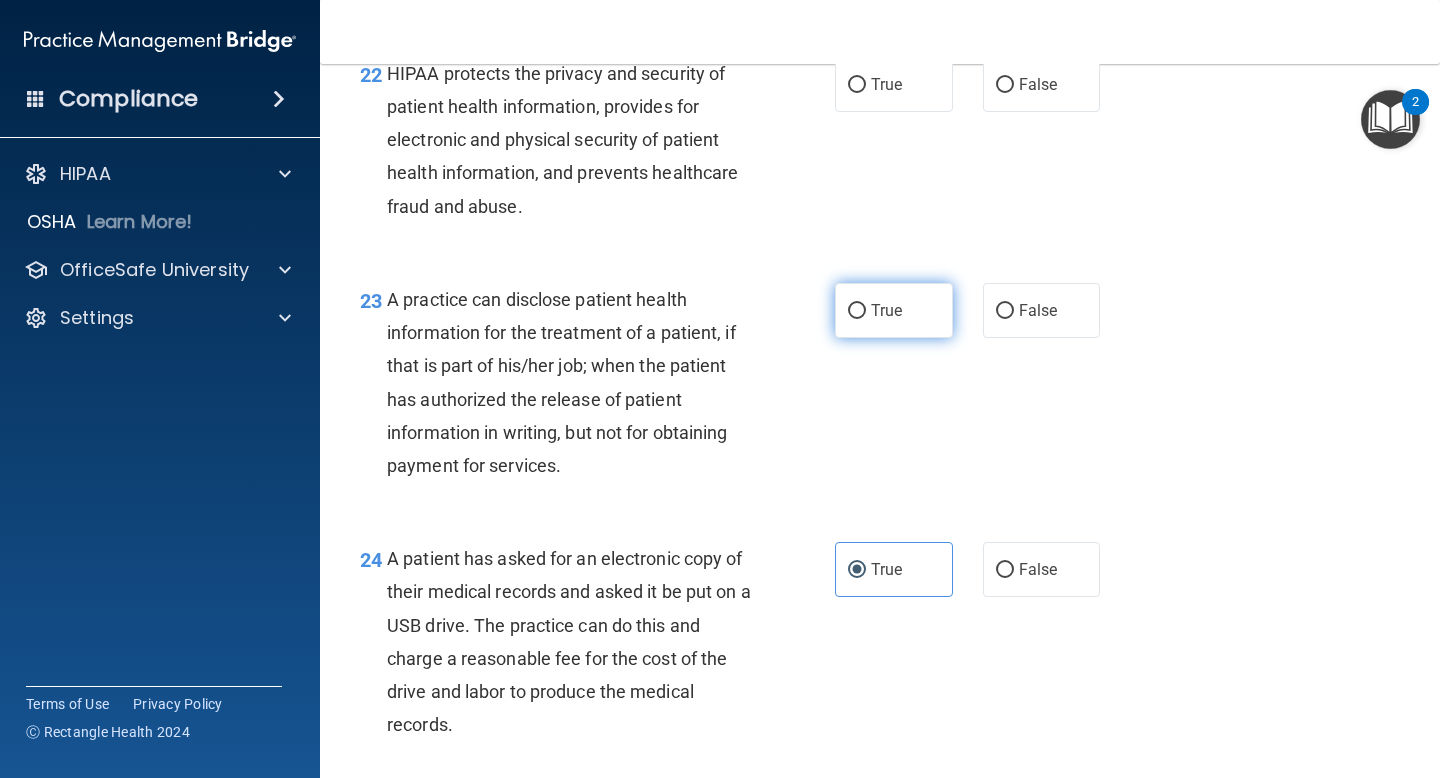 click on "True" at bounding box center (894, 310) 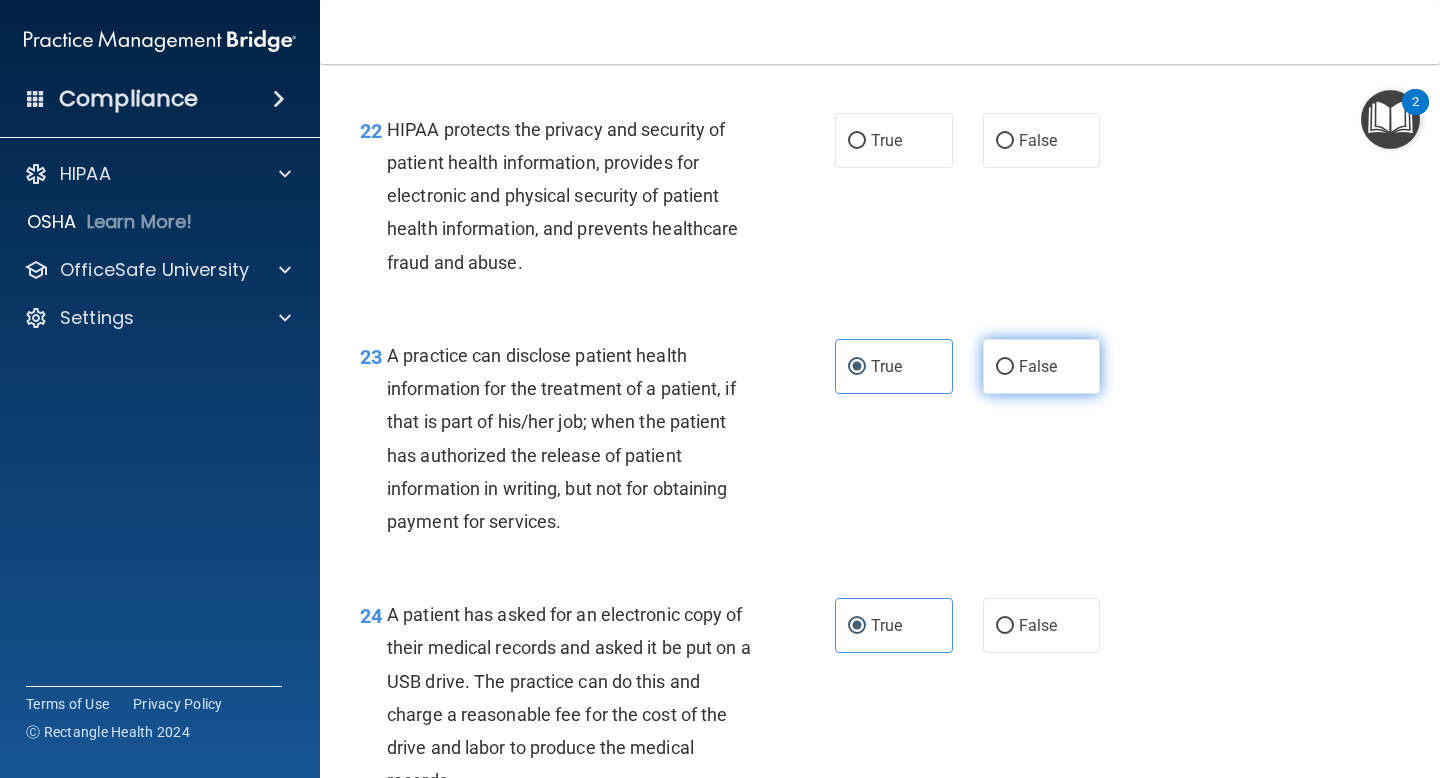 scroll, scrollTop: 3740, scrollLeft: 0, axis: vertical 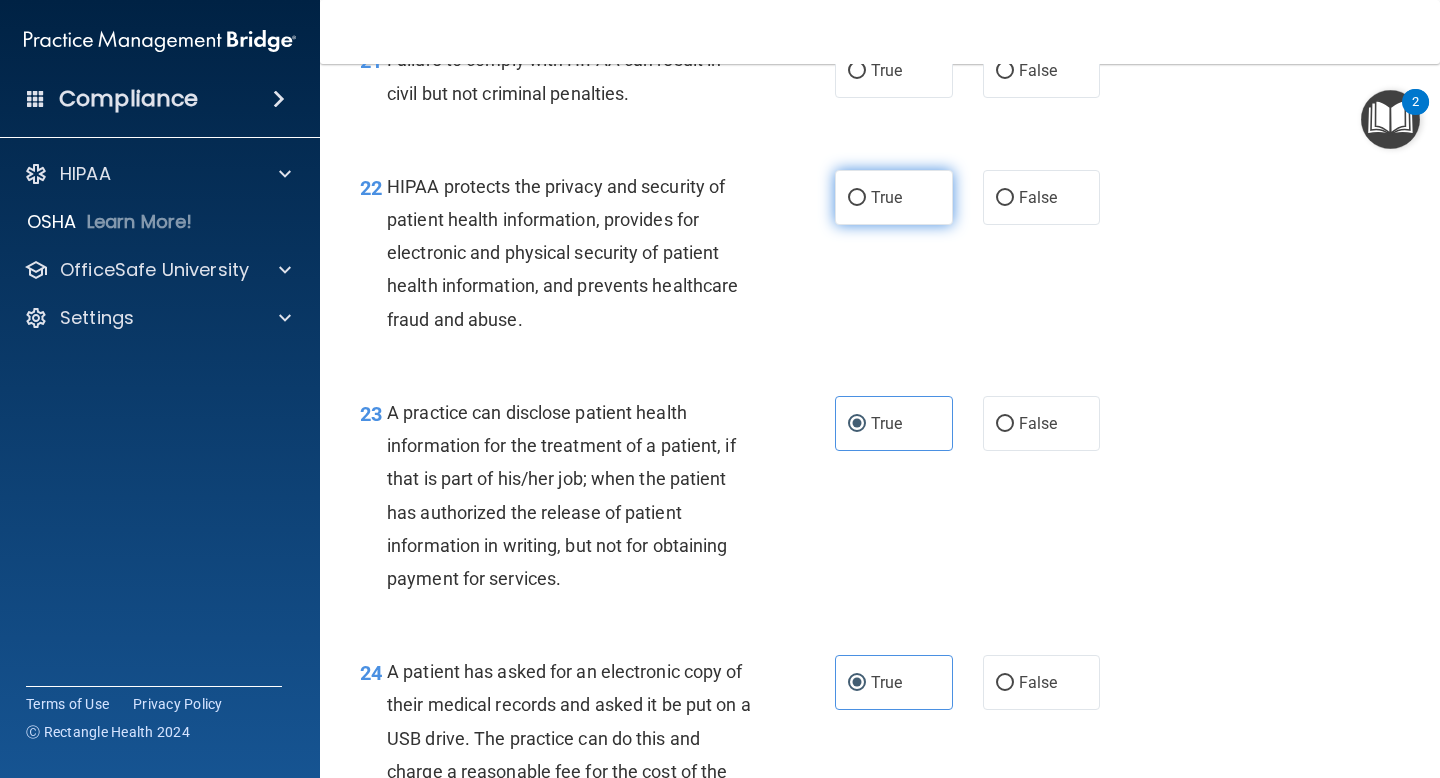 click on "True" at bounding box center [857, 198] 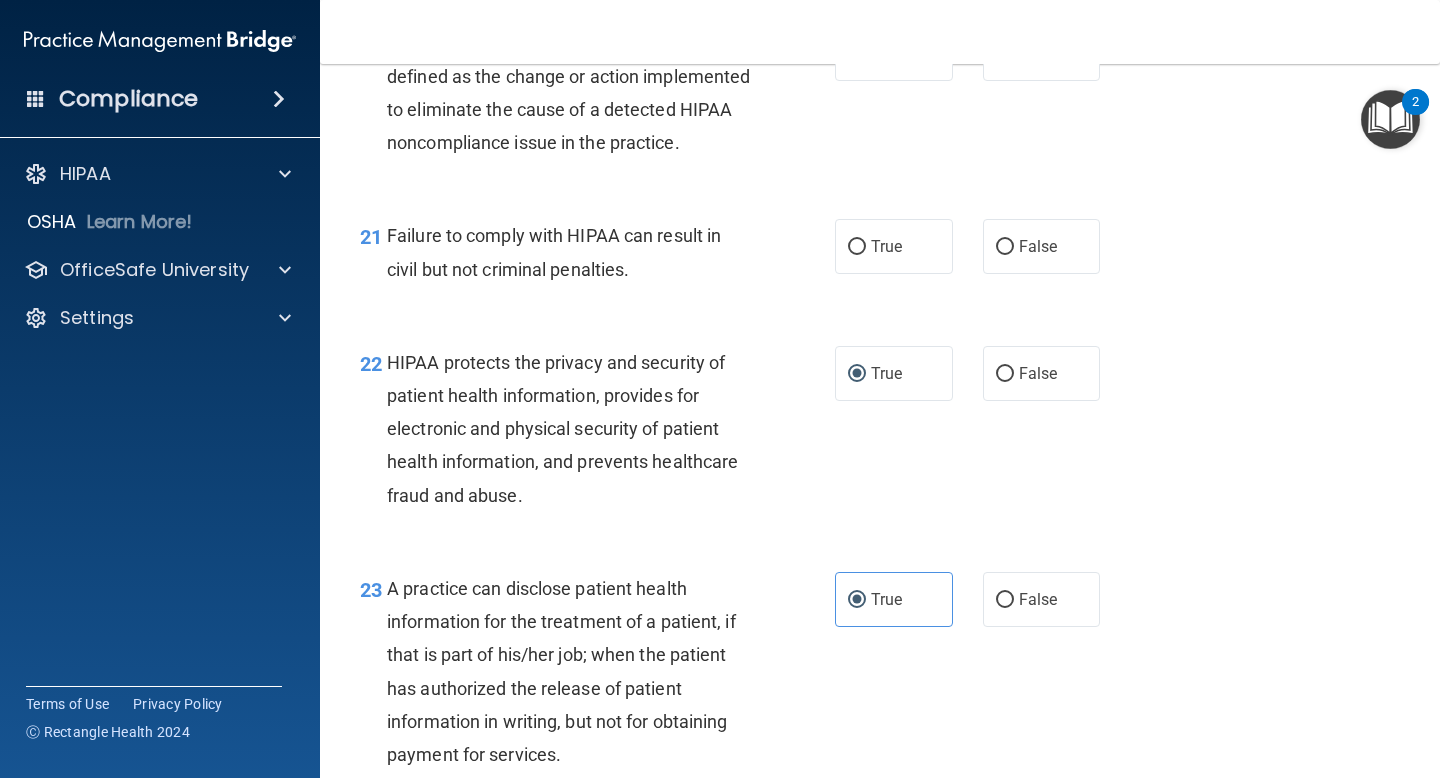 scroll, scrollTop: 3551, scrollLeft: 0, axis: vertical 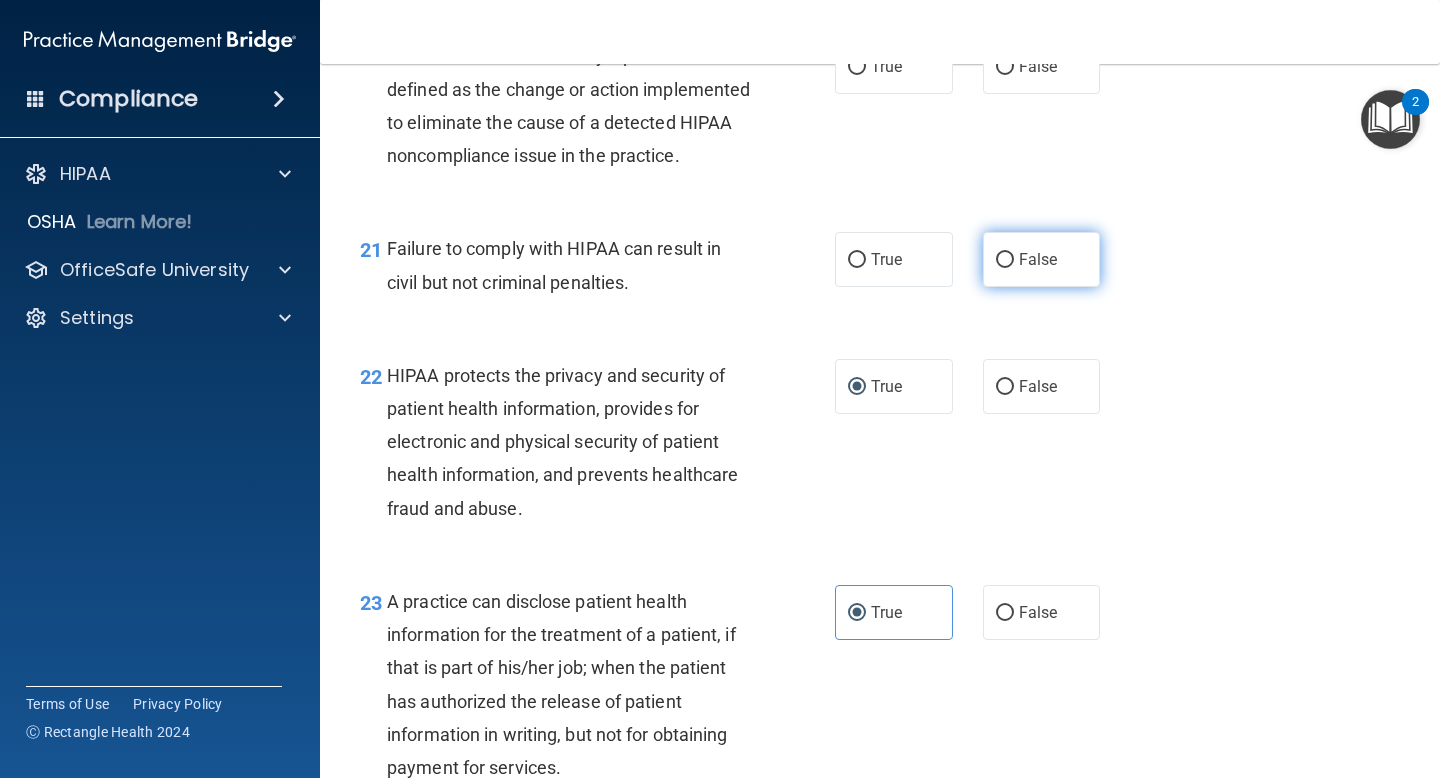 click on "False" at bounding box center (1042, 259) 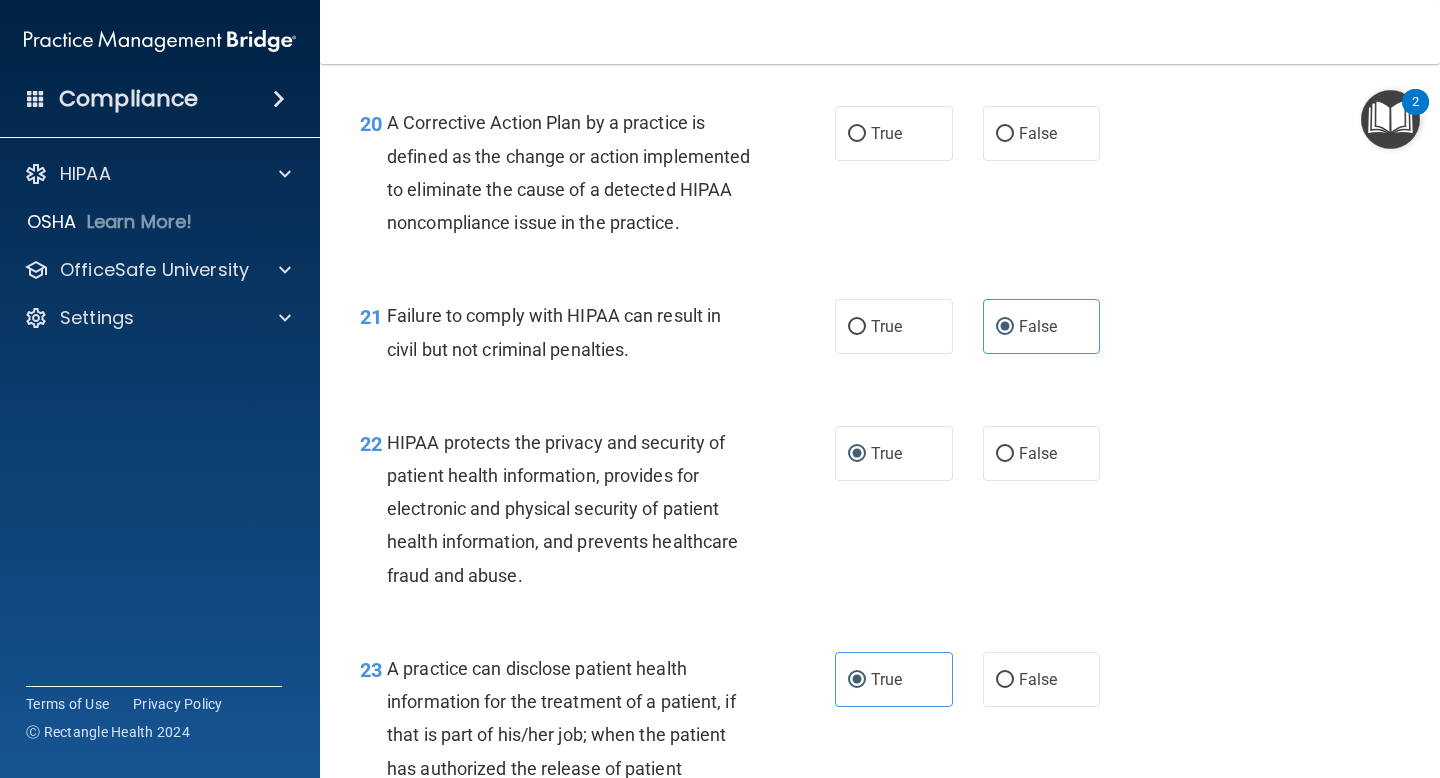 scroll, scrollTop: 3388, scrollLeft: 0, axis: vertical 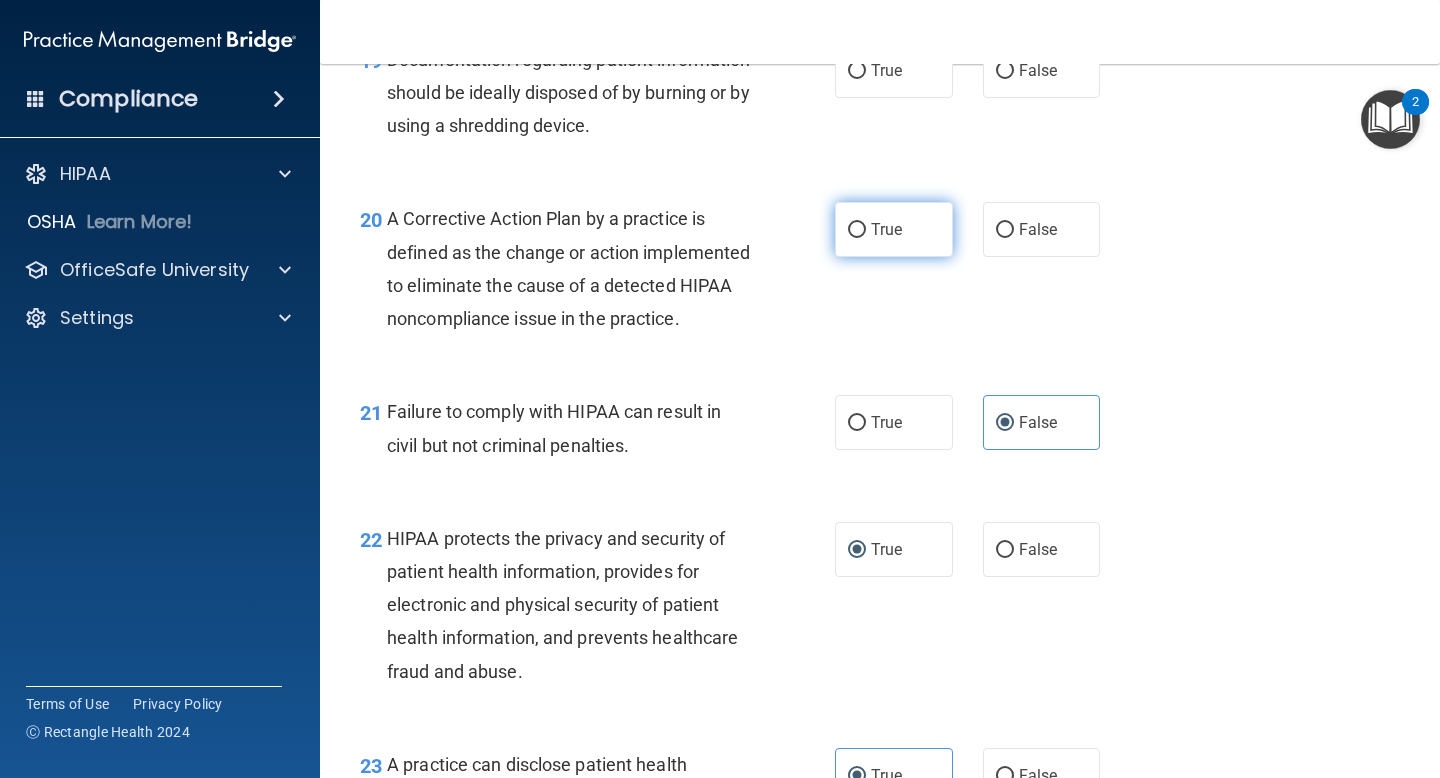 click on "True" at bounding box center [894, 229] 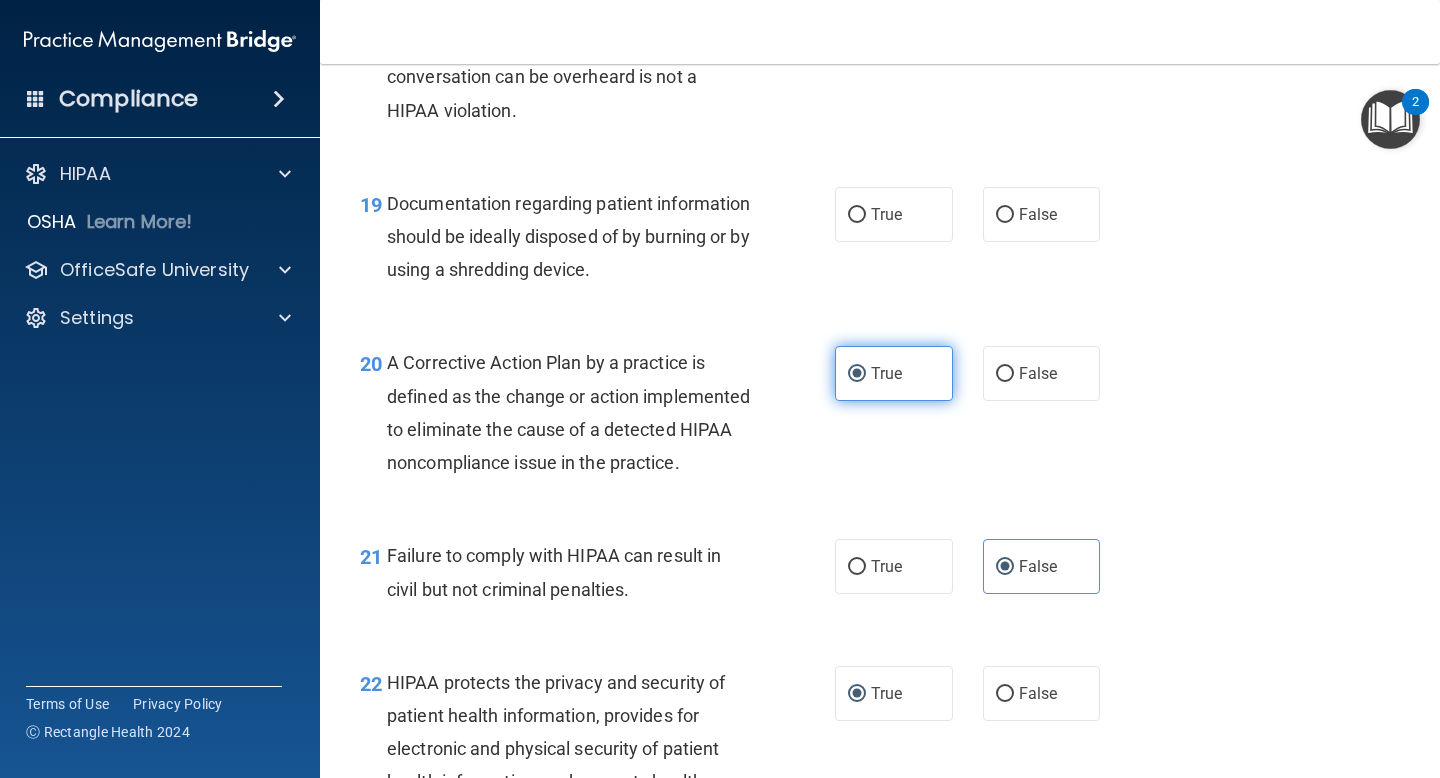 scroll, scrollTop: 3208, scrollLeft: 0, axis: vertical 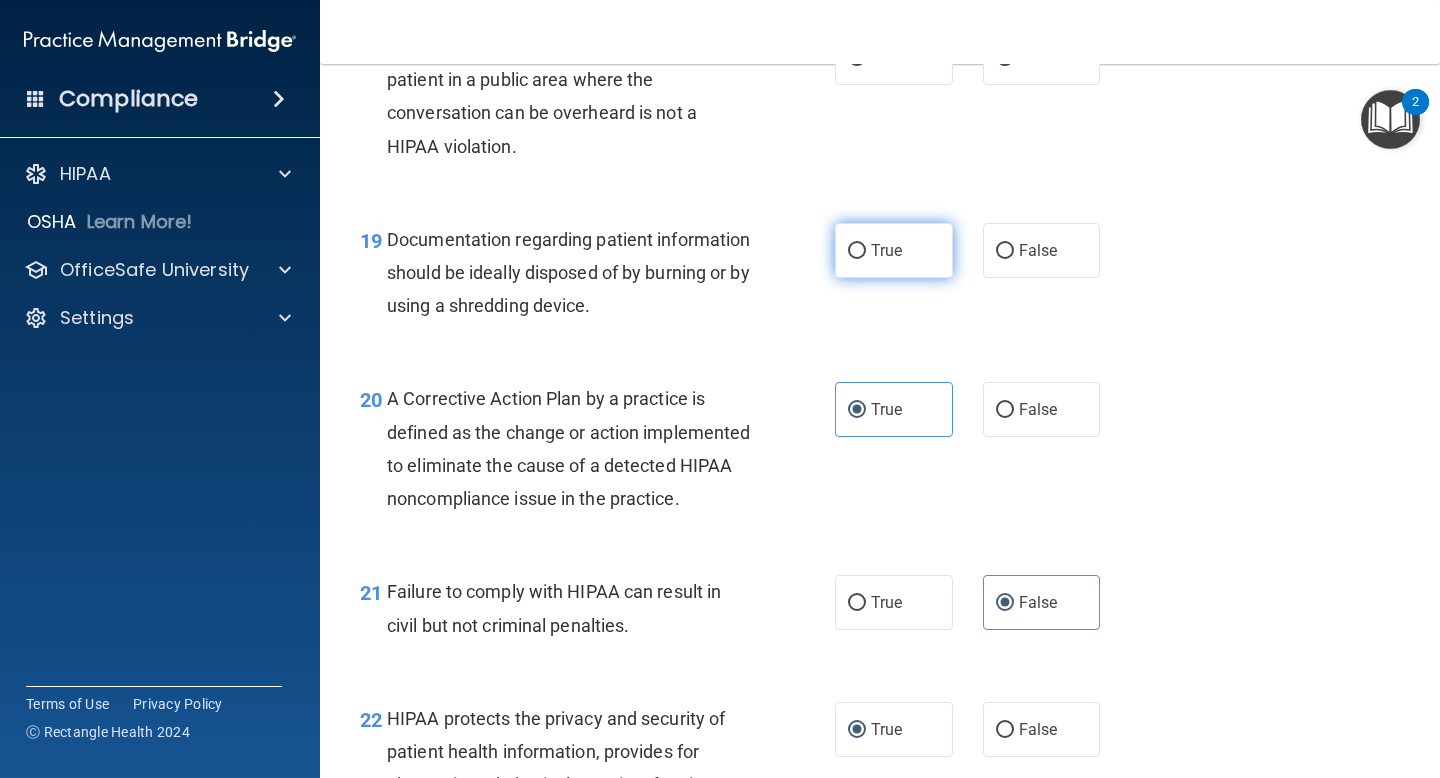 click on "True" at bounding box center [894, 250] 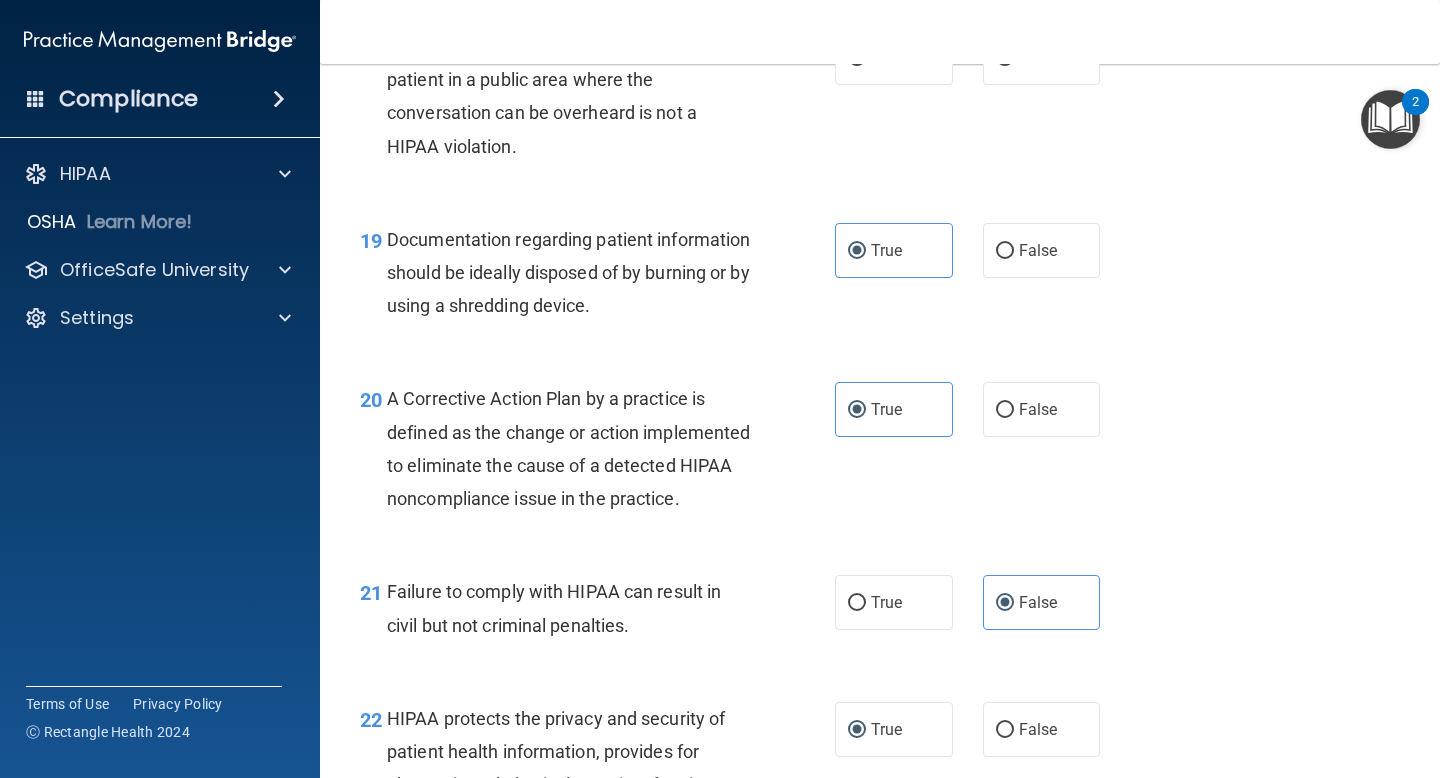 scroll, scrollTop: 2830, scrollLeft: 0, axis: vertical 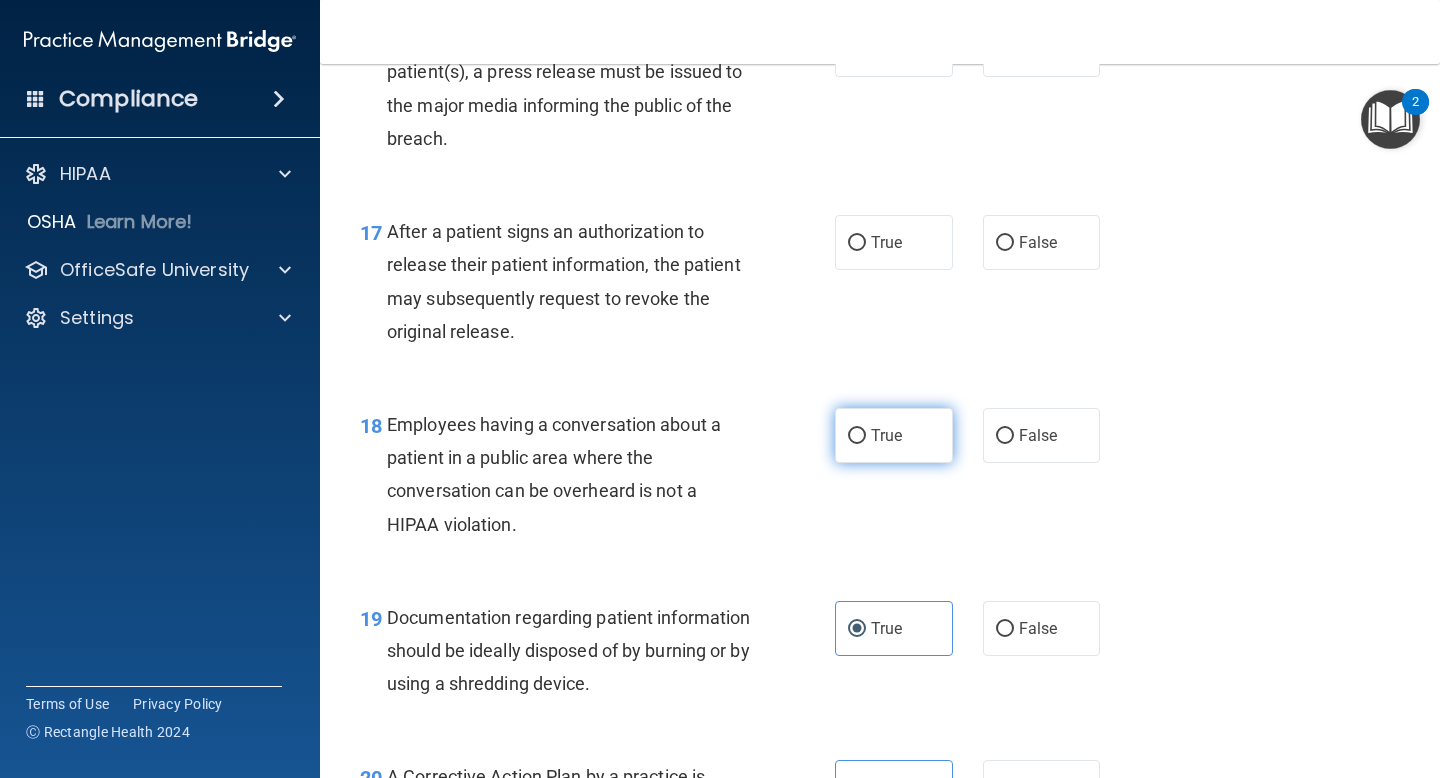 click on "True" at bounding box center [894, 435] 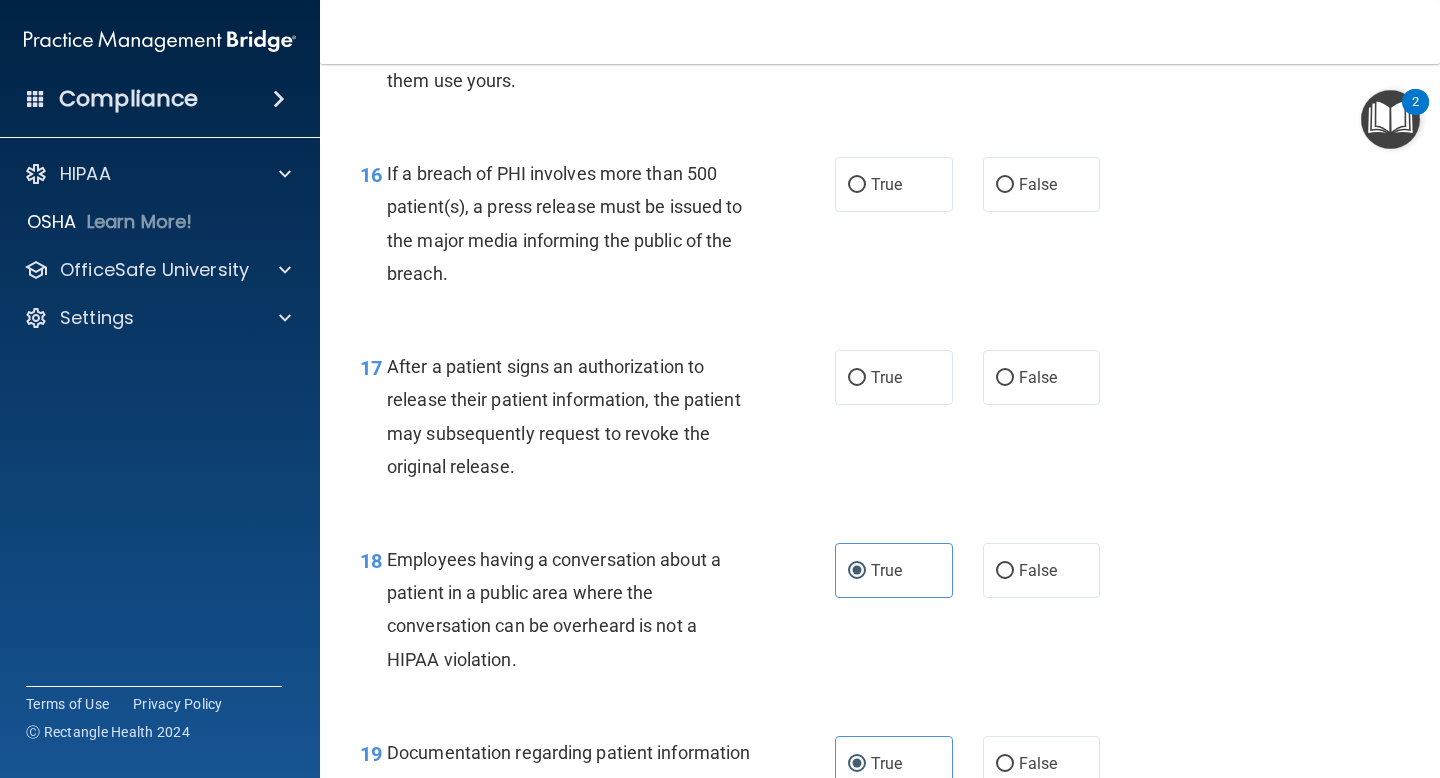 scroll, scrollTop: 2694, scrollLeft: 0, axis: vertical 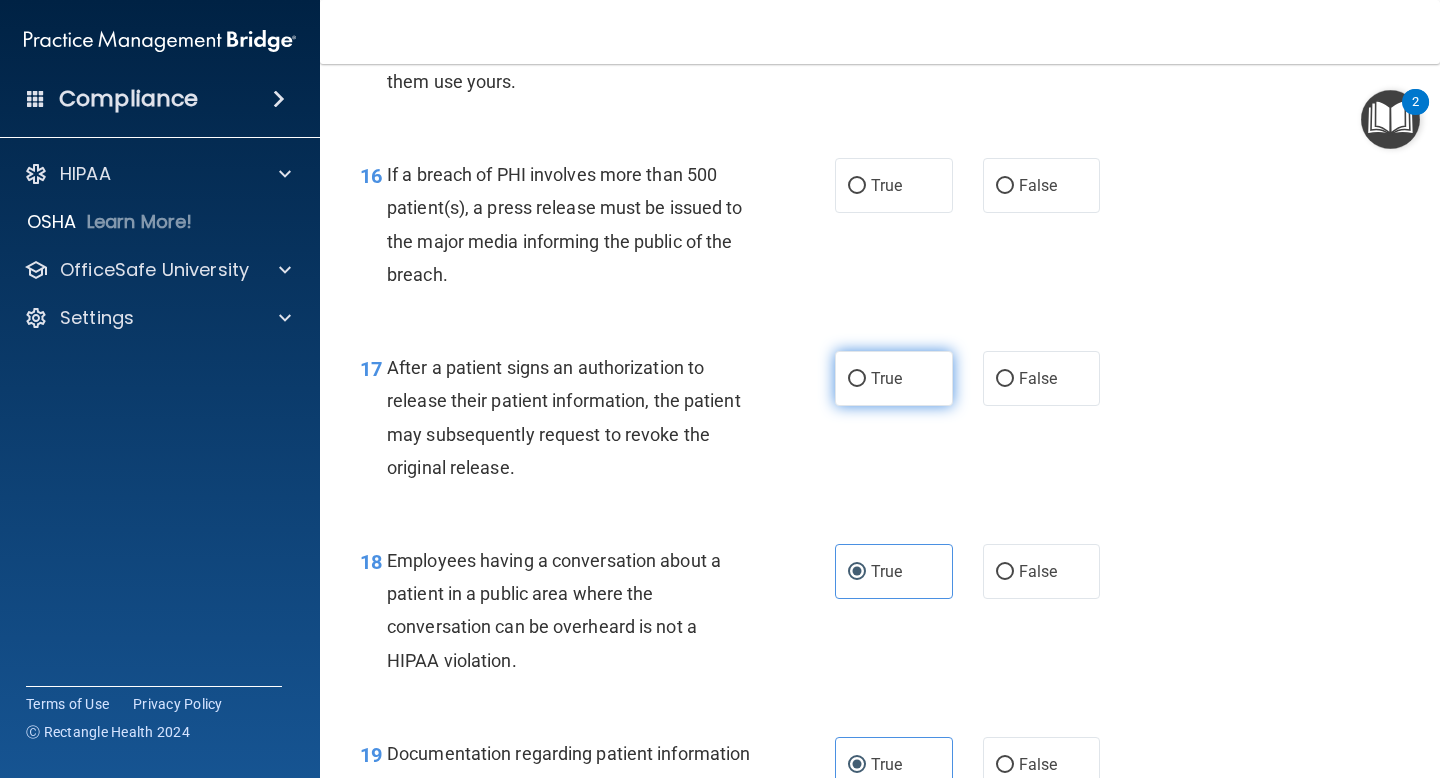 click on "True" at bounding box center (886, 378) 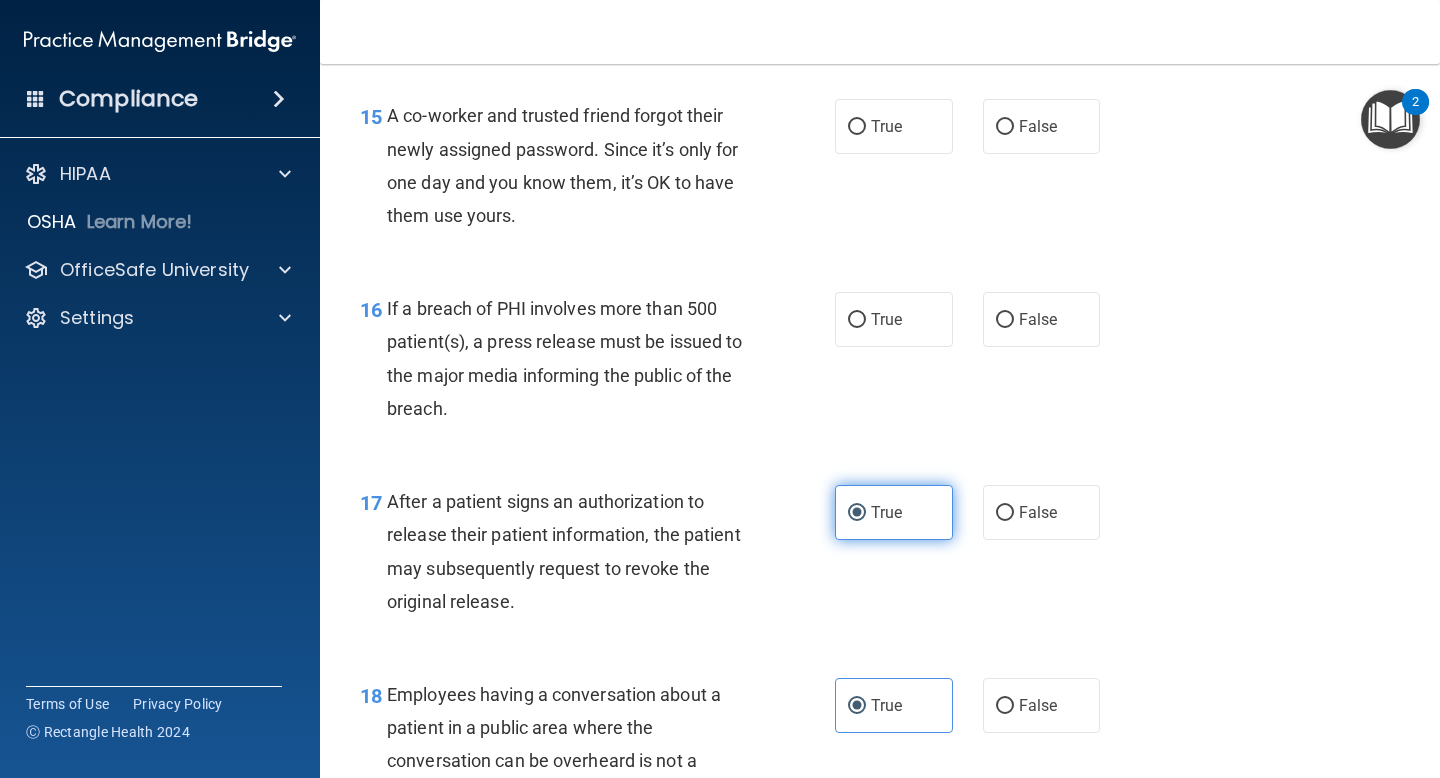 scroll, scrollTop: 2506, scrollLeft: 0, axis: vertical 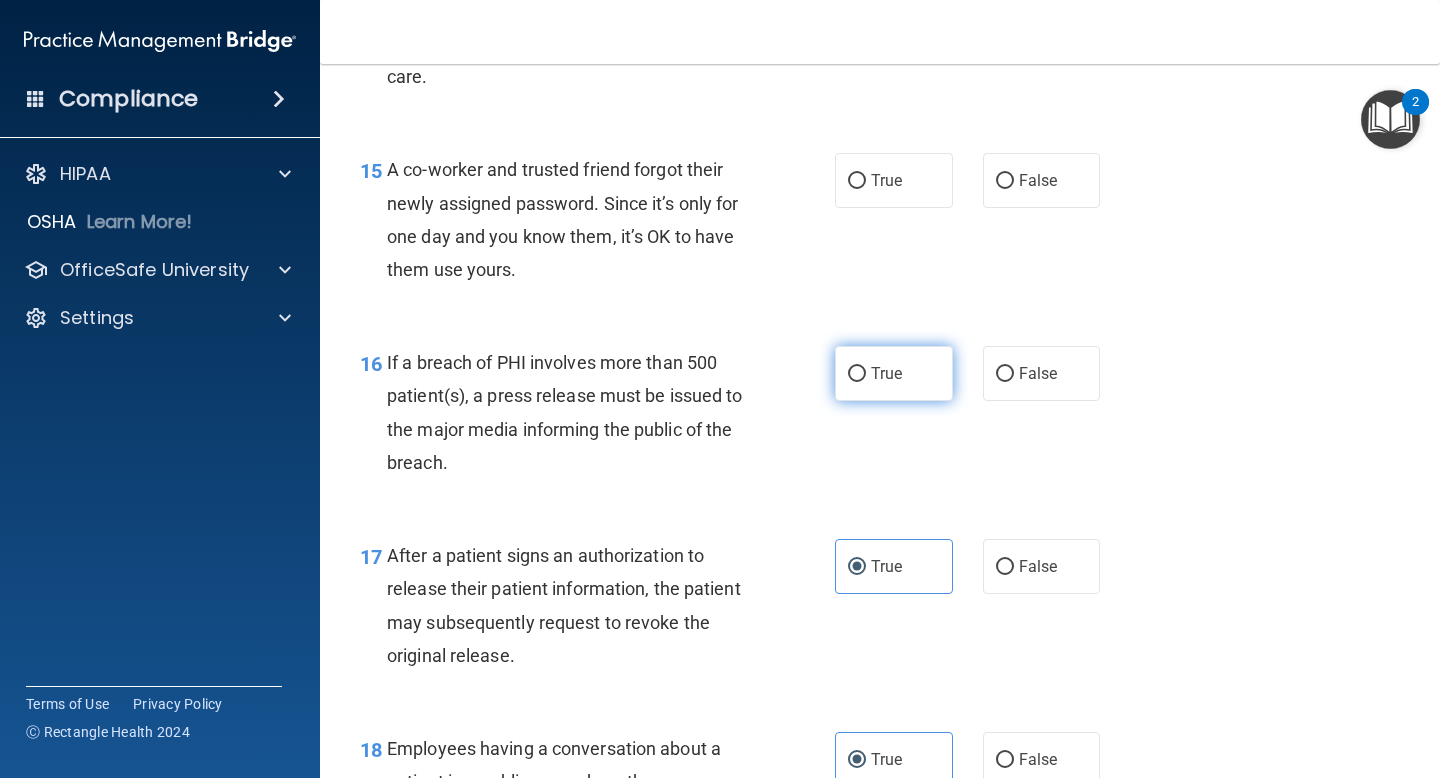 click on "True" at bounding box center [886, 373] 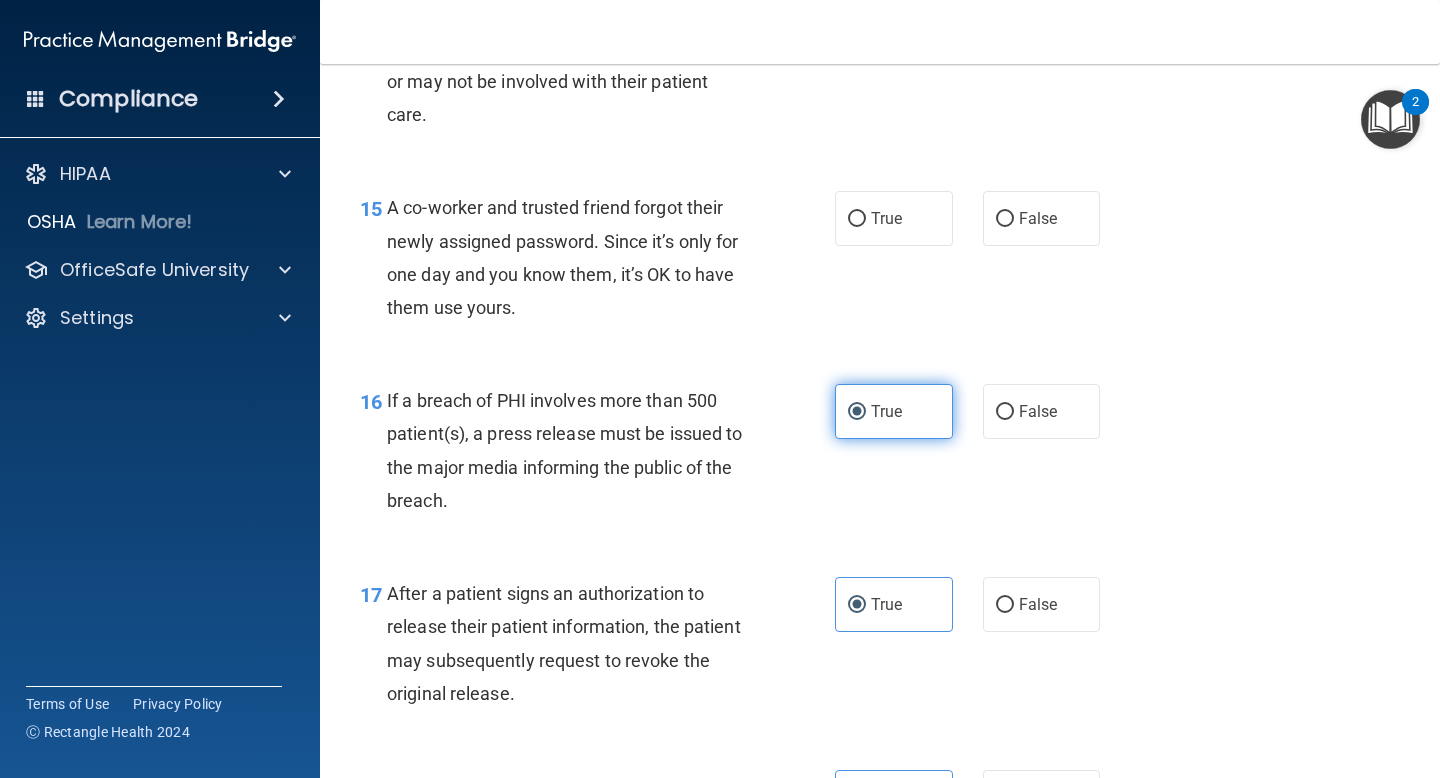 scroll, scrollTop: 2362, scrollLeft: 0, axis: vertical 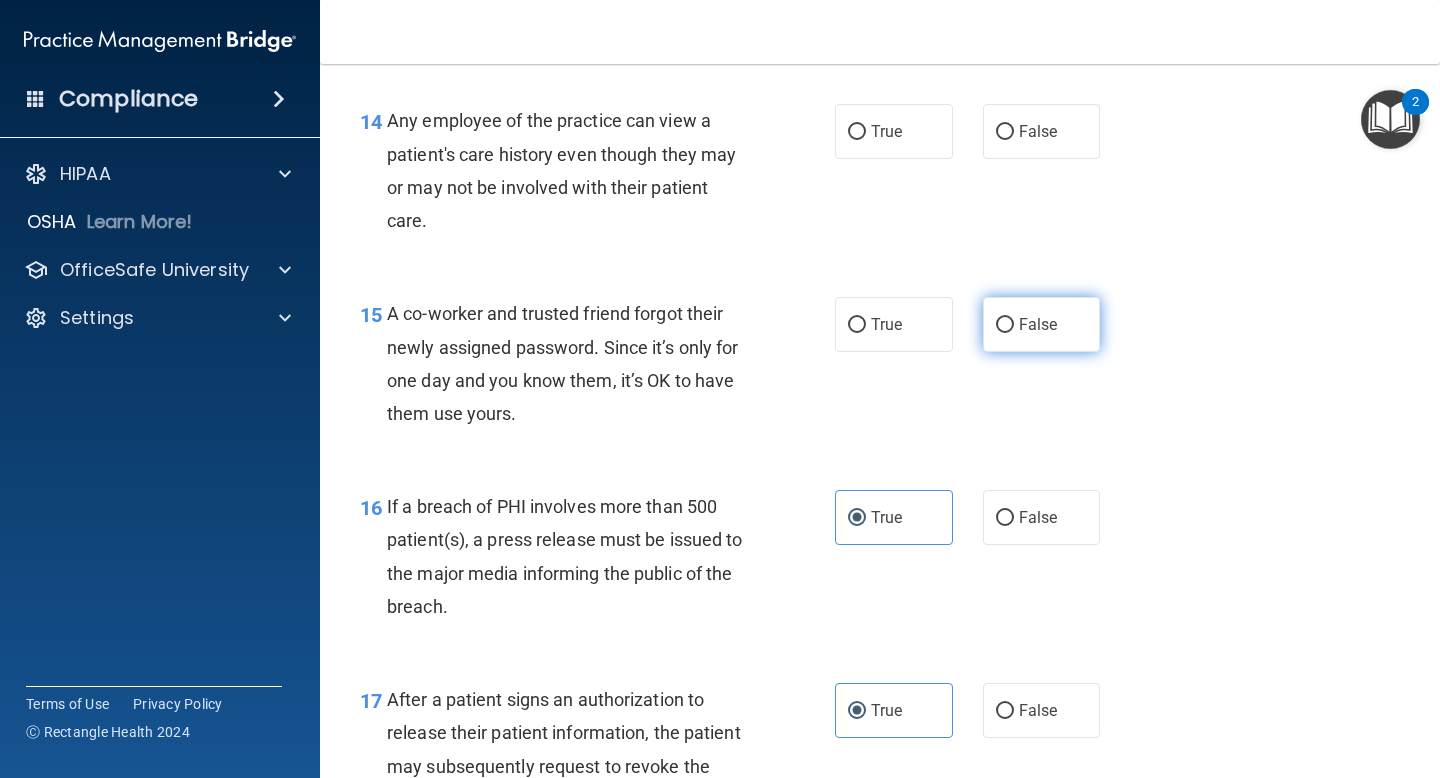 click on "False" at bounding box center [1038, 324] 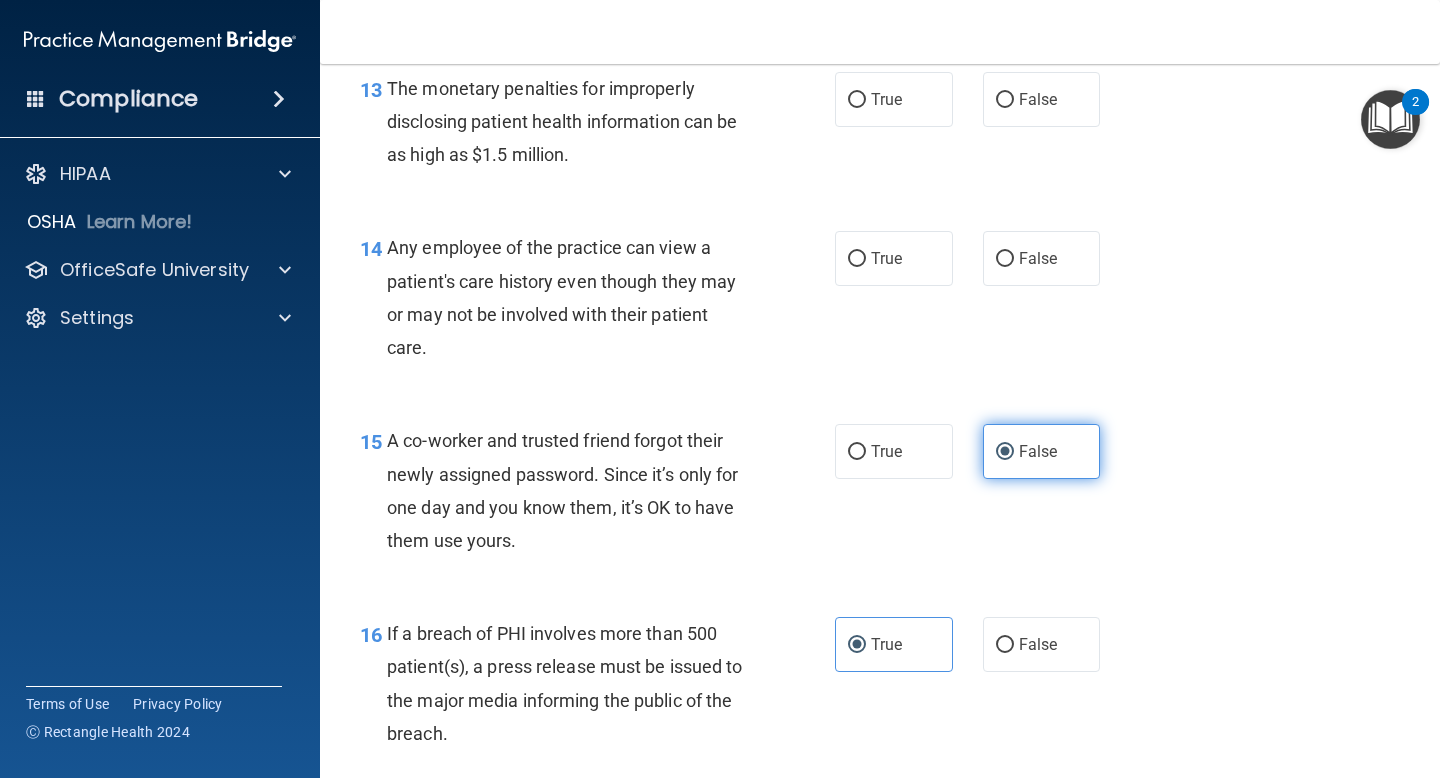 scroll, scrollTop: 2182, scrollLeft: 0, axis: vertical 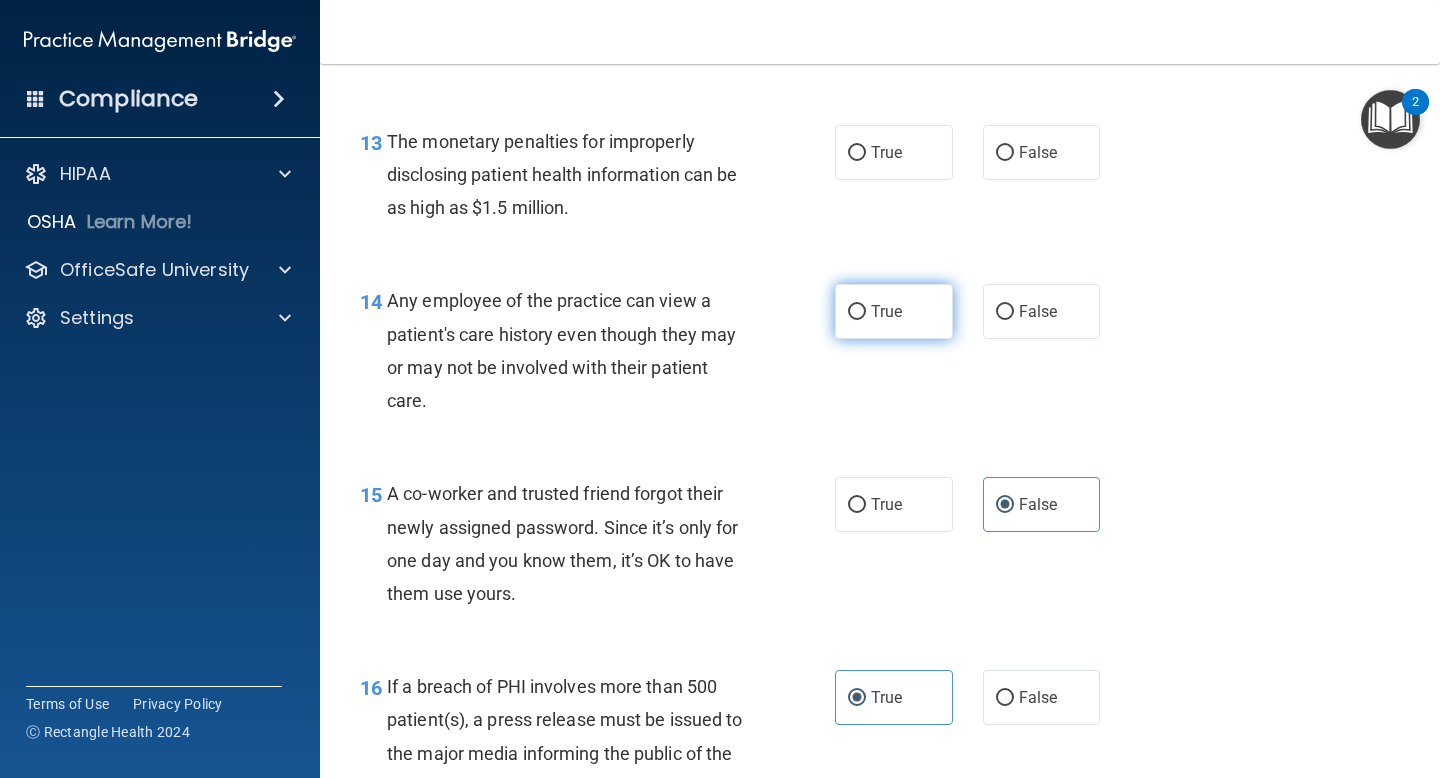 click on "True" at bounding box center (894, 311) 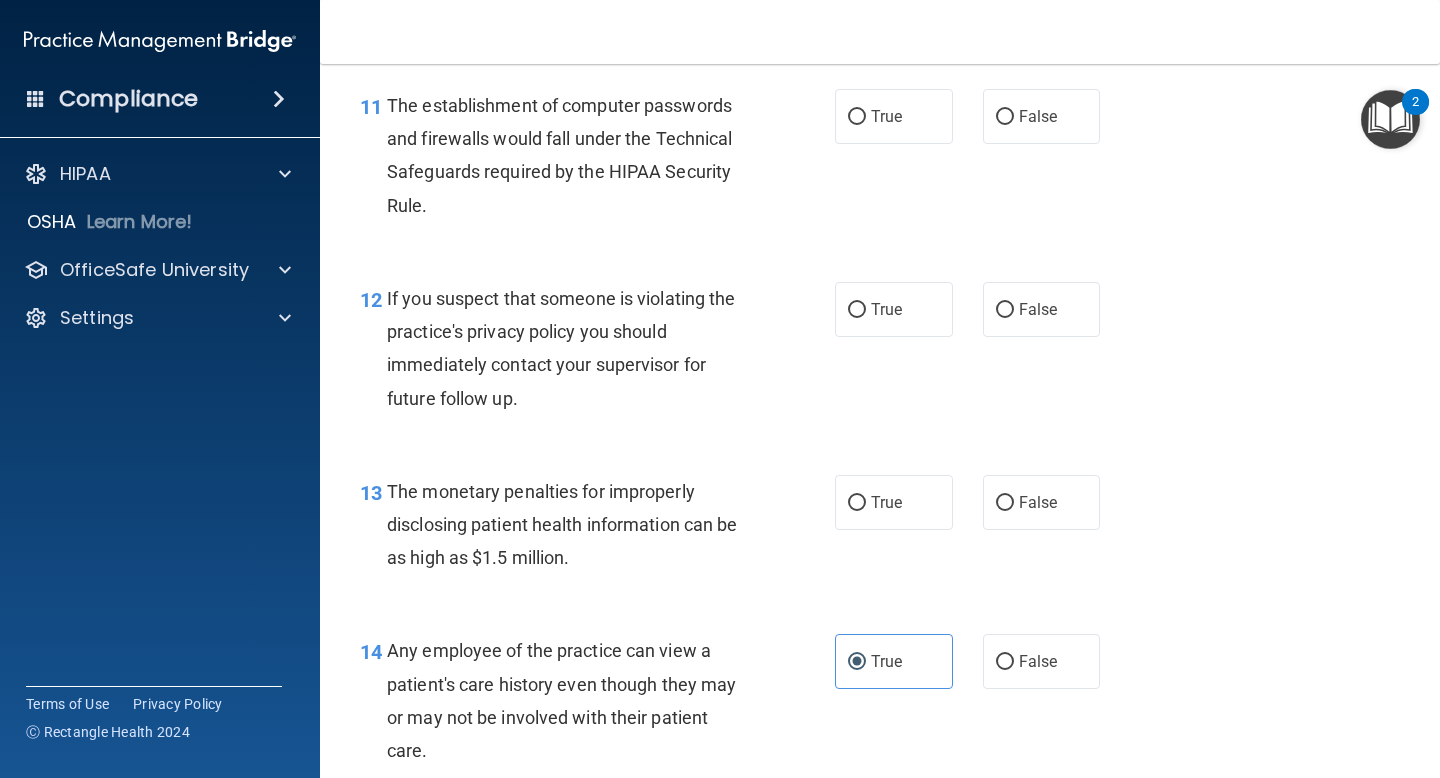 scroll, scrollTop: 1878, scrollLeft: 0, axis: vertical 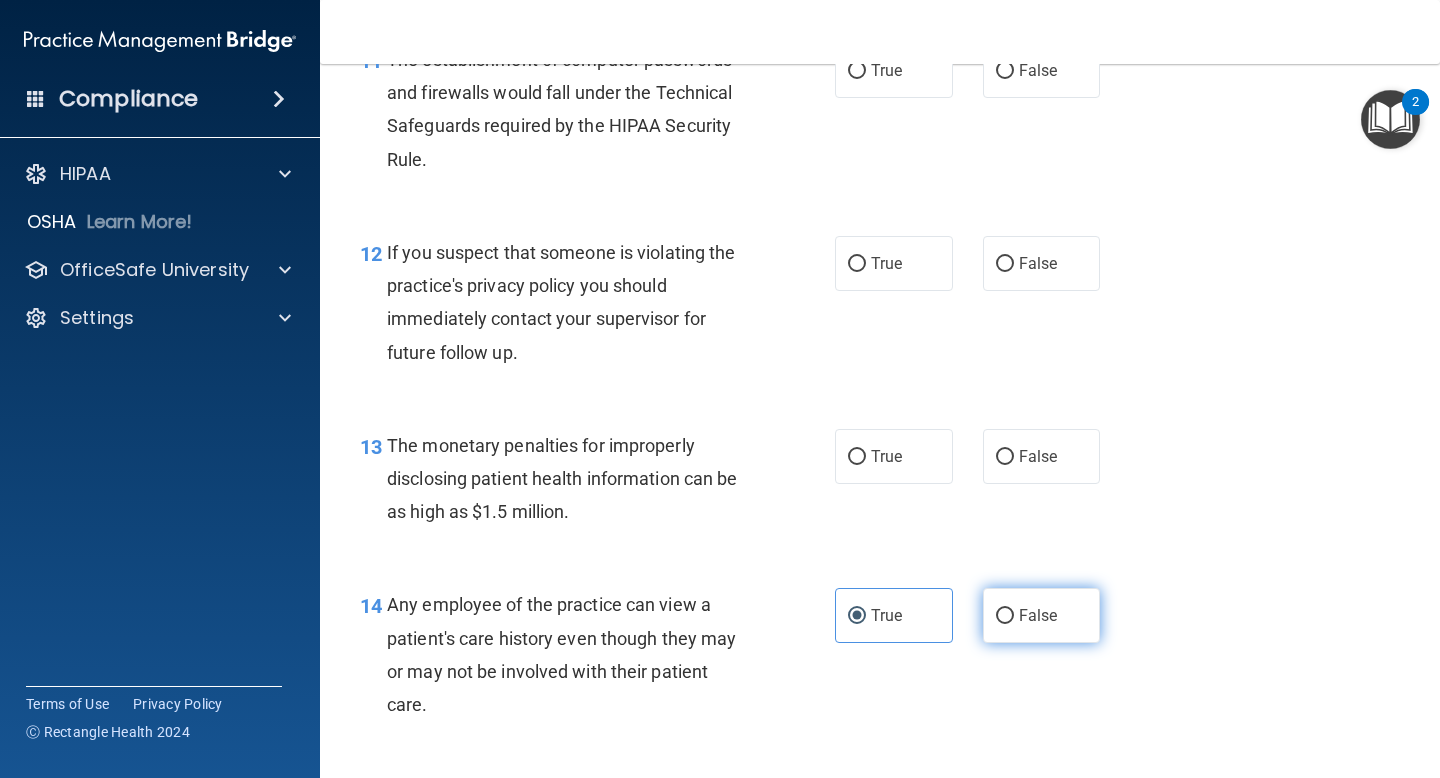 click on "False" at bounding box center [1038, 615] 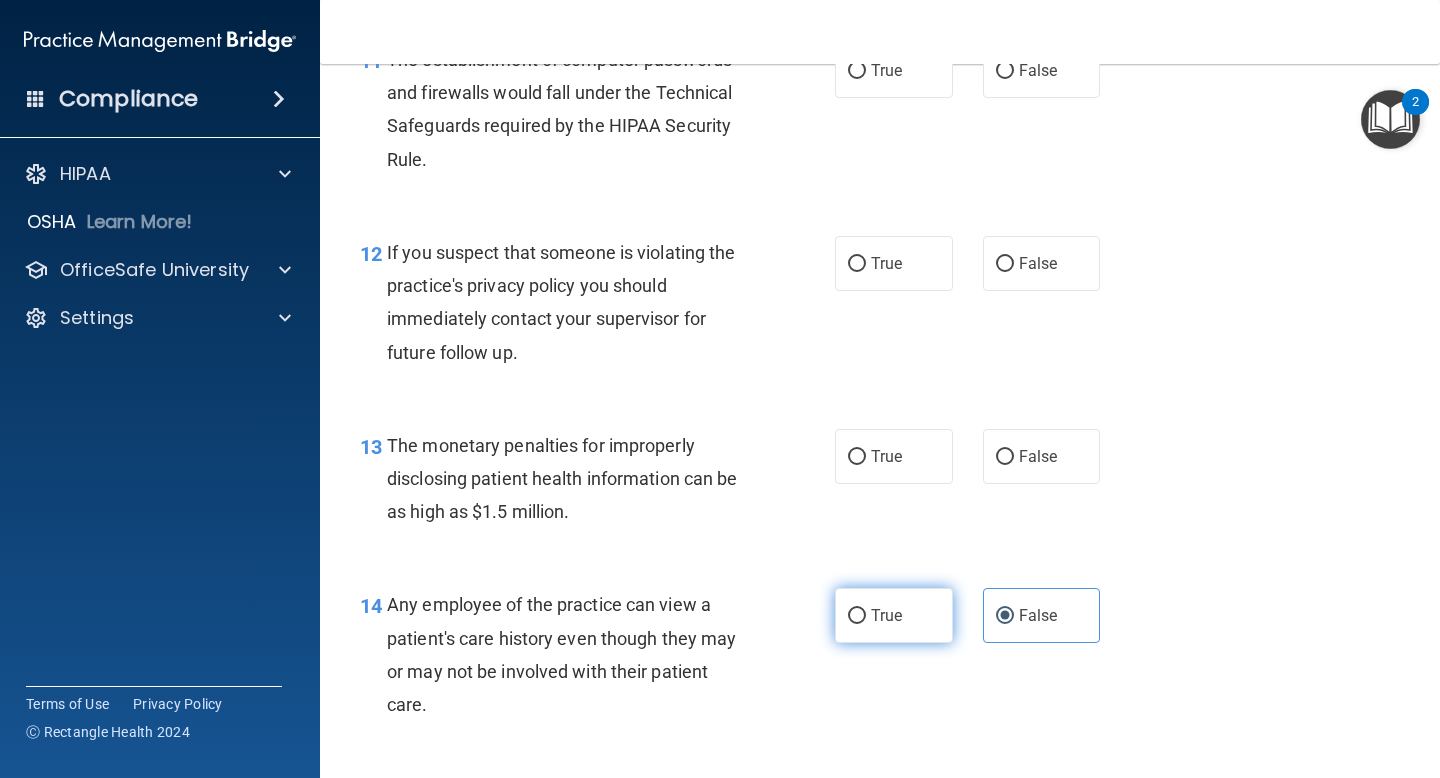 click on "True" at bounding box center (894, 615) 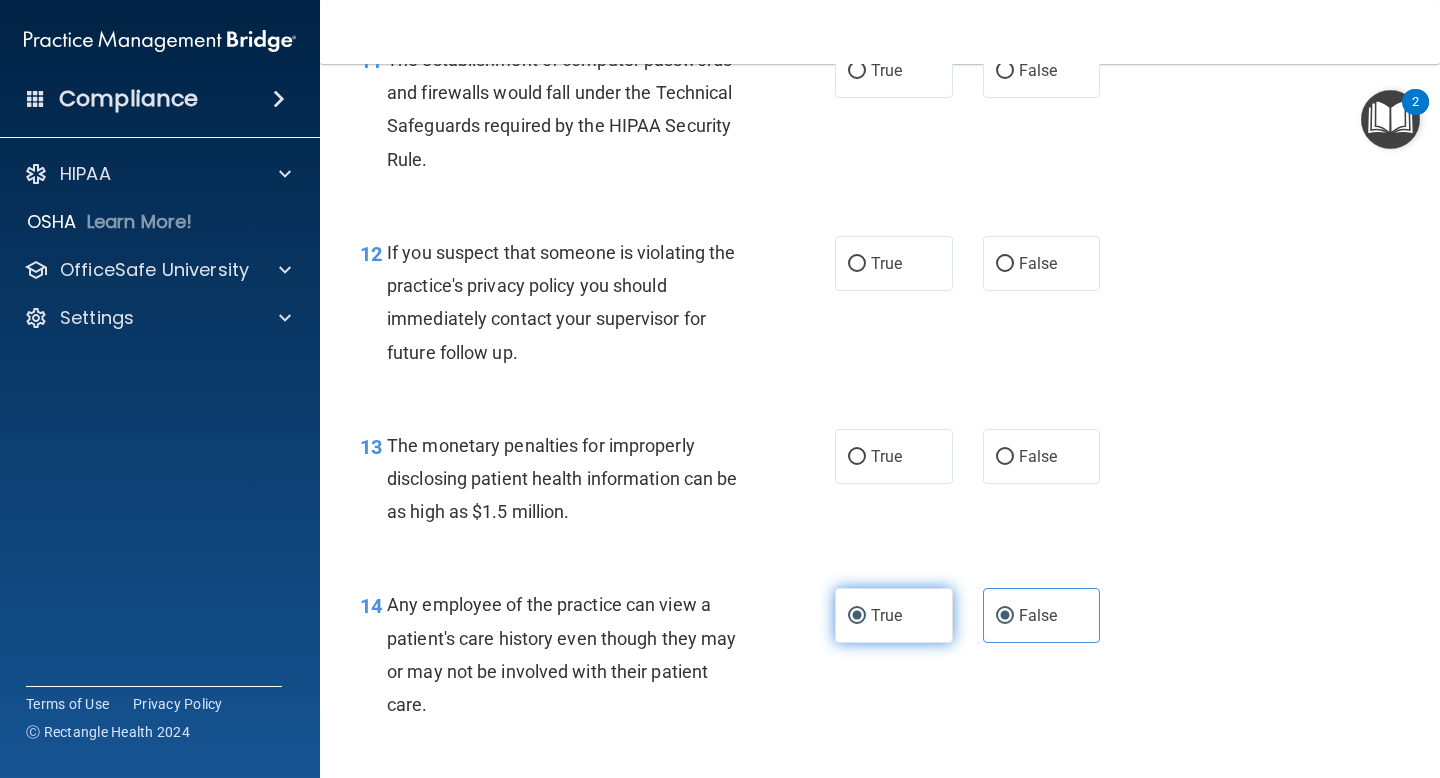 radio on "false" 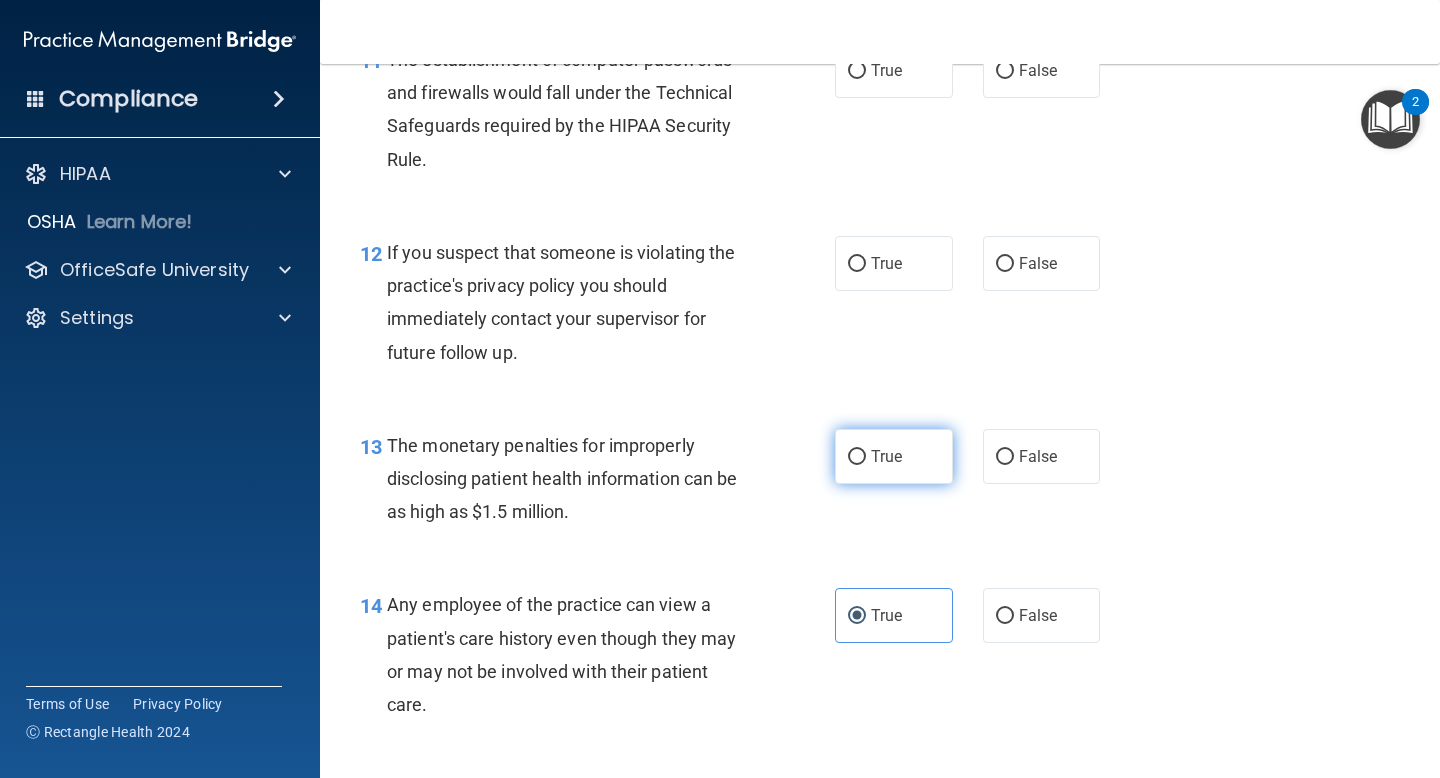 click on "True" at bounding box center [894, 456] 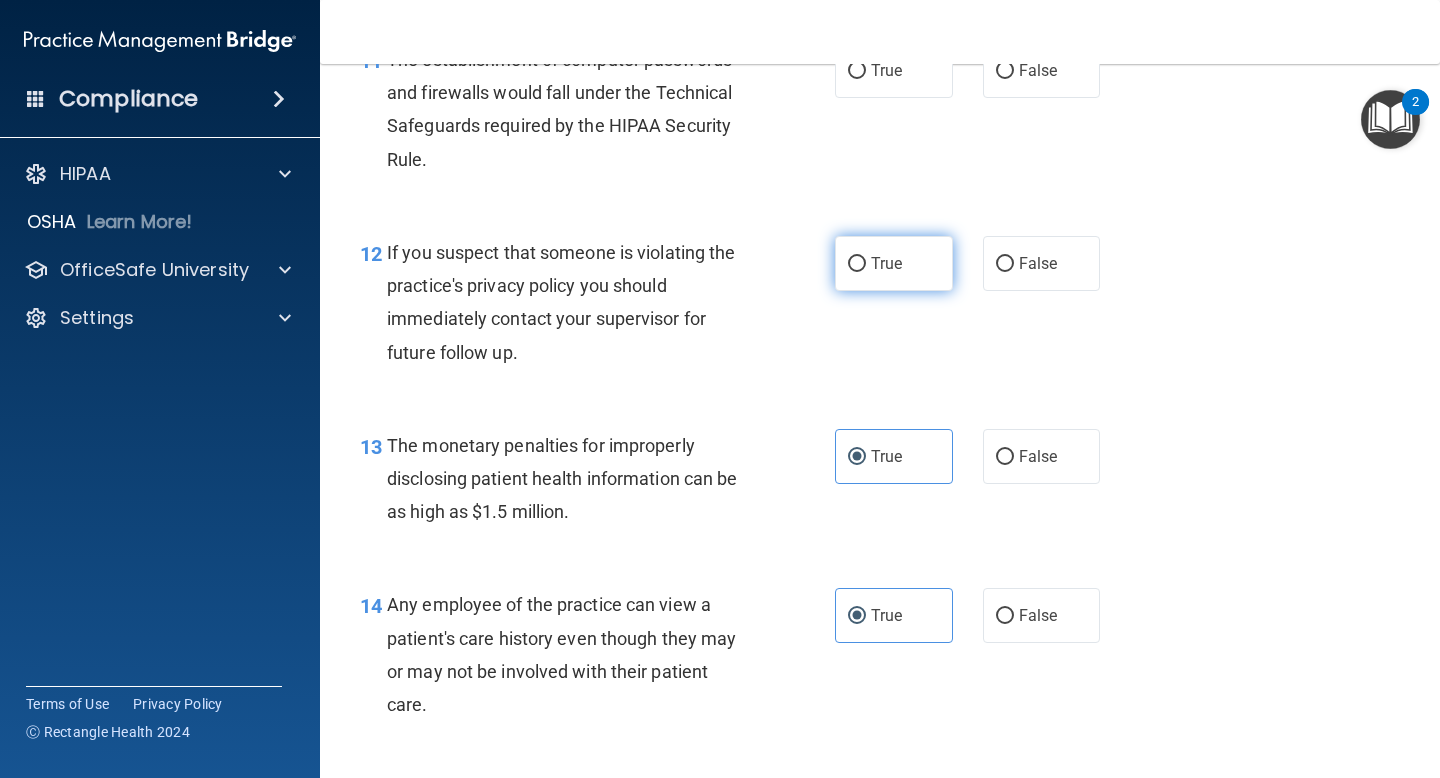 click on "True" at bounding box center (886, 263) 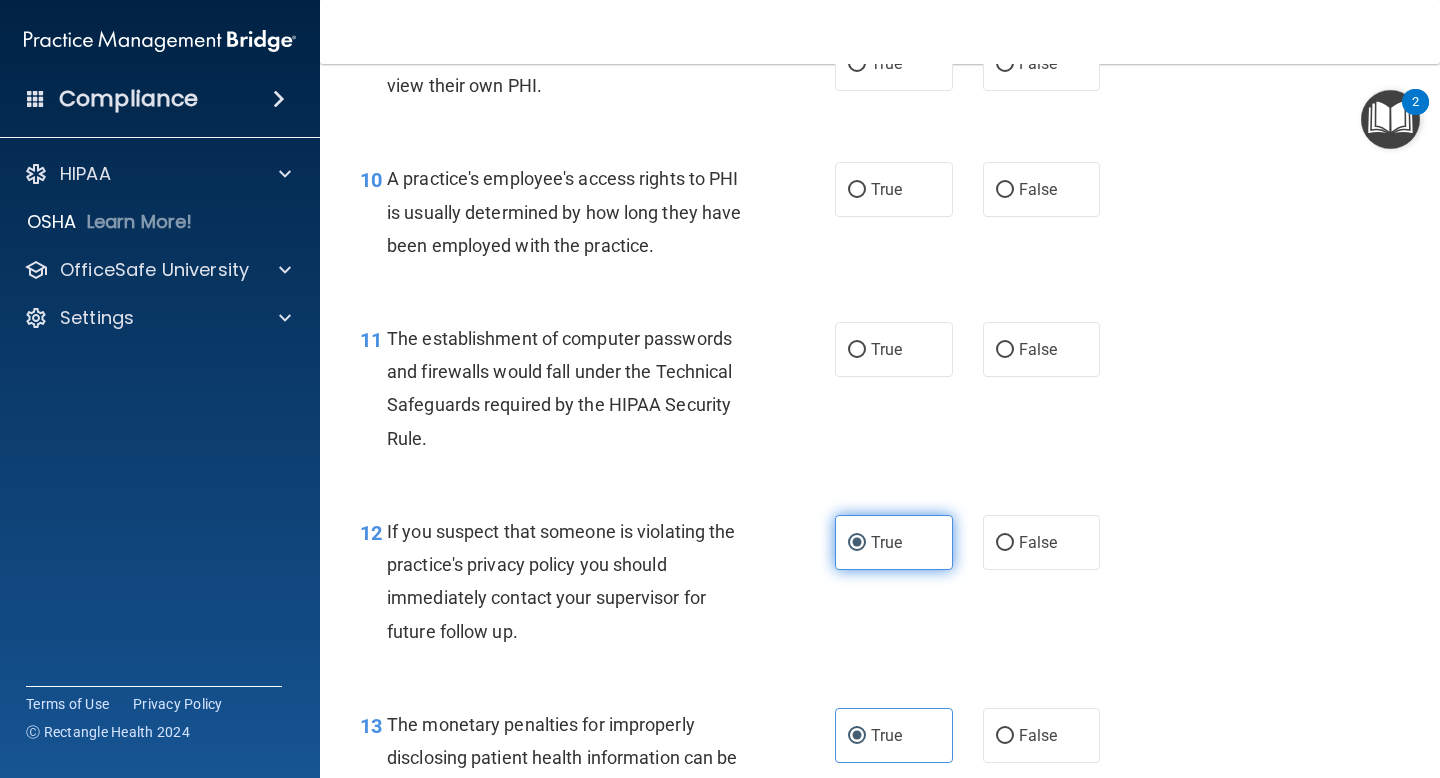 scroll, scrollTop: 1581, scrollLeft: 0, axis: vertical 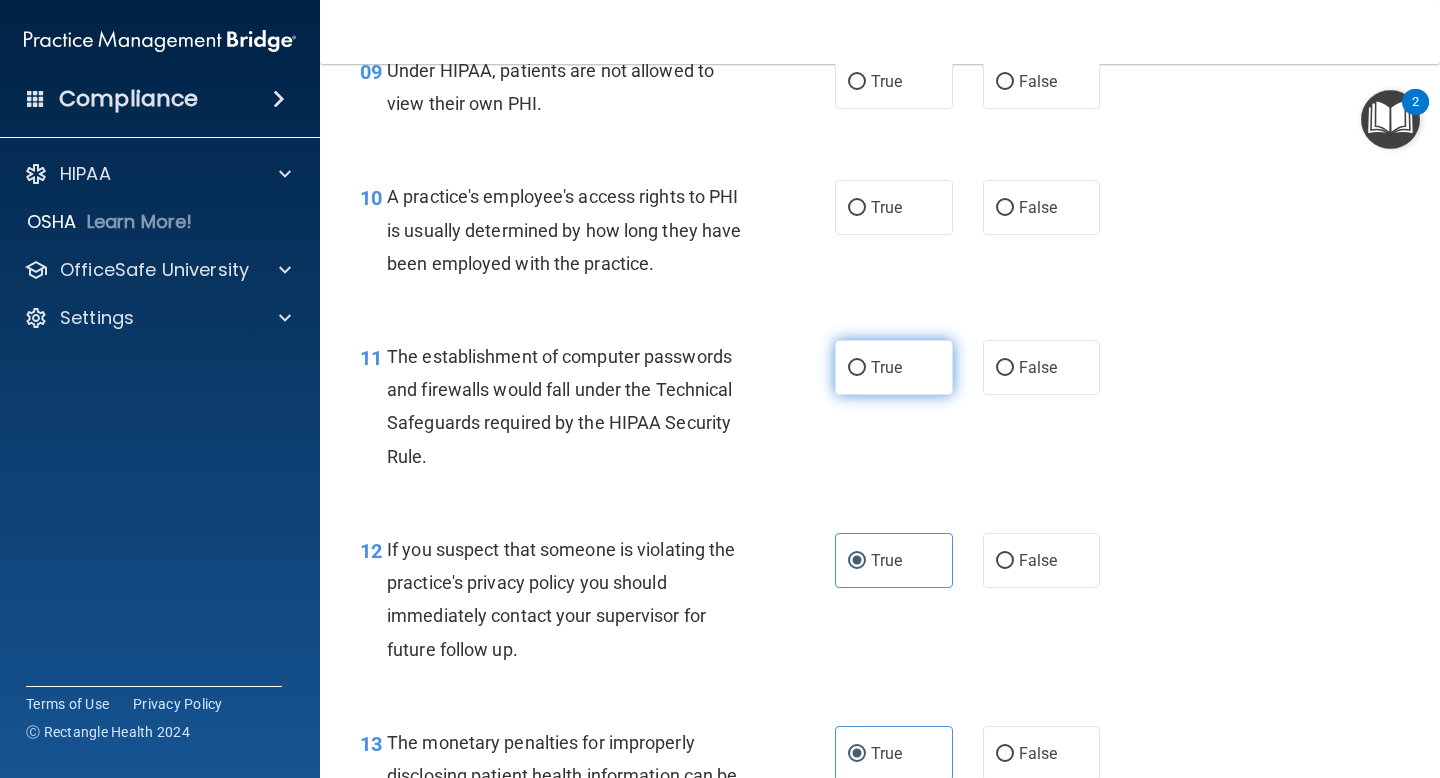 click on "True" at bounding box center [894, 367] 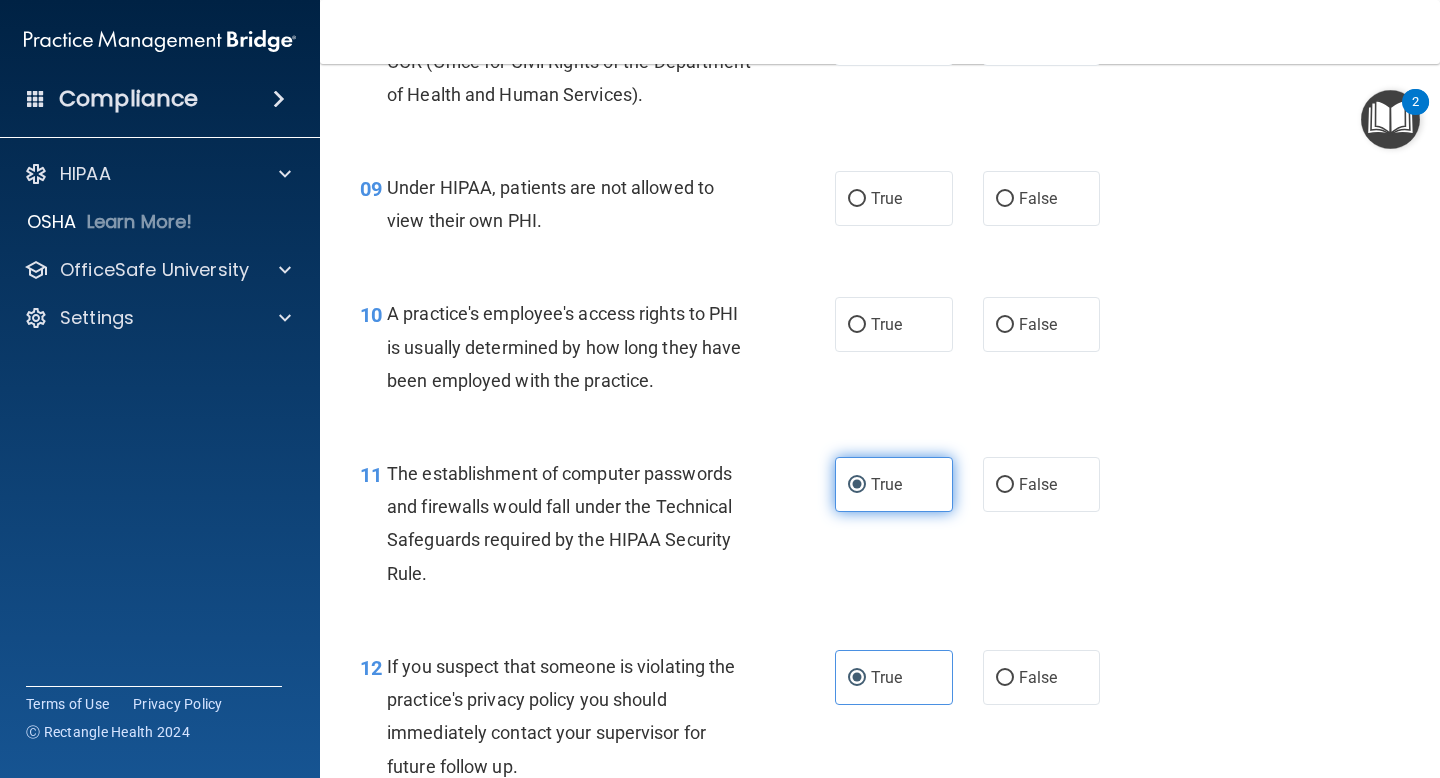 scroll, scrollTop: 1408, scrollLeft: 0, axis: vertical 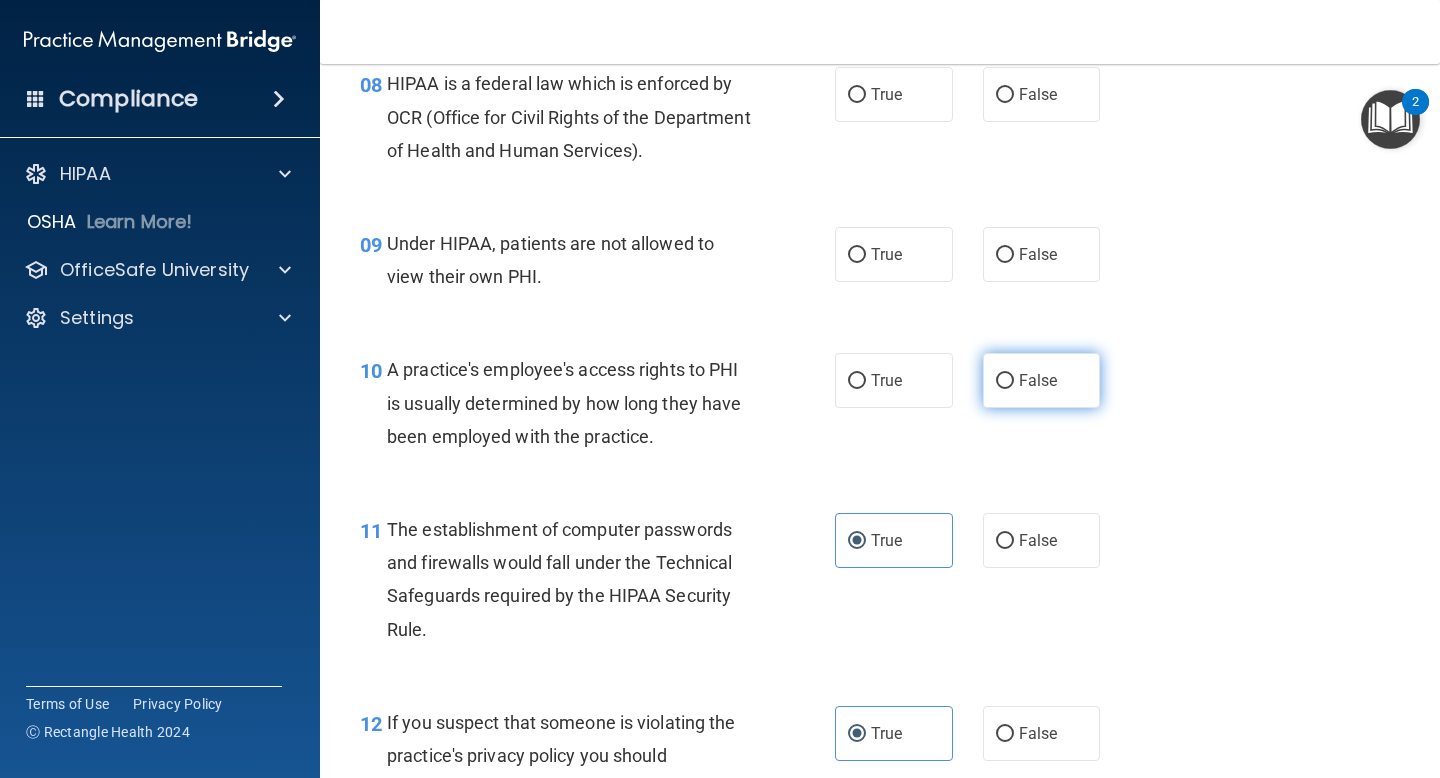 click on "False" at bounding box center (1005, 381) 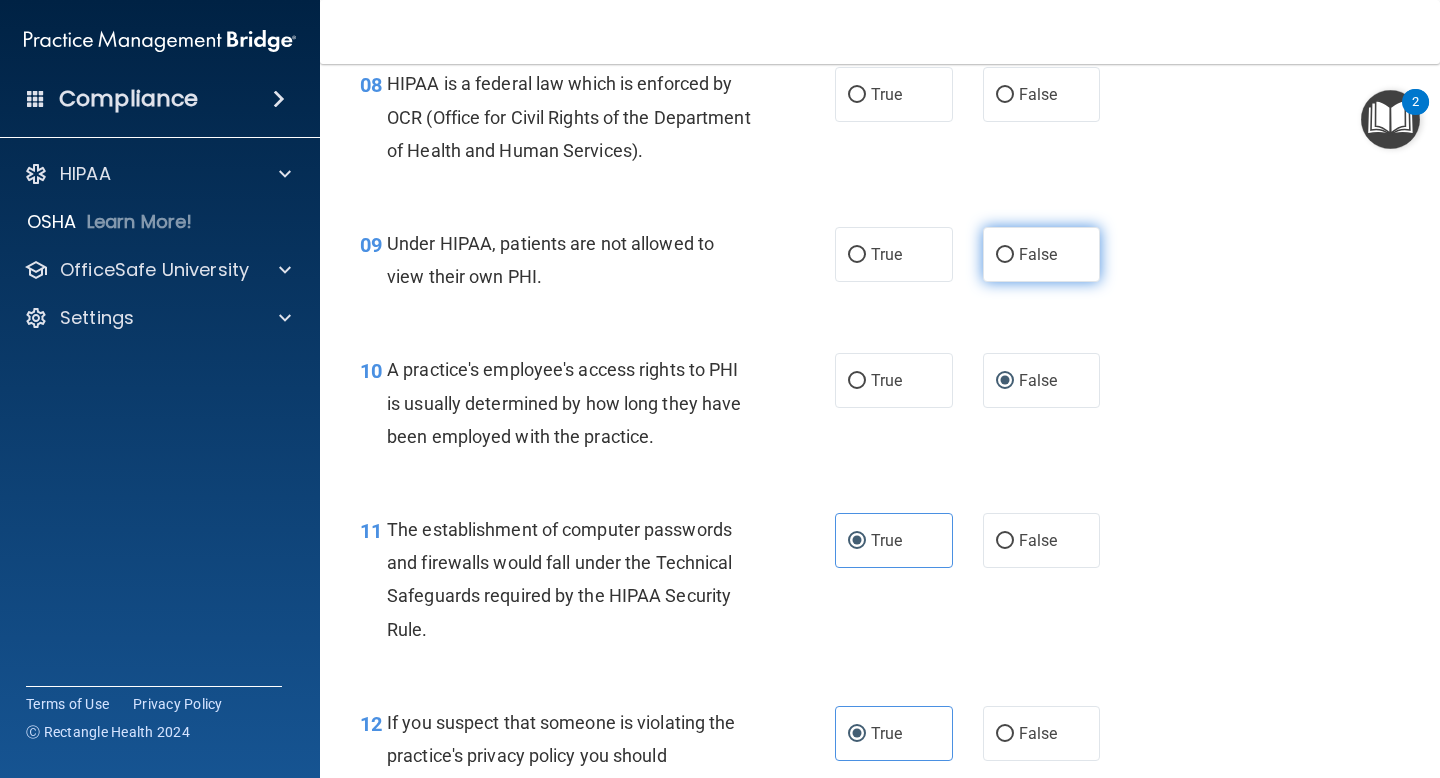 click on "False" at bounding box center (1038, 254) 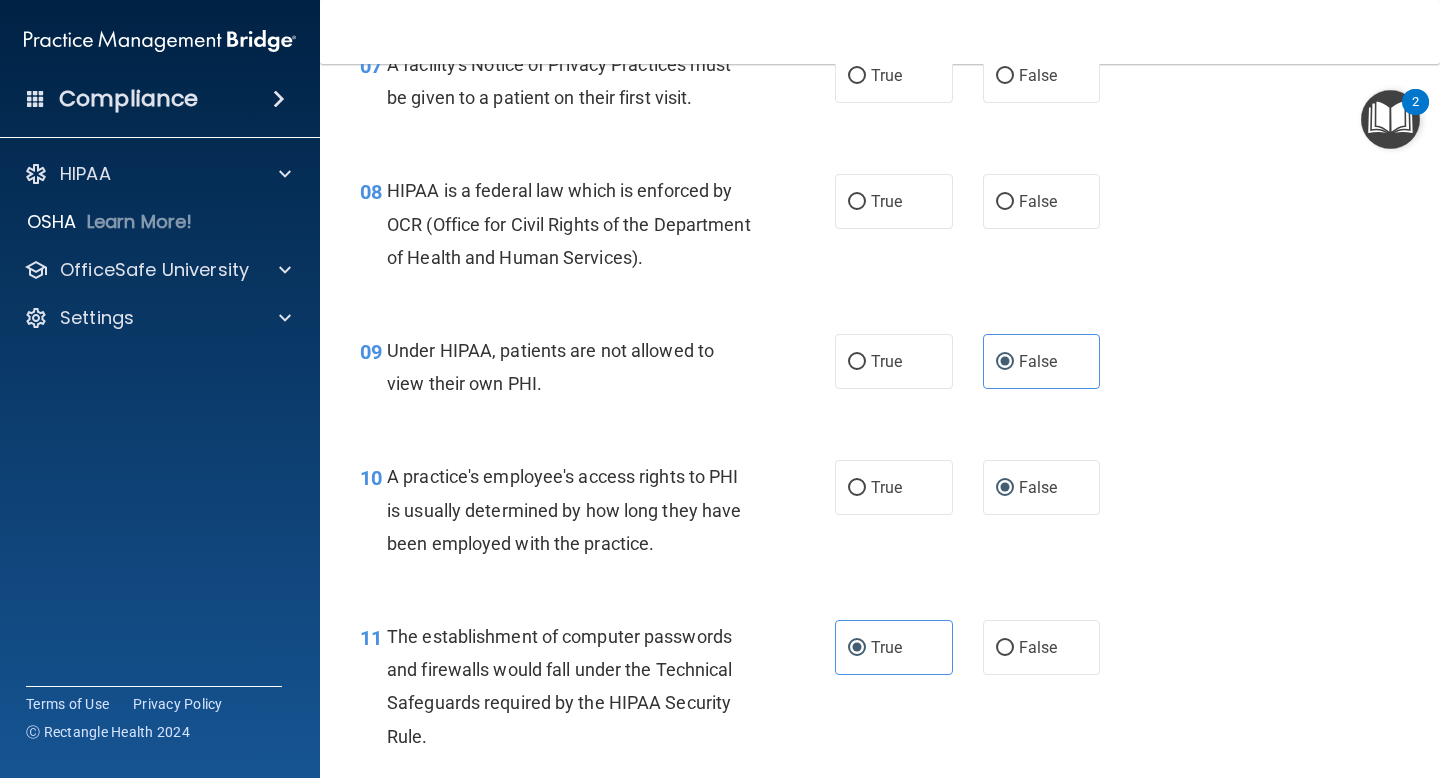 scroll, scrollTop: 1242, scrollLeft: 0, axis: vertical 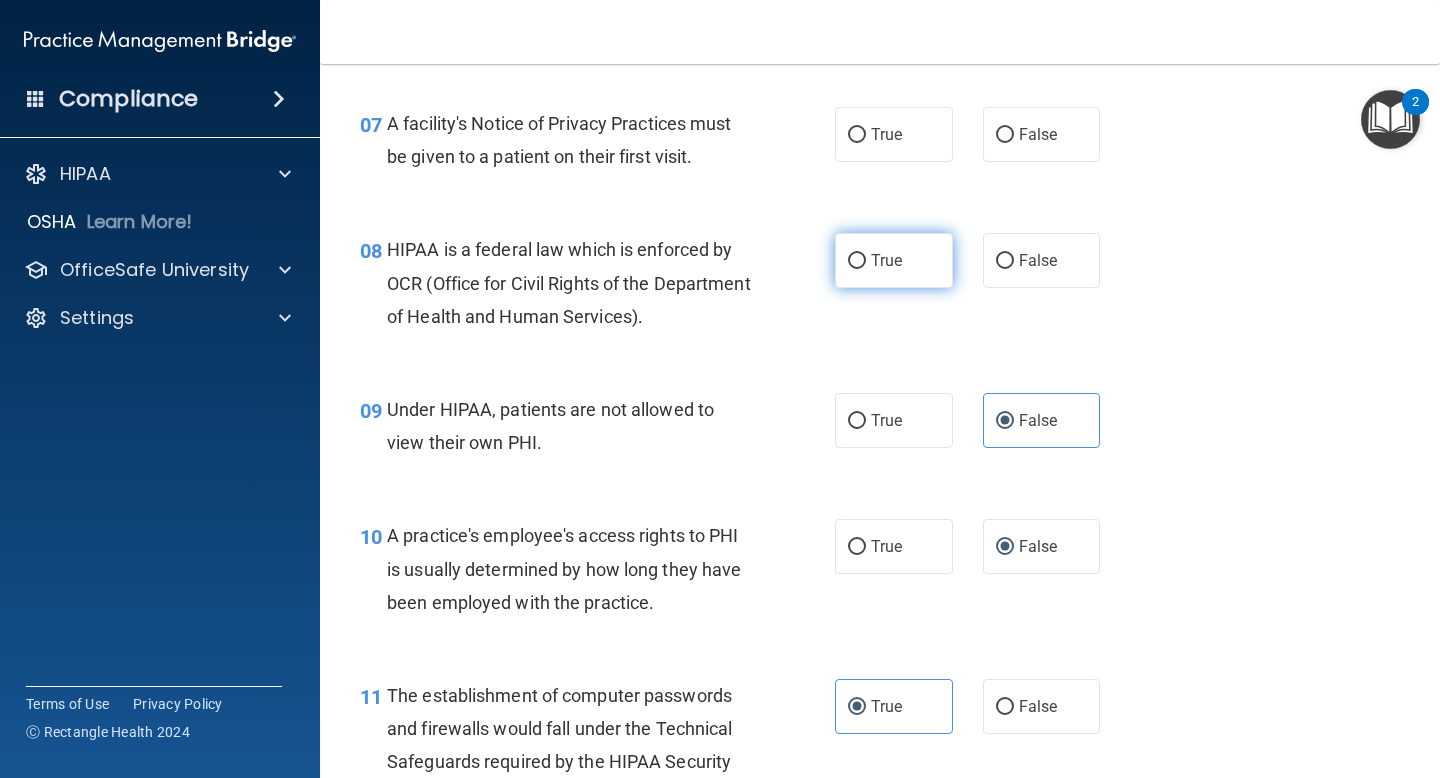 click on "True" at bounding box center (894, 260) 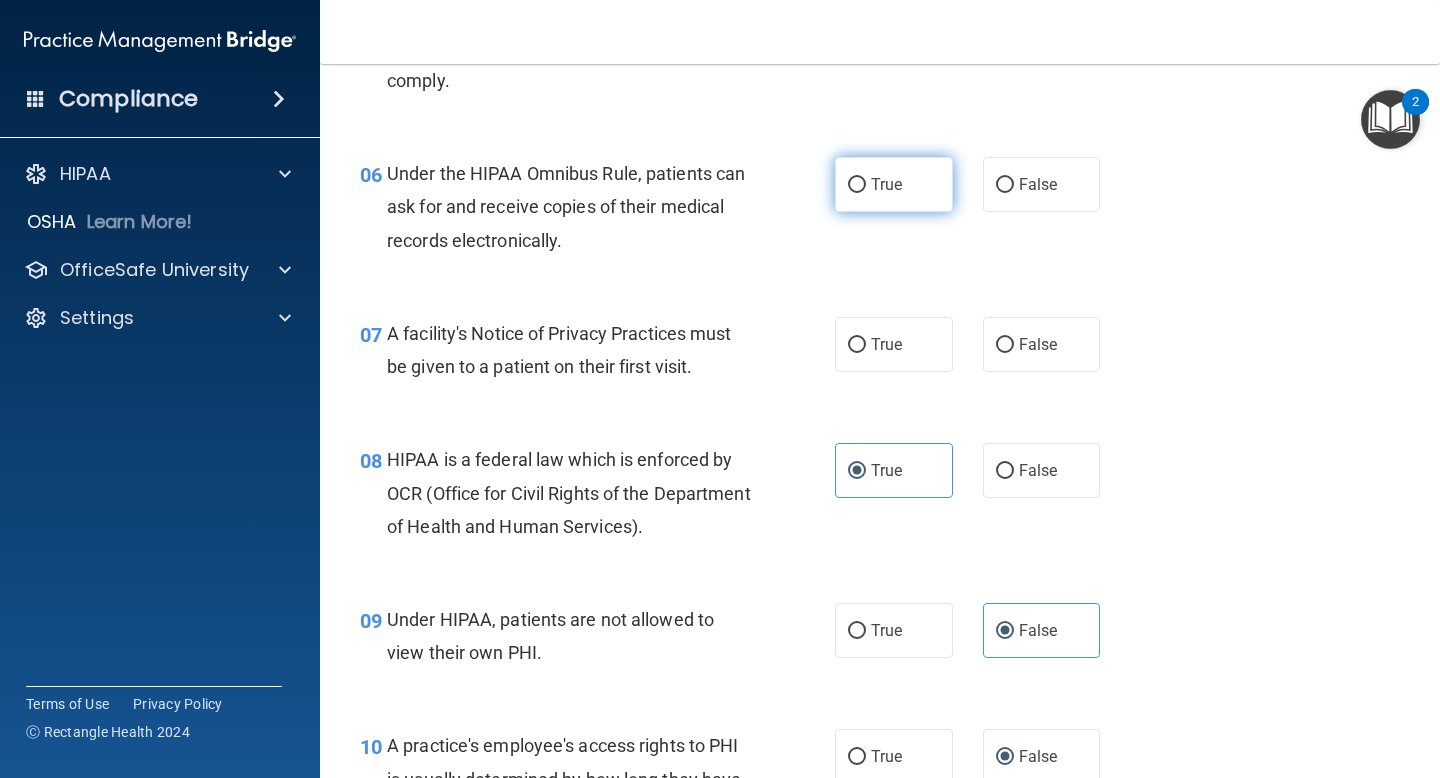 scroll, scrollTop: 924, scrollLeft: 0, axis: vertical 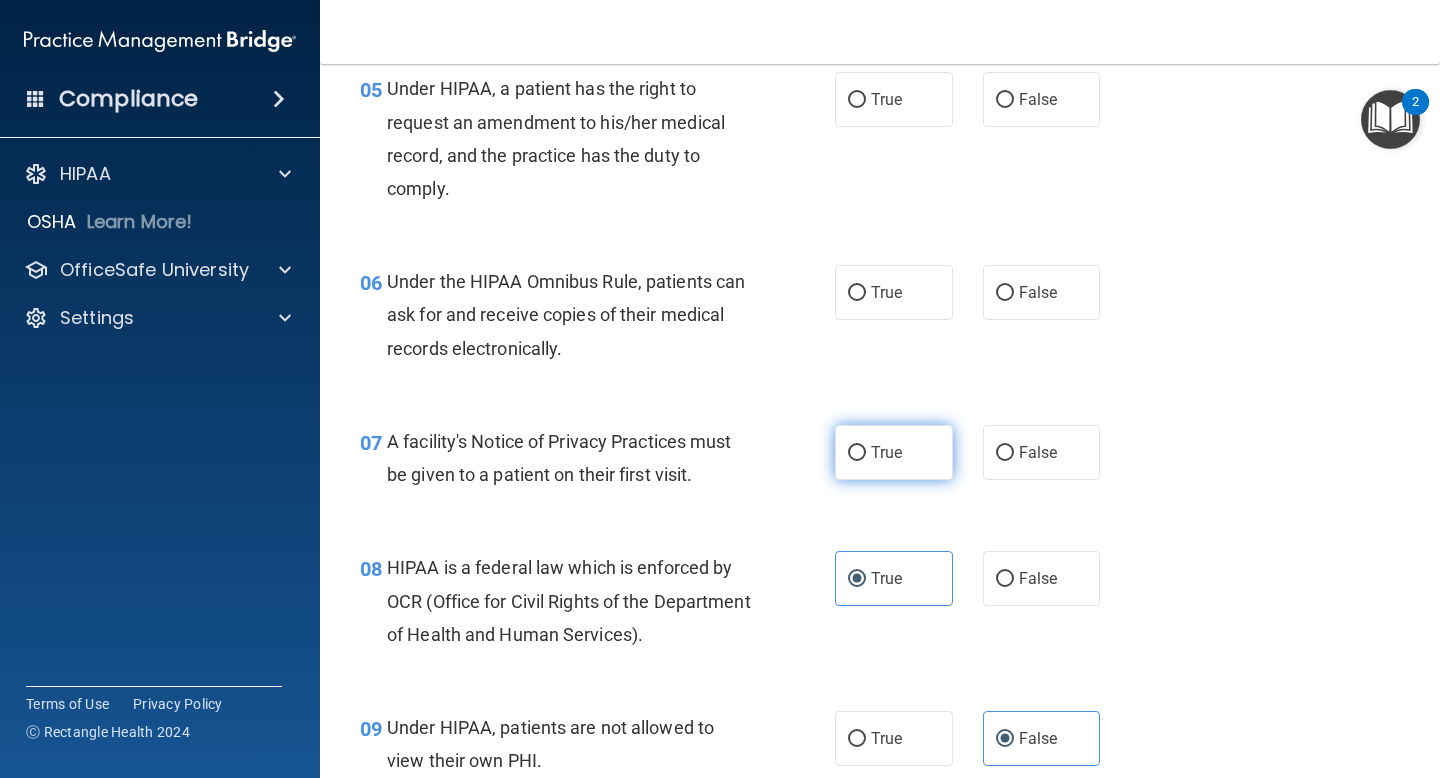 click on "True" at bounding box center [894, 452] 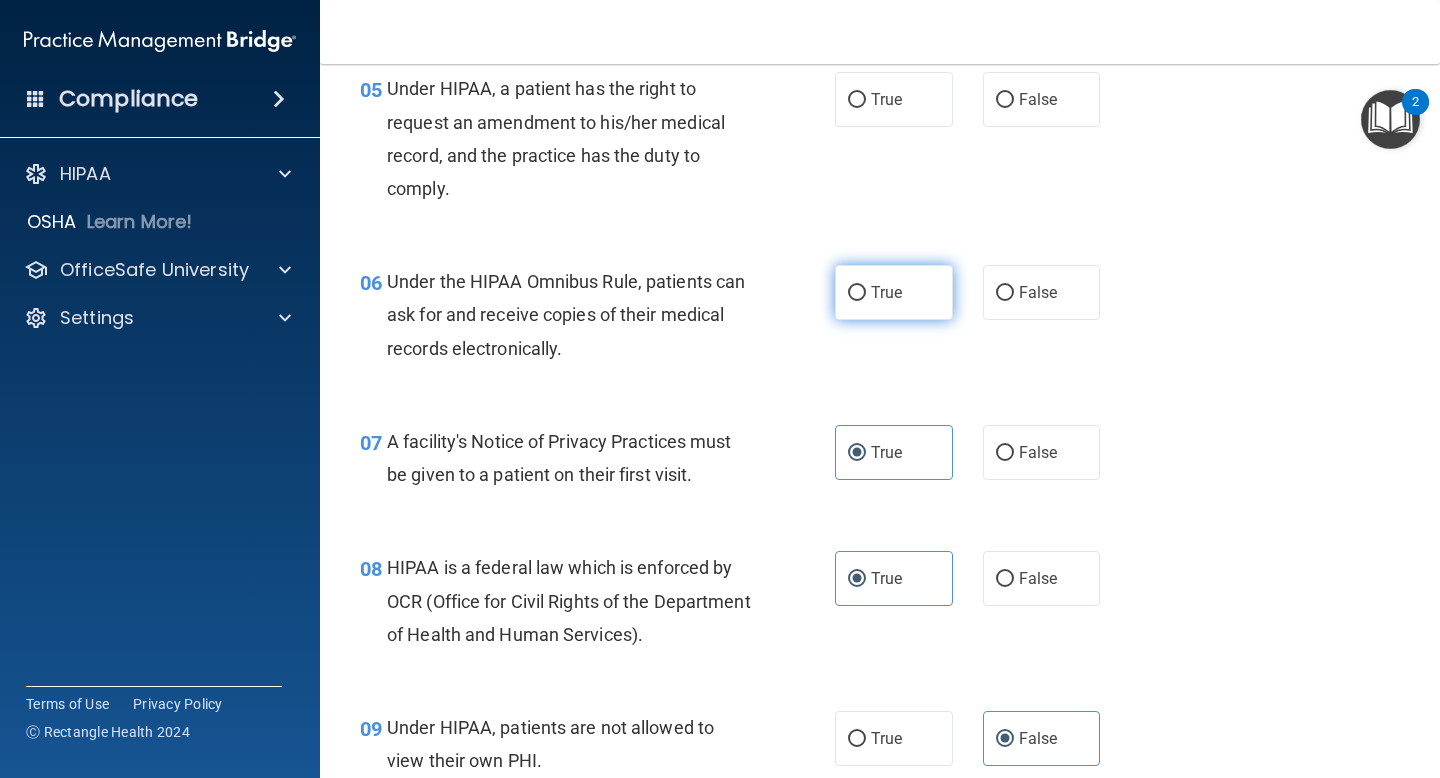 click on "True" at bounding box center (894, 292) 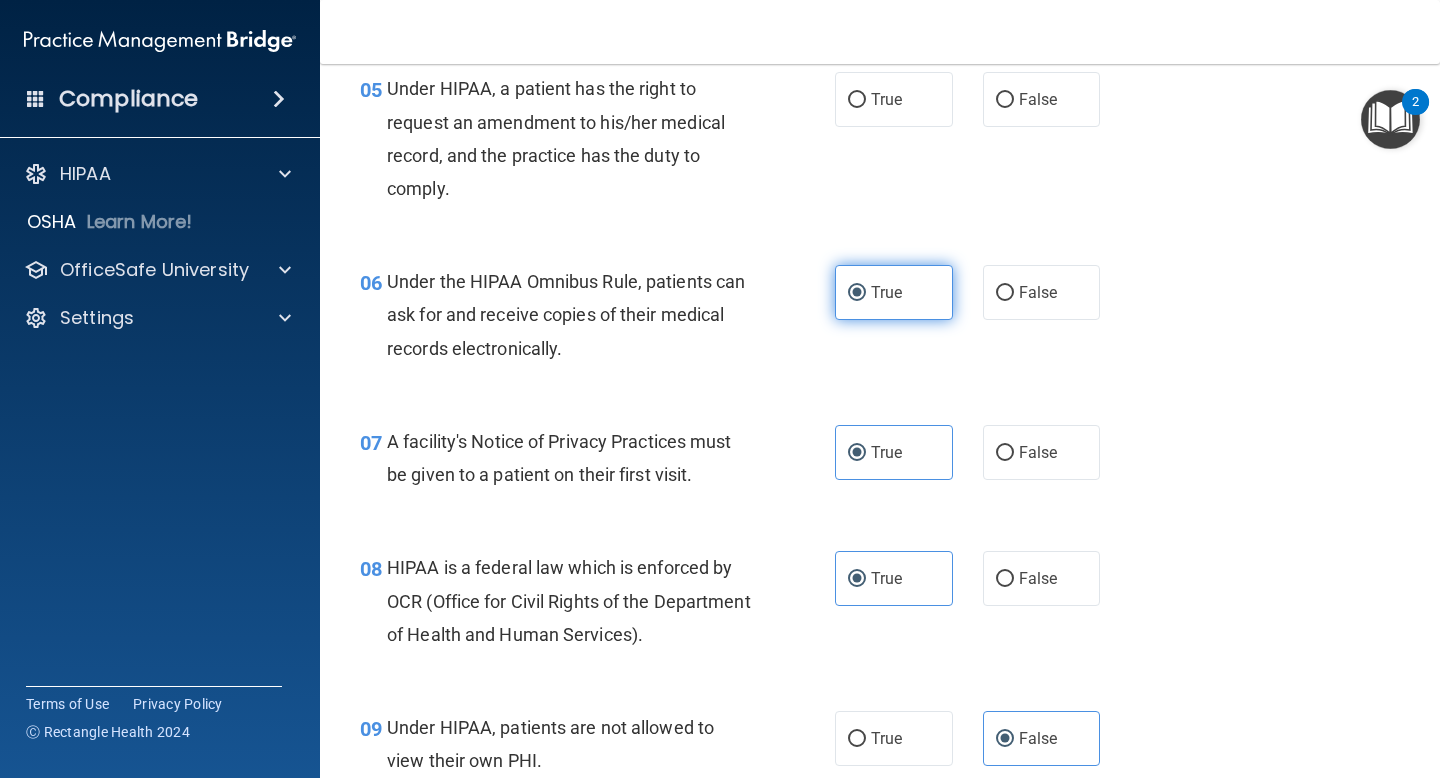 scroll, scrollTop: 754, scrollLeft: 0, axis: vertical 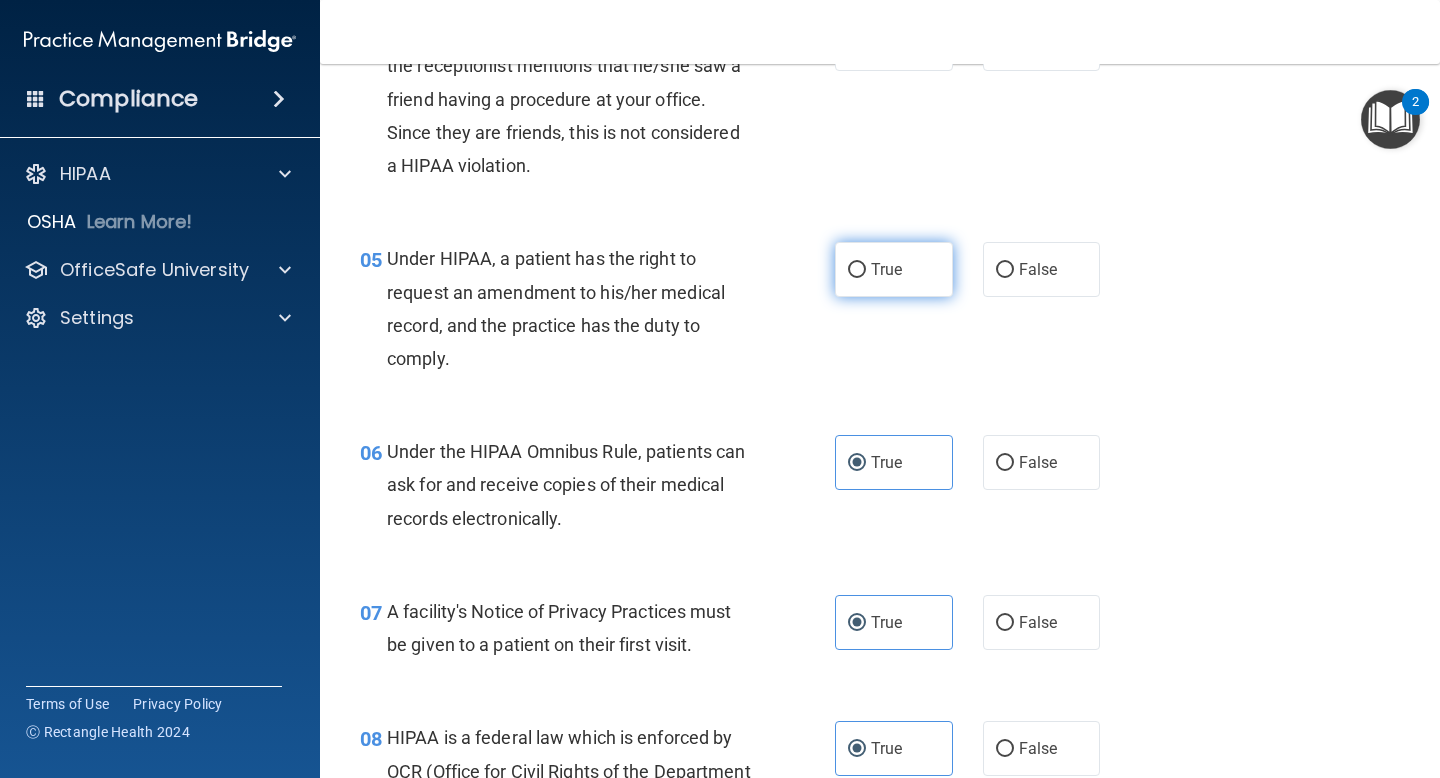 click on "True" at bounding box center (894, 269) 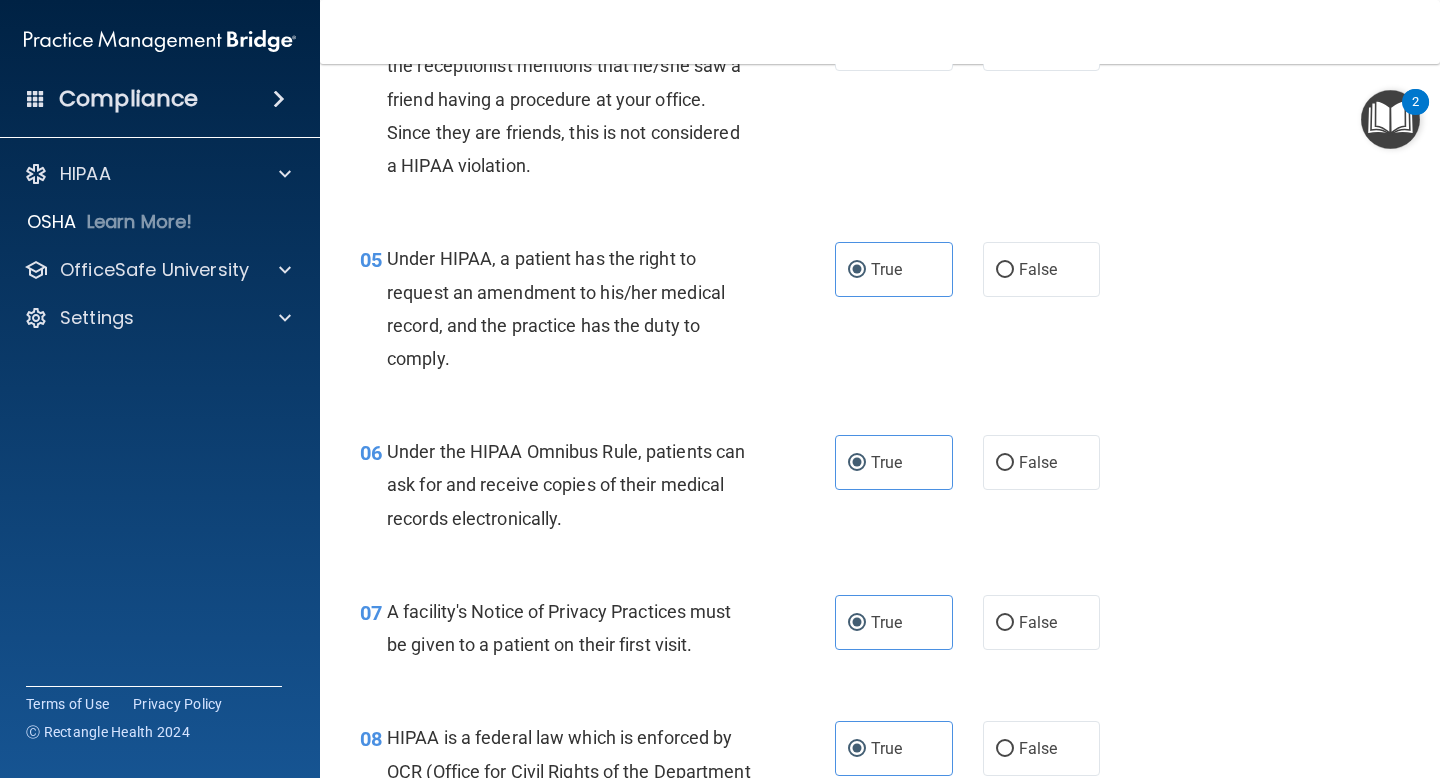 scroll, scrollTop: 370, scrollLeft: 0, axis: vertical 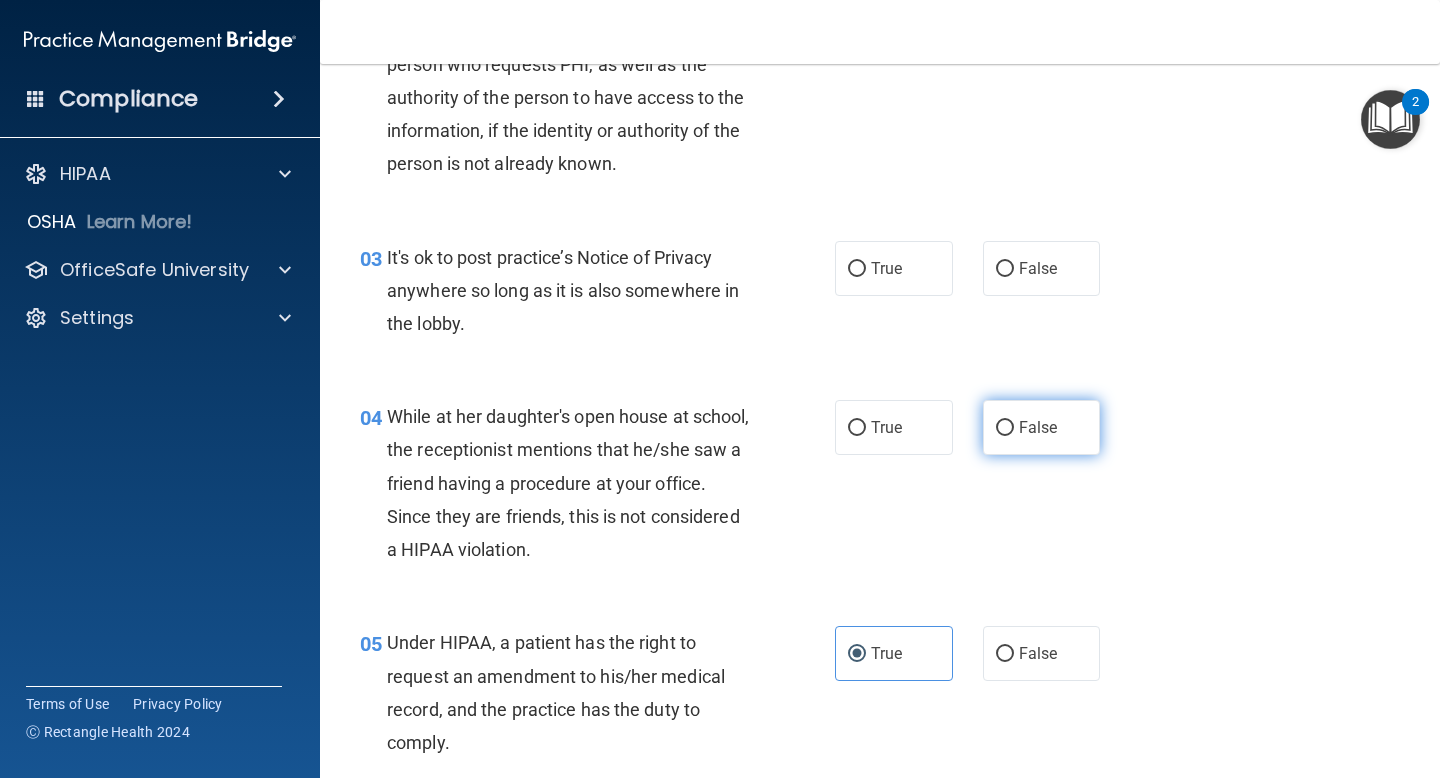click on "False" at bounding box center (1038, 427) 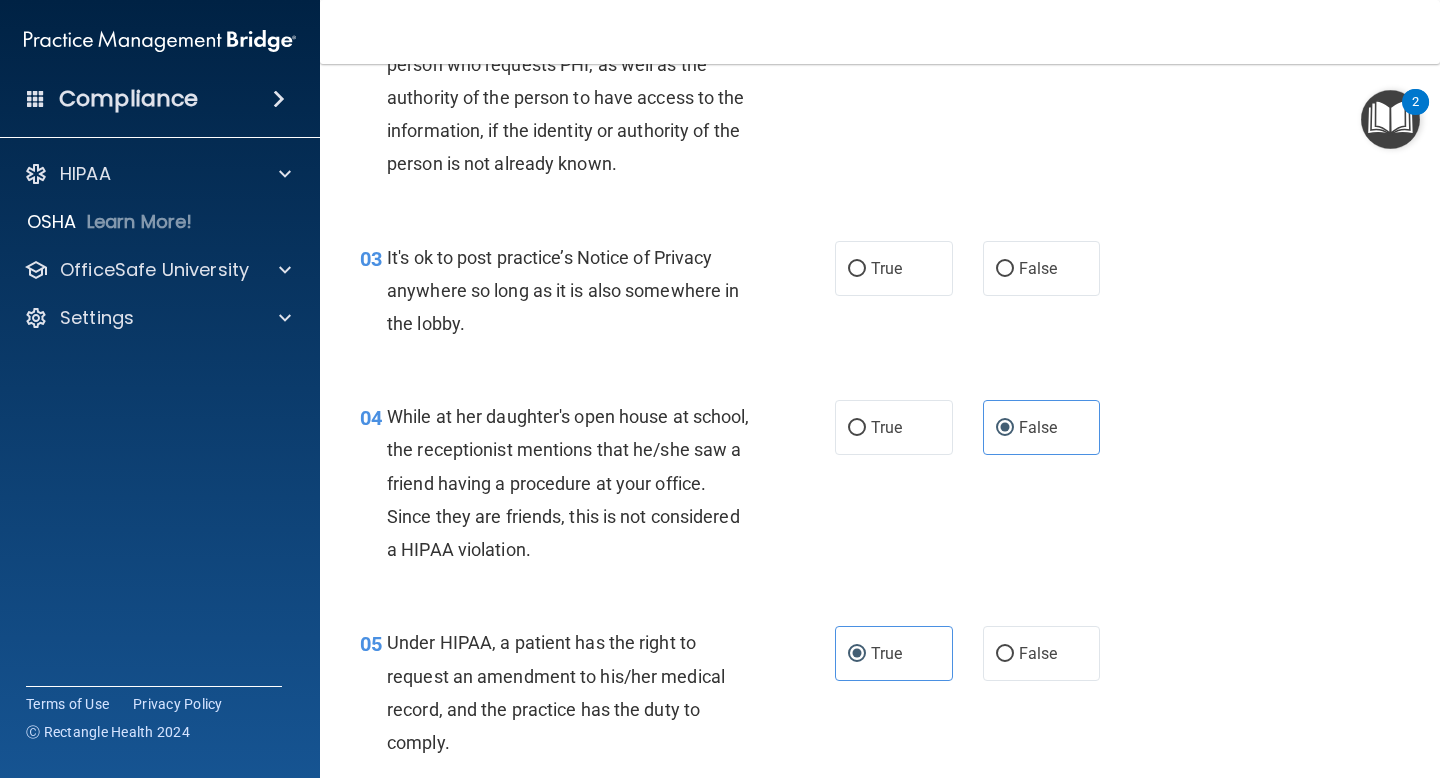 scroll, scrollTop: 209, scrollLeft: 0, axis: vertical 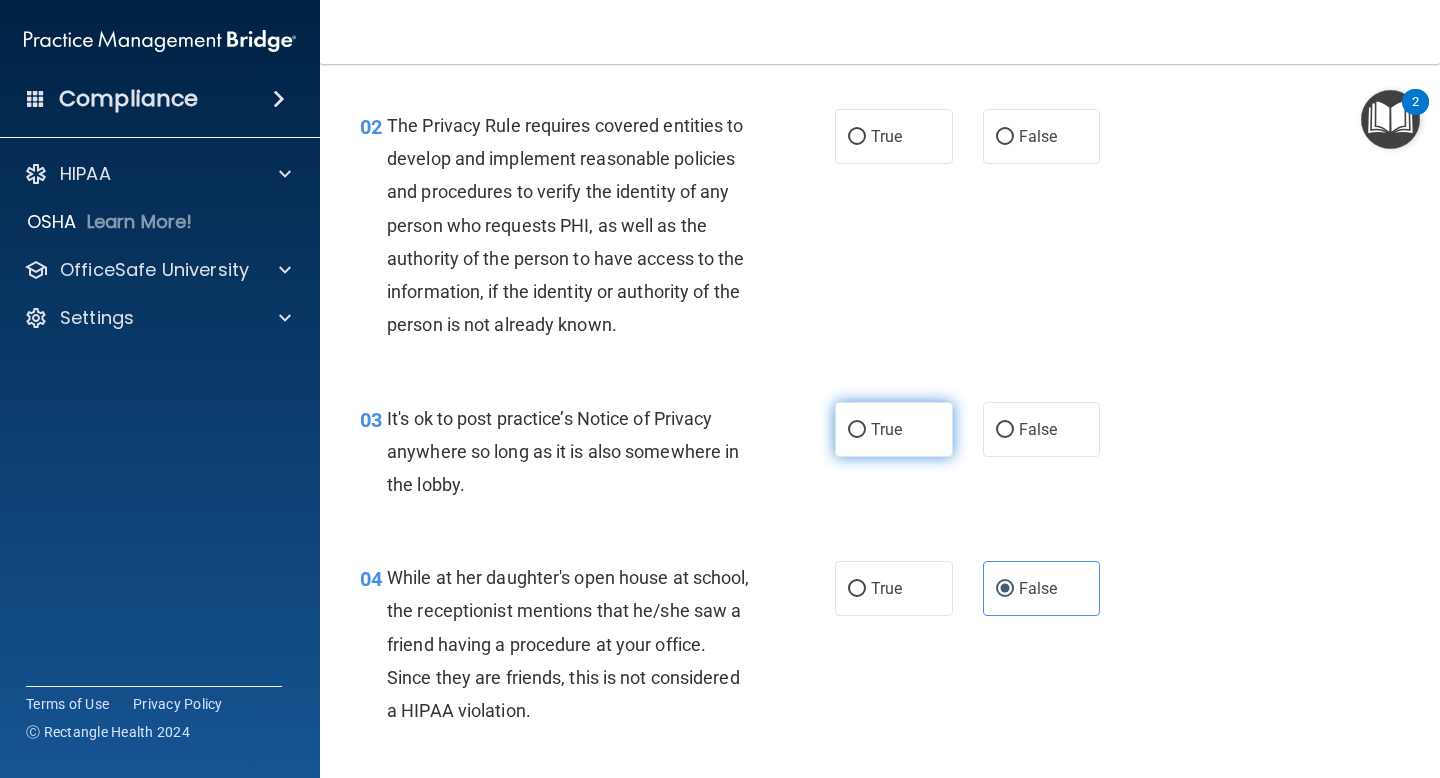 click on "True" at bounding box center [894, 429] 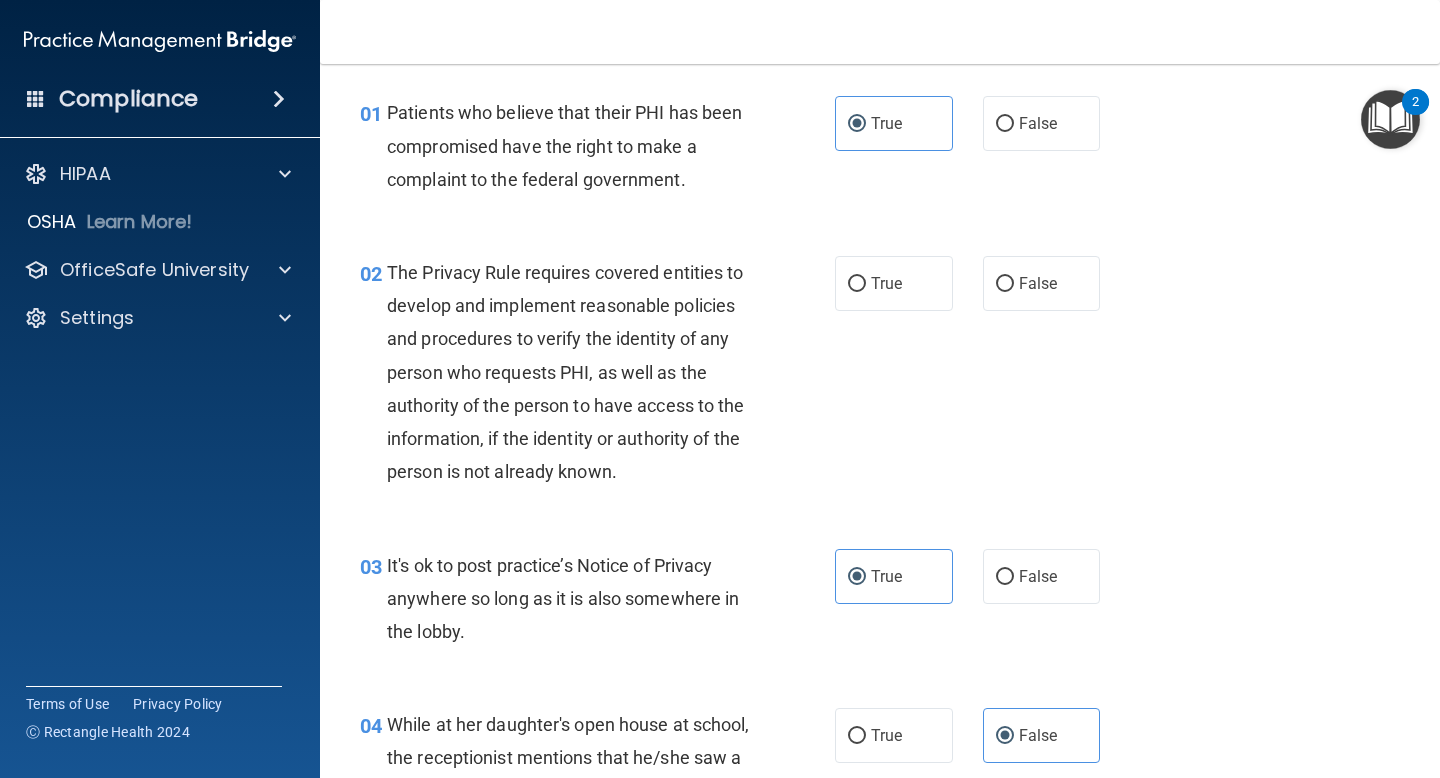 scroll, scrollTop: 32, scrollLeft: 0, axis: vertical 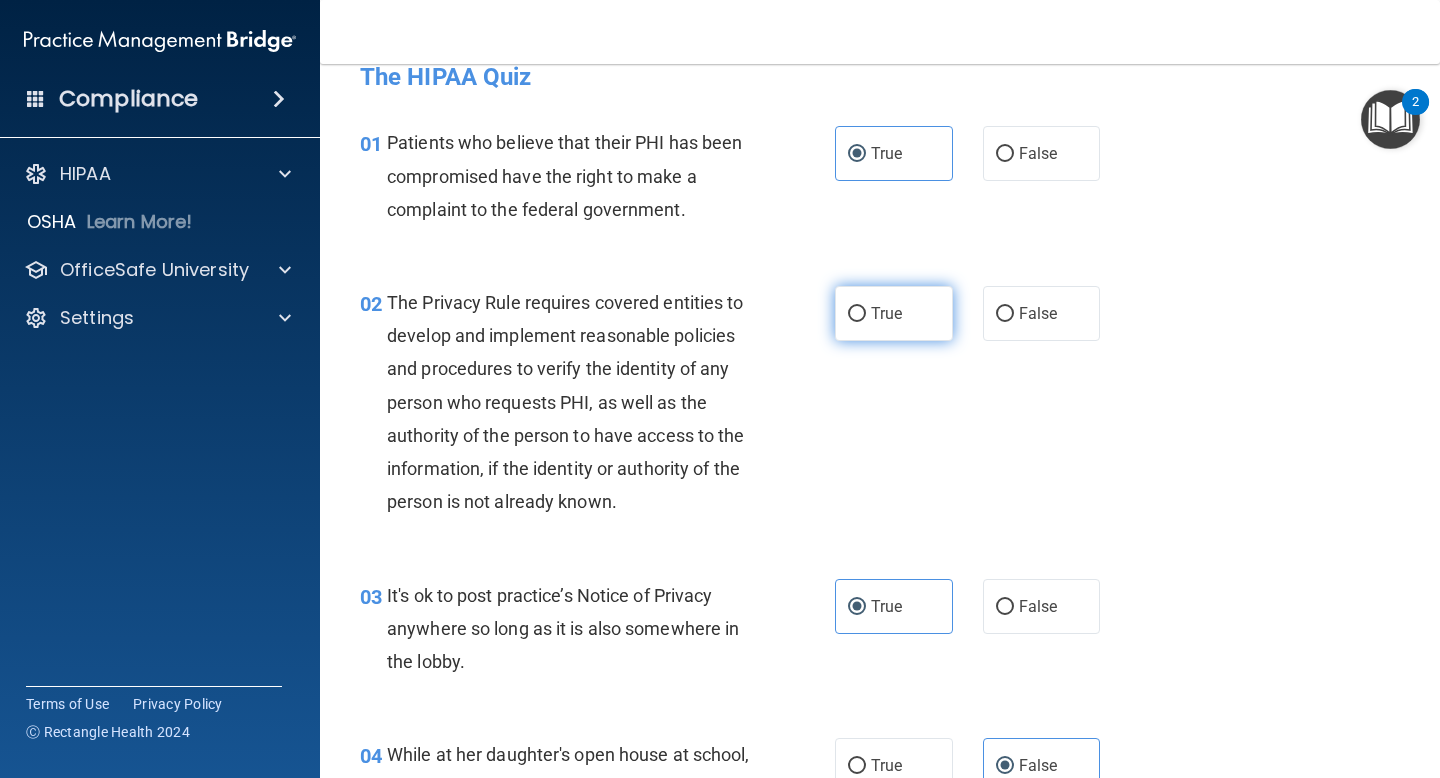 click on "True" at bounding box center [886, 313] 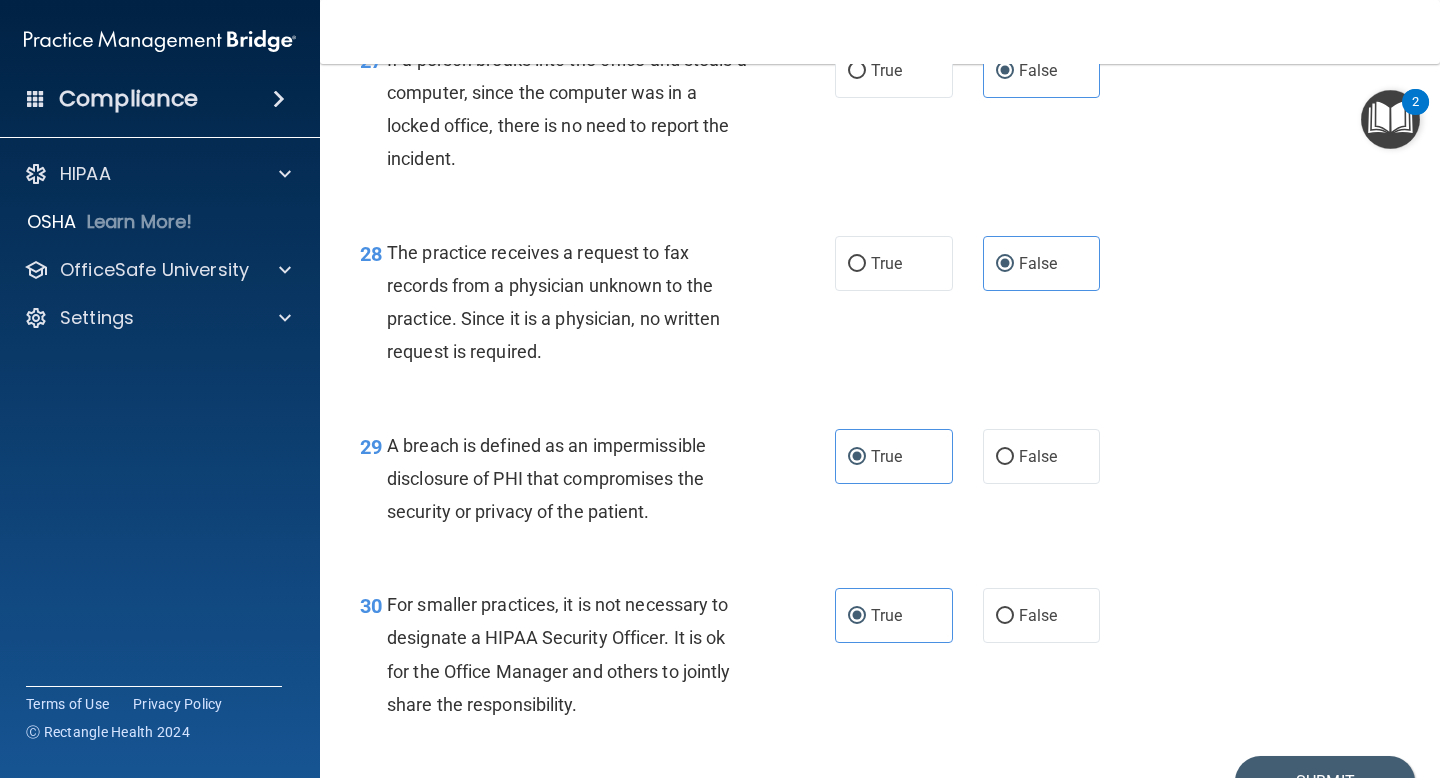 scroll, scrollTop: 5074, scrollLeft: 0, axis: vertical 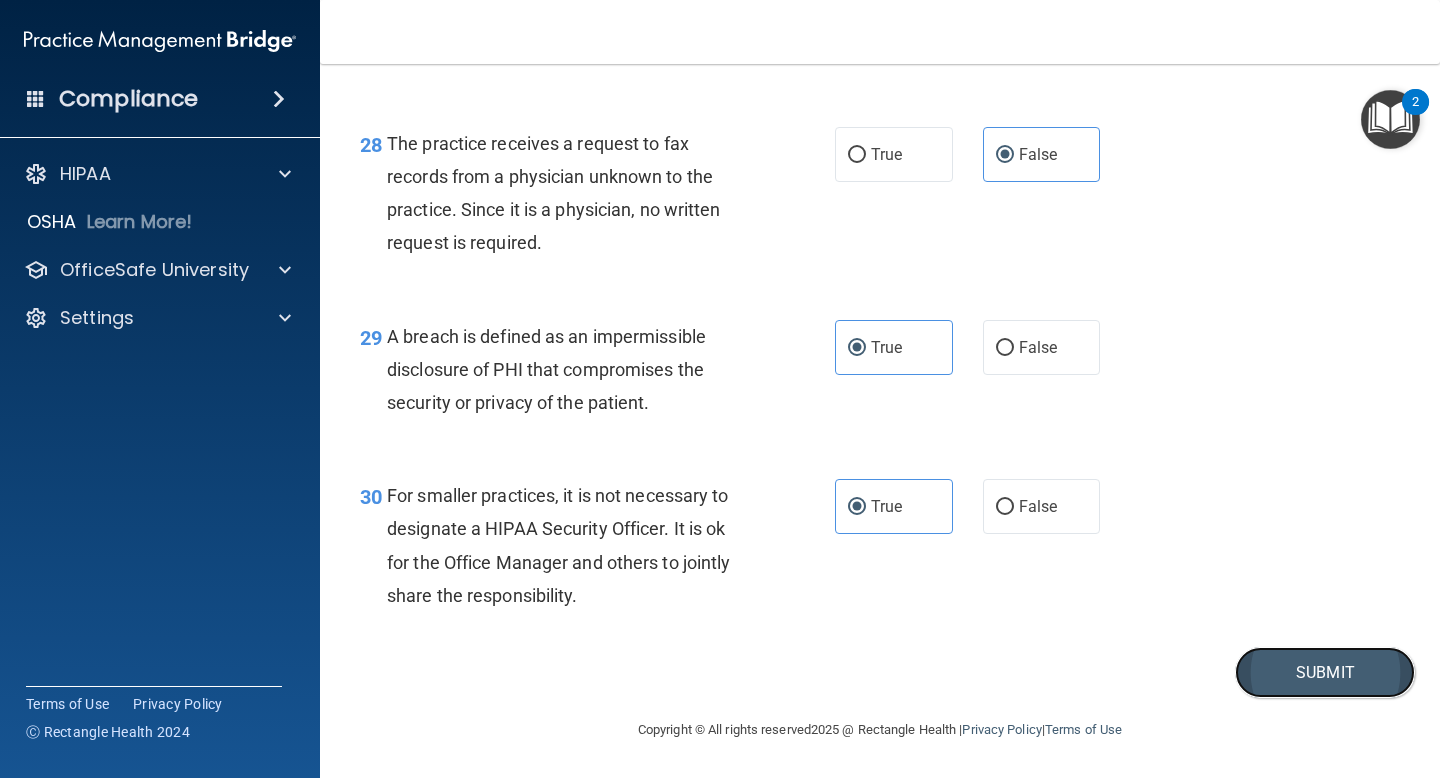 click on "Submit" at bounding box center (1325, 672) 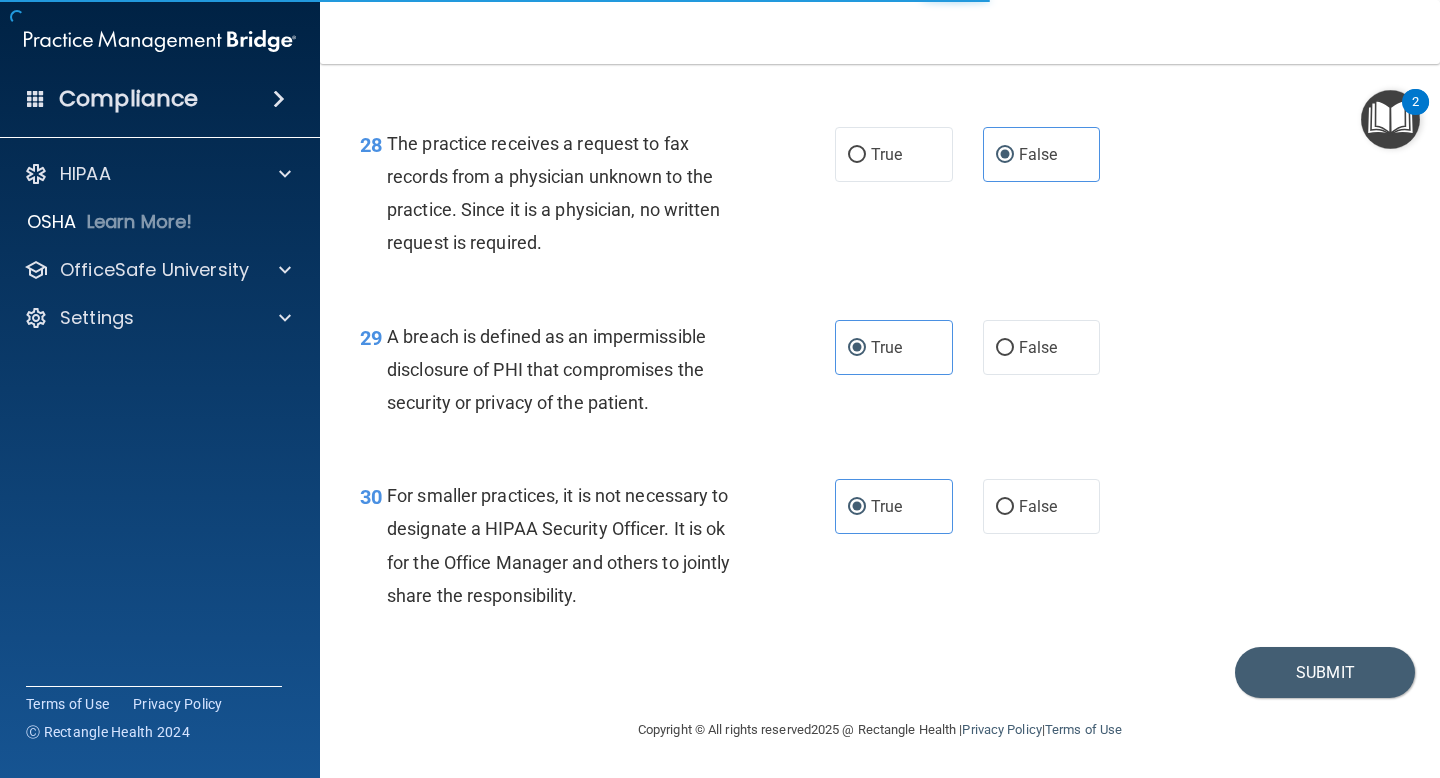click on "Toggle navigation                                                                                                     Leah Bastante   leahabastante@gmail.com                            Manage My Enterprise              MedPsych Associates of NJ     Manage My Location" at bounding box center (880, 32) 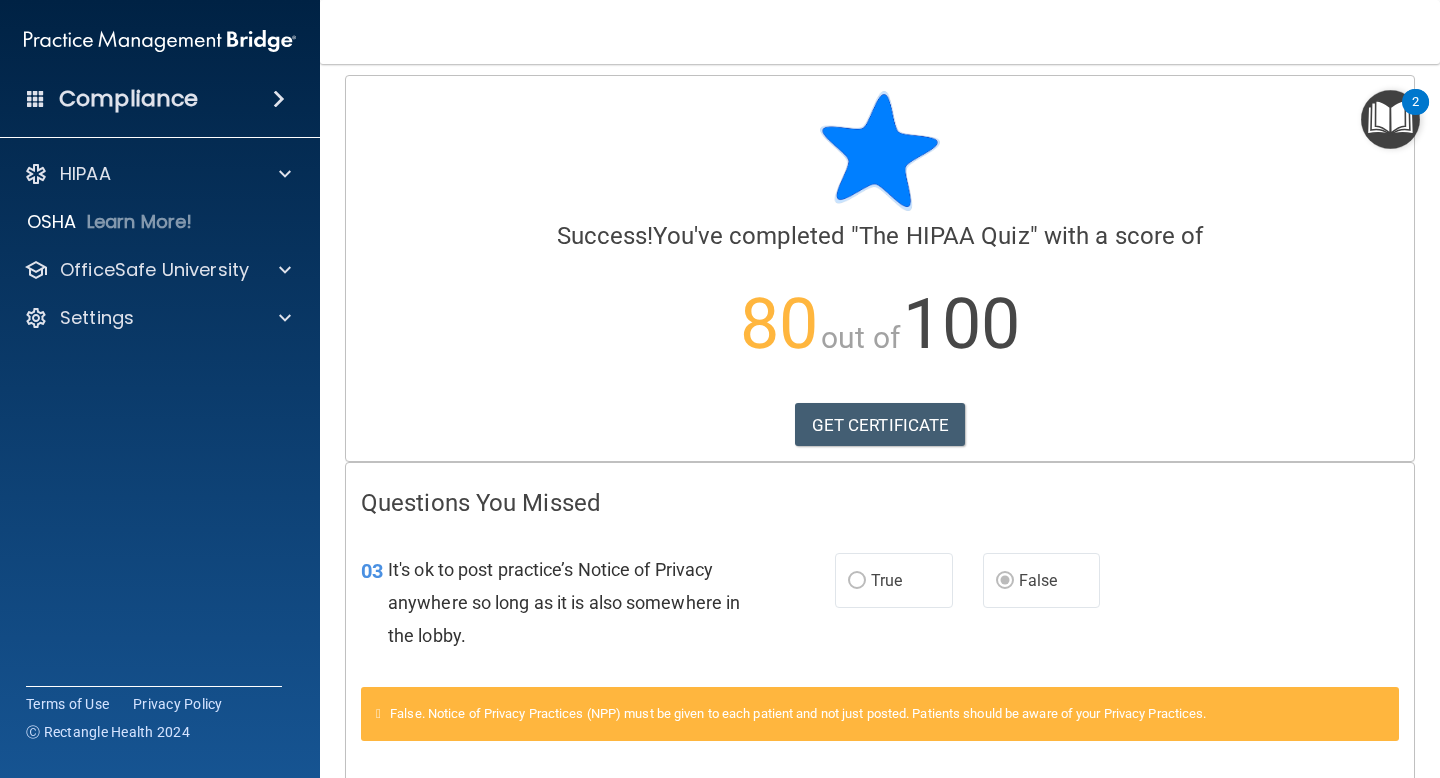 scroll, scrollTop: 0, scrollLeft: 0, axis: both 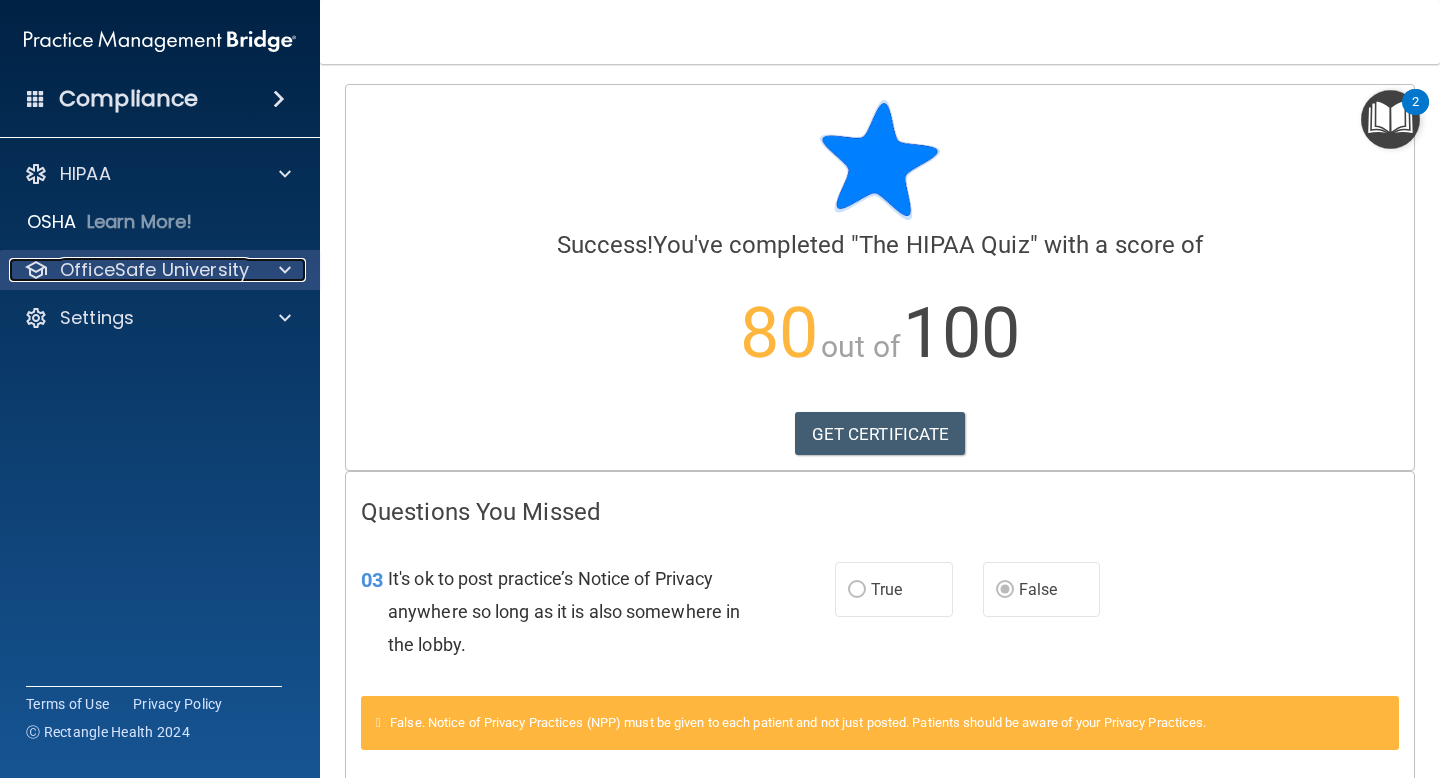 click on "OfficeSafe University" at bounding box center [154, 270] 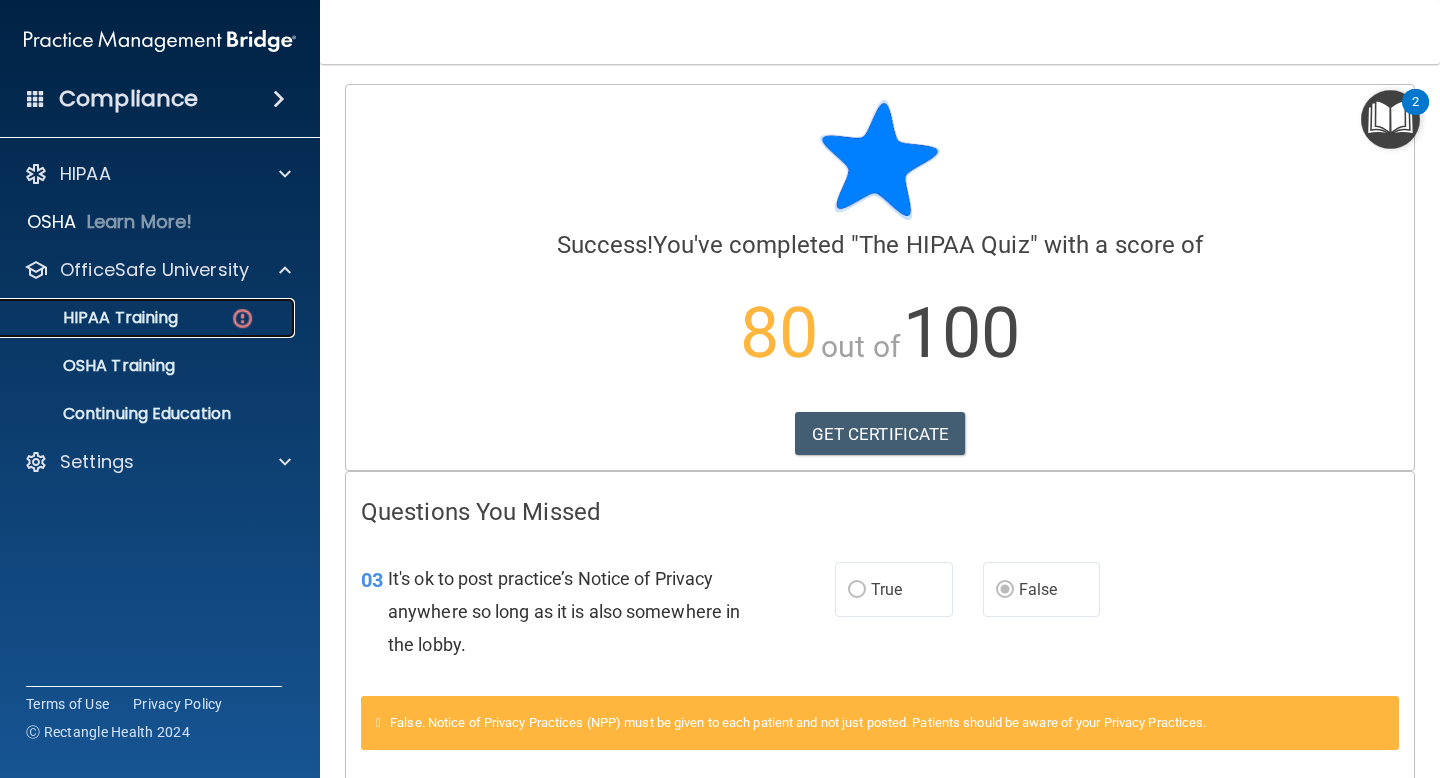 click on "HIPAA Training" at bounding box center [149, 318] 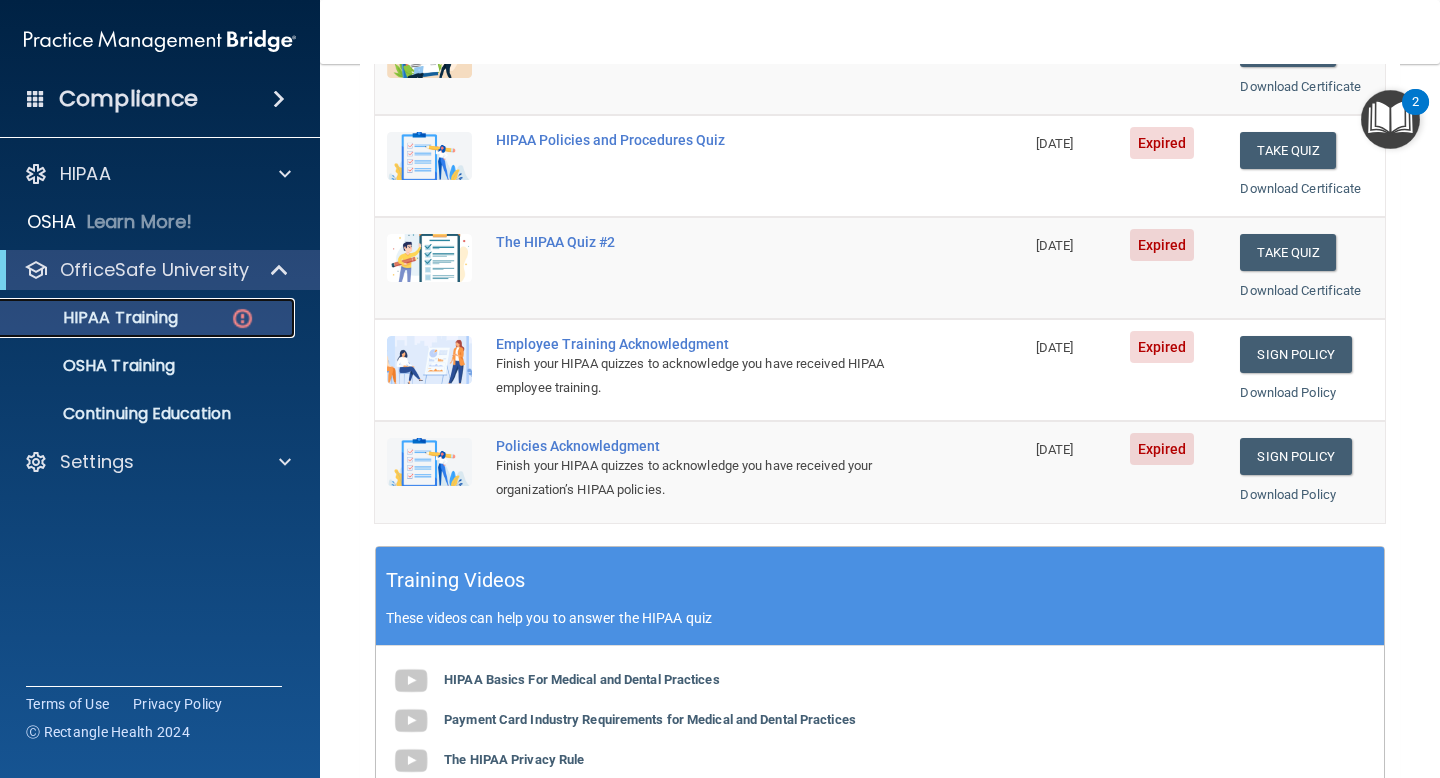 scroll, scrollTop: 169, scrollLeft: 0, axis: vertical 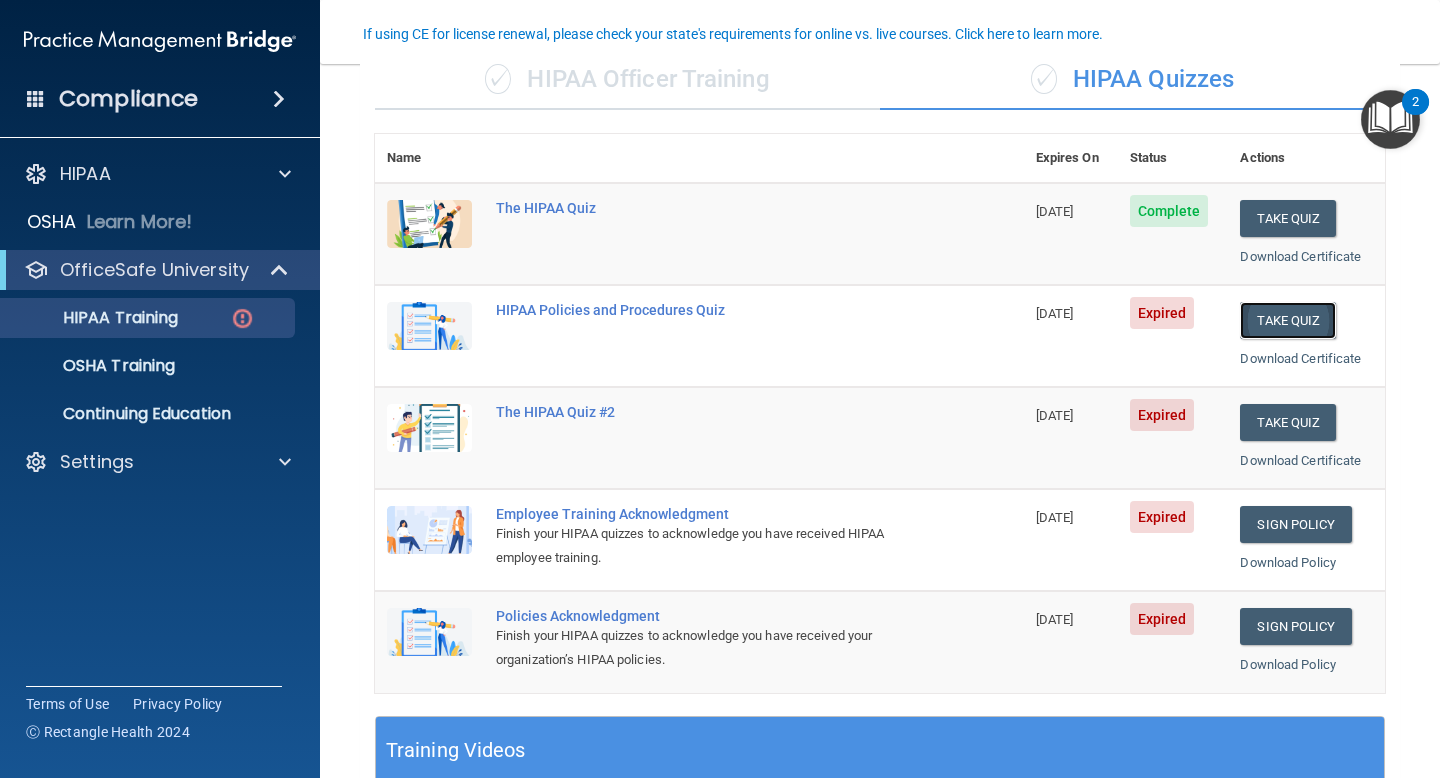 click on "Take Quiz" at bounding box center [1288, 320] 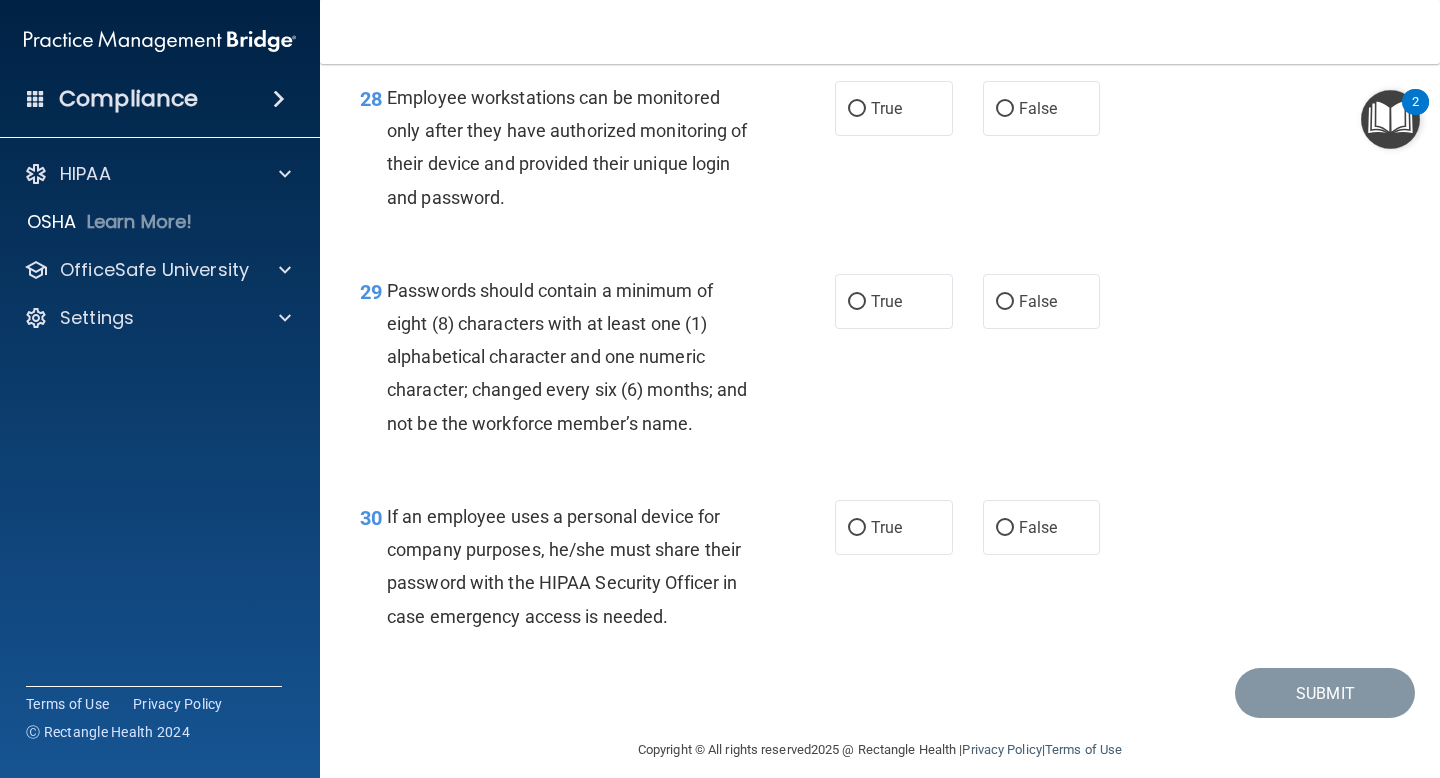 scroll, scrollTop: 5472, scrollLeft: 0, axis: vertical 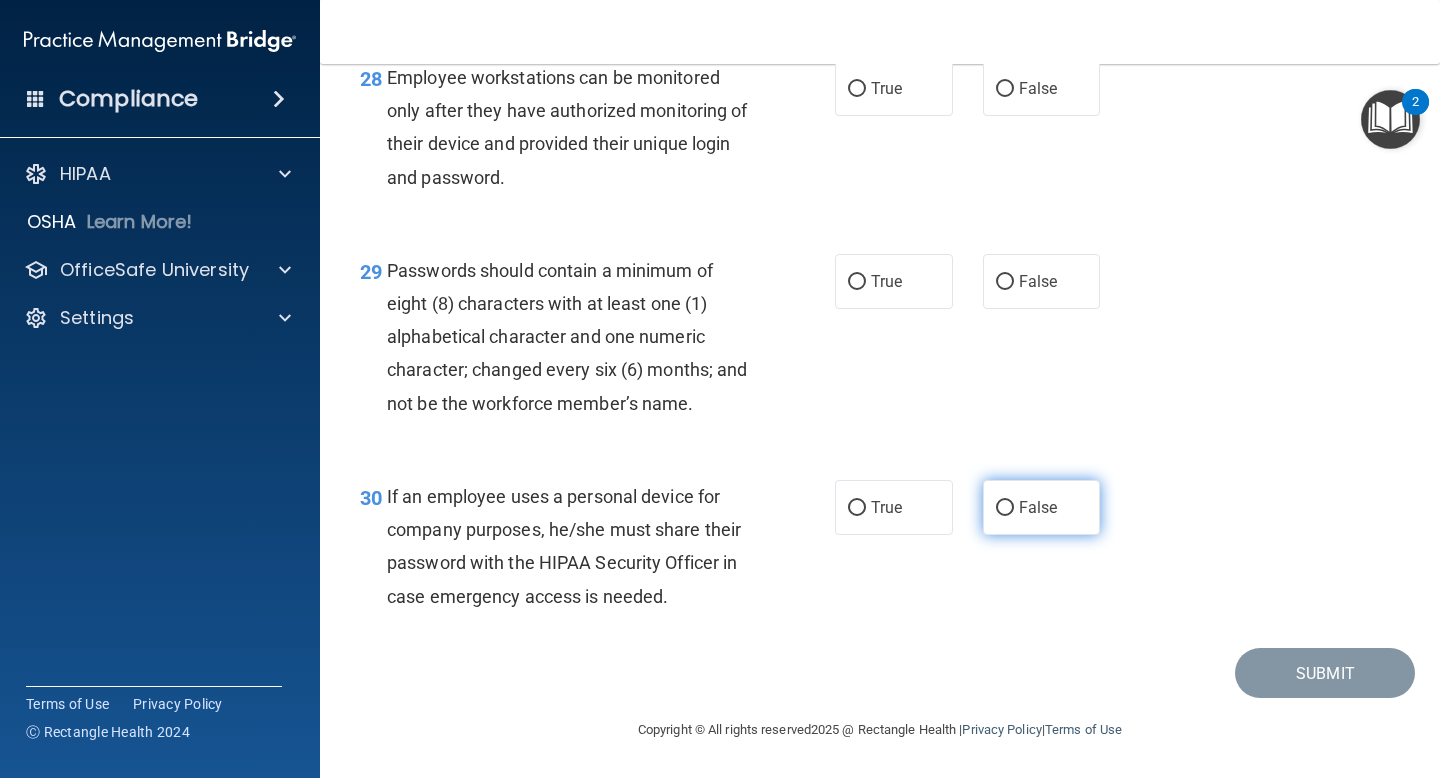 click on "False" at bounding box center (1042, 507) 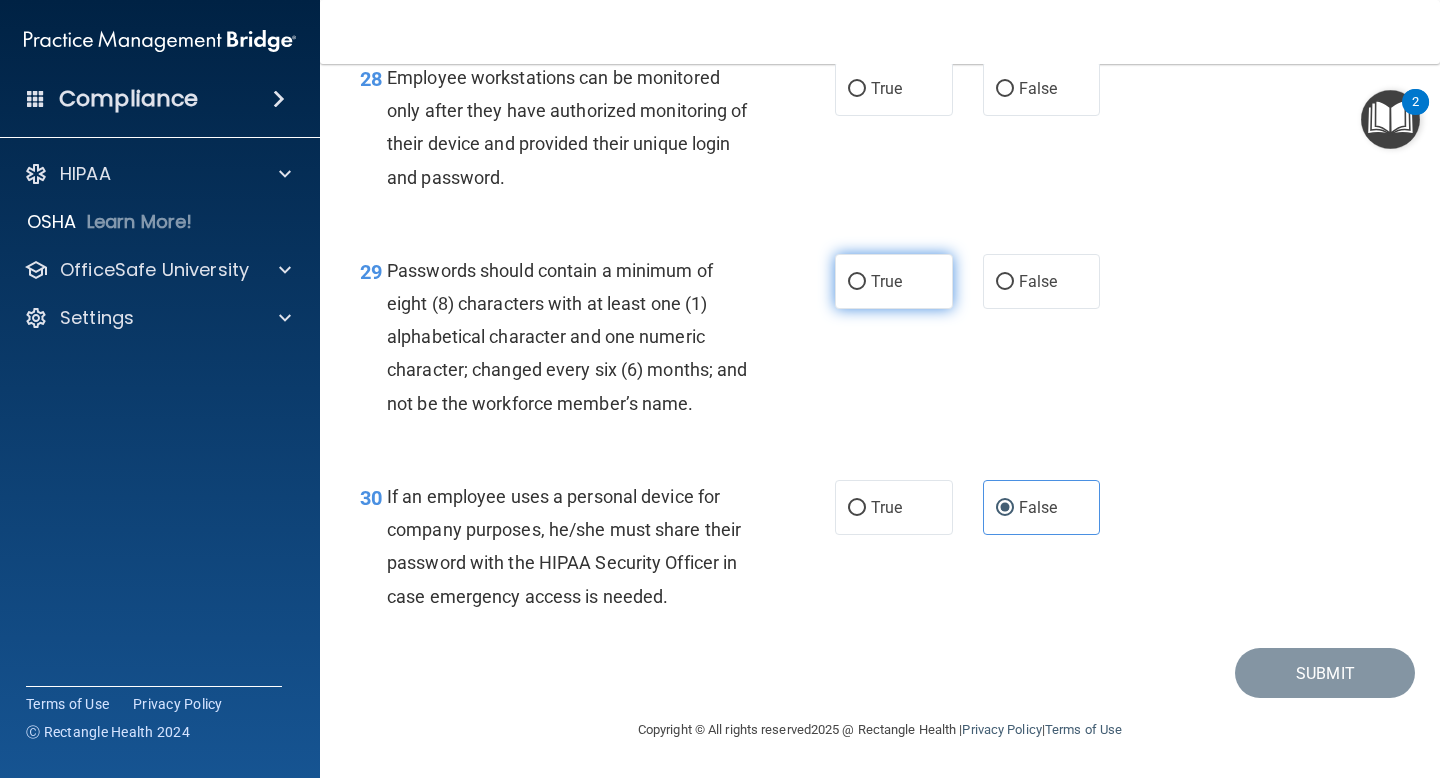 click on "True" at bounding box center [886, 281] 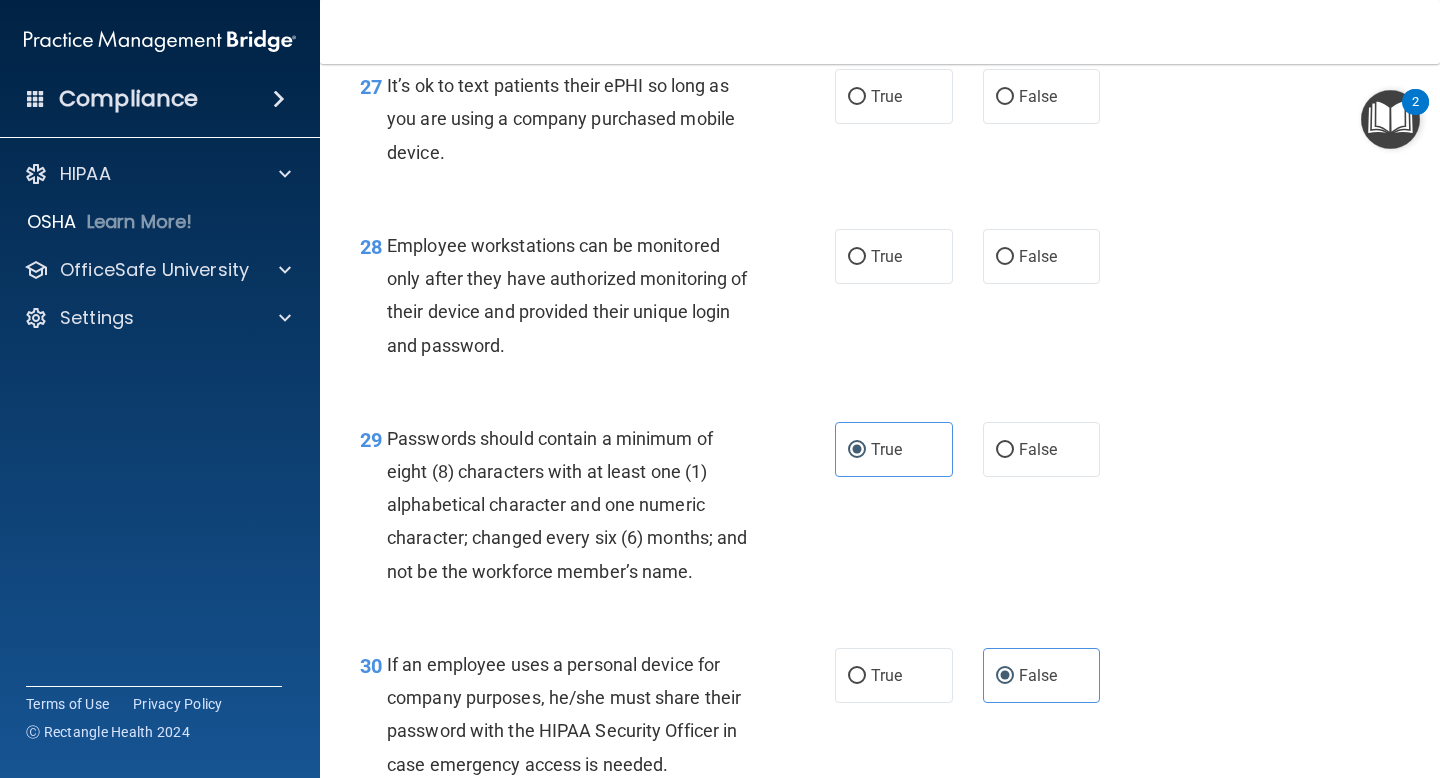 scroll, scrollTop: 5163, scrollLeft: 0, axis: vertical 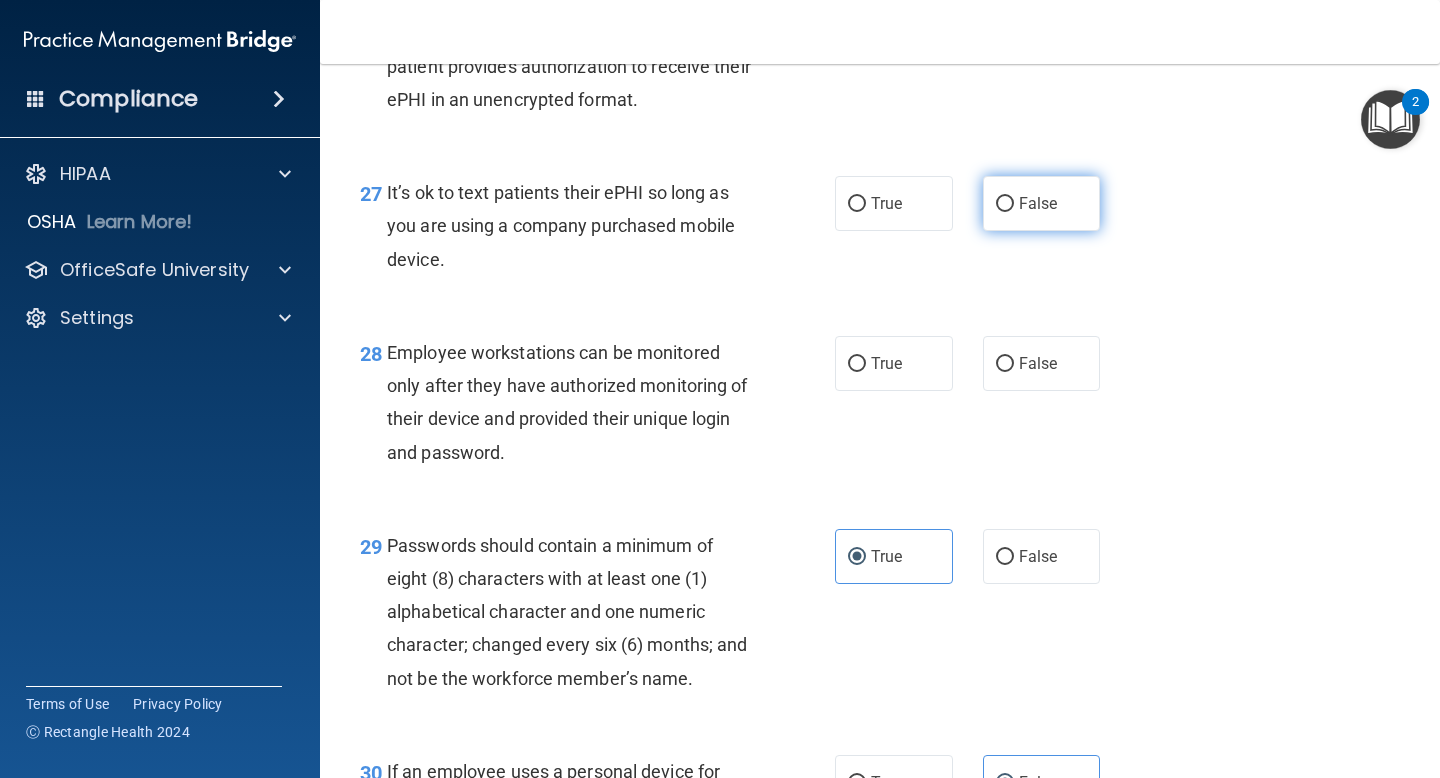 click on "False" at bounding box center (1042, 203) 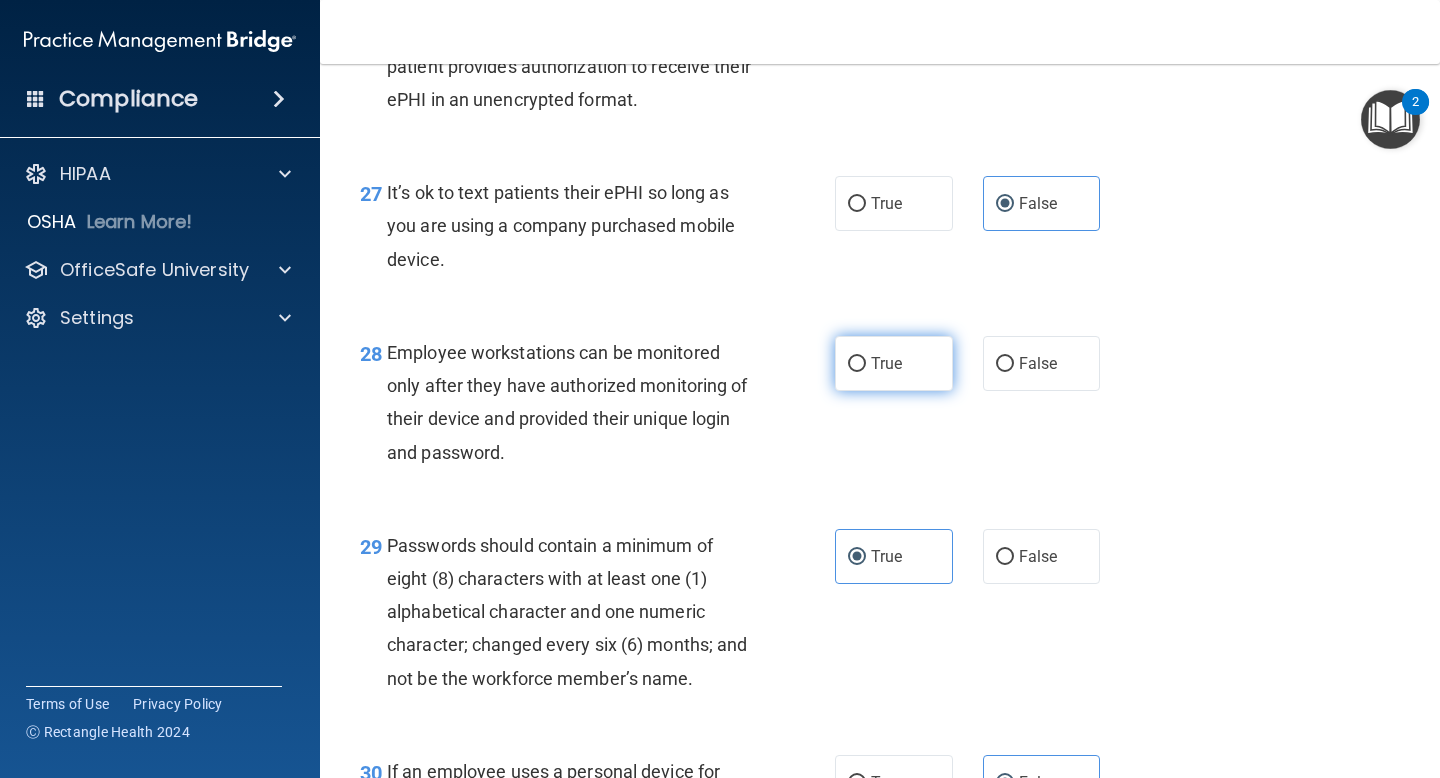 click on "True" at bounding box center [894, 363] 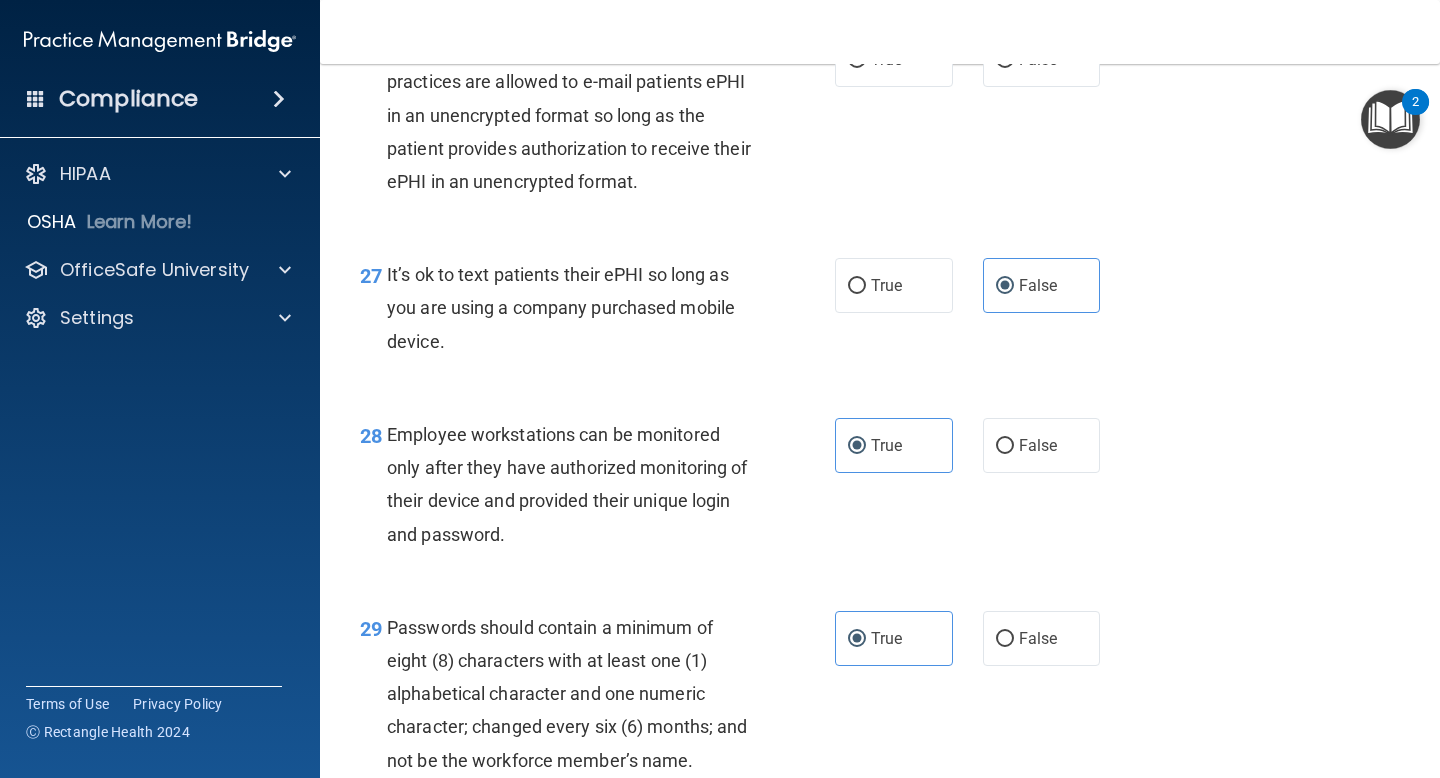 scroll, scrollTop: 4758, scrollLeft: 0, axis: vertical 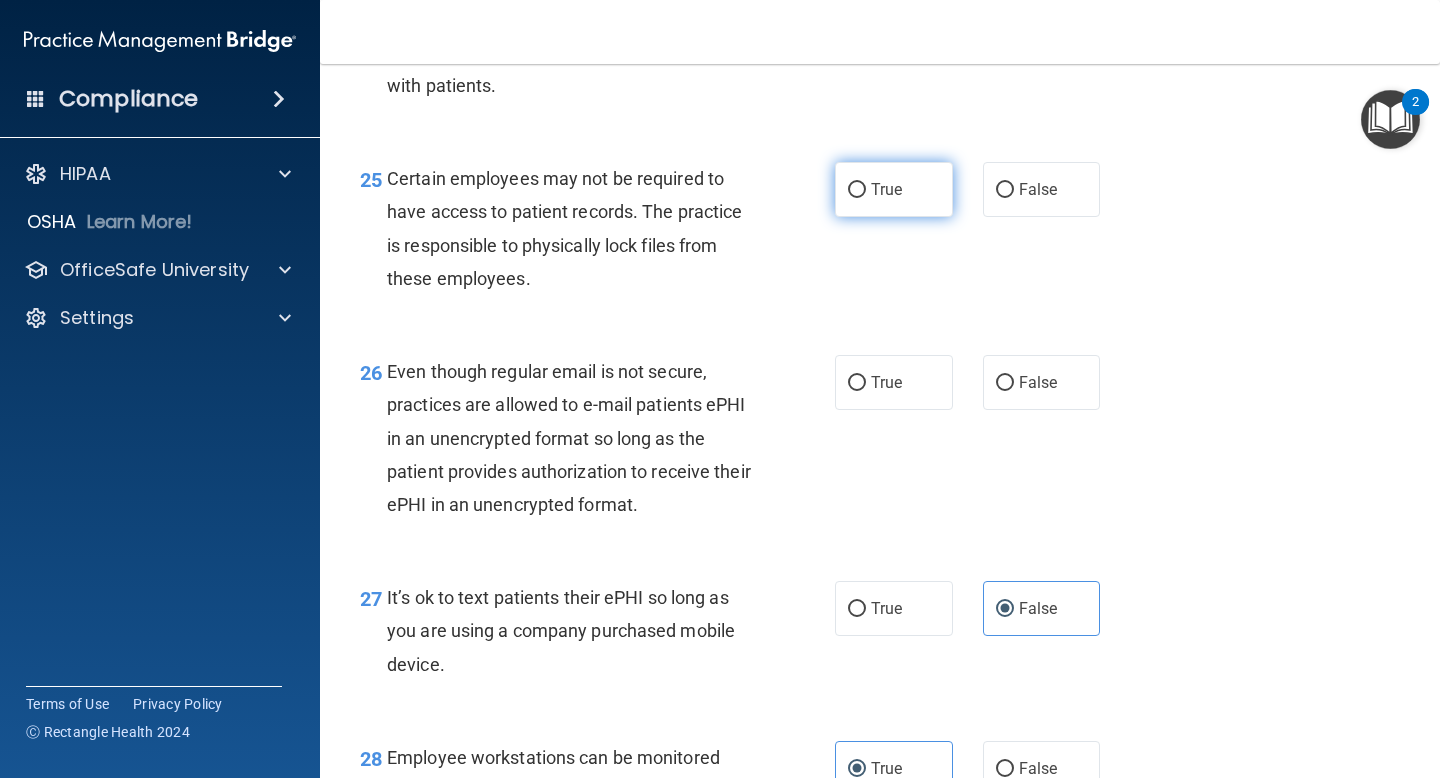 click on "True" at bounding box center [886, 189] 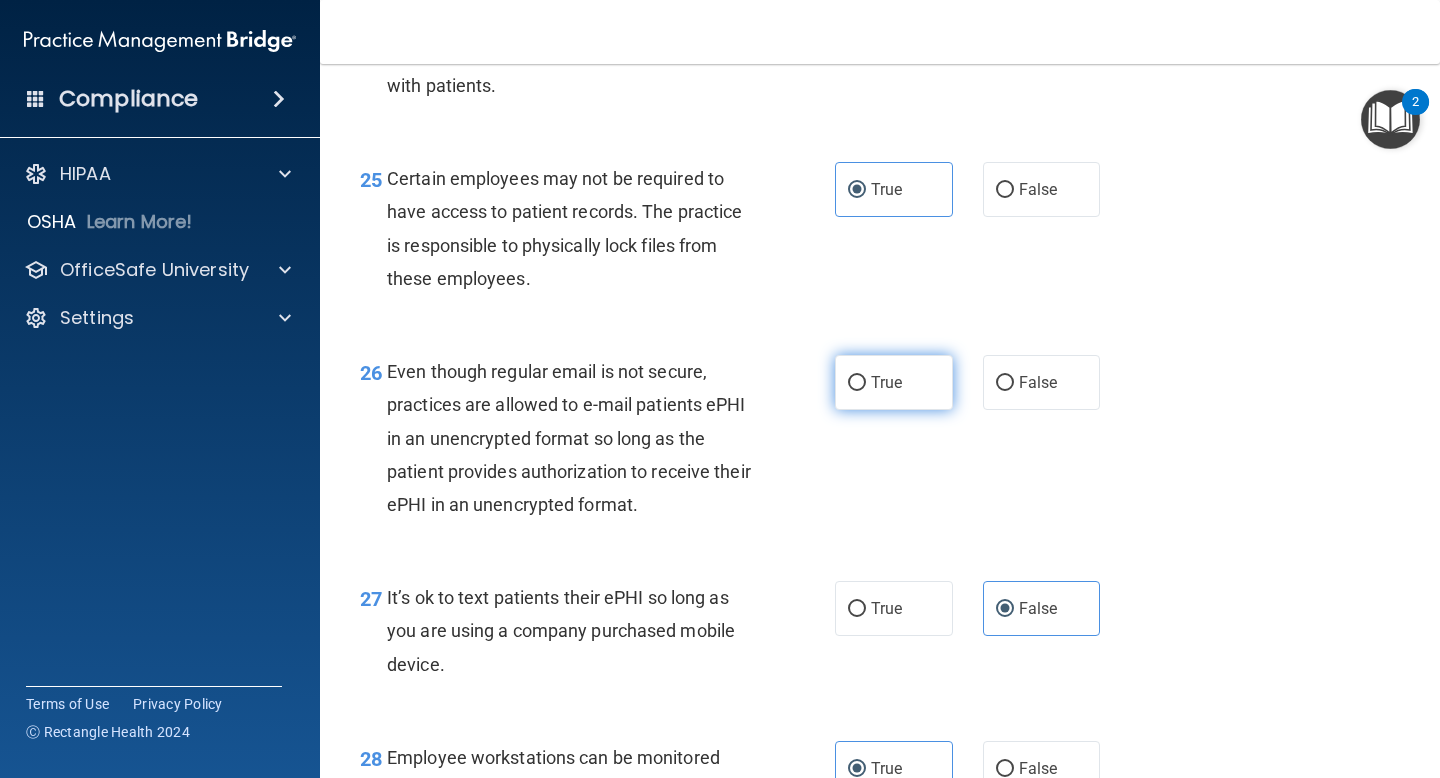 click on "True" at bounding box center [886, 382] 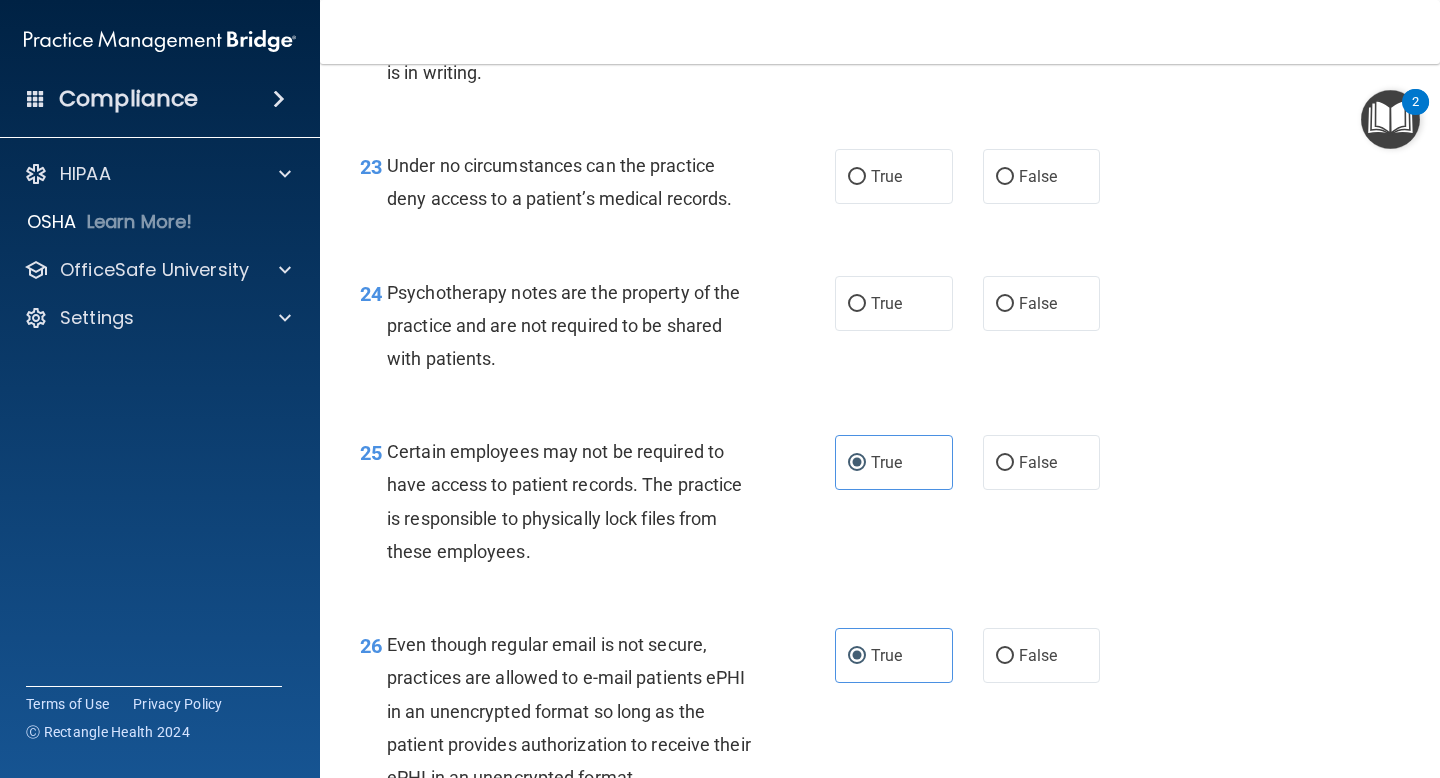 scroll, scrollTop: 4371, scrollLeft: 0, axis: vertical 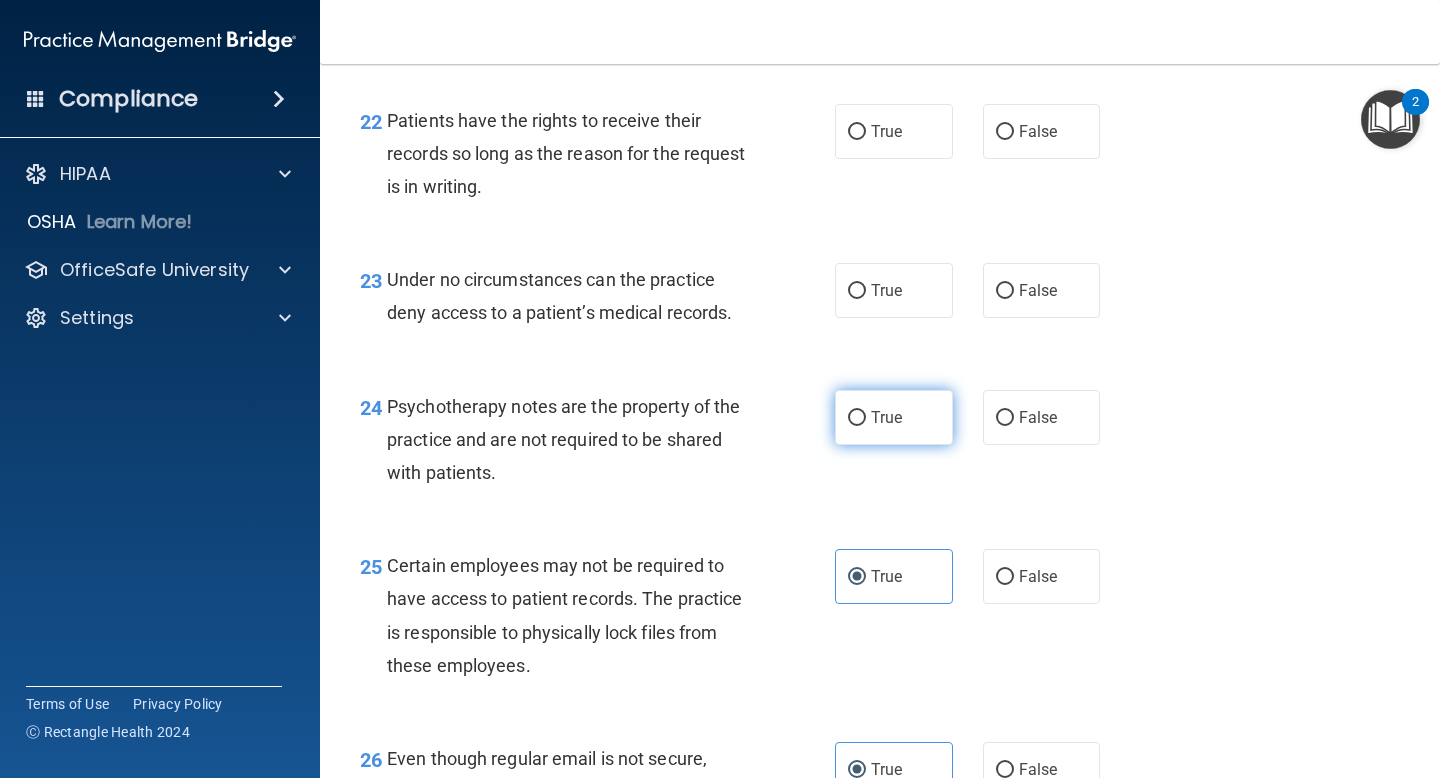 click on "True" at bounding box center [894, 417] 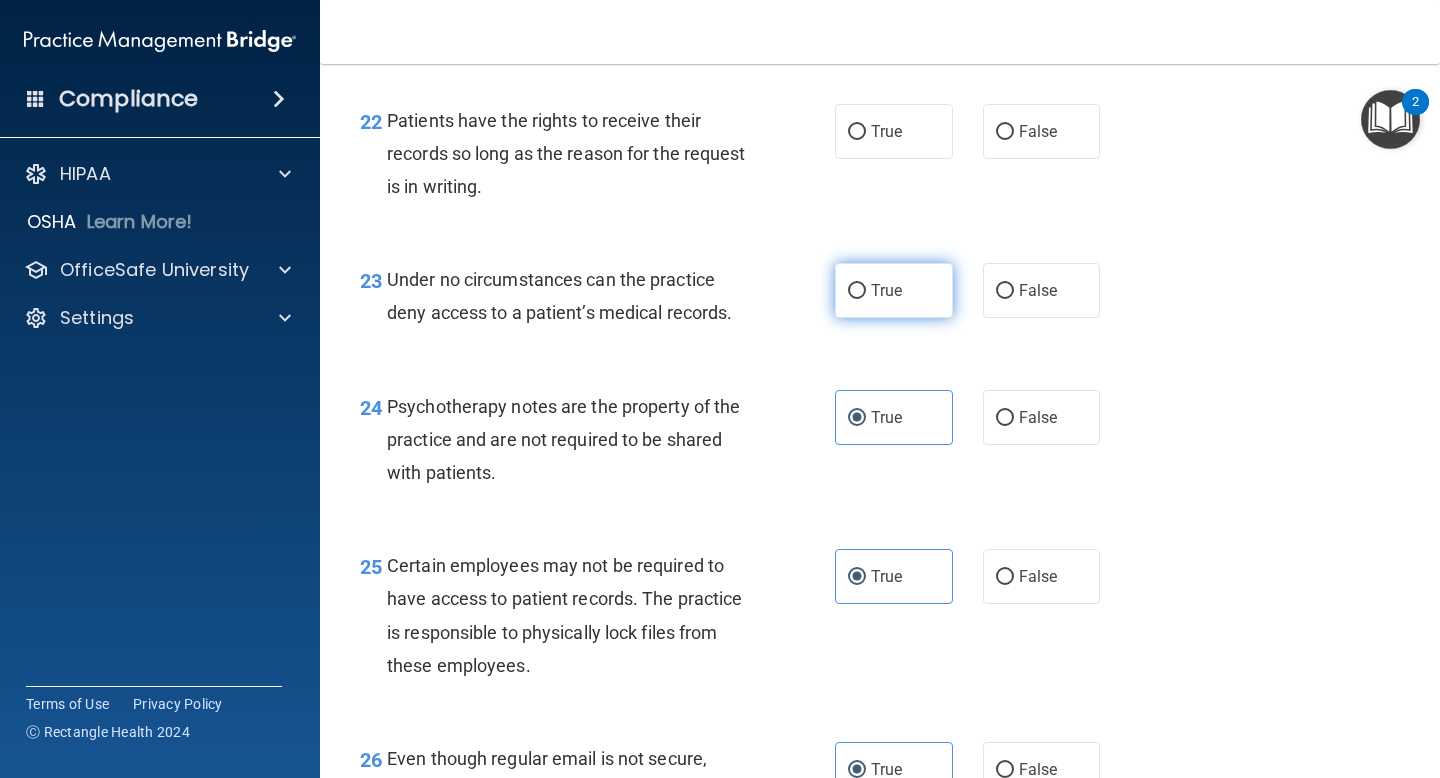 click on "True" at bounding box center [894, 290] 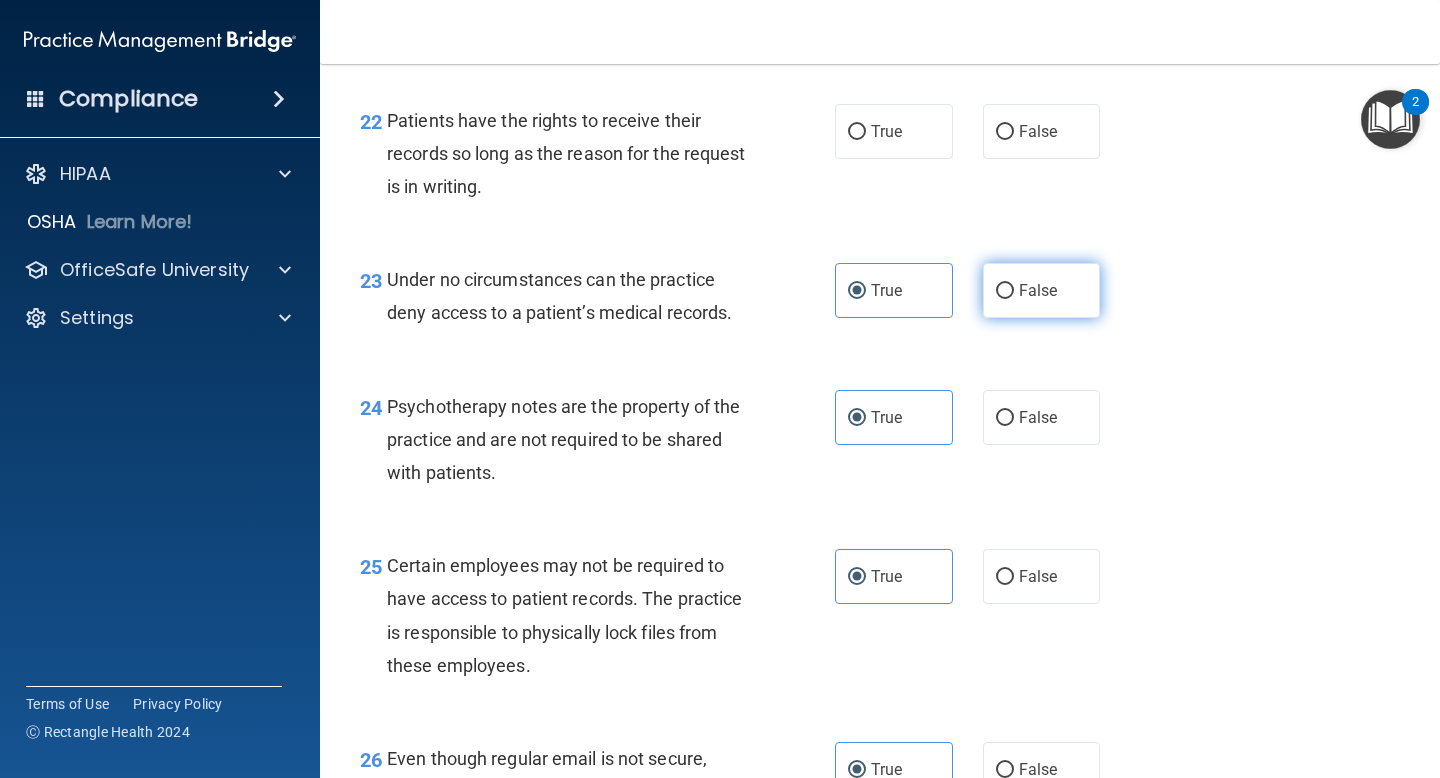 click on "False" at bounding box center (1005, 291) 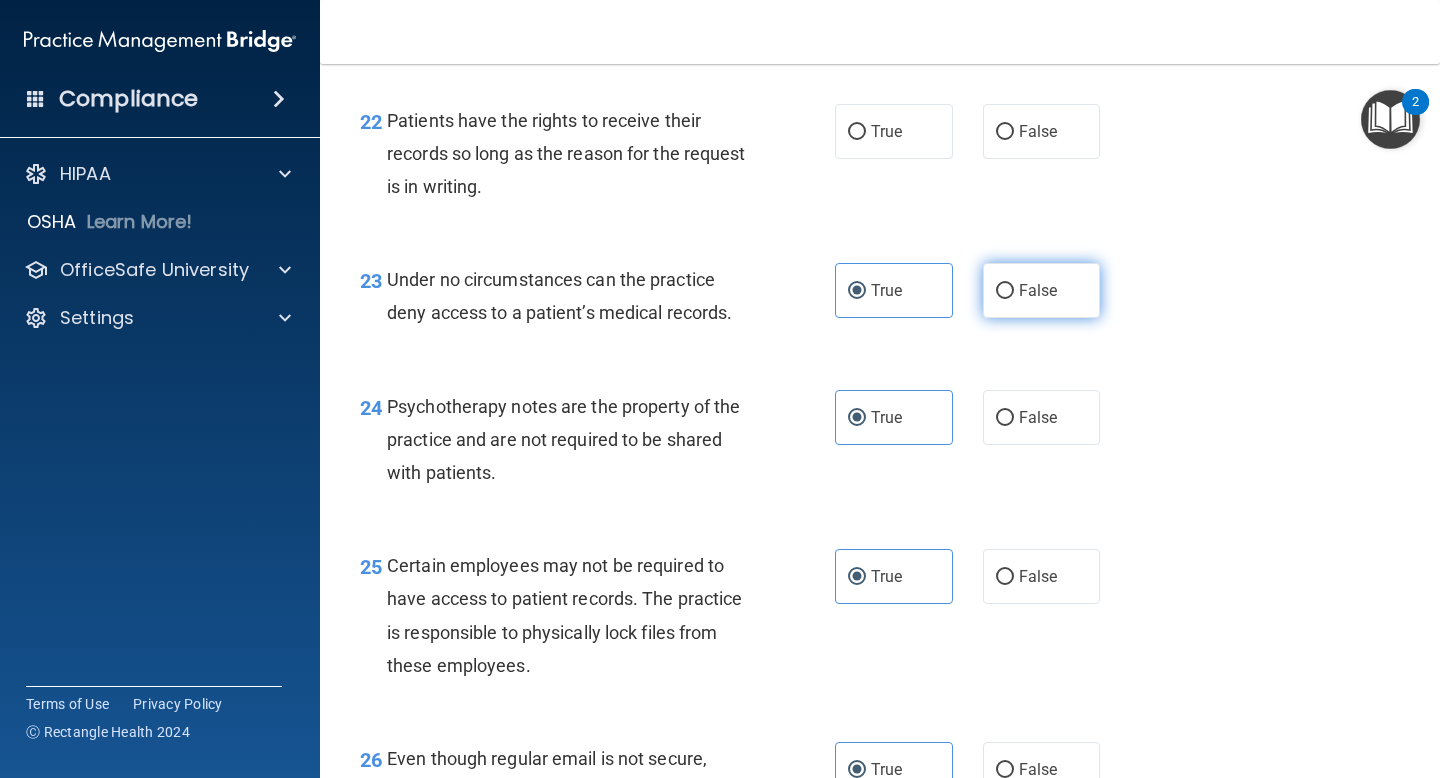 radio on "true" 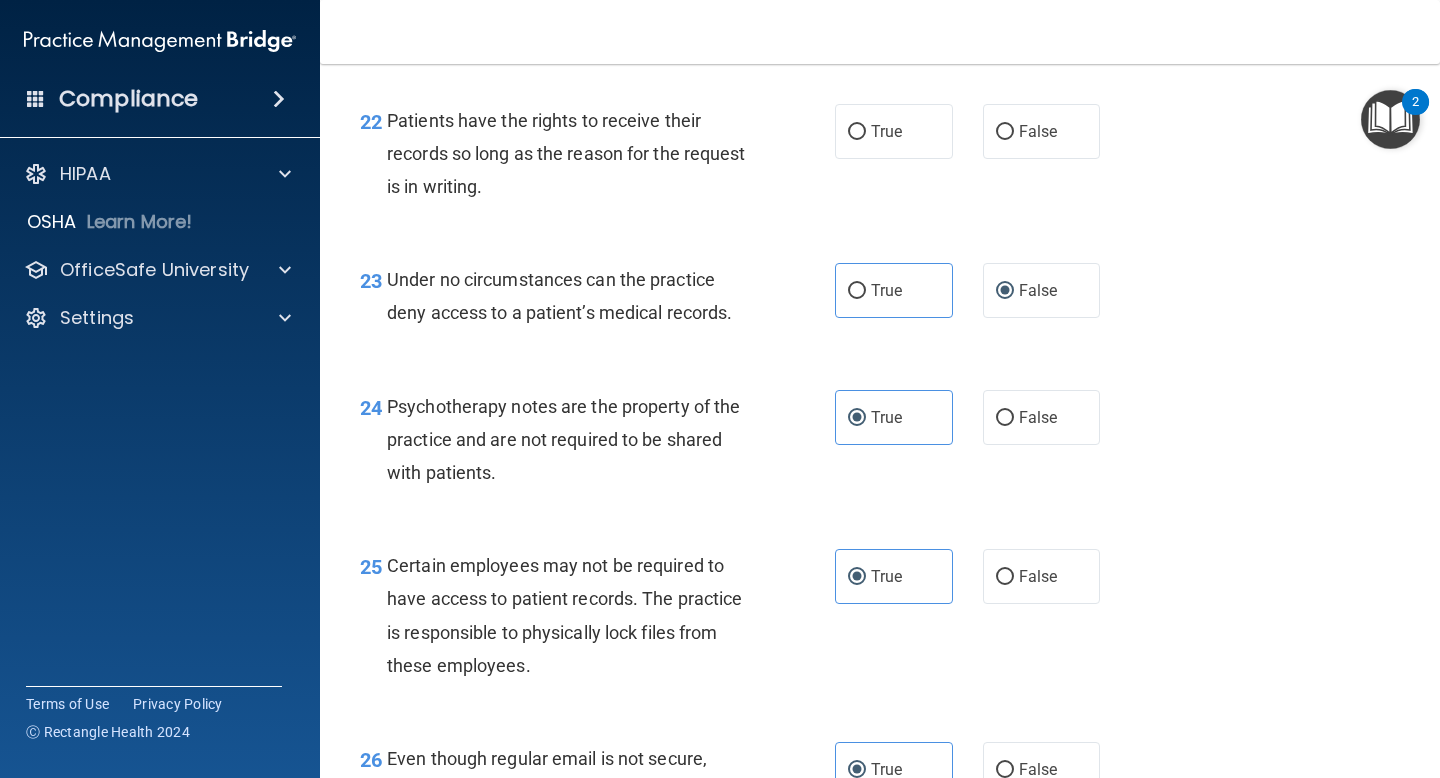 scroll, scrollTop: 4191, scrollLeft: 0, axis: vertical 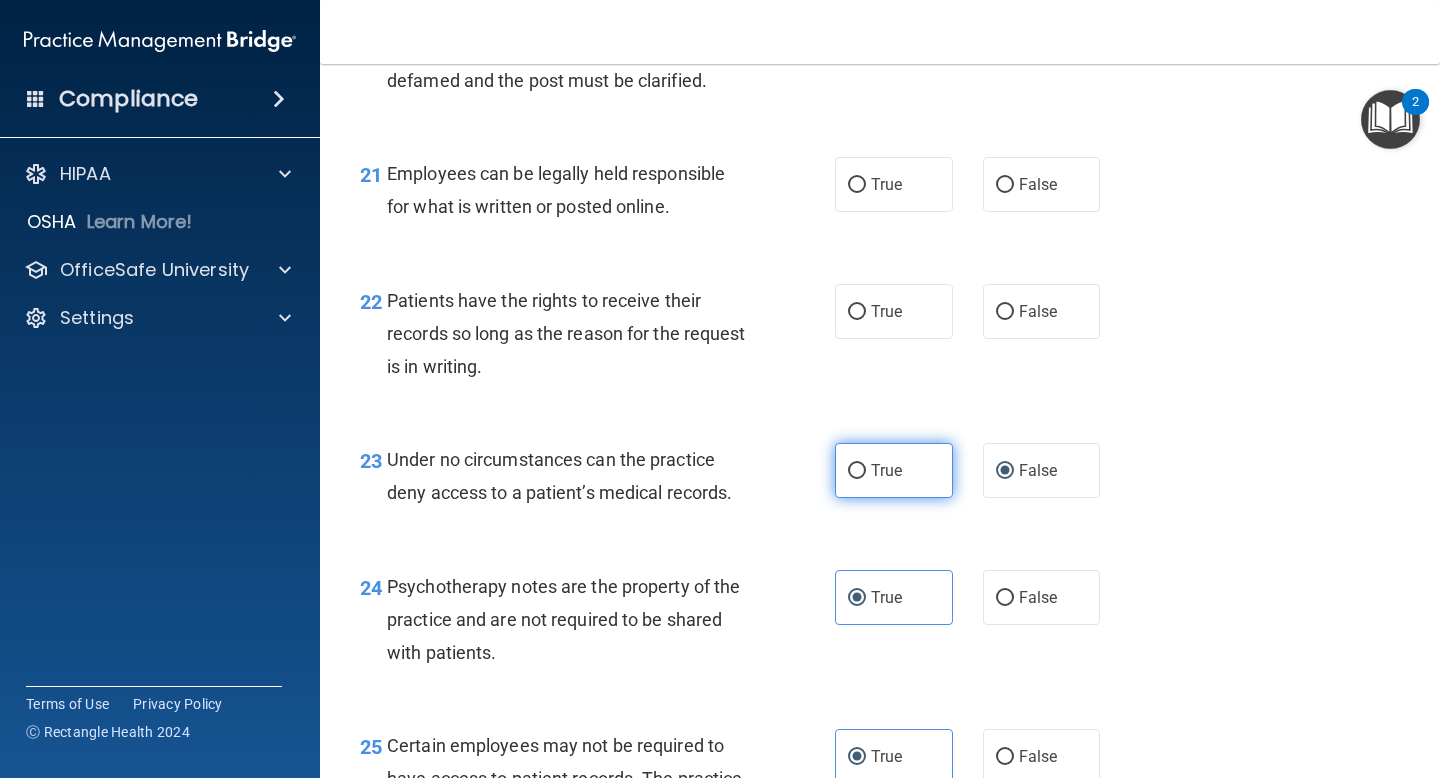 click on "True" at bounding box center [894, 470] 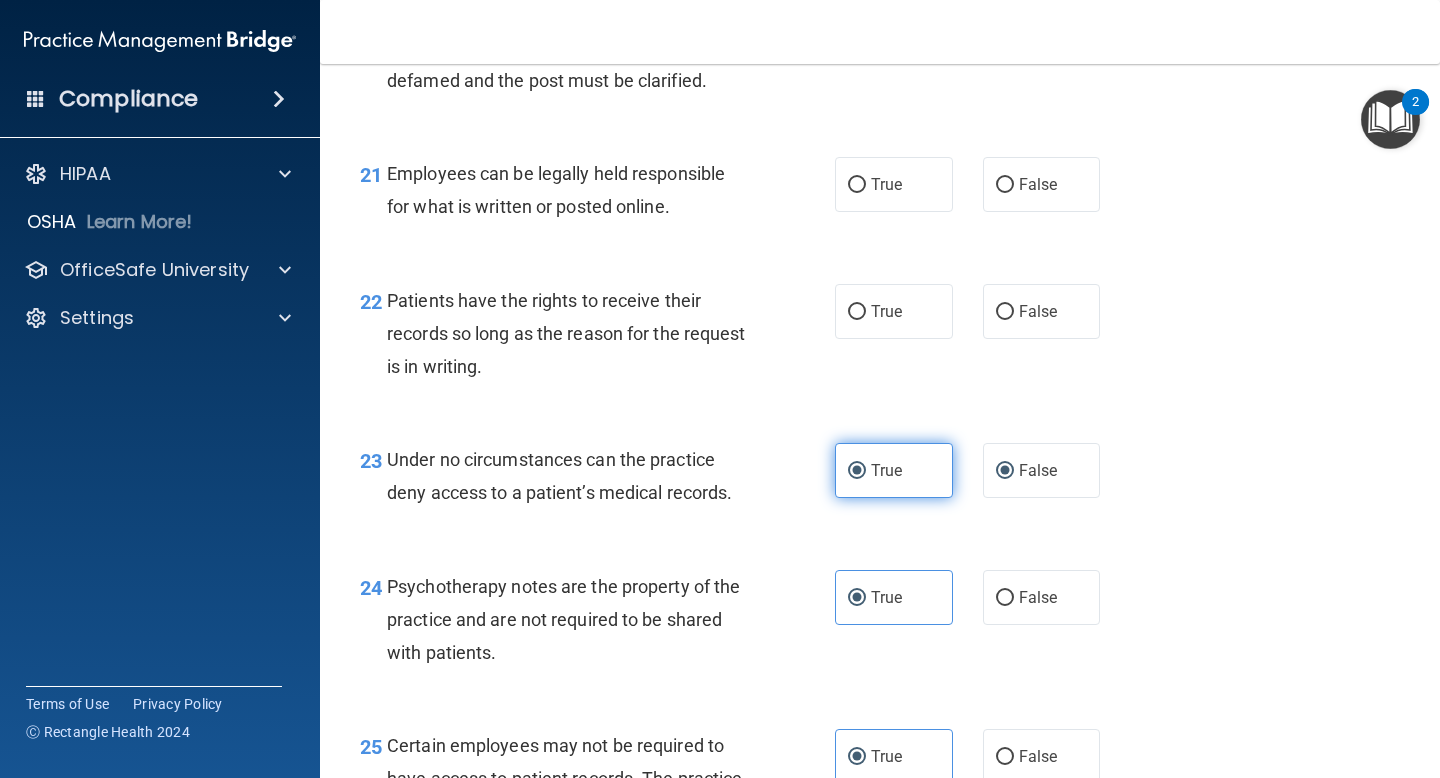 radio on "false" 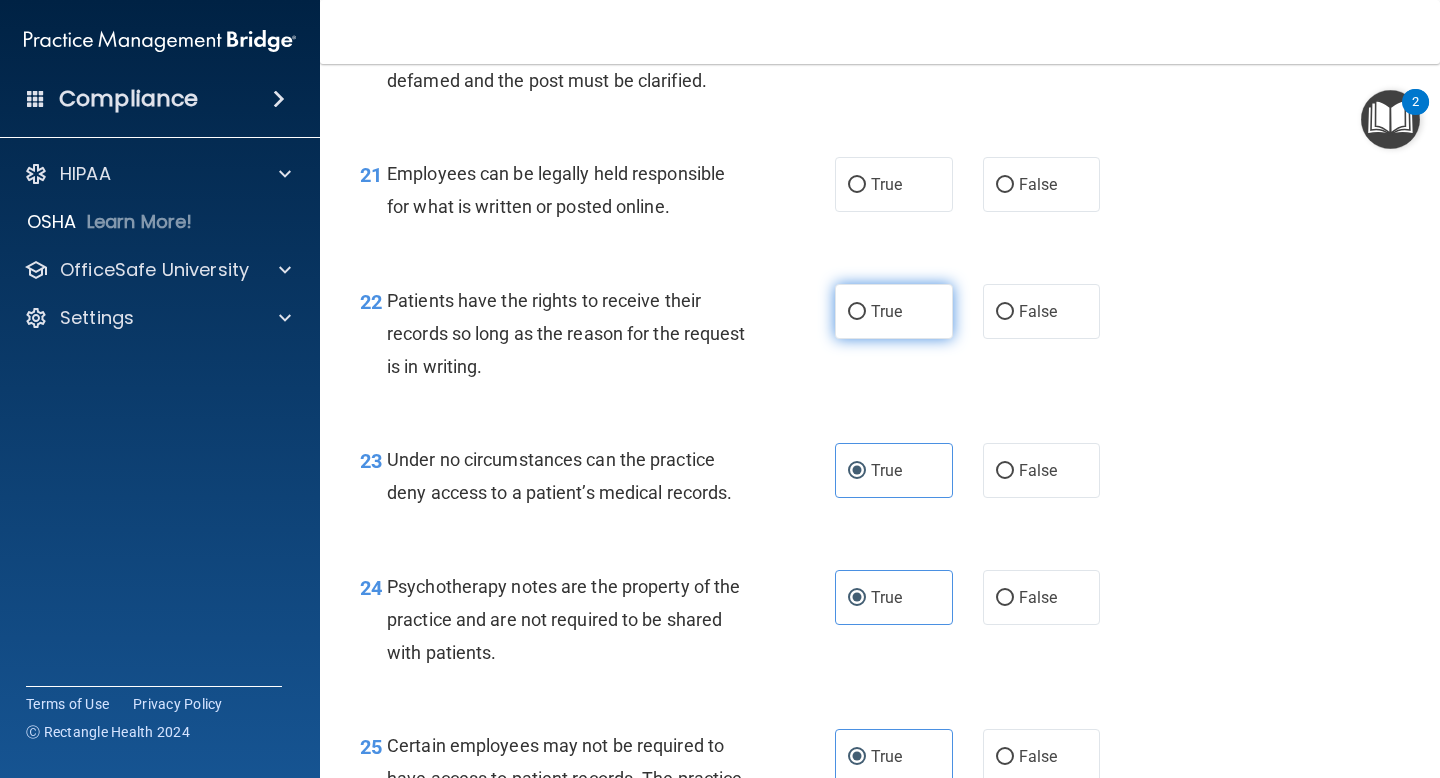 click on "True" at bounding box center (894, 311) 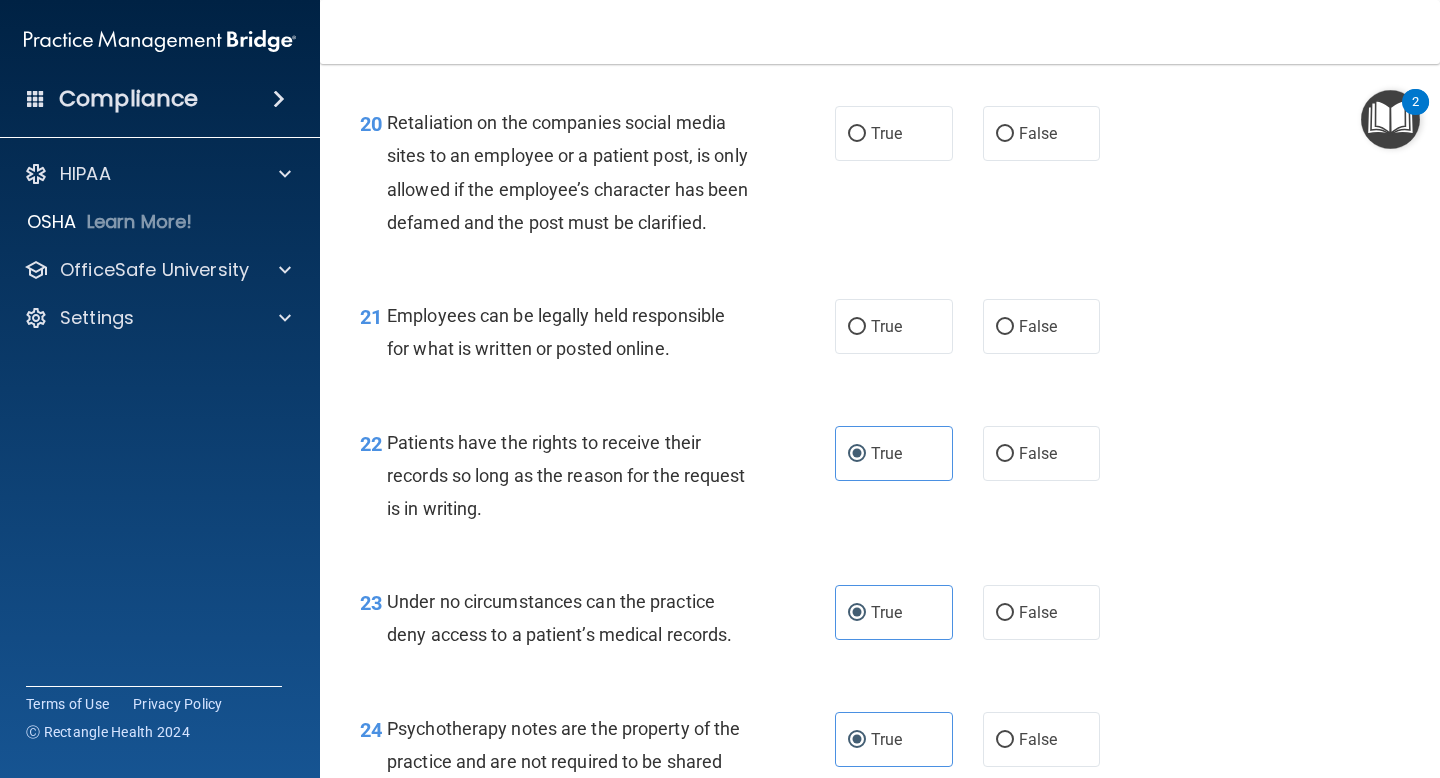 scroll, scrollTop: 4046, scrollLeft: 0, axis: vertical 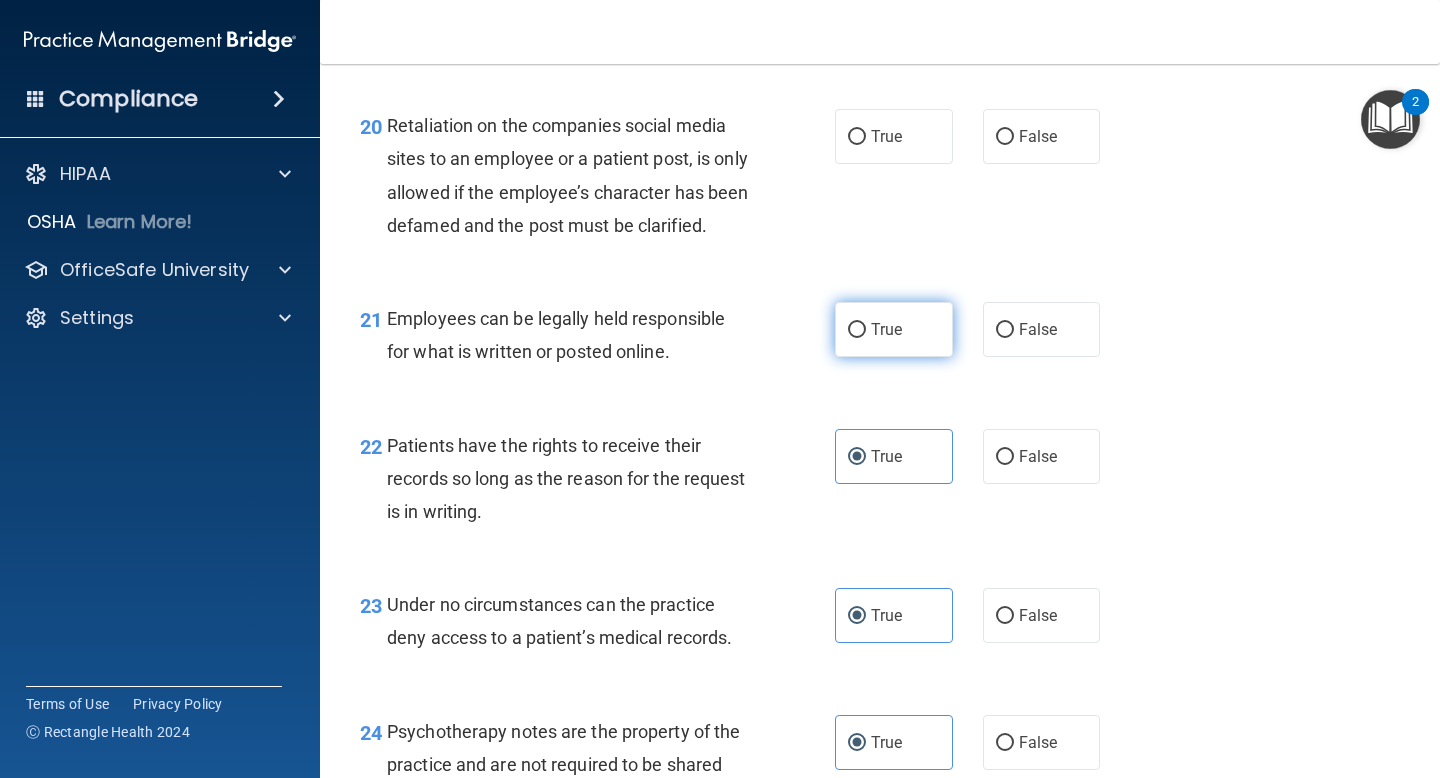 click on "True" at bounding box center [894, 329] 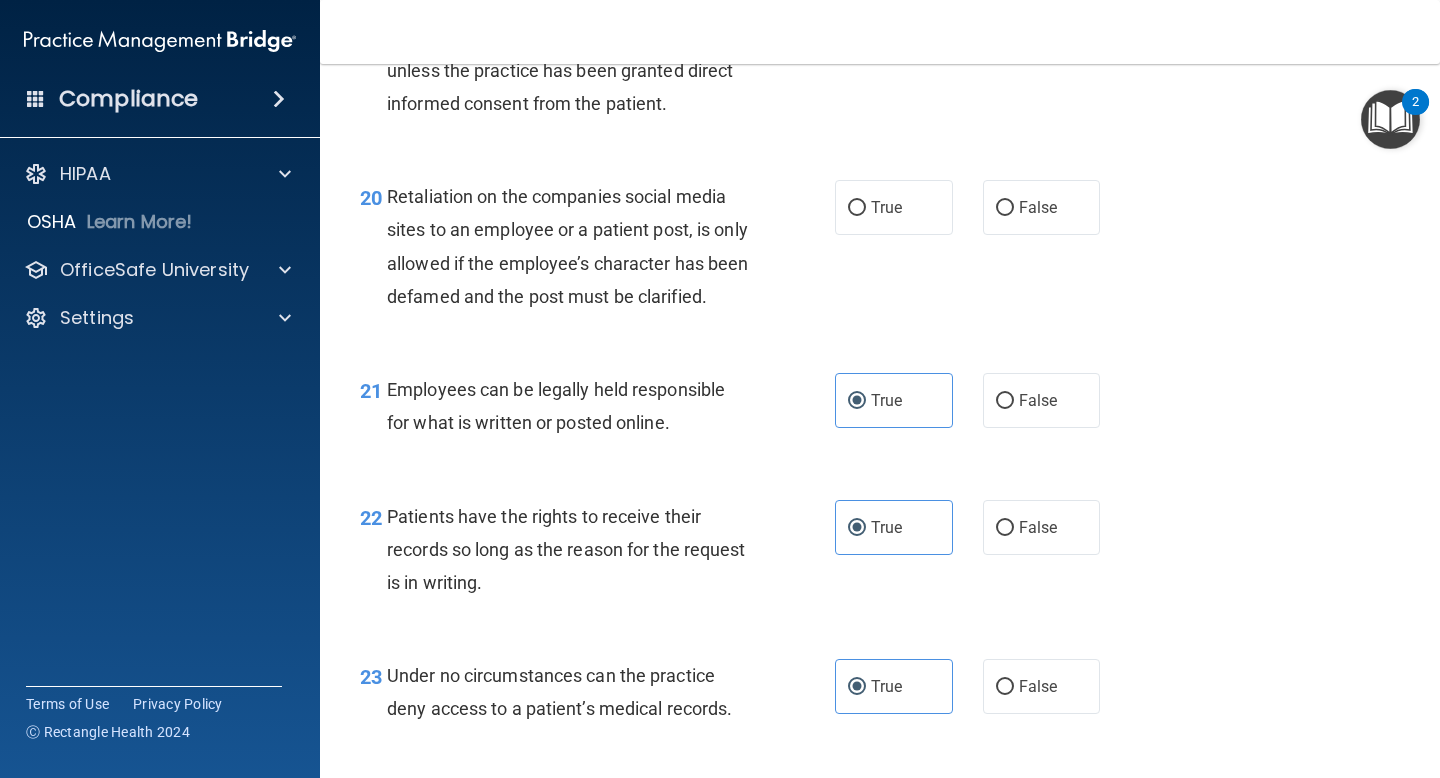 scroll, scrollTop: 3974, scrollLeft: 0, axis: vertical 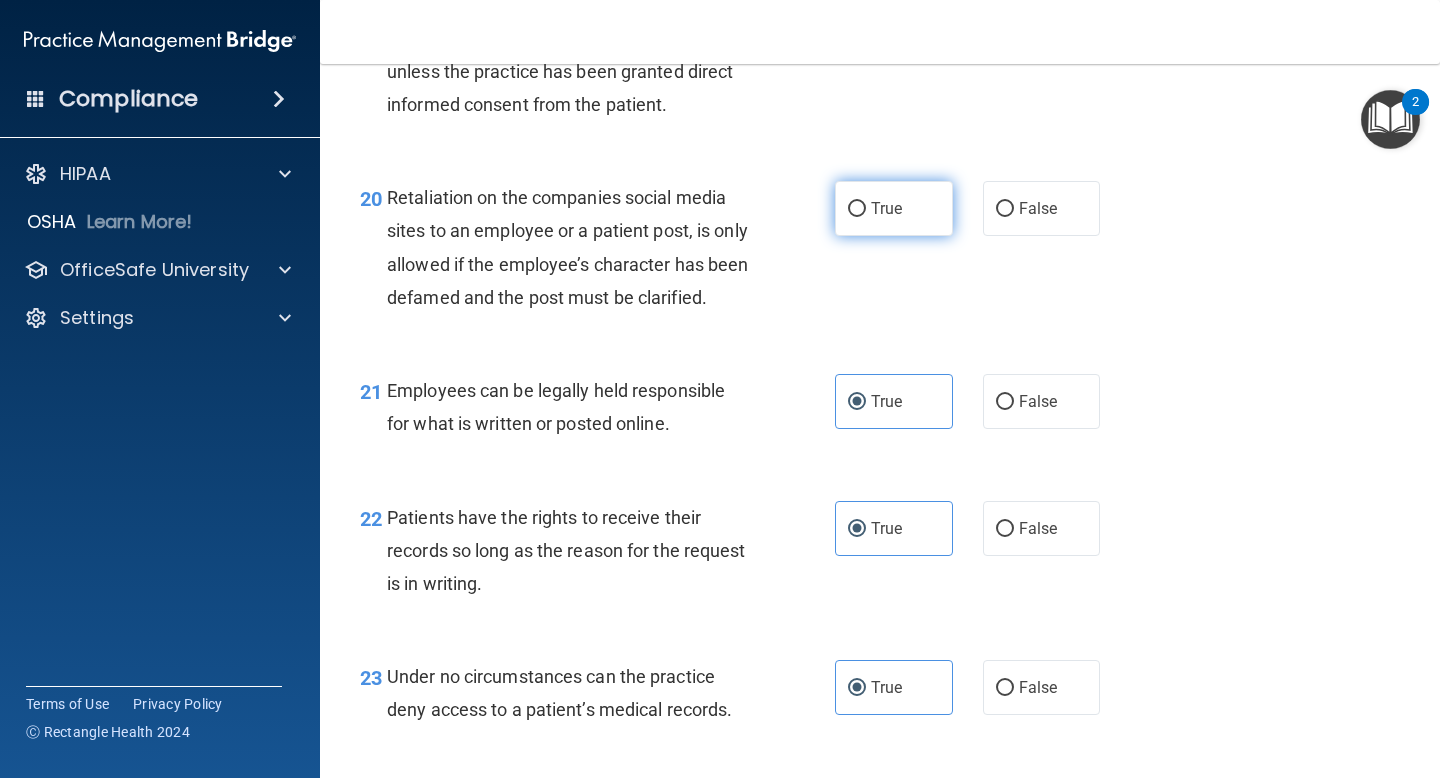 click on "True" at bounding box center (886, 208) 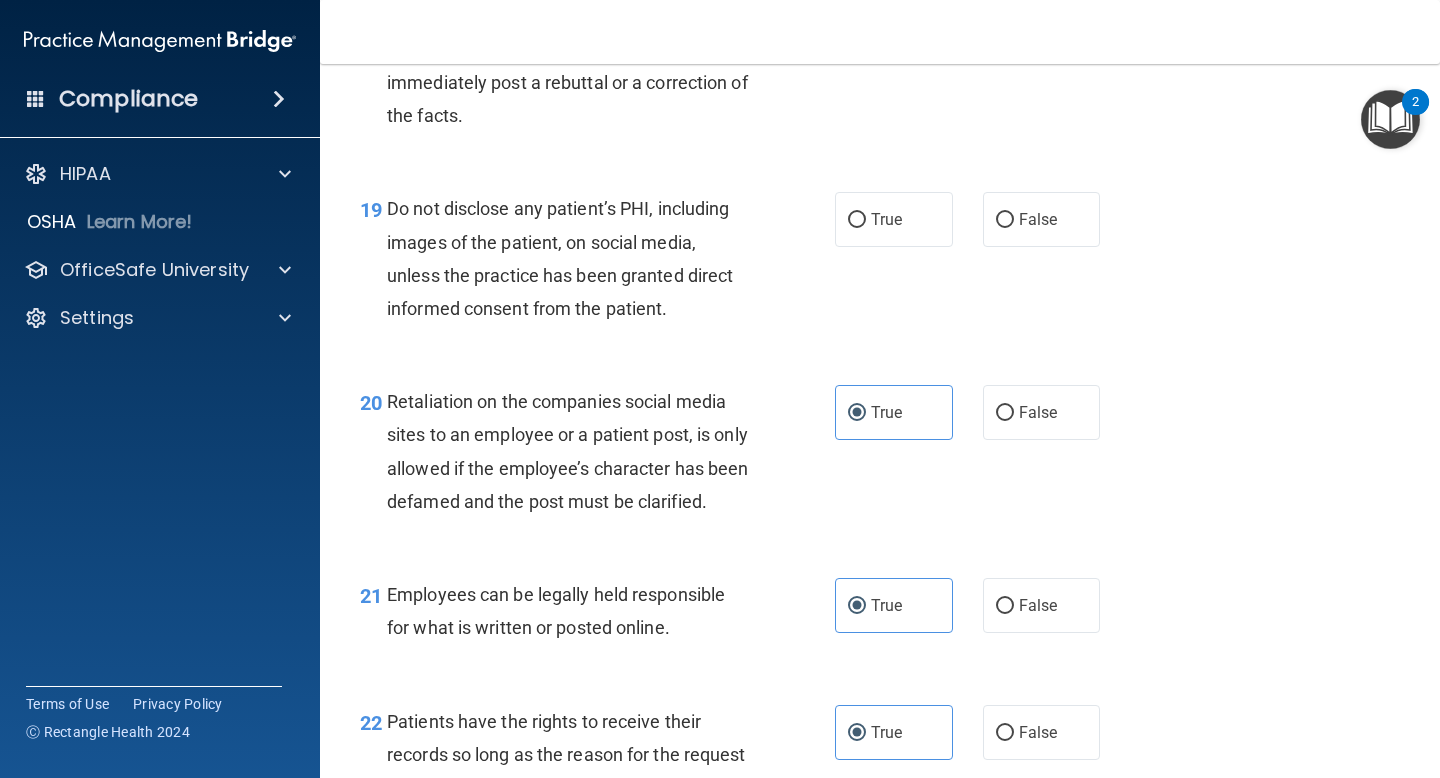 scroll, scrollTop: 3596, scrollLeft: 0, axis: vertical 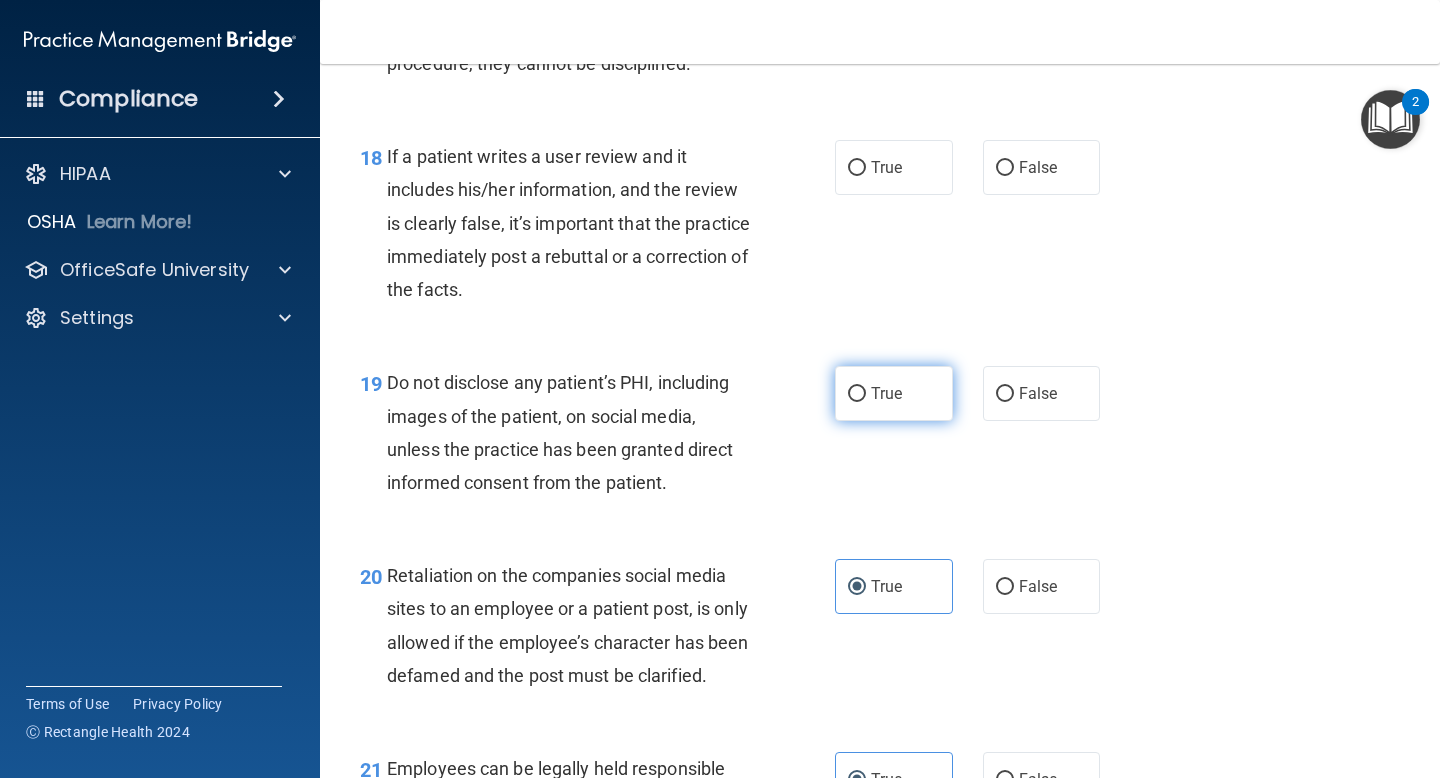 click on "True" at bounding box center (894, 393) 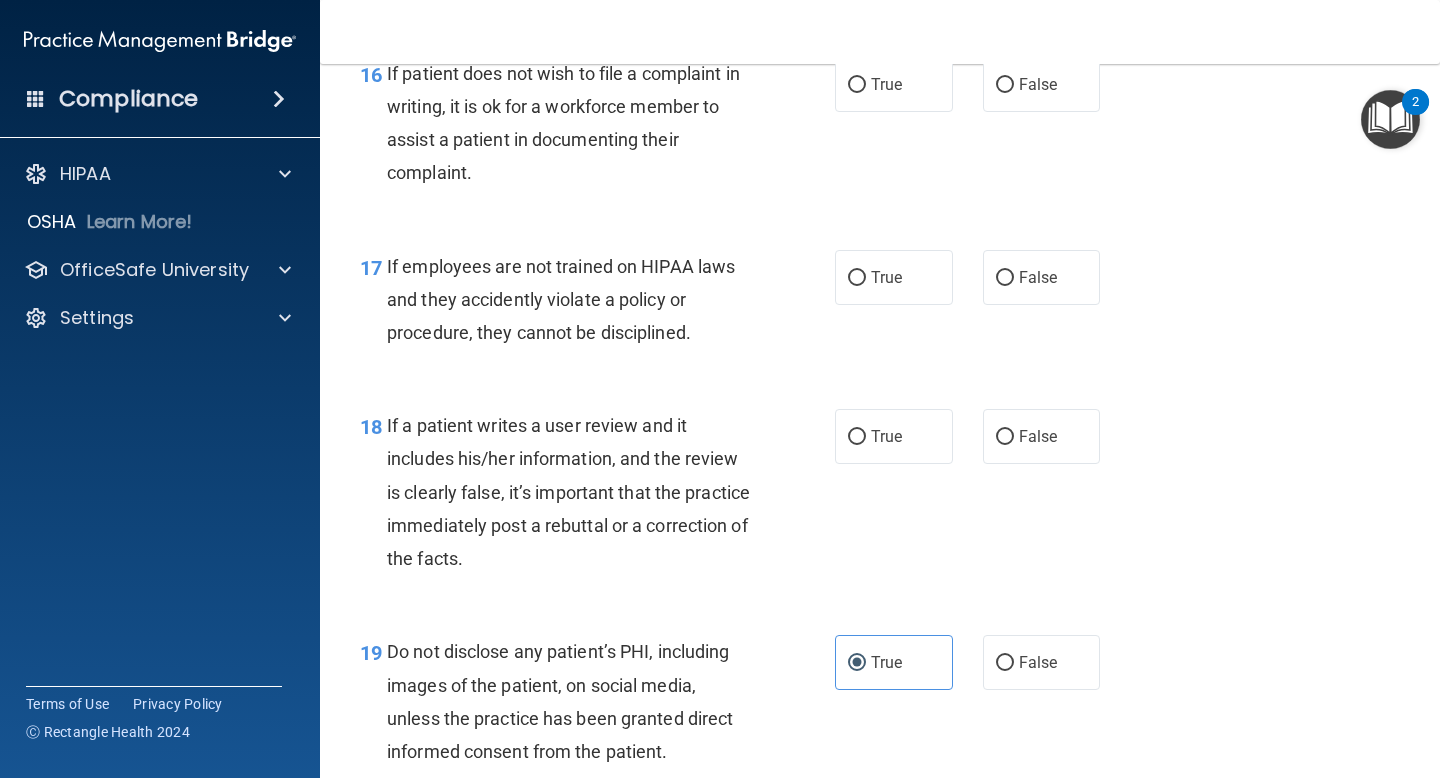 scroll, scrollTop: 3283, scrollLeft: 0, axis: vertical 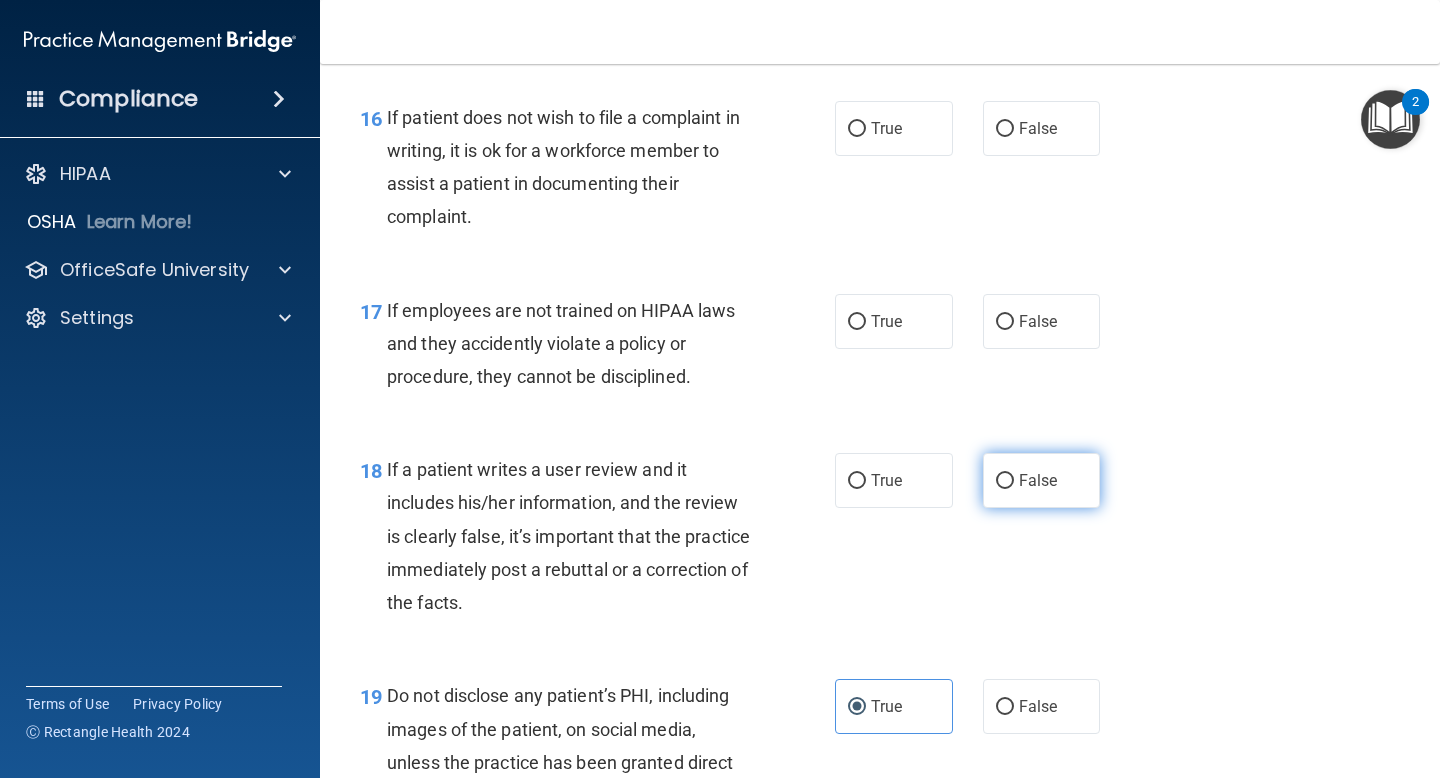 click on "False" at bounding box center (1005, 481) 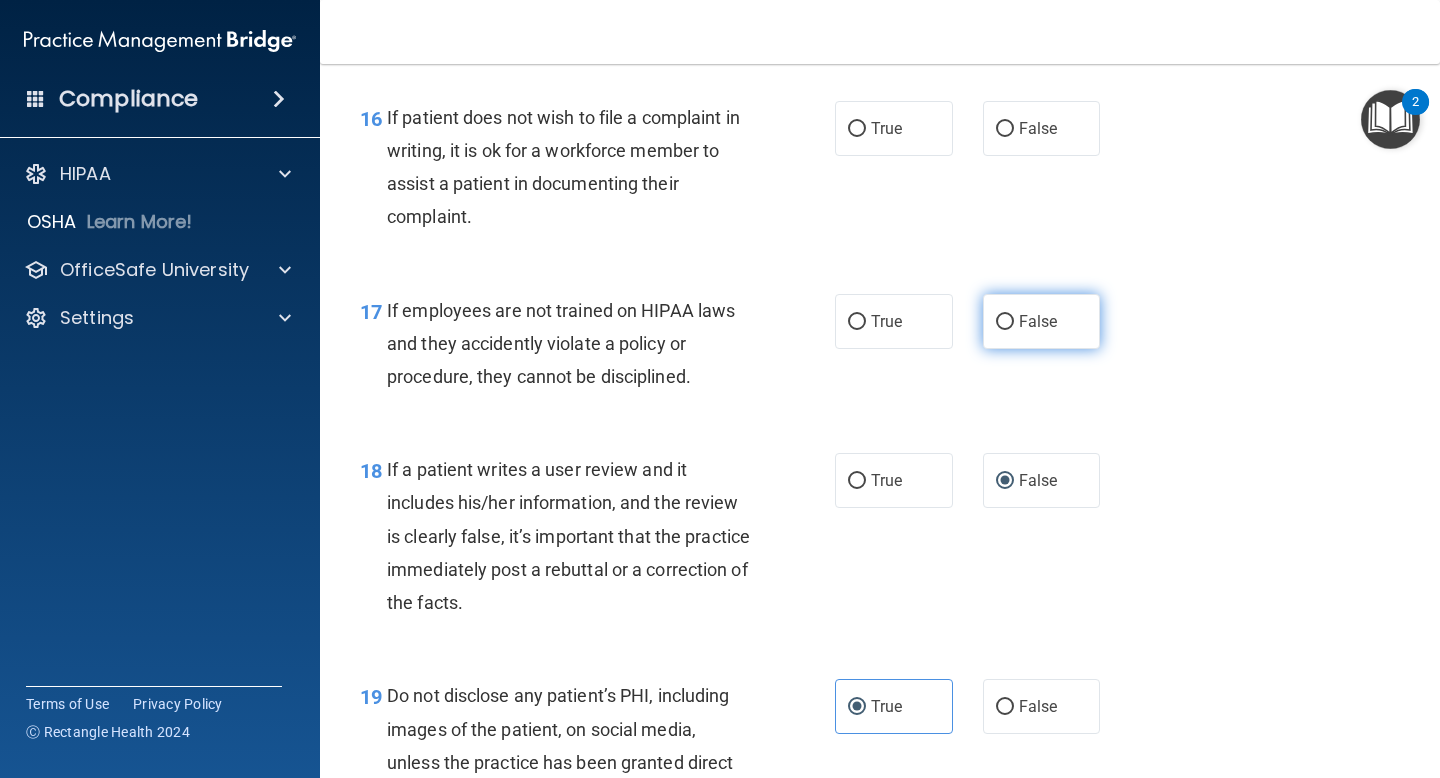 click on "False" at bounding box center [1038, 321] 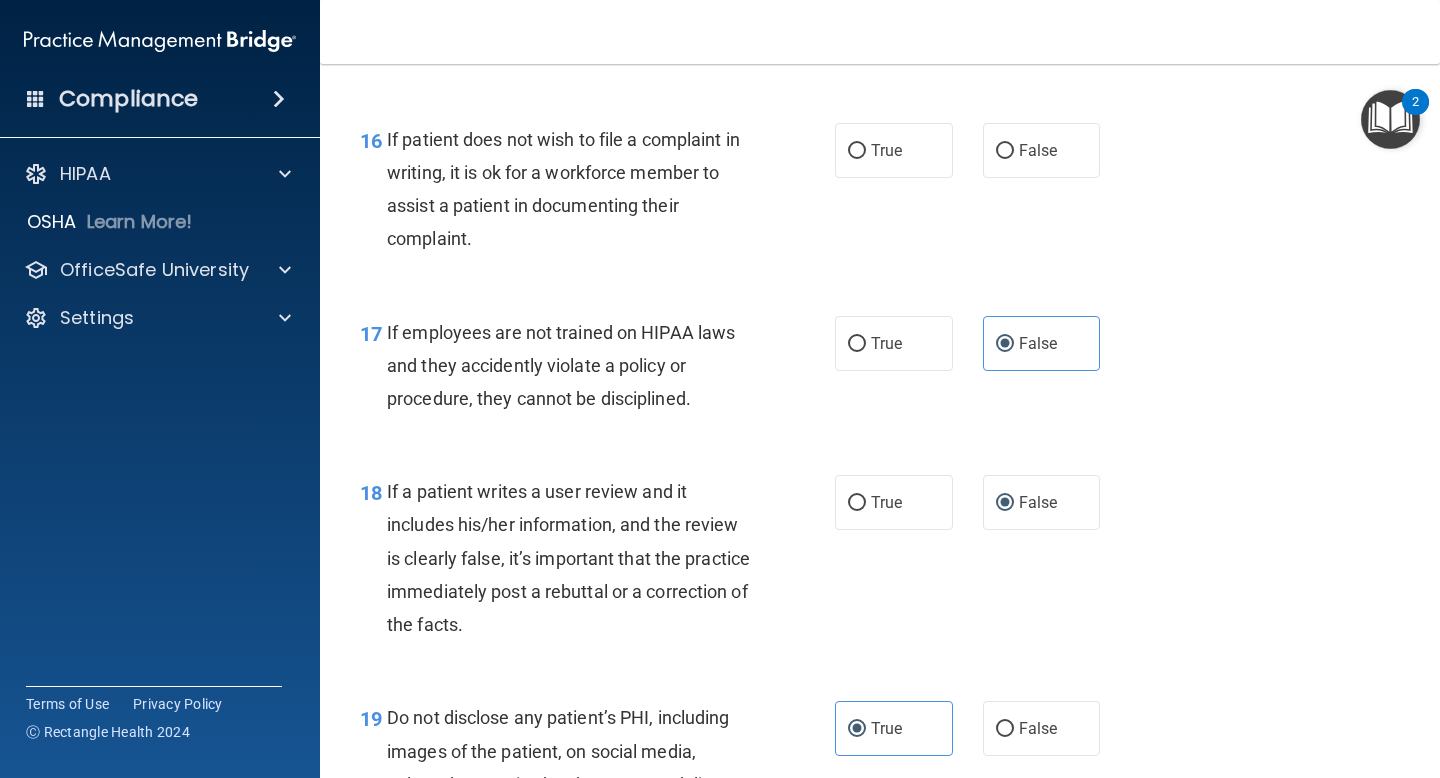 scroll, scrollTop: 3174, scrollLeft: 0, axis: vertical 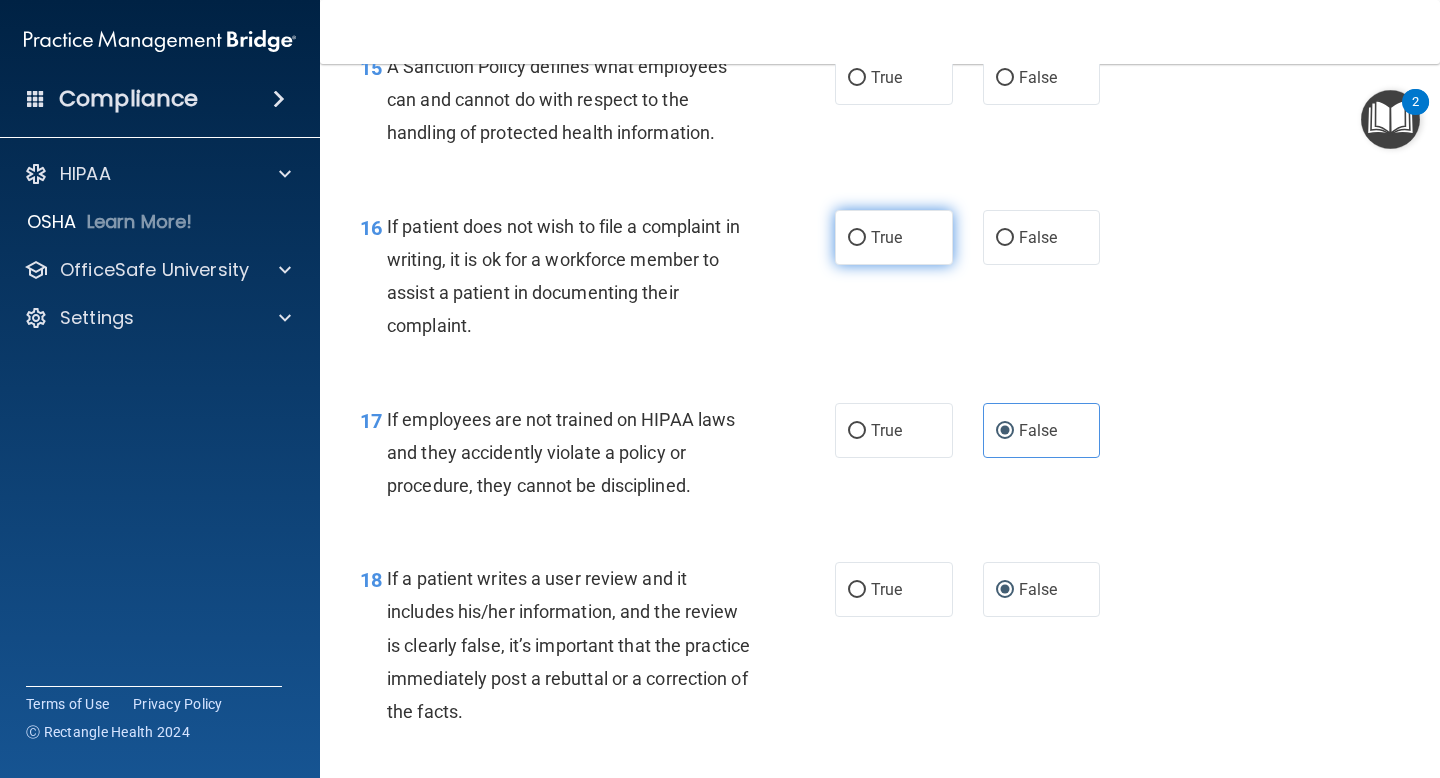 click on "True" at bounding box center (894, 237) 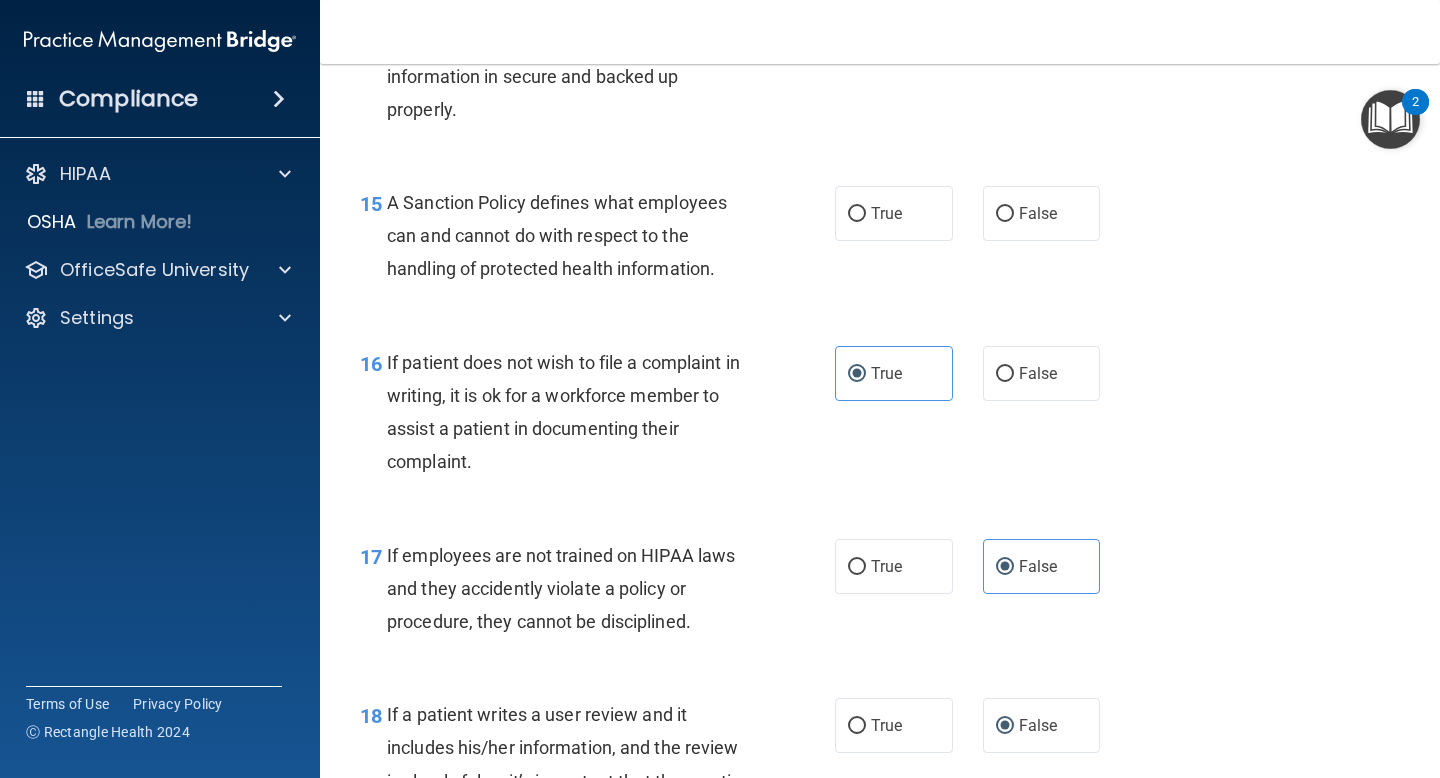 scroll, scrollTop: 3003, scrollLeft: 0, axis: vertical 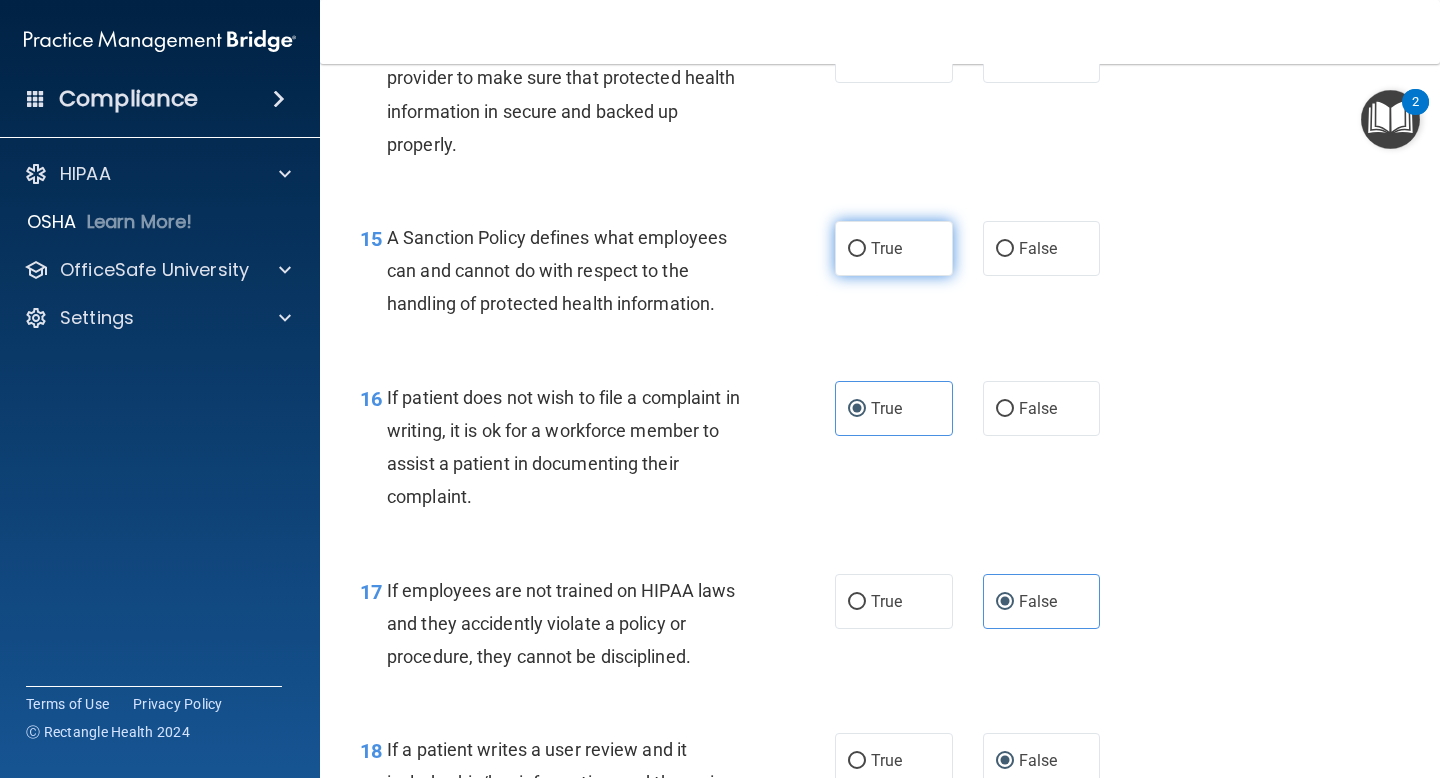 click on "True" at bounding box center [886, 248] 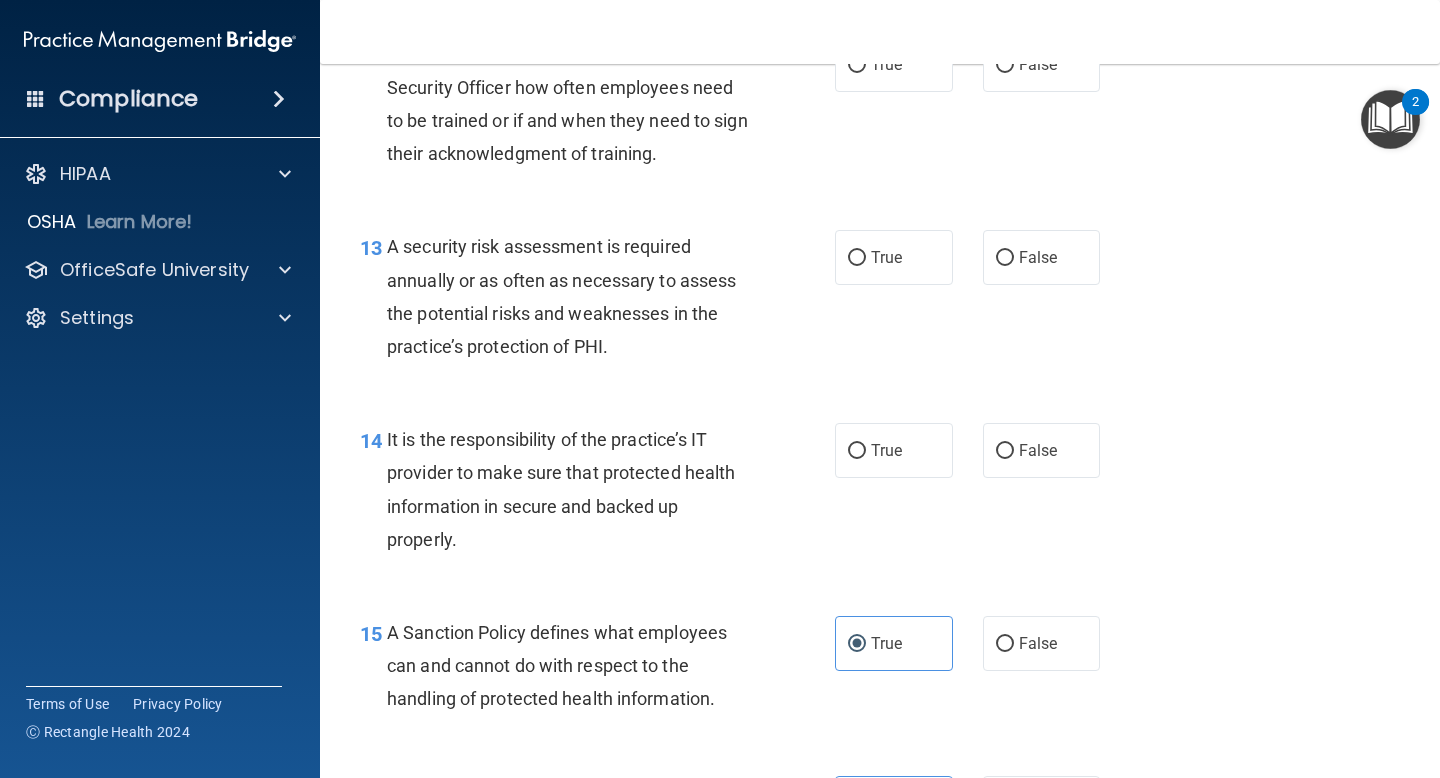 scroll, scrollTop: 2571, scrollLeft: 0, axis: vertical 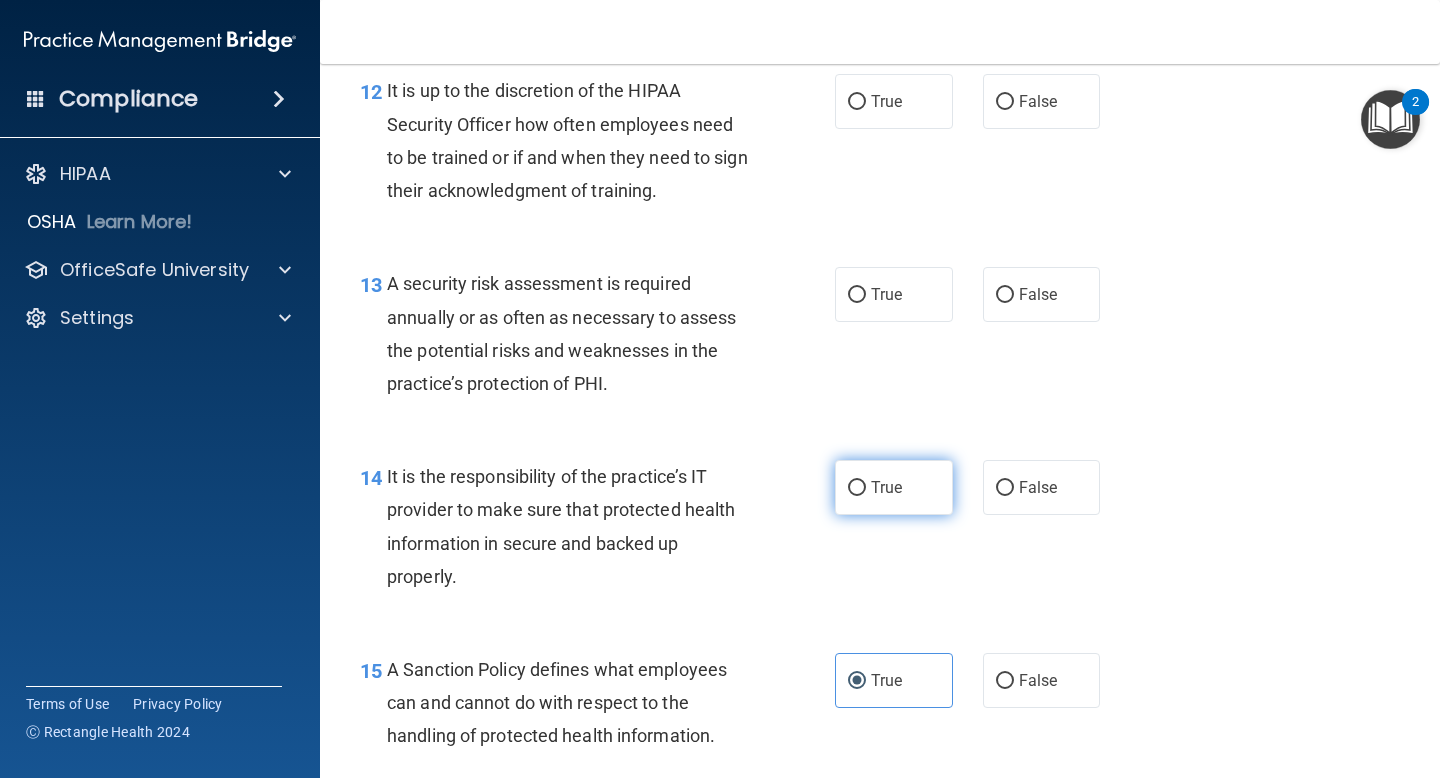 click on "True" at bounding box center [894, 487] 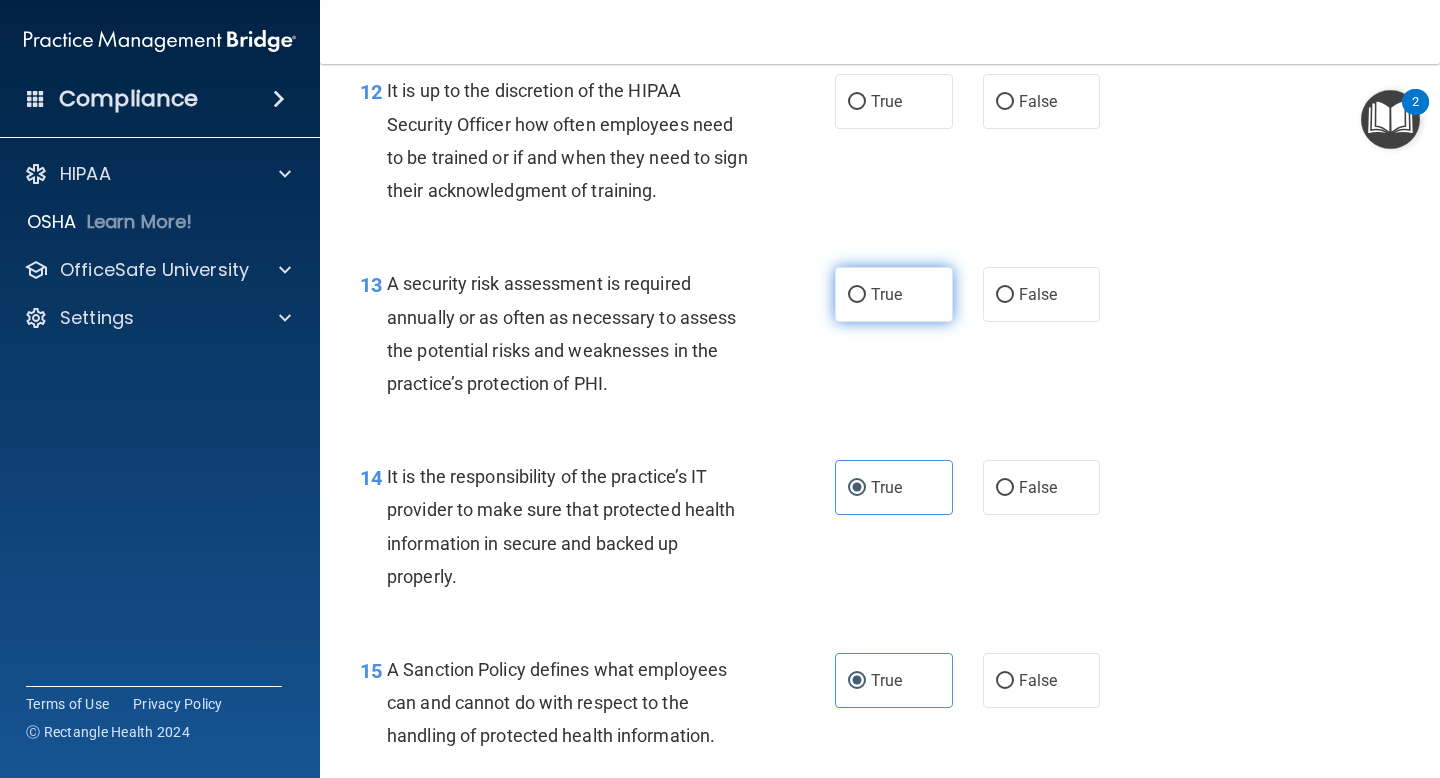 click on "True" at bounding box center (894, 294) 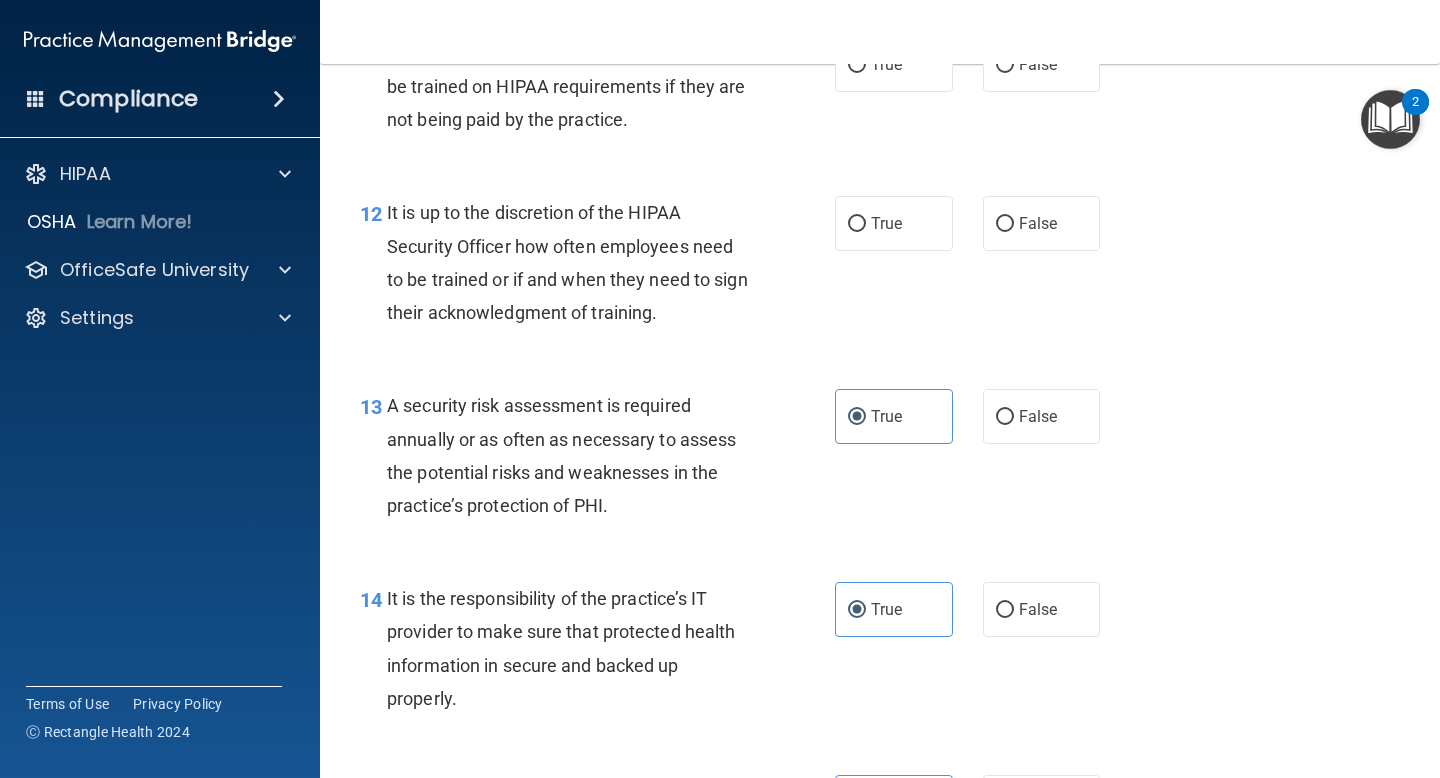 scroll, scrollTop: 2390, scrollLeft: 0, axis: vertical 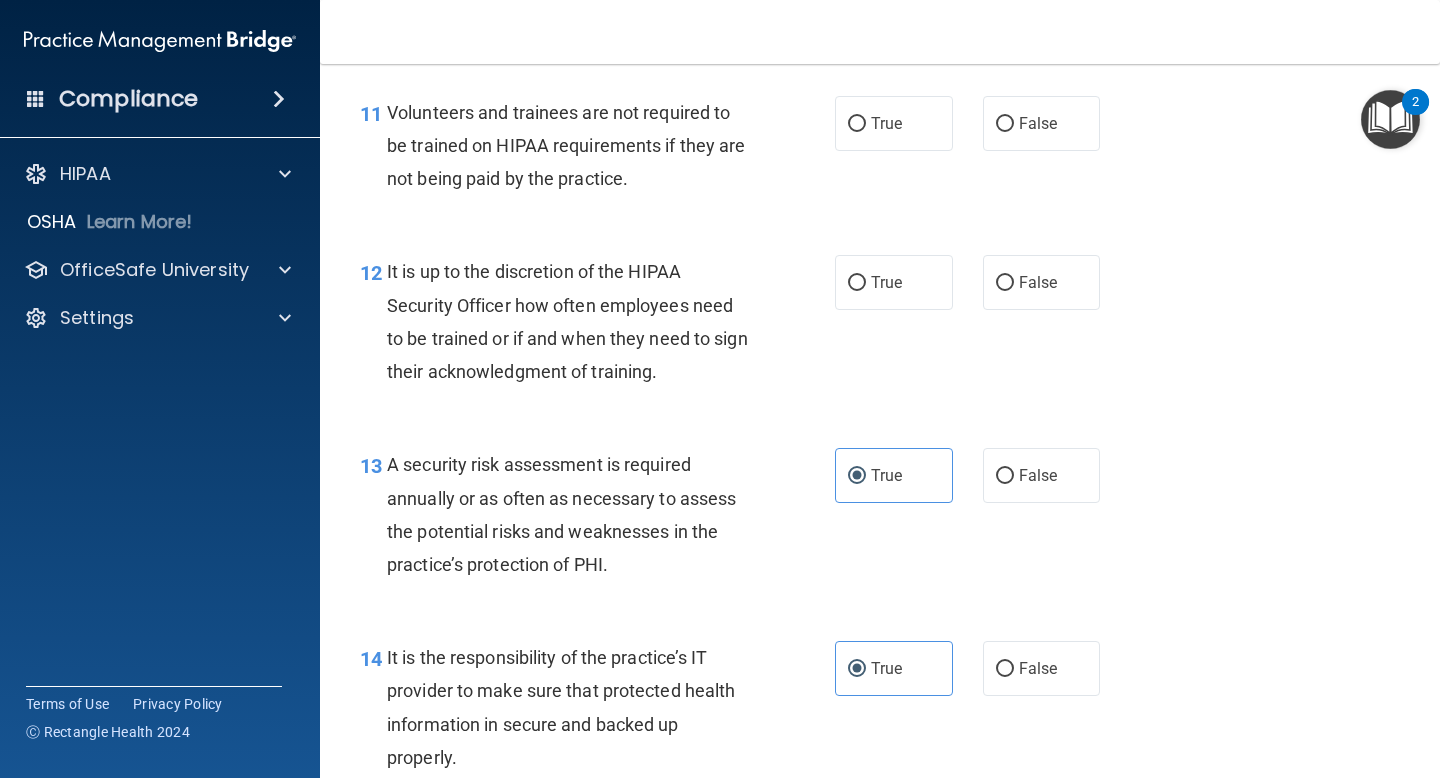 drag, startPoint x: 1058, startPoint y: 274, endPoint x: 1118, endPoint y: 277, distance: 60.074955 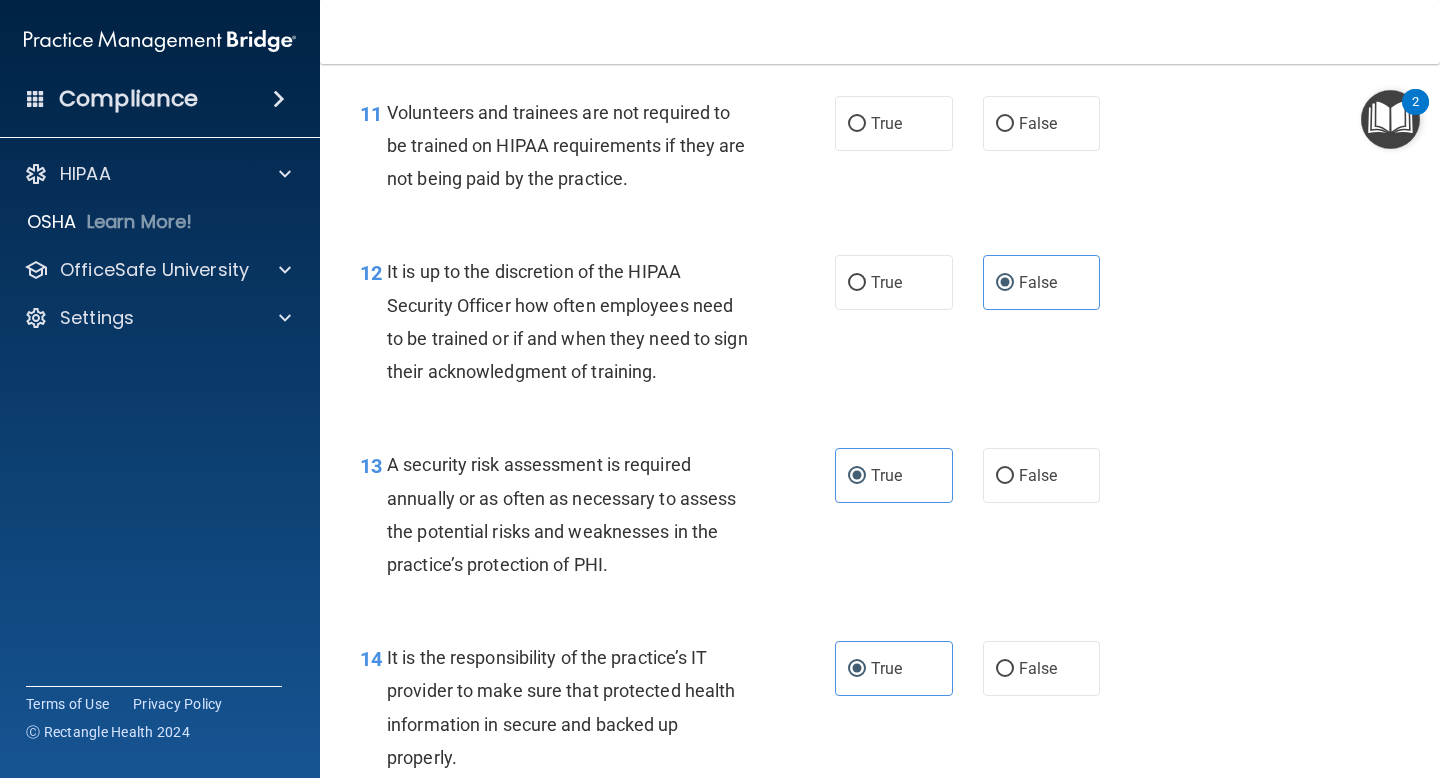 scroll, scrollTop: 2202, scrollLeft: 0, axis: vertical 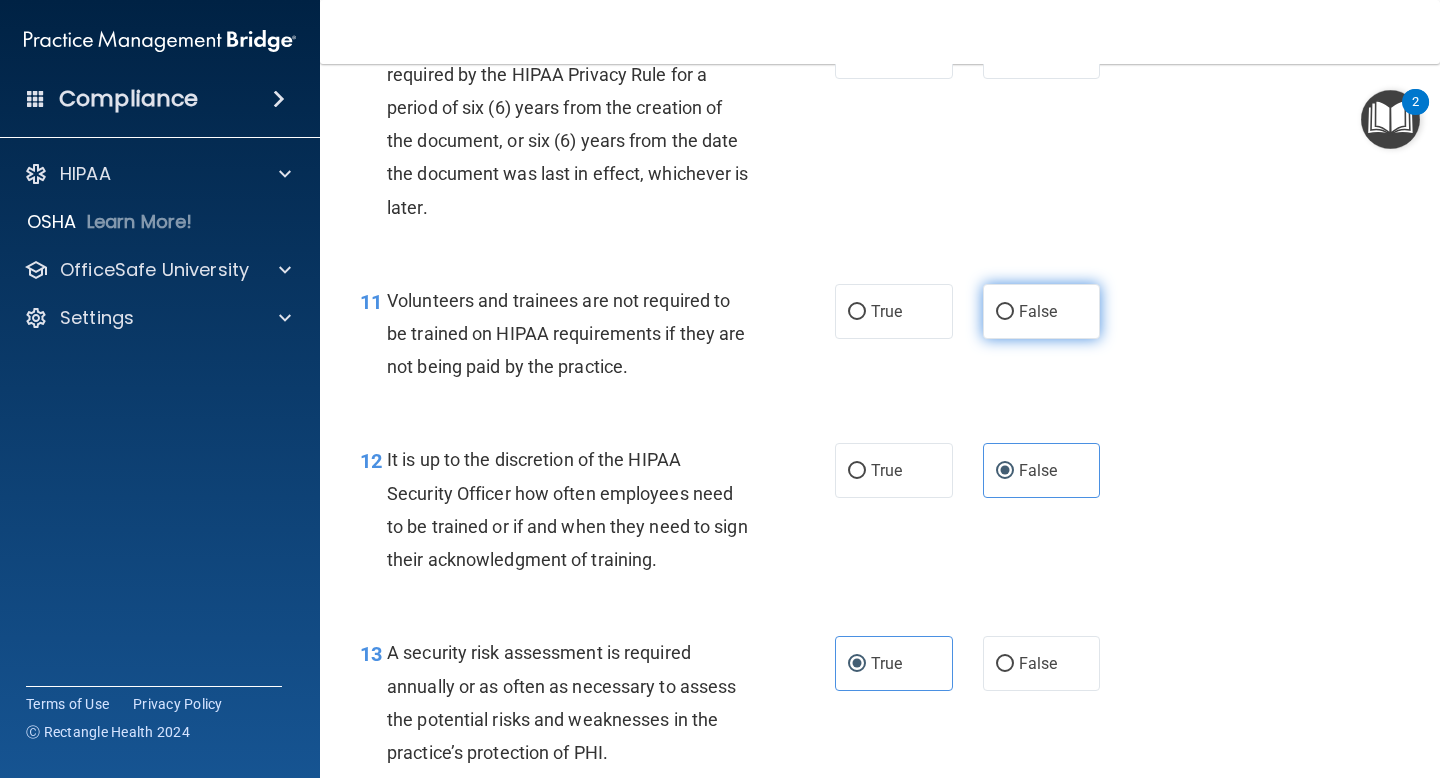 click on "False" at bounding box center (1038, 311) 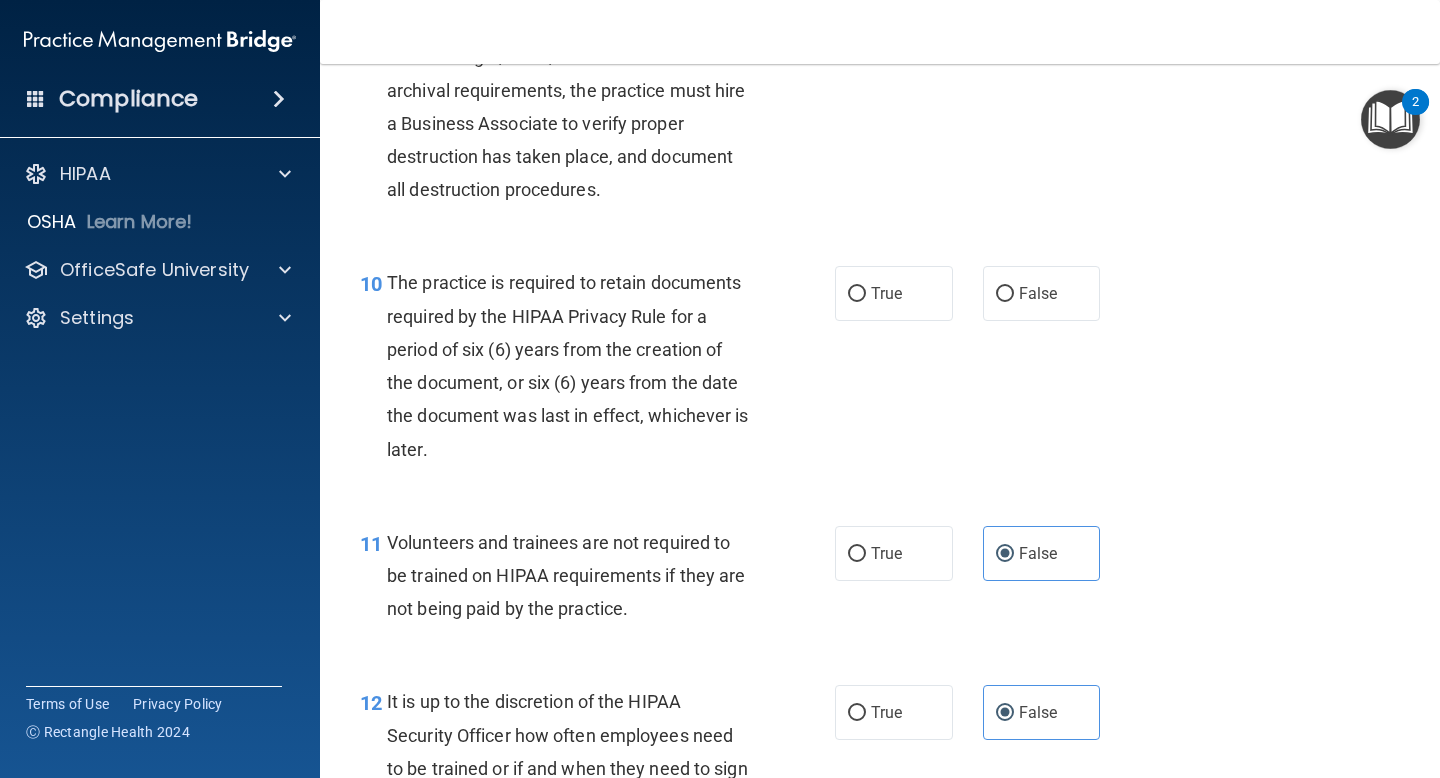 scroll, scrollTop: 1870, scrollLeft: 0, axis: vertical 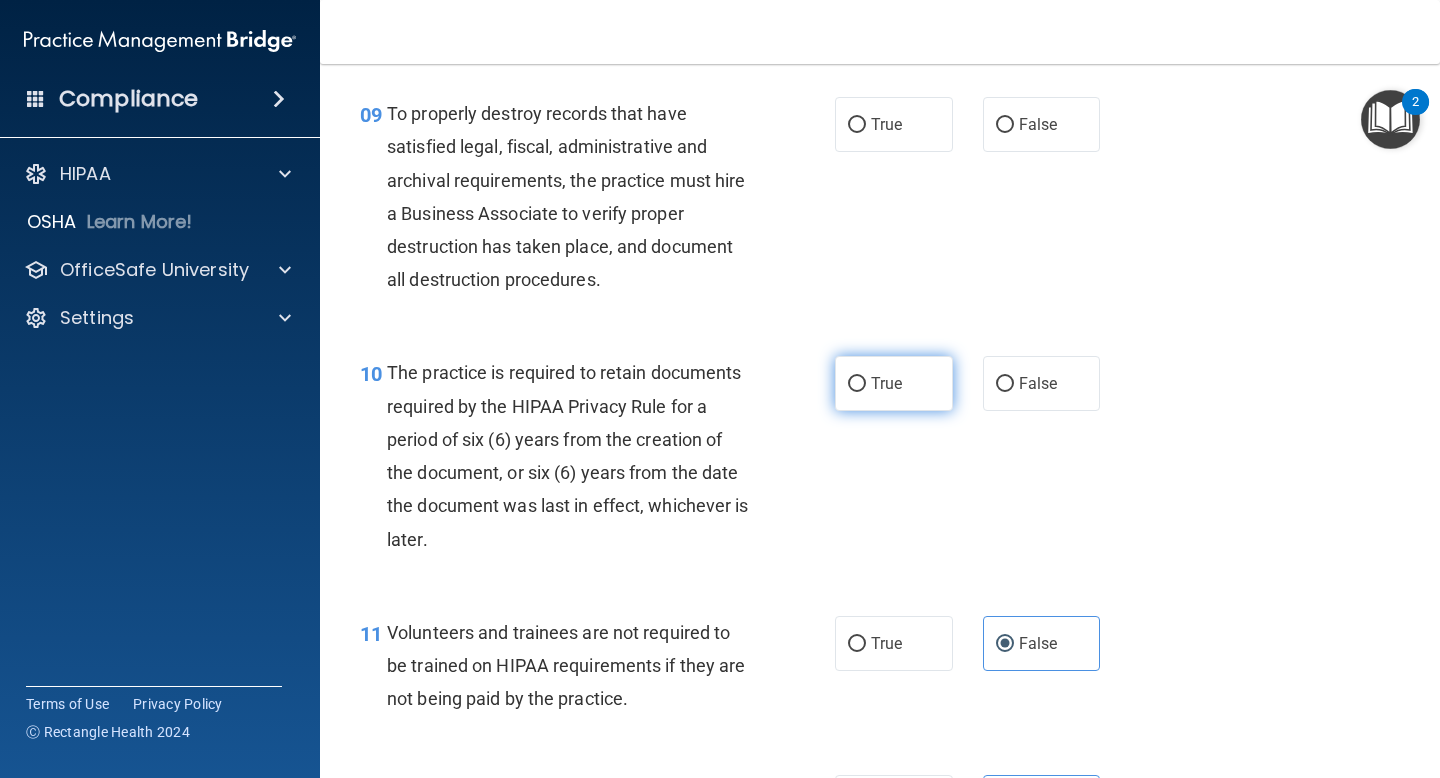 click on "True" at bounding box center (886, 383) 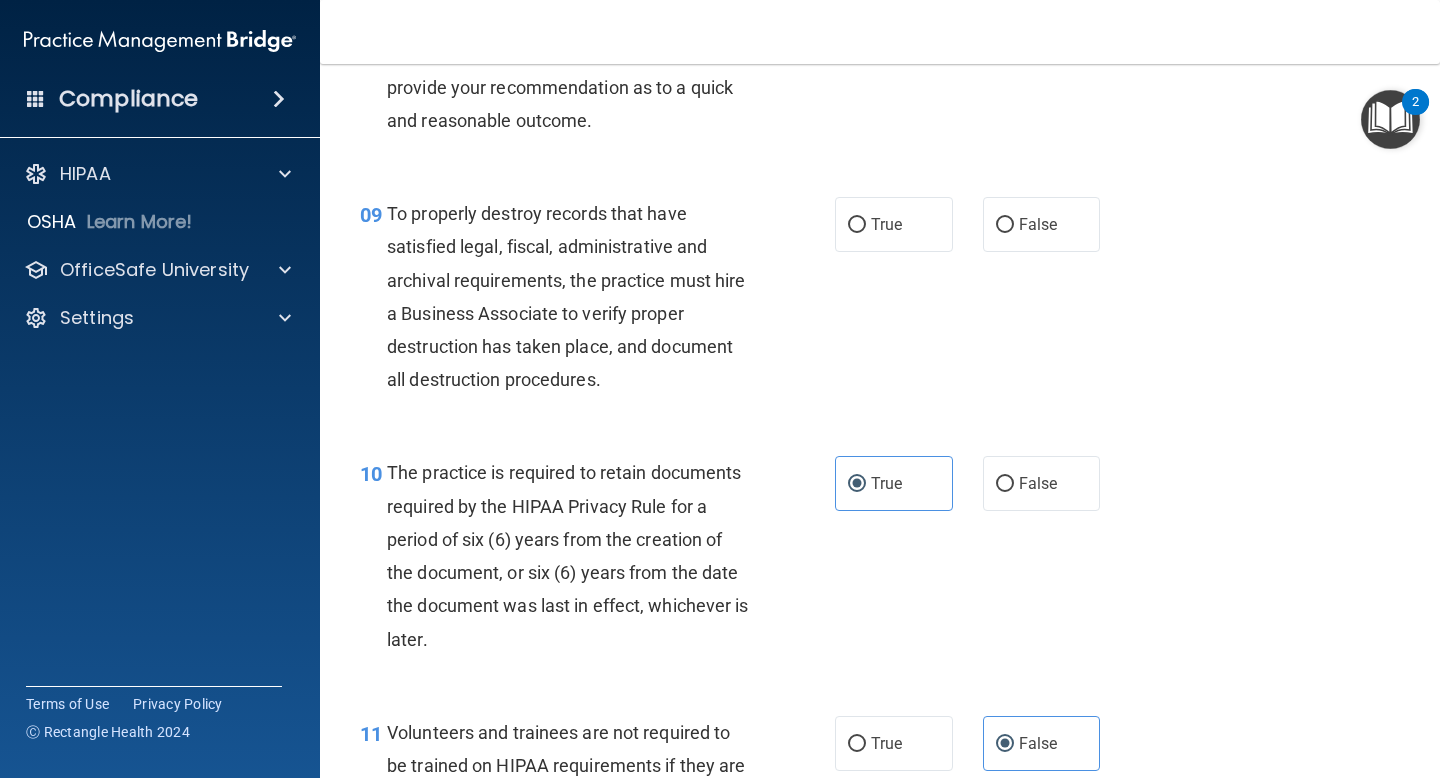 scroll, scrollTop: 1662, scrollLeft: 0, axis: vertical 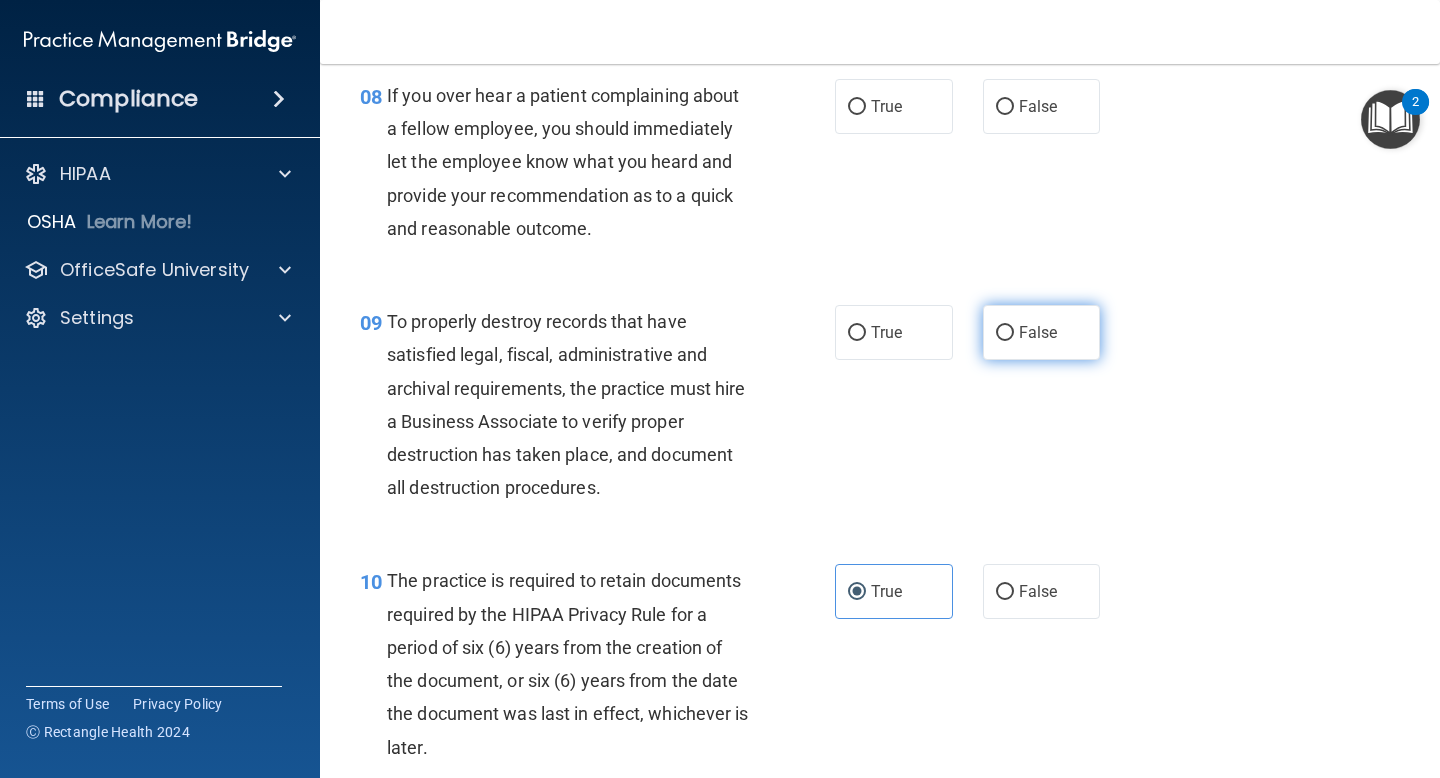click on "False" at bounding box center (1005, 333) 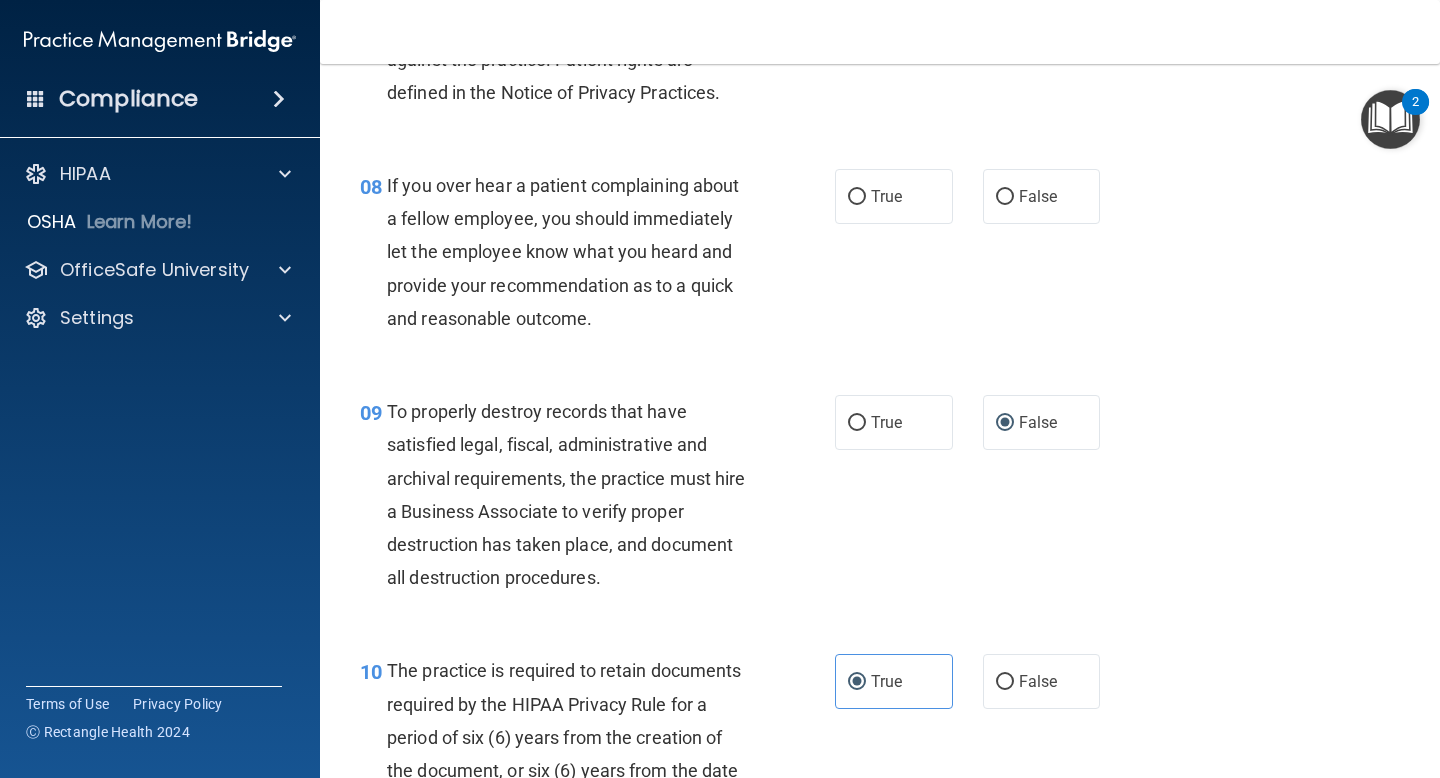 scroll, scrollTop: 1483, scrollLeft: 0, axis: vertical 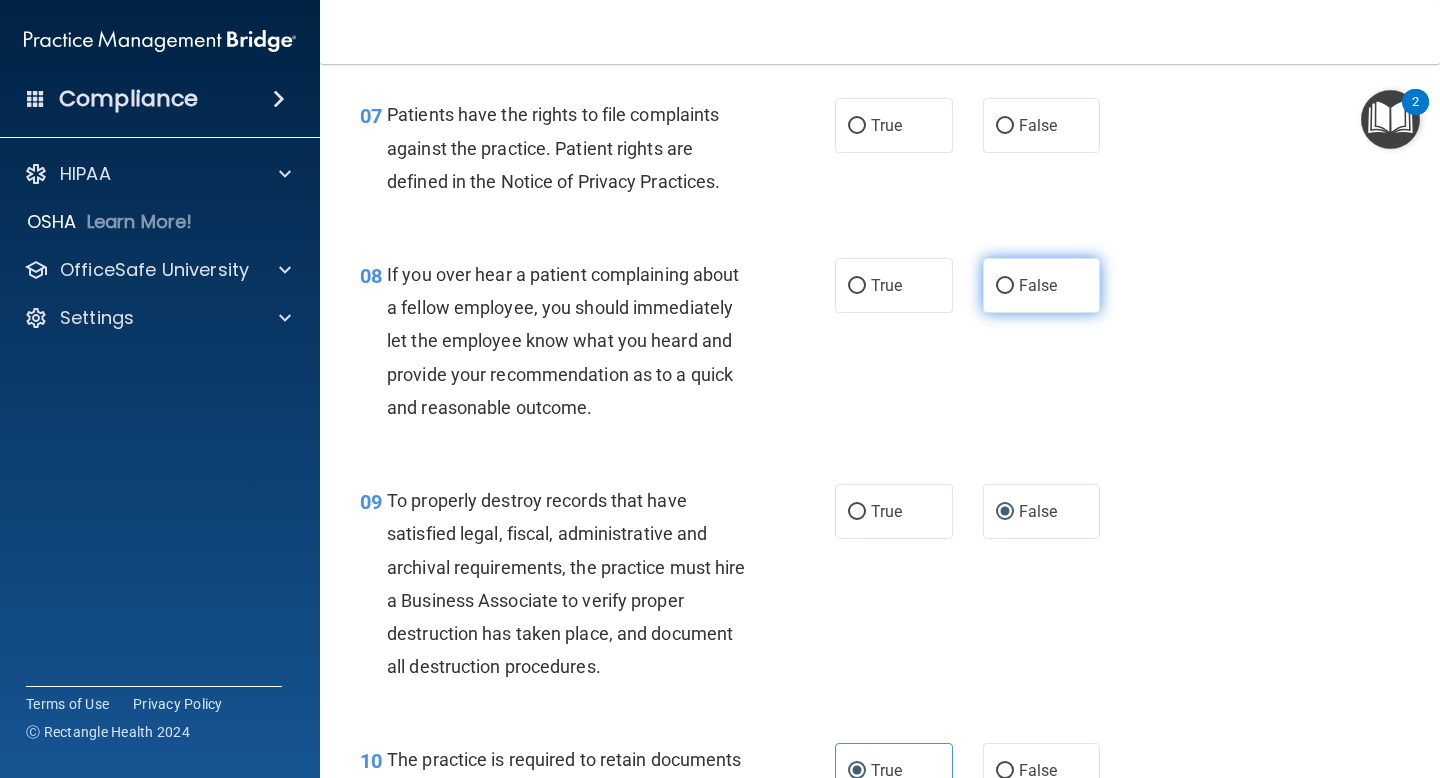click on "False" at bounding box center (1038, 285) 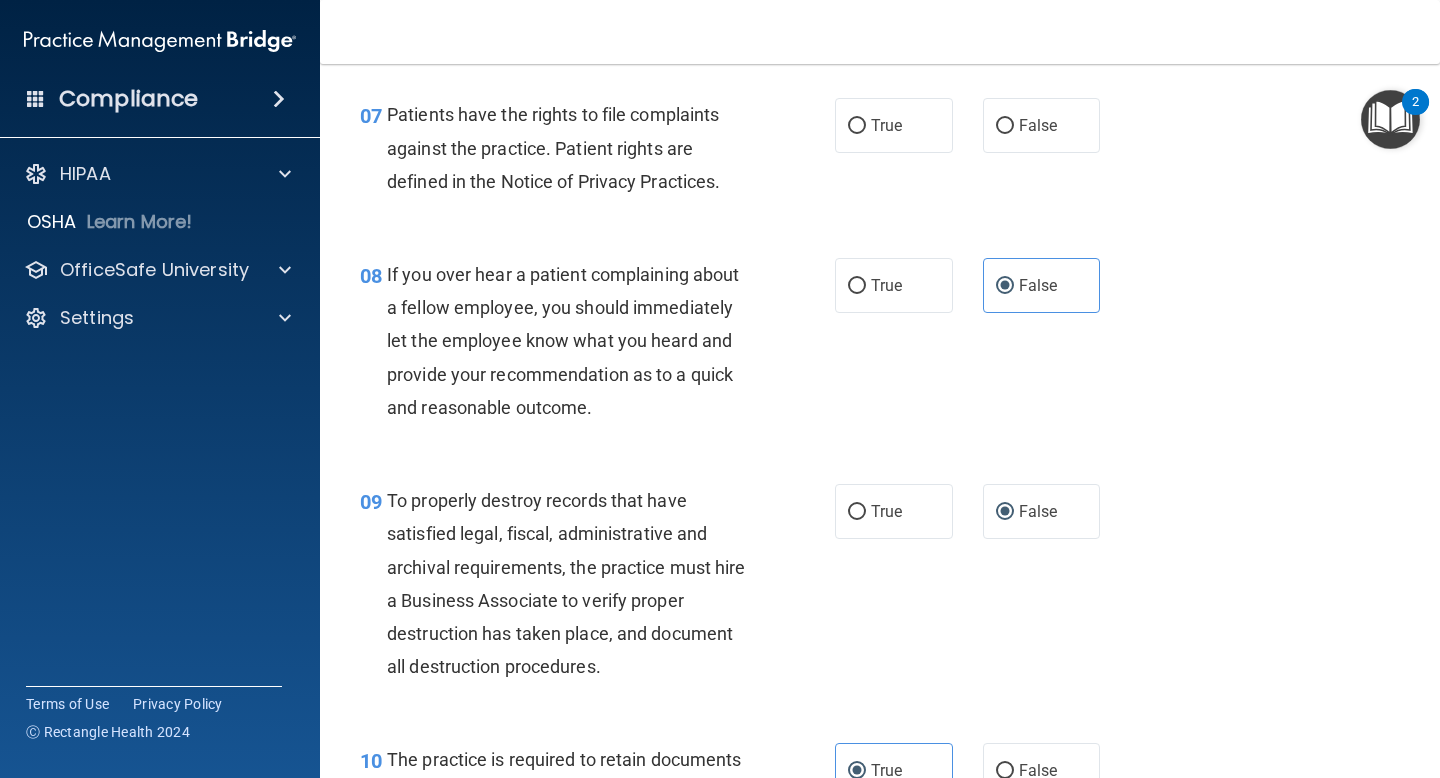 scroll, scrollTop: 1155, scrollLeft: 0, axis: vertical 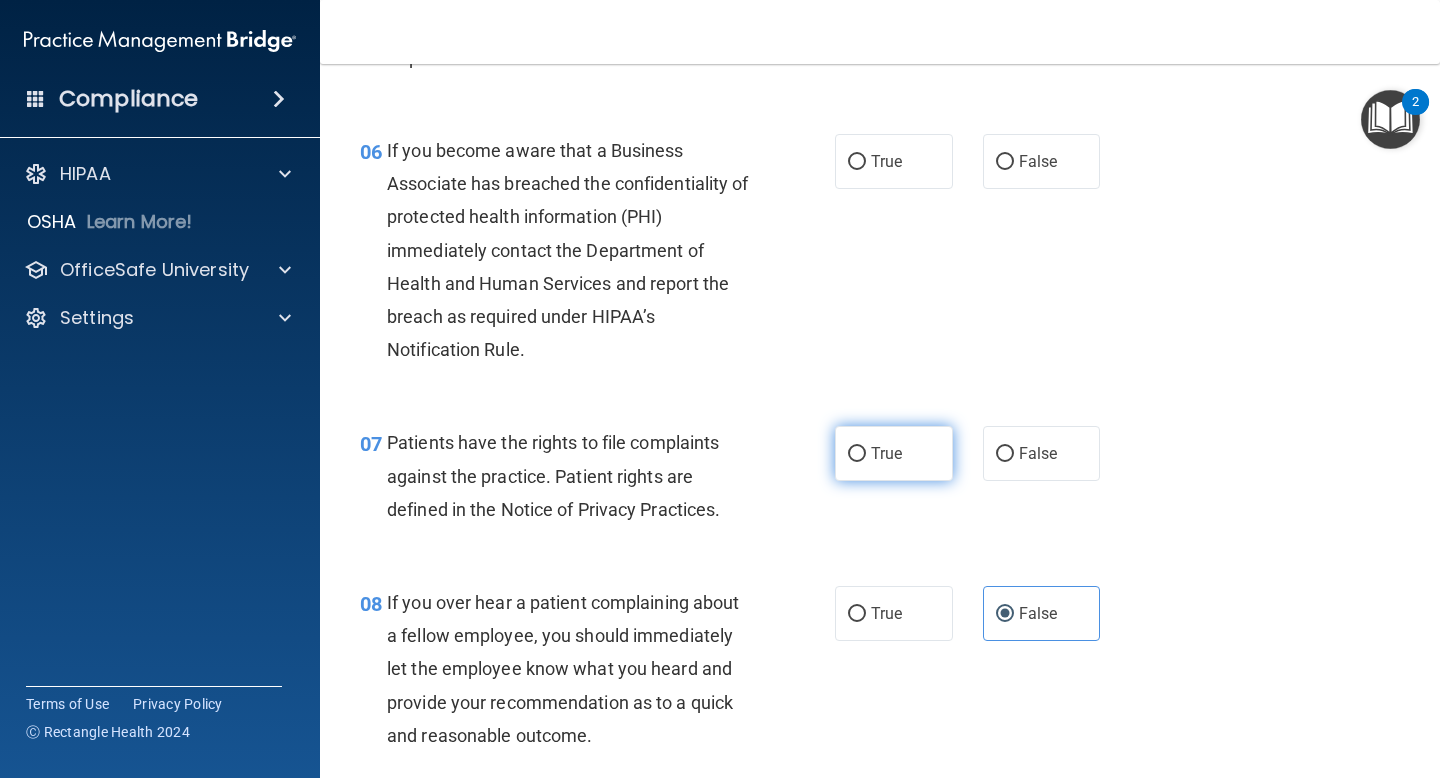 click on "True" at bounding box center (894, 453) 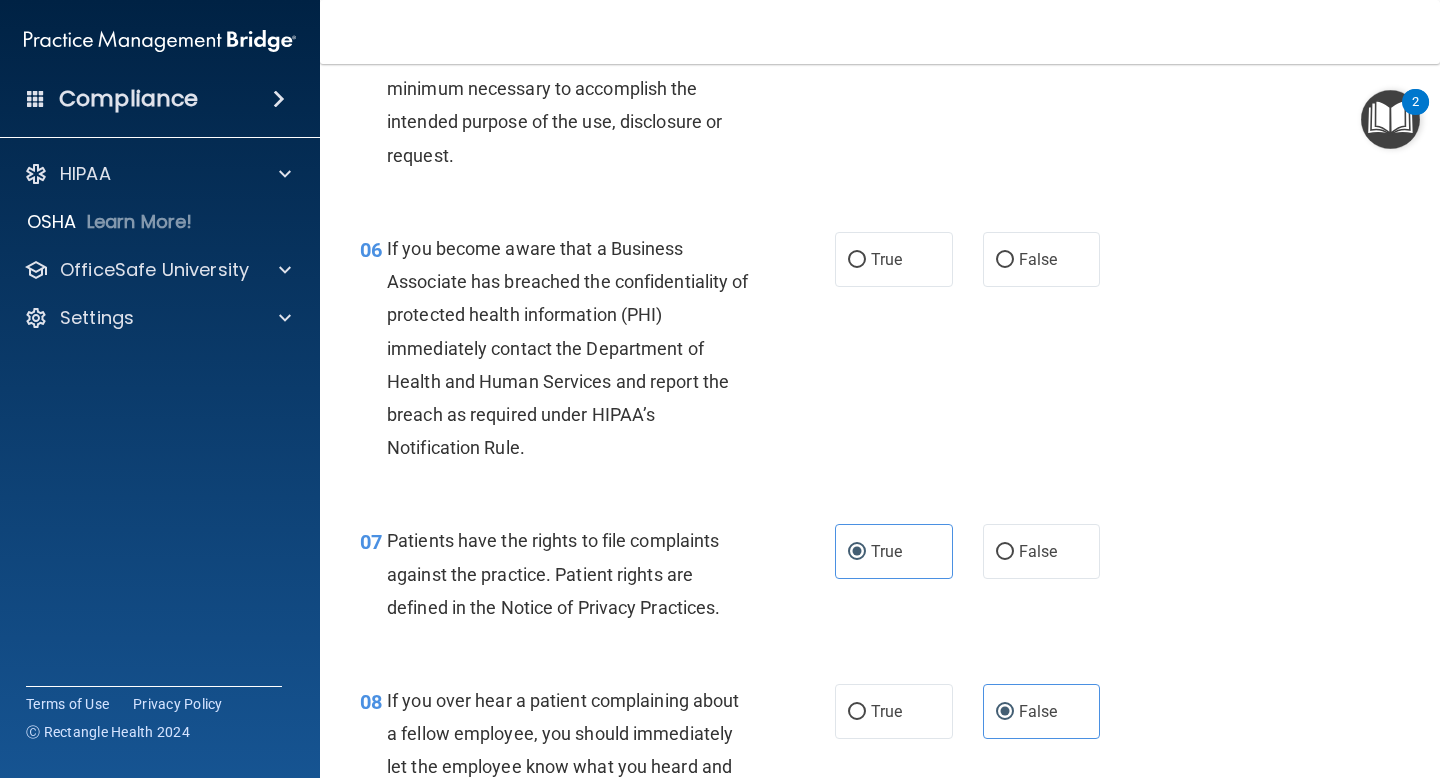 scroll, scrollTop: 991, scrollLeft: 0, axis: vertical 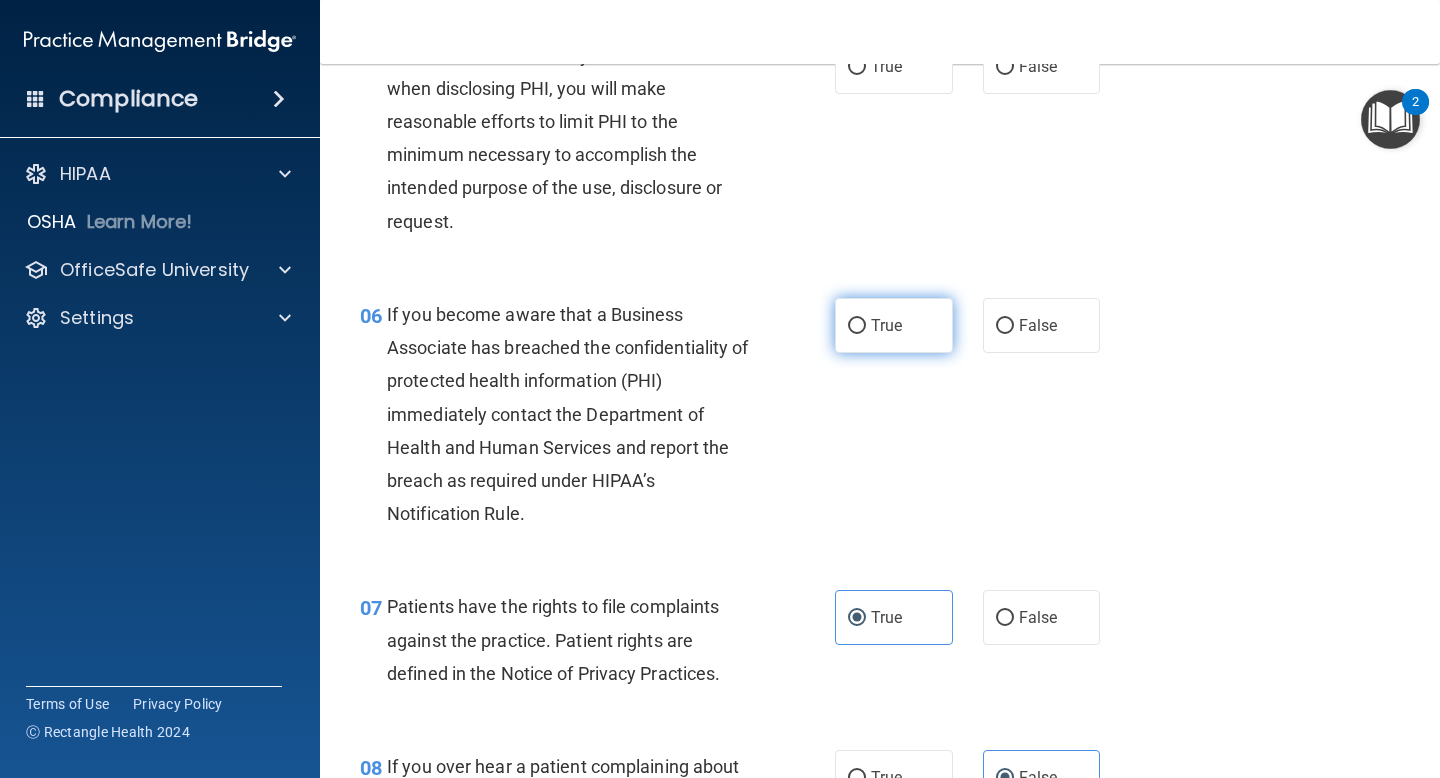 click on "True" at bounding box center (894, 325) 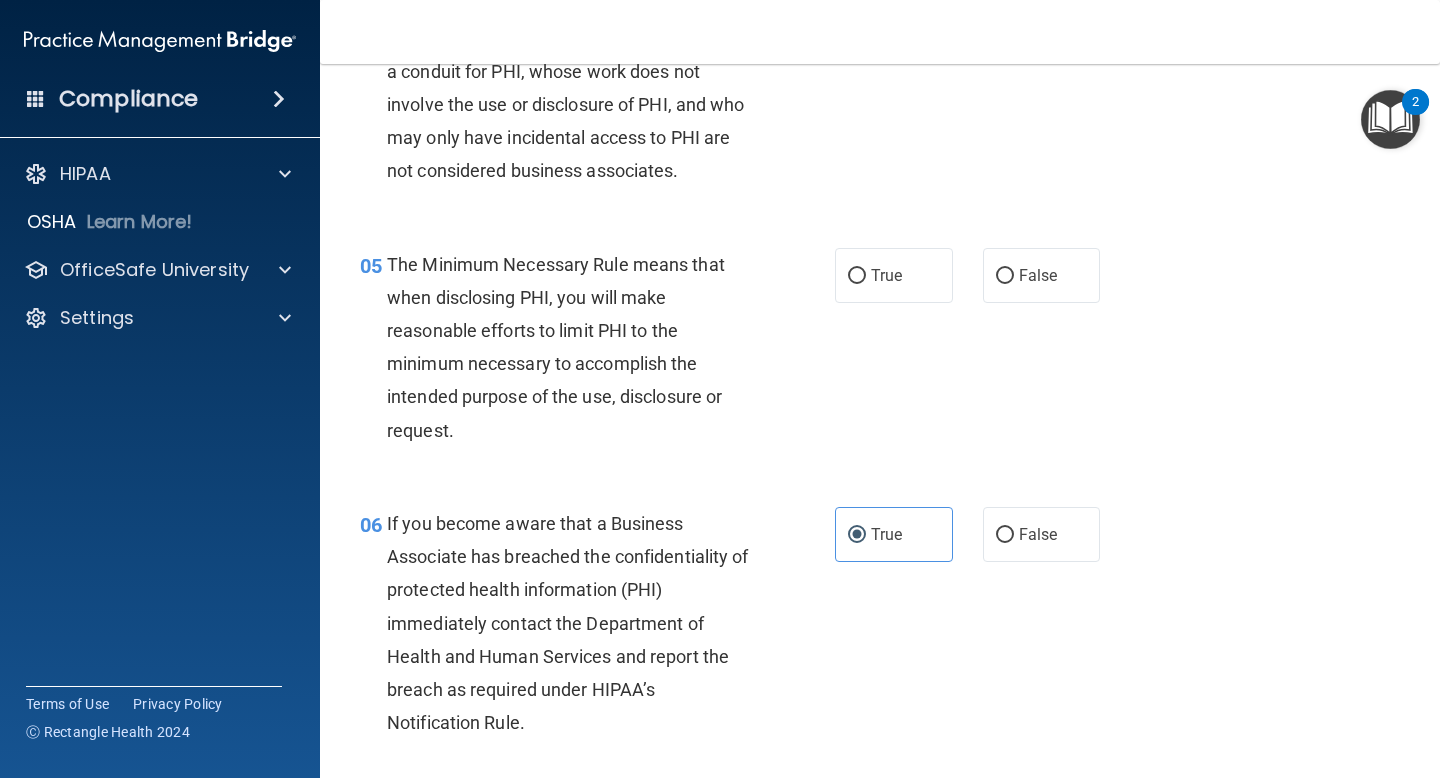 scroll, scrollTop: 647, scrollLeft: 0, axis: vertical 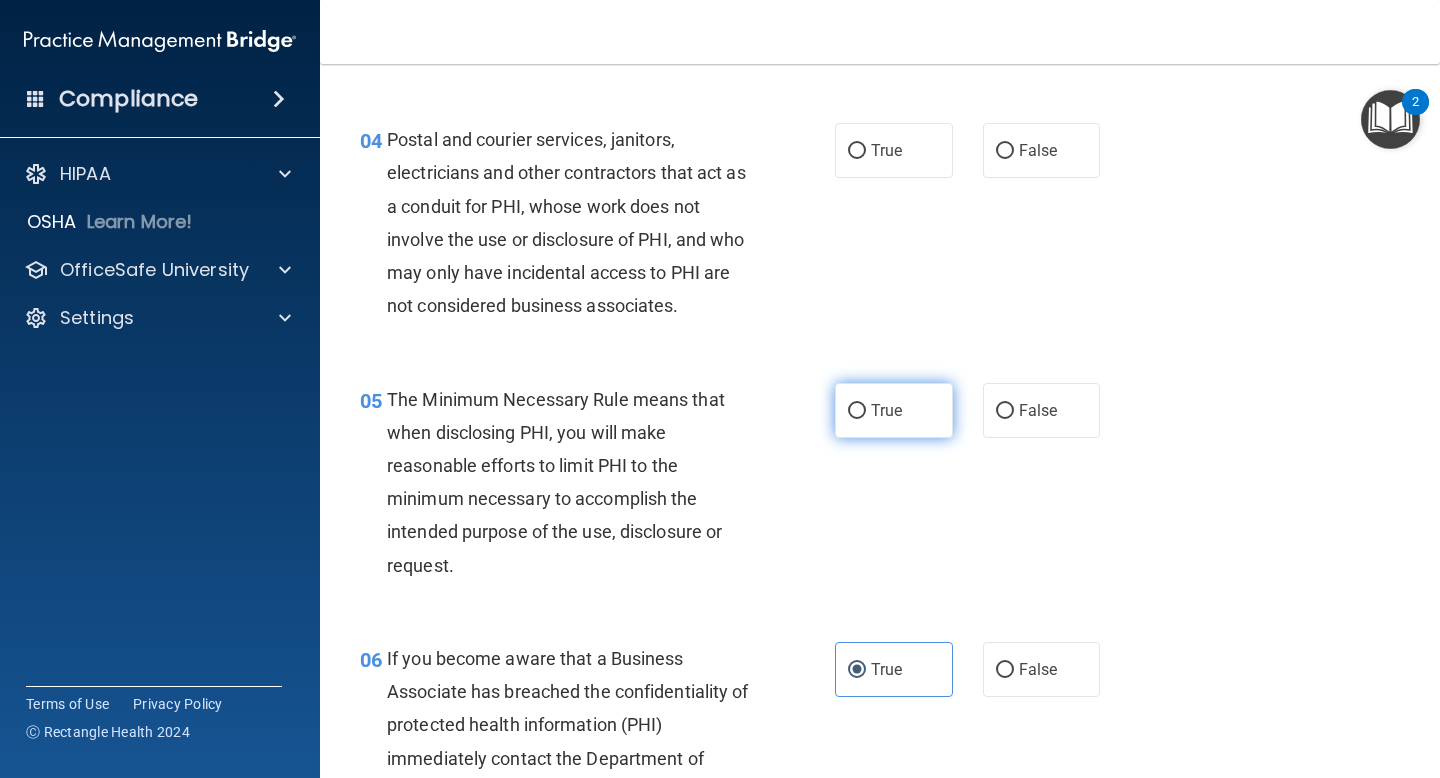 click on "True" at bounding box center [894, 410] 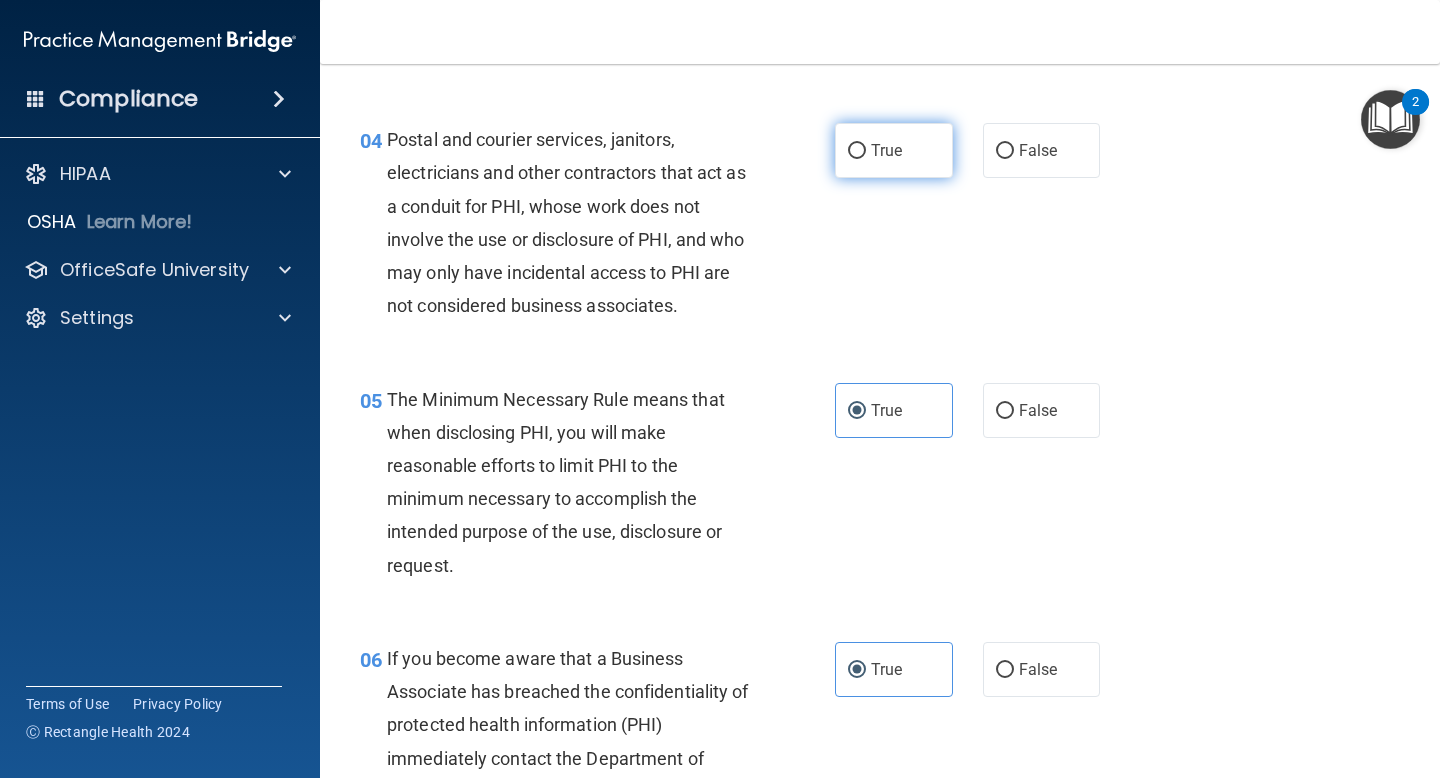 click on "True" at bounding box center [894, 150] 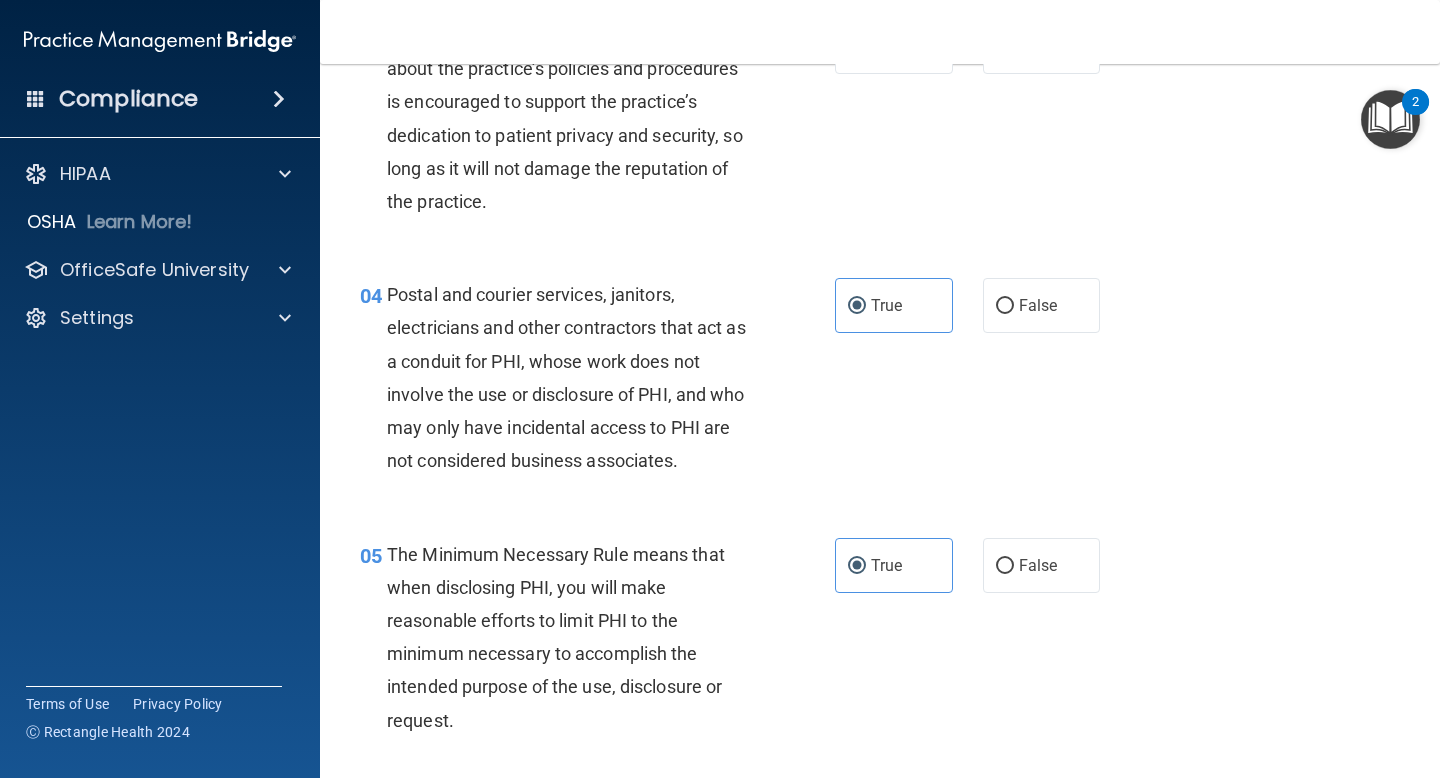 scroll, scrollTop: 468, scrollLeft: 0, axis: vertical 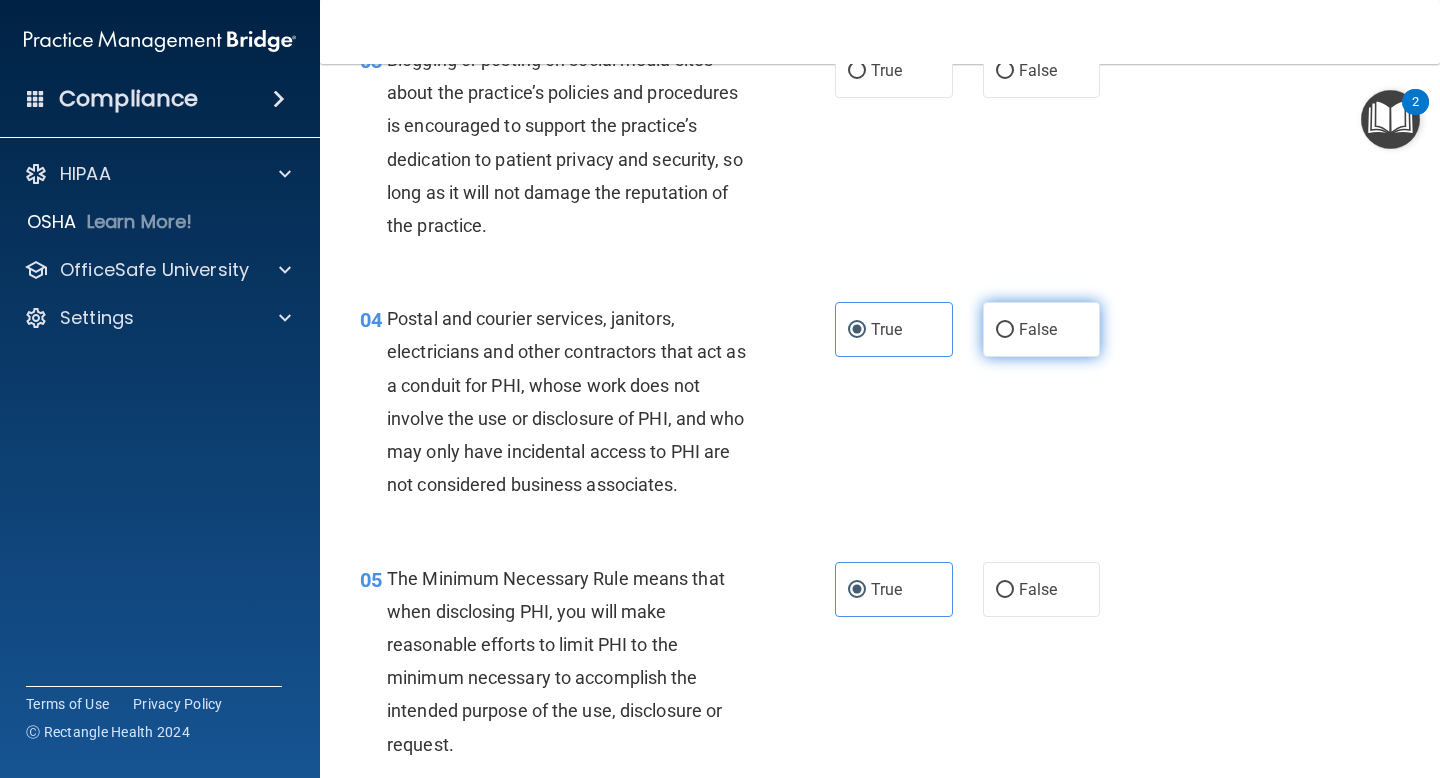 click on "False" at bounding box center (1042, 329) 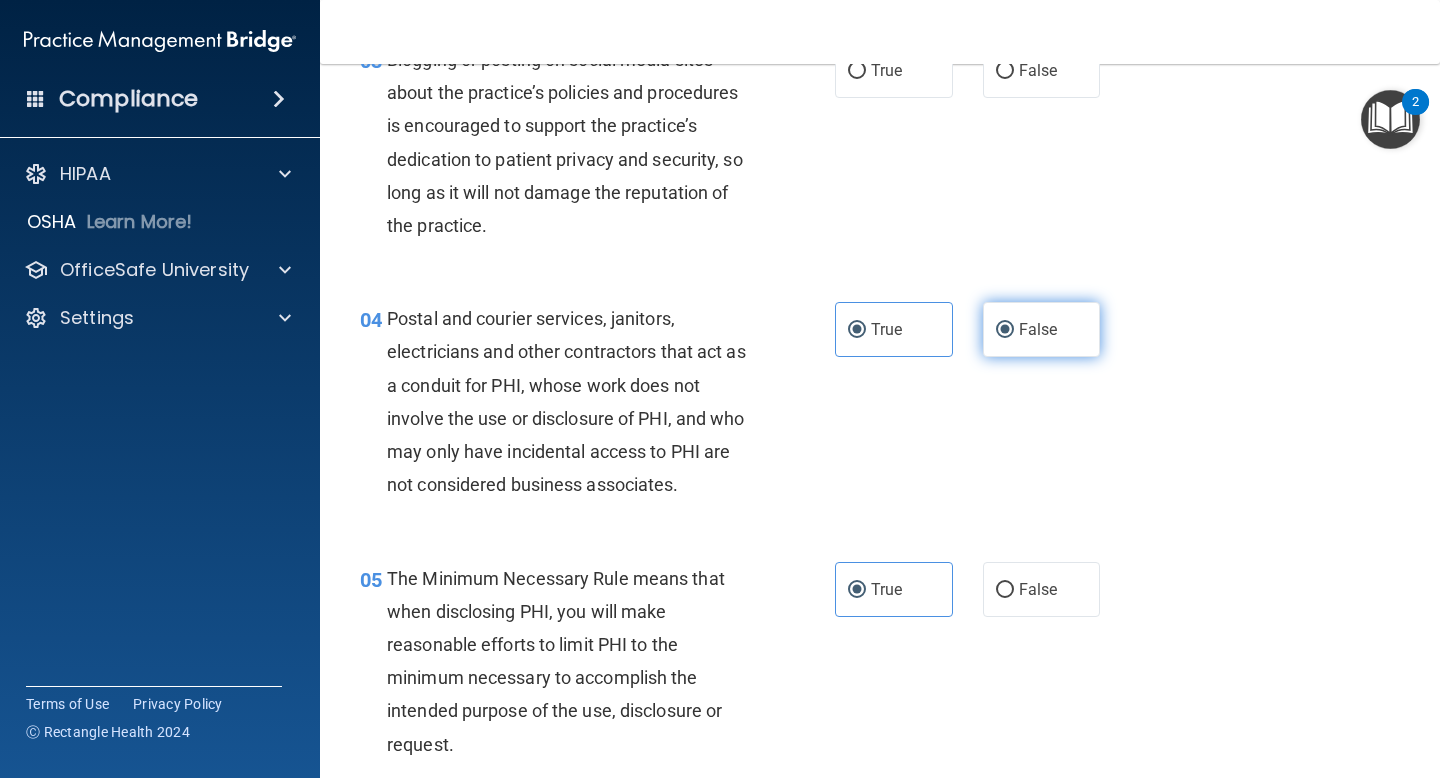 radio on "false" 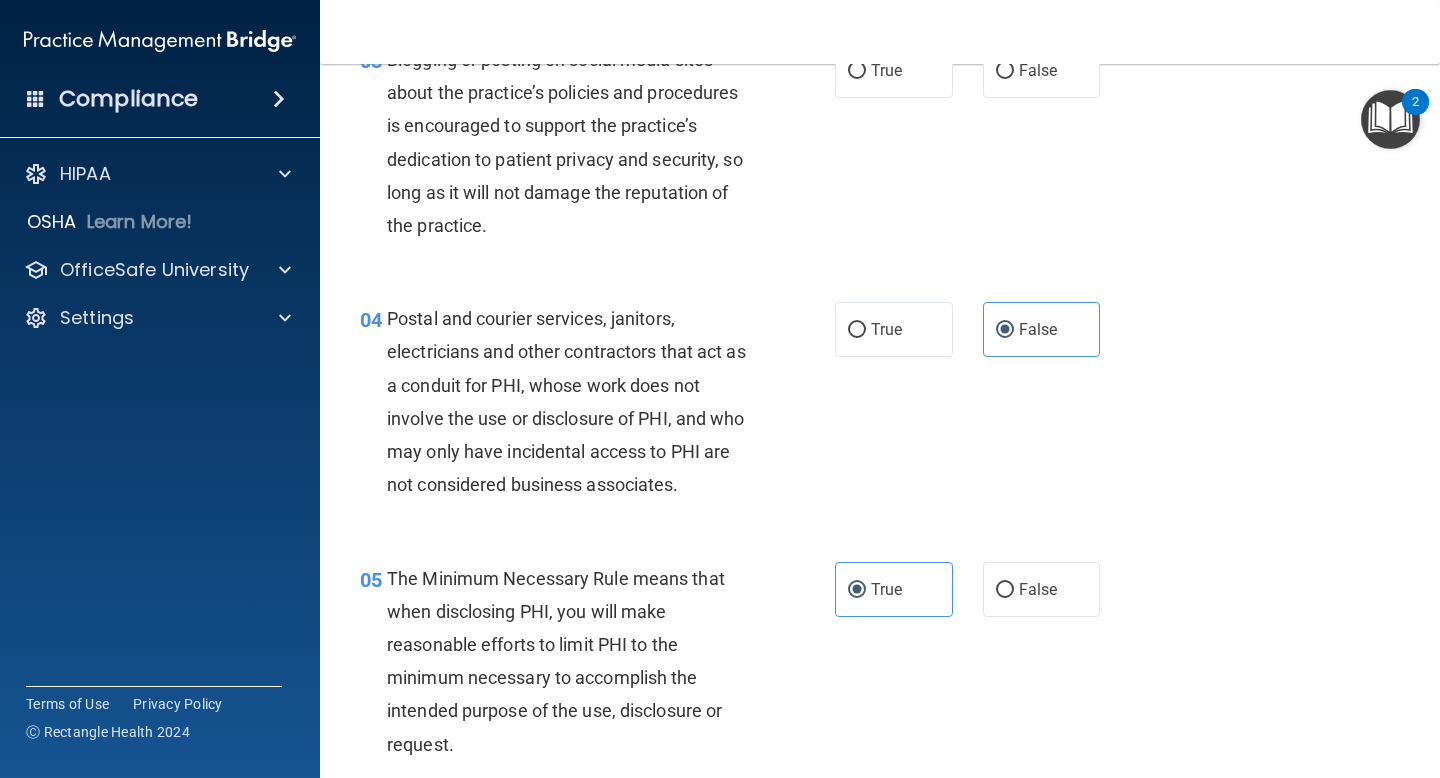 scroll, scrollTop: 163, scrollLeft: 0, axis: vertical 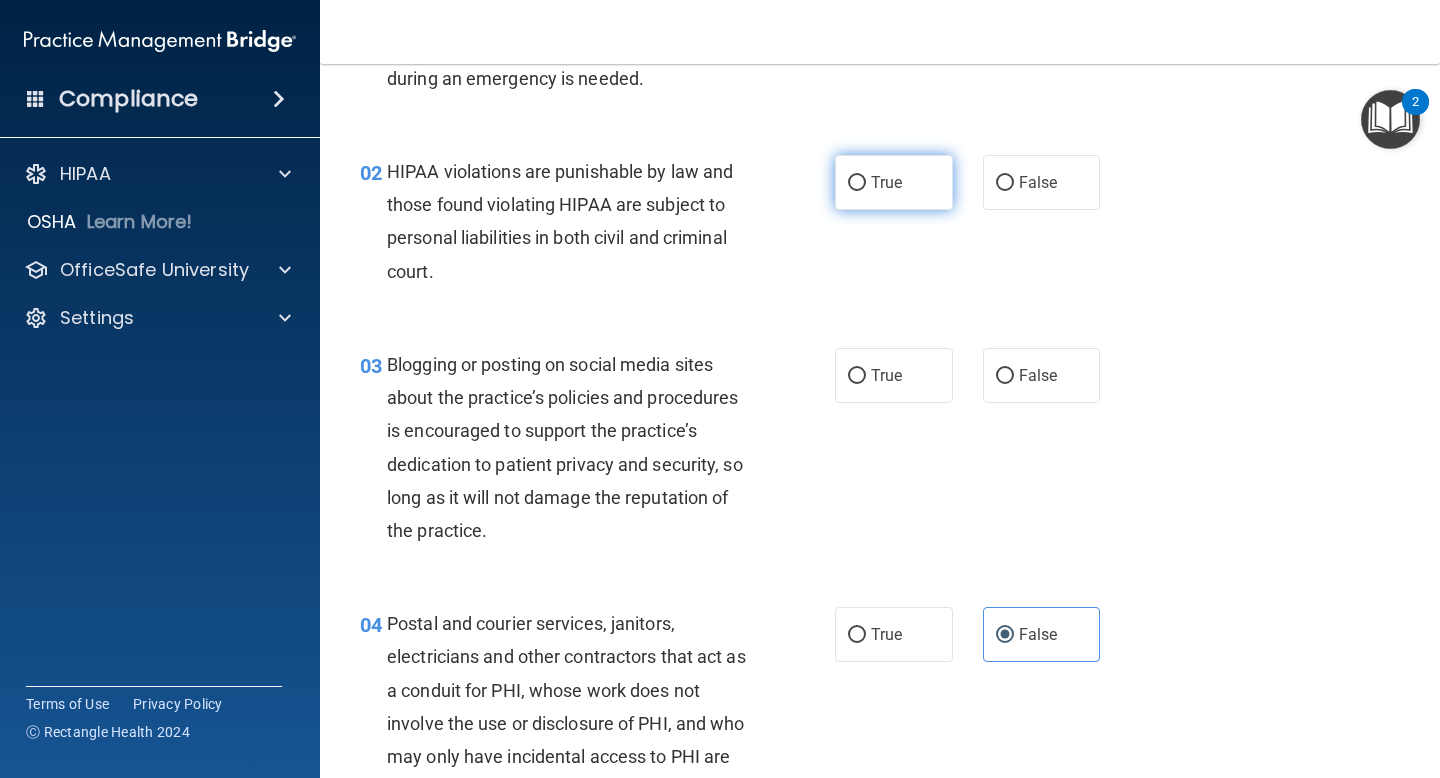 click on "True" at bounding box center [857, 183] 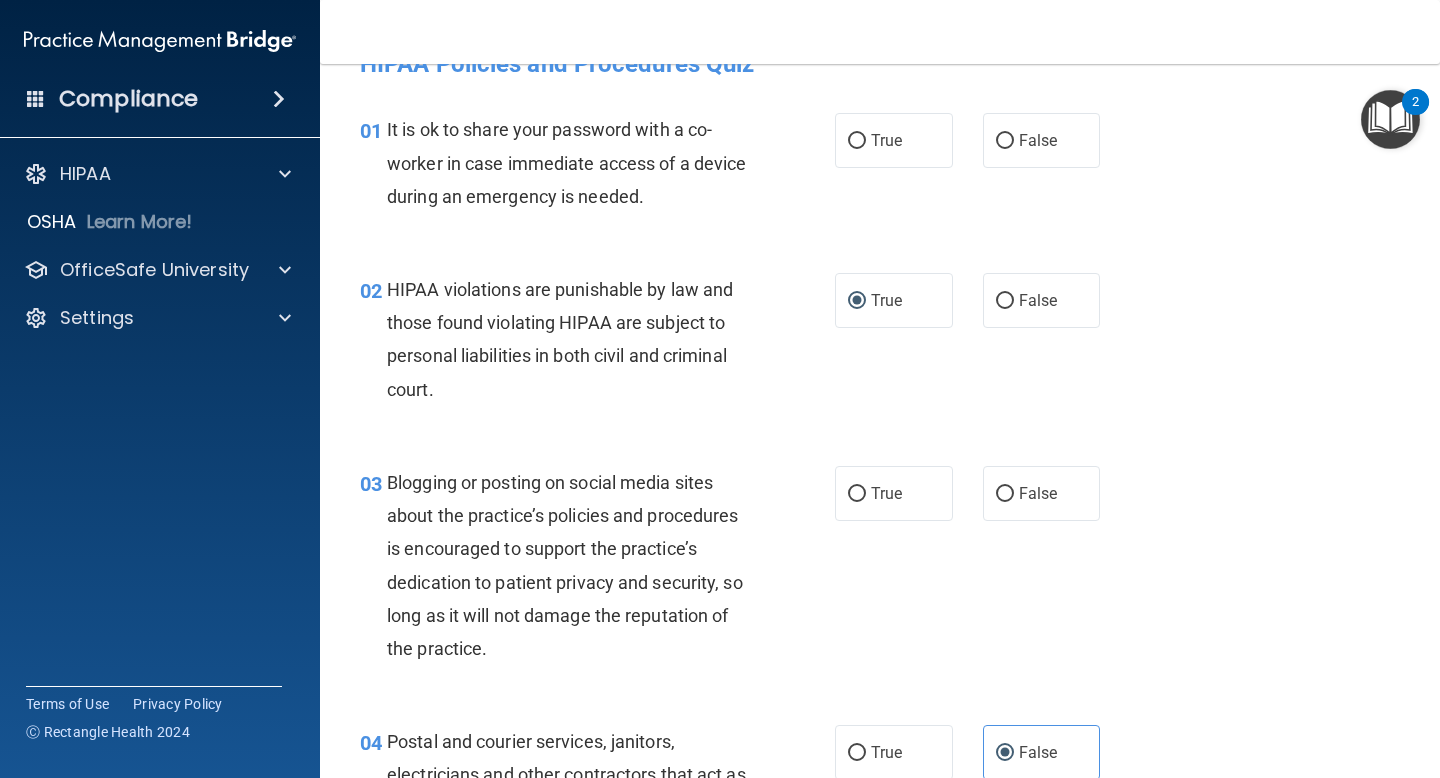 scroll, scrollTop: 0, scrollLeft: 0, axis: both 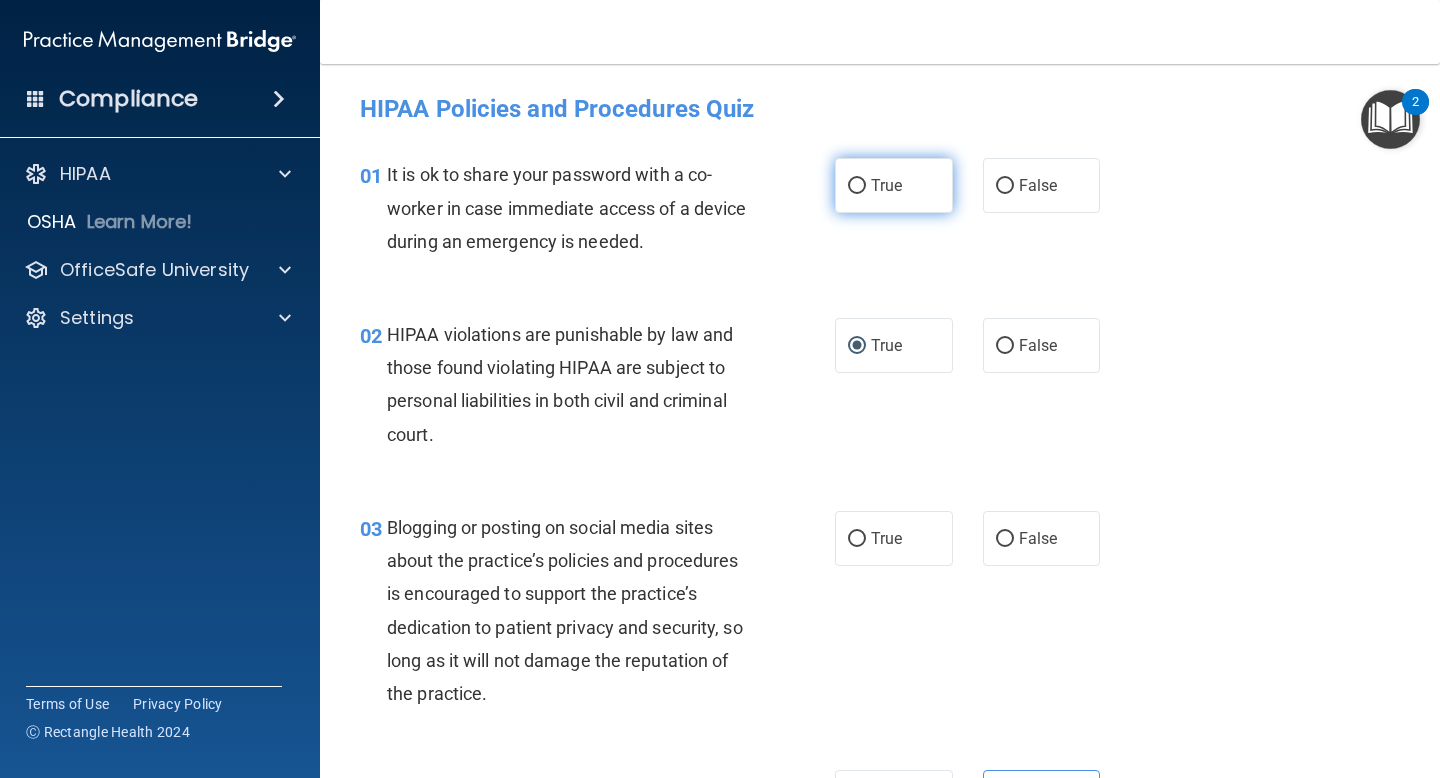 click on "True" at bounding box center (894, 185) 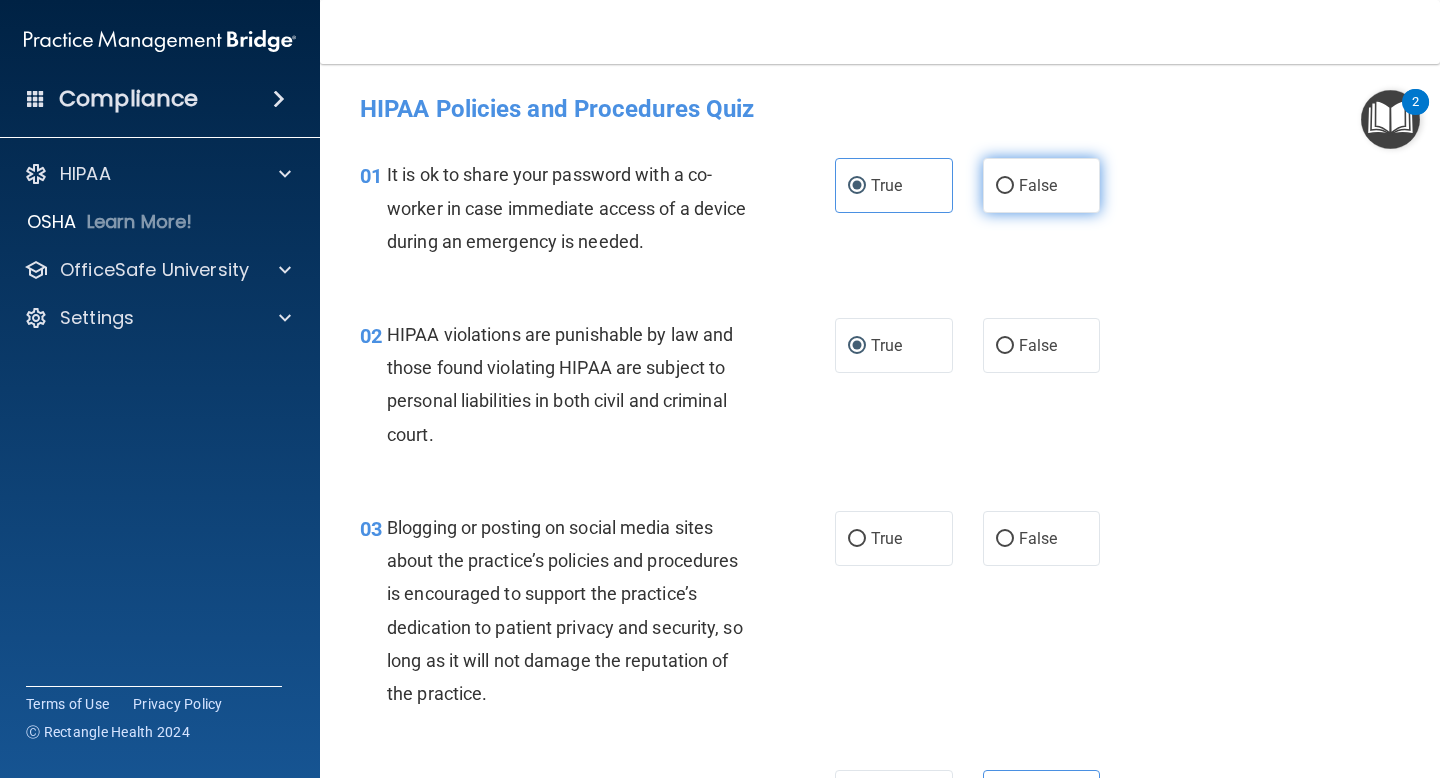 click on "False" at bounding box center (1005, 186) 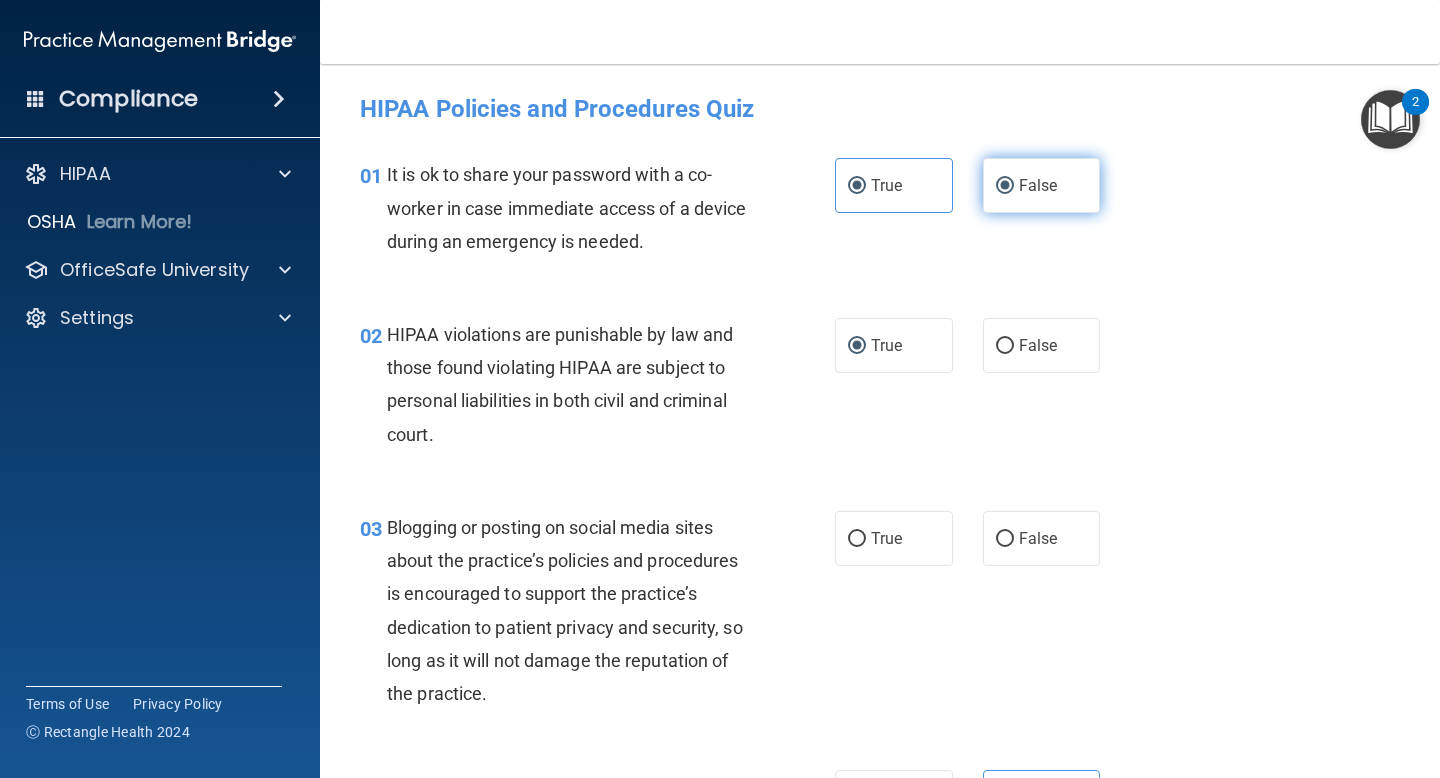 radio on "false" 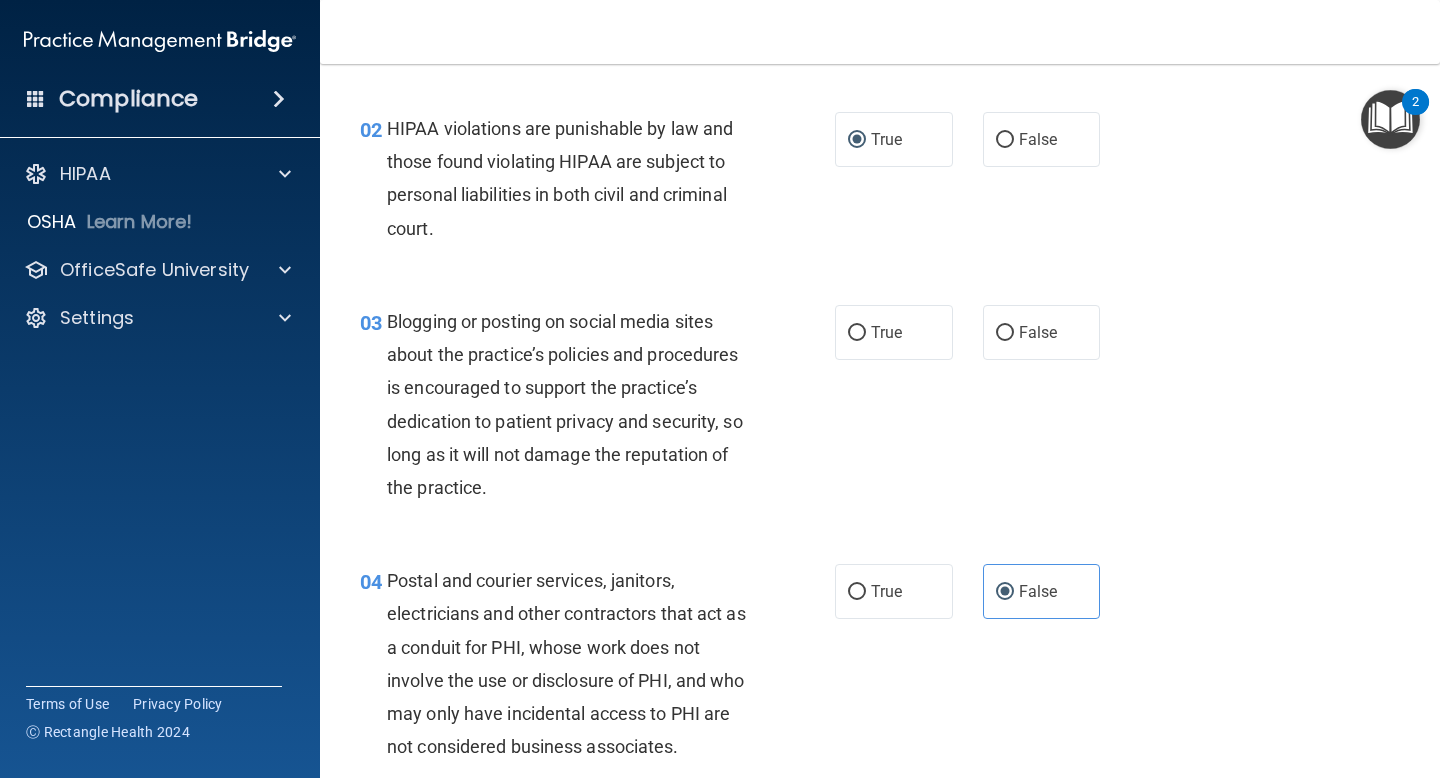 scroll, scrollTop: 366, scrollLeft: 0, axis: vertical 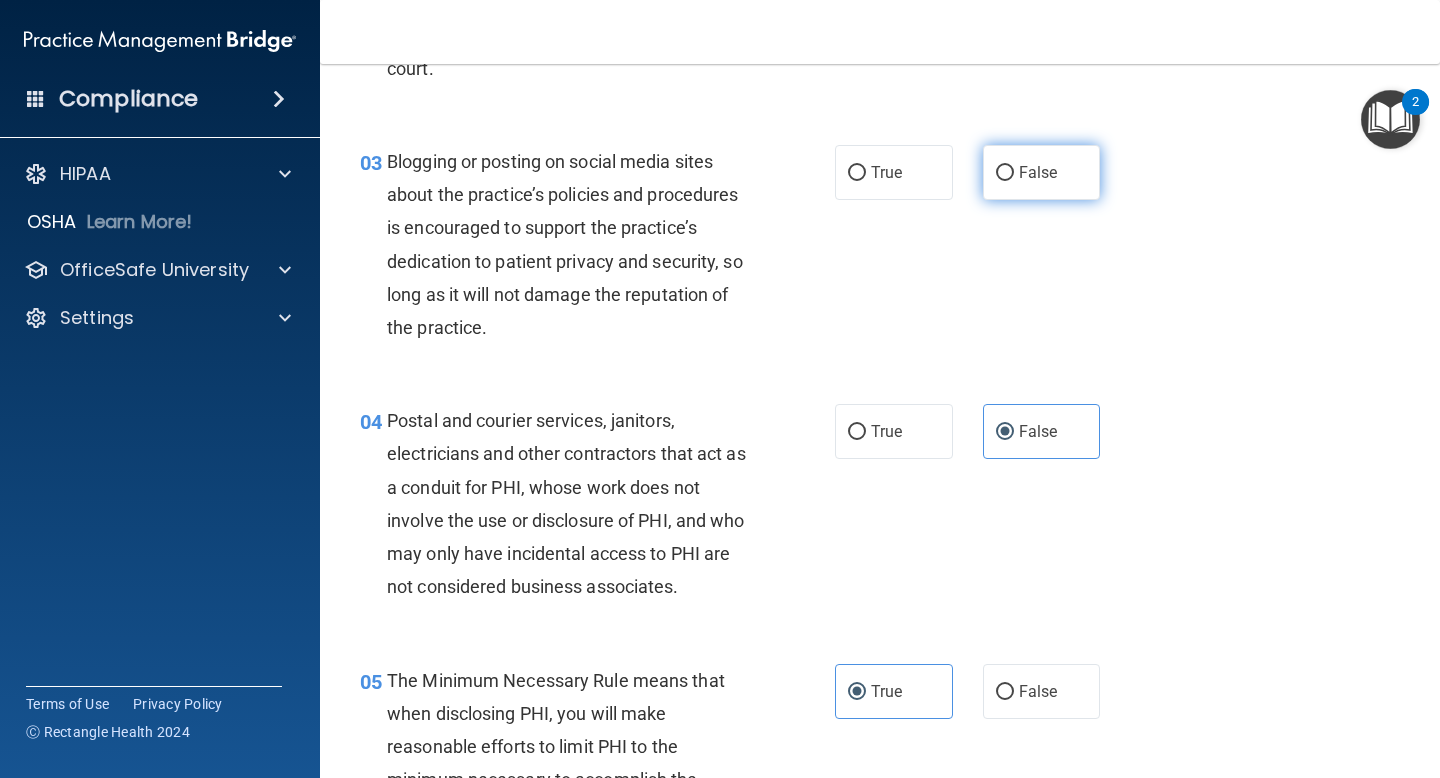 click on "False" at bounding box center (1005, 173) 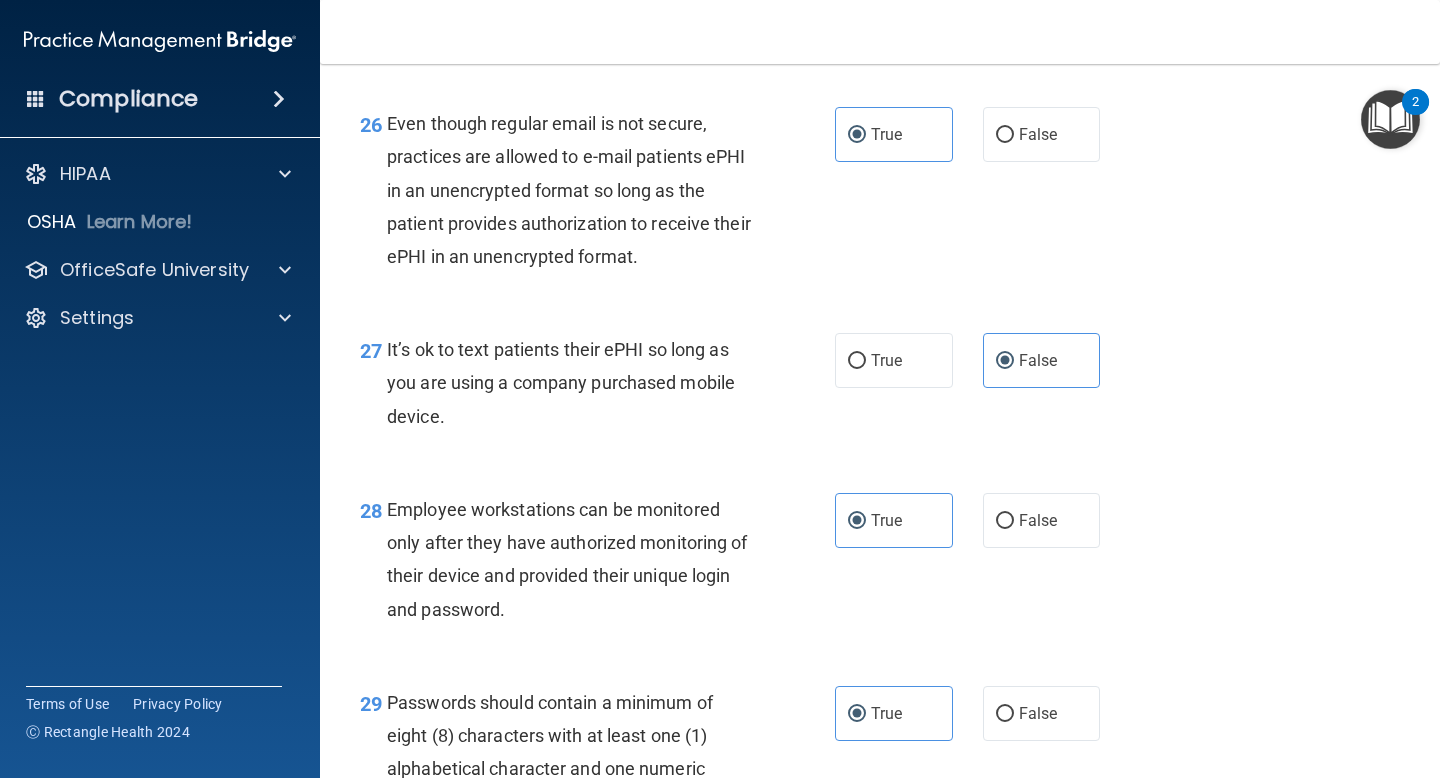 scroll, scrollTop: 5472, scrollLeft: 0, axis: vertical 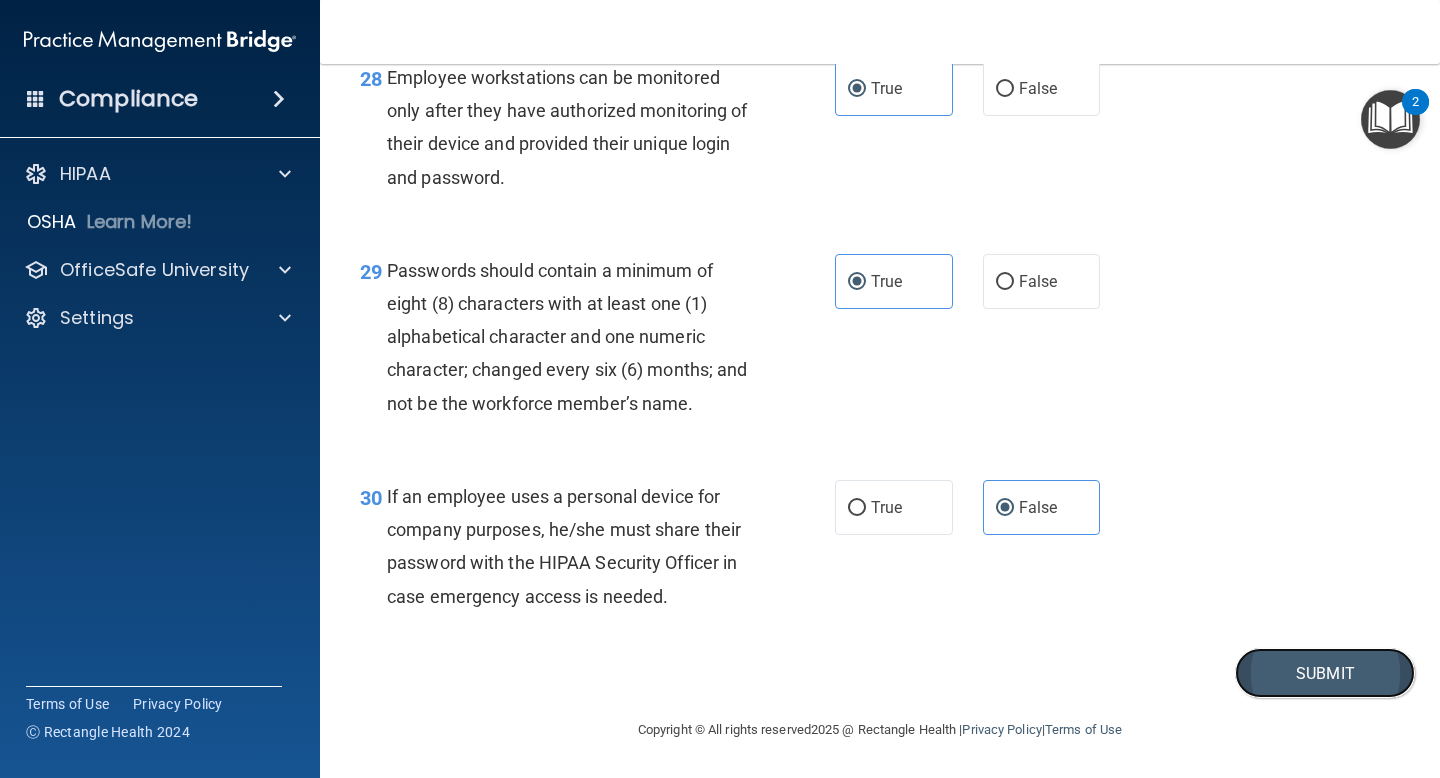 click on "Submit" at bounding box center (1325, 673) 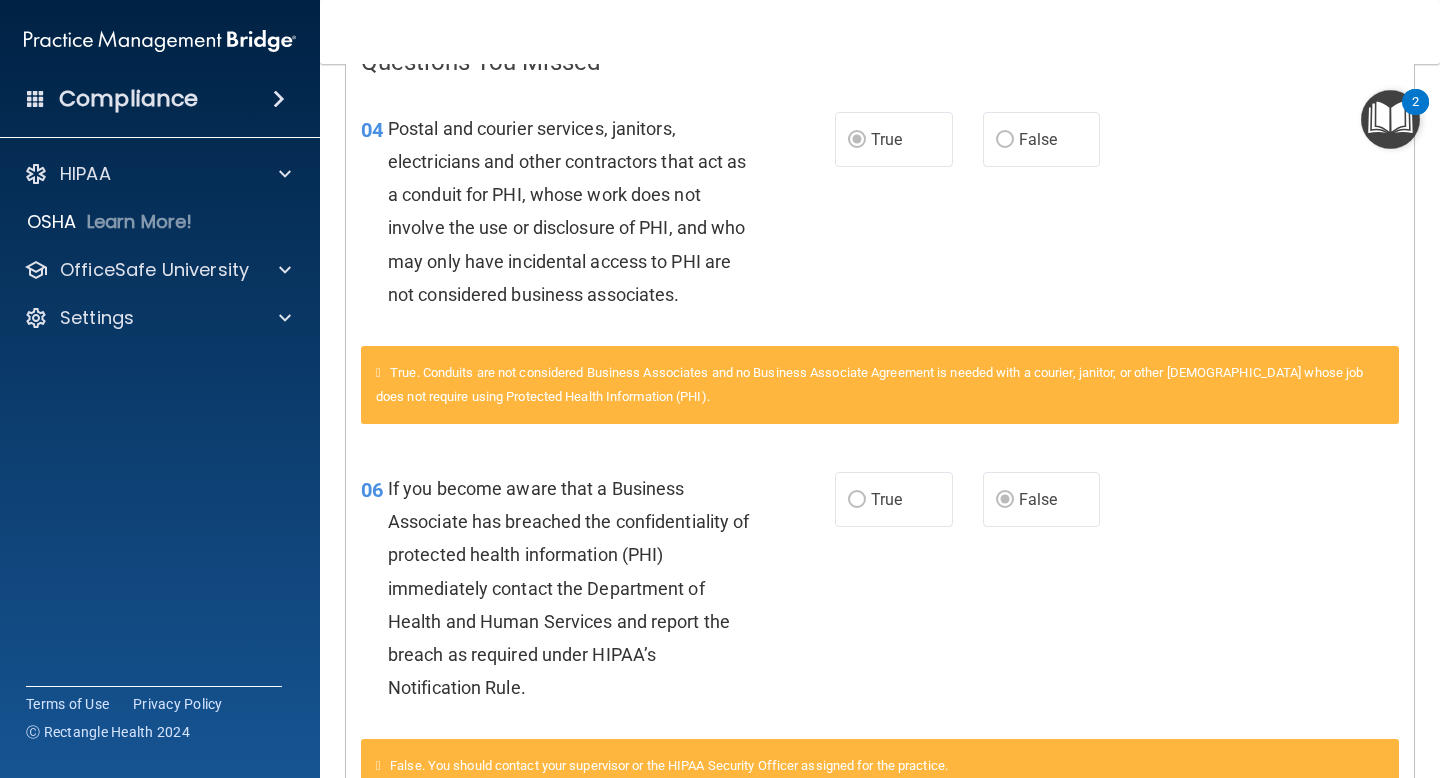 scroll, scrollTop: 323, scrollLeft: 0, axis: vertical 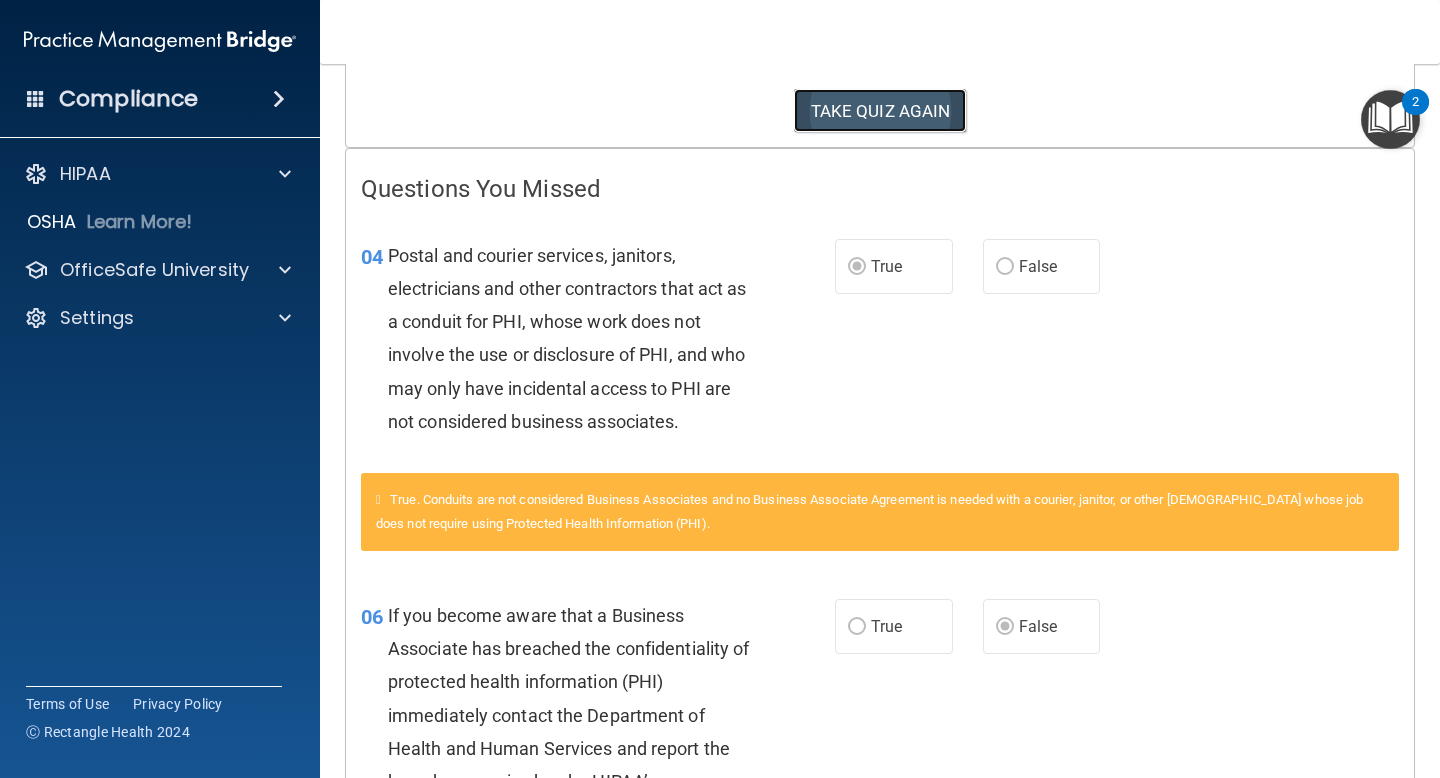 click on "TAKE QUIZ AGAIN" at bounding box center [880, 111] 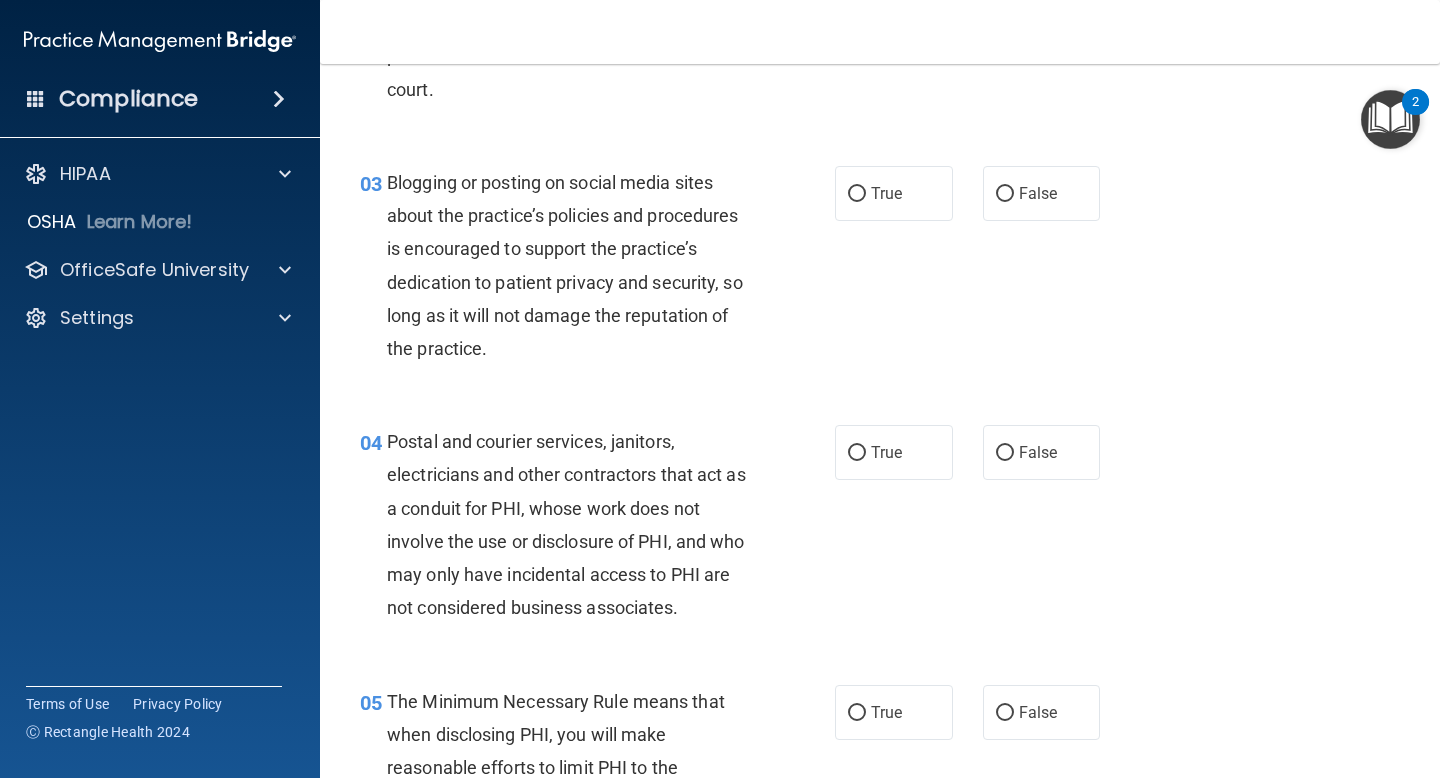 scroll, scrollTop: 361, scrollLeft: 0, axis: vertical 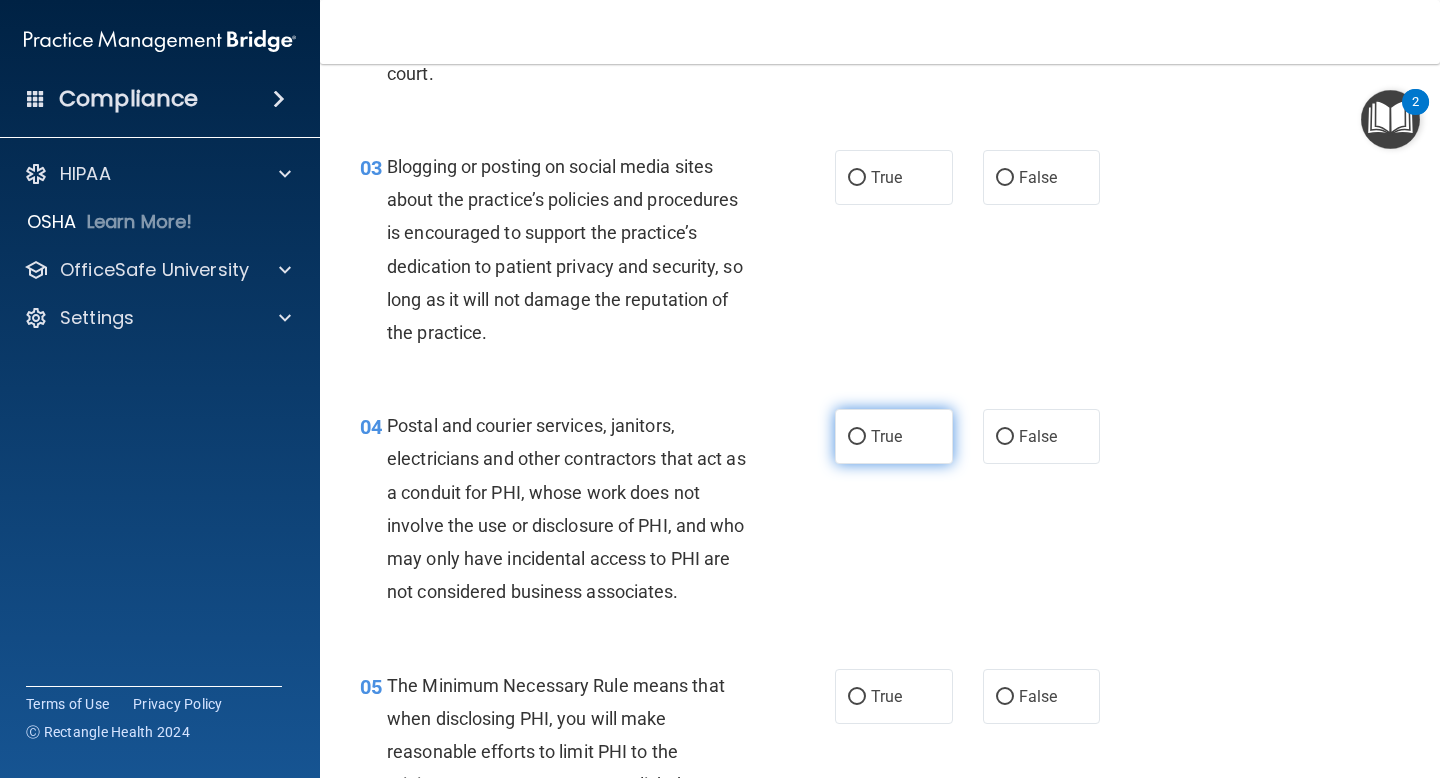 click on "True" at bounding box center (886, 436) 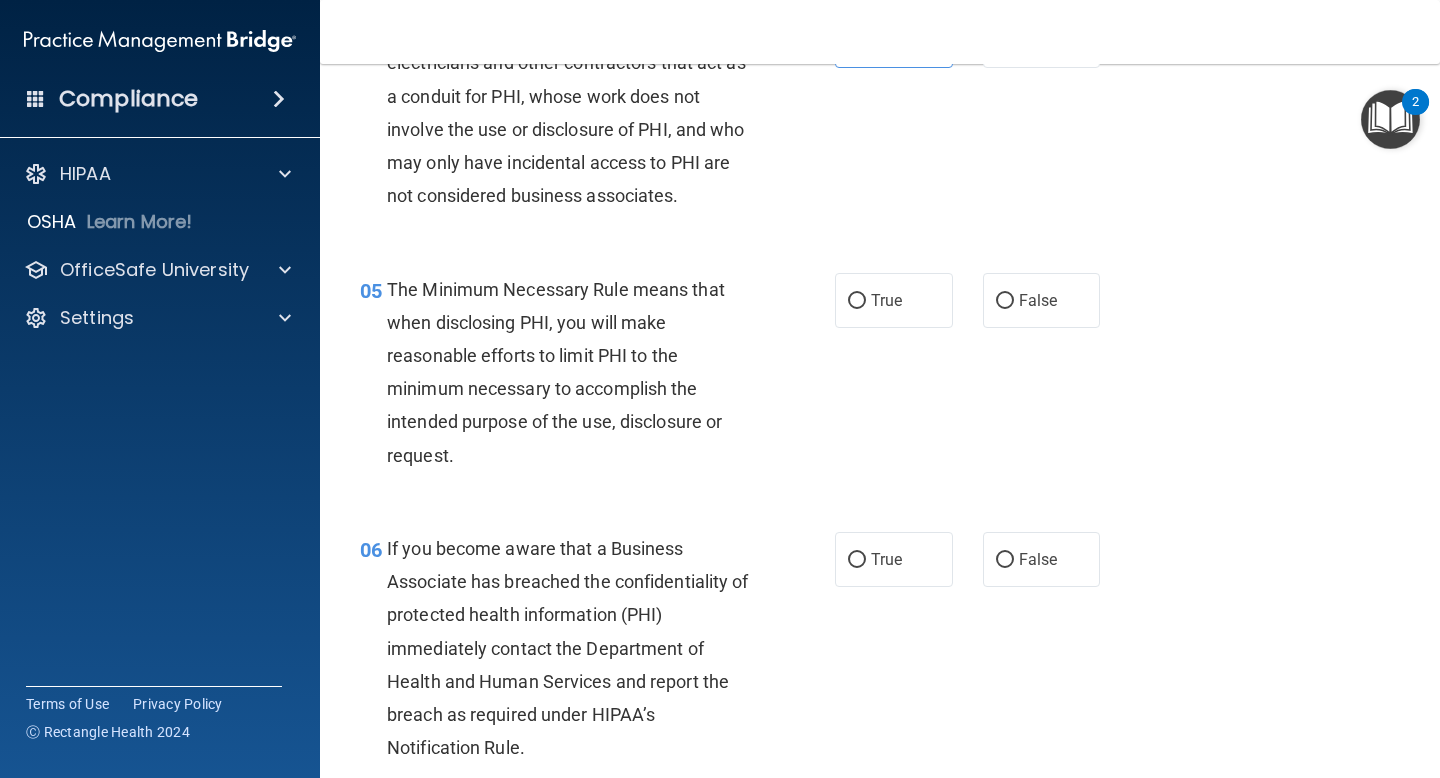 scroll, scrollTop: 919, scrollLeft: 0, axis: vertical 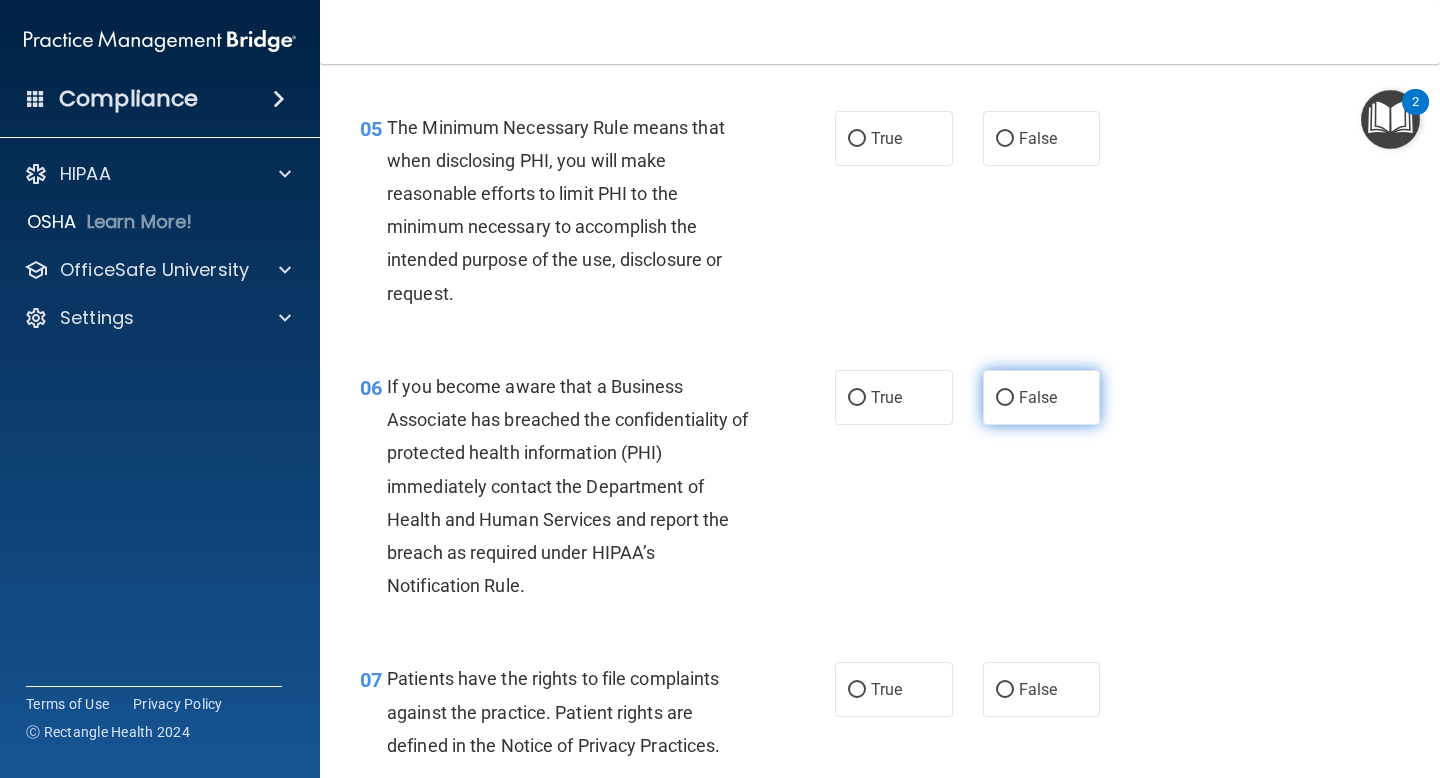 click on "False" at bounding box center (1038, 397) 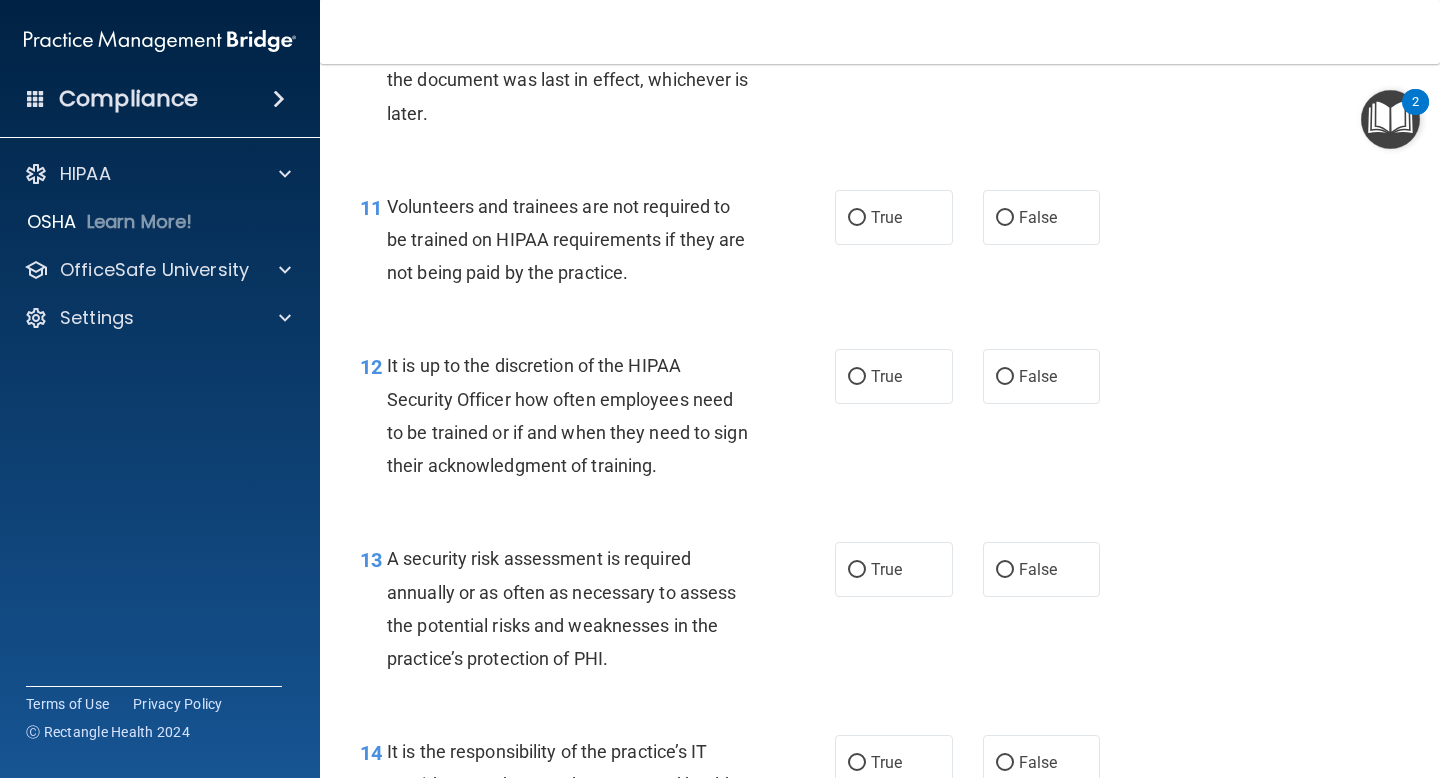 scroll, scrollTop: 2503, scrollLeft: 0, axis: vertical 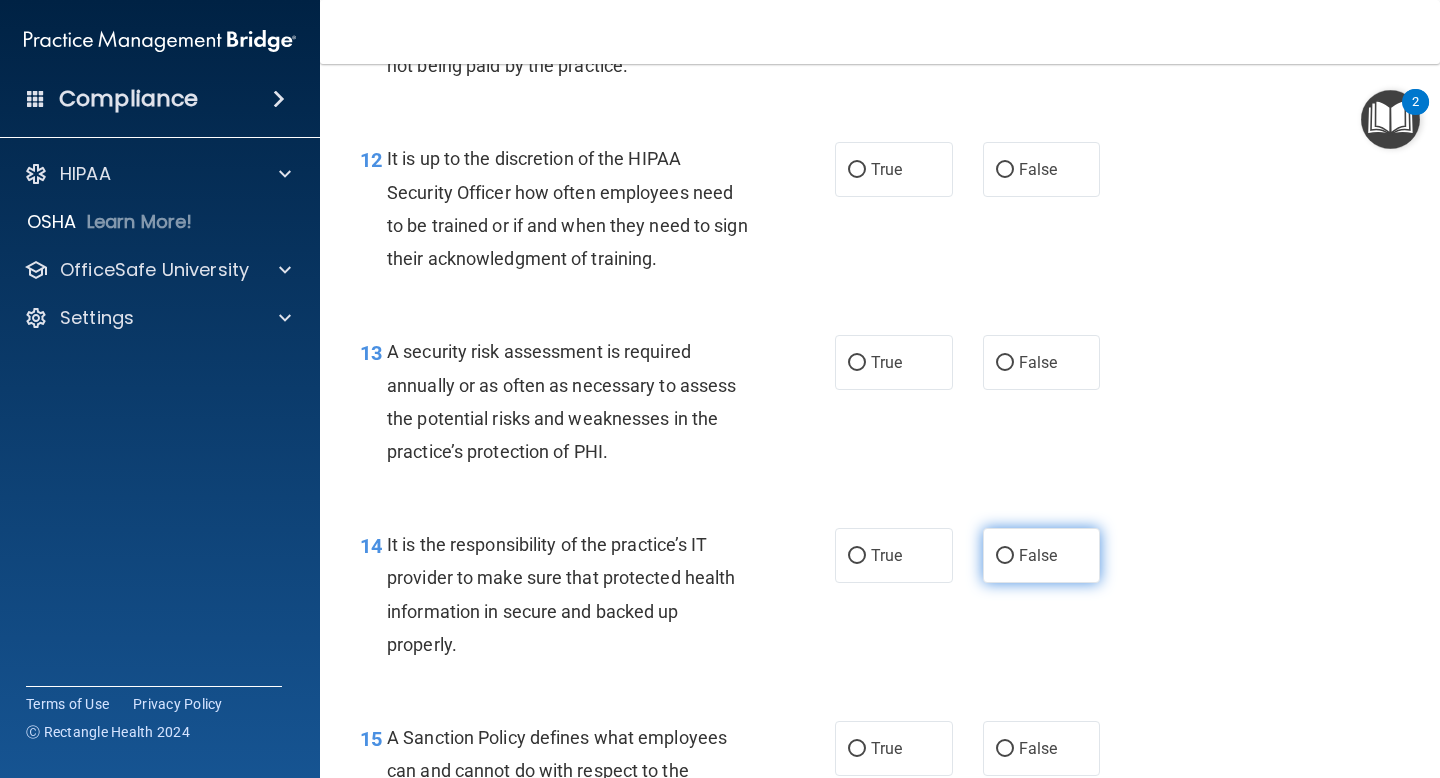 click on "False" at bounding box center (1005, 556) 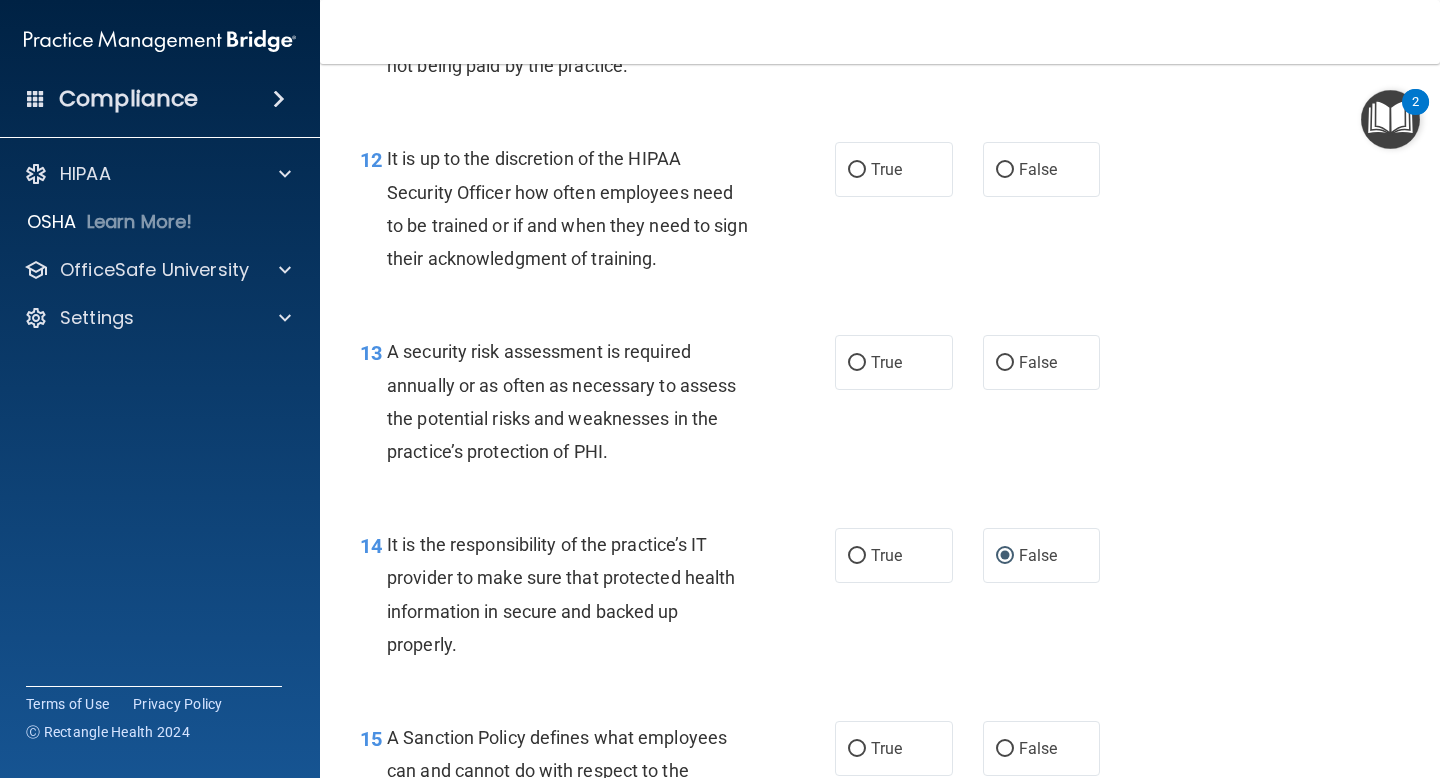 scroll, scrollTop: 2673, scrollLeft: 0, axis: vertical 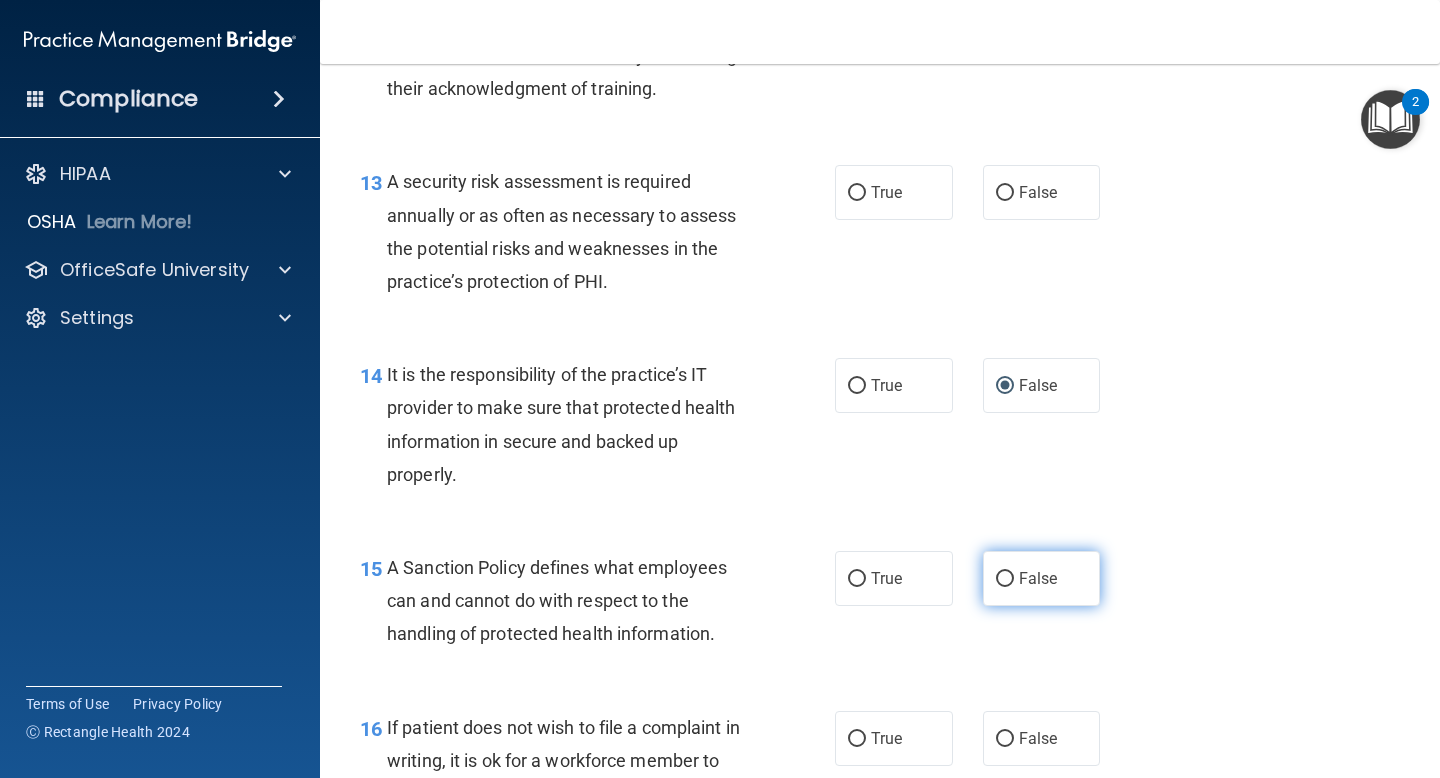 click on "False" at bounding box center [1042, 578] 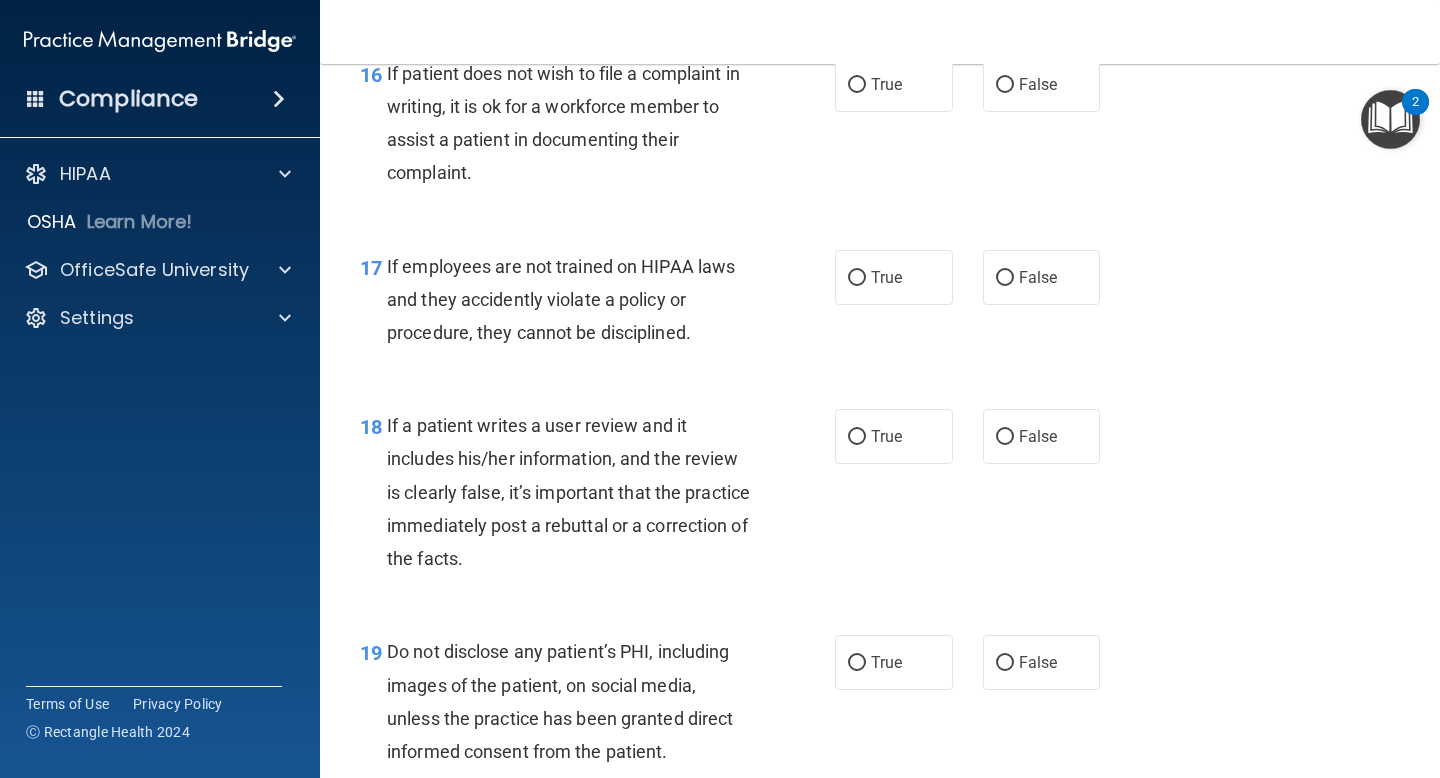 scroll, scrollTop: 3456, scrollLeft: 0, axis: vertical 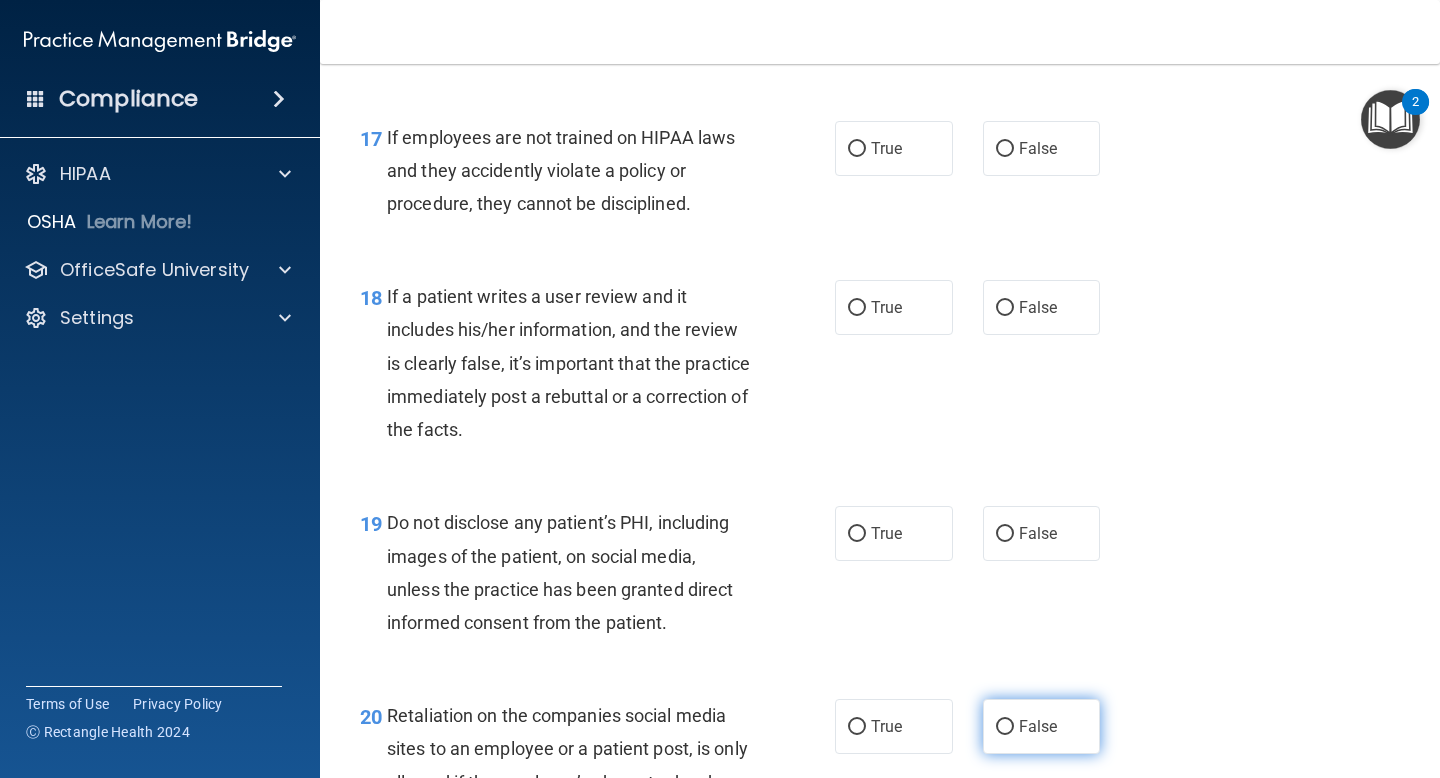 click on "False" at bounding box center (1038, 726) 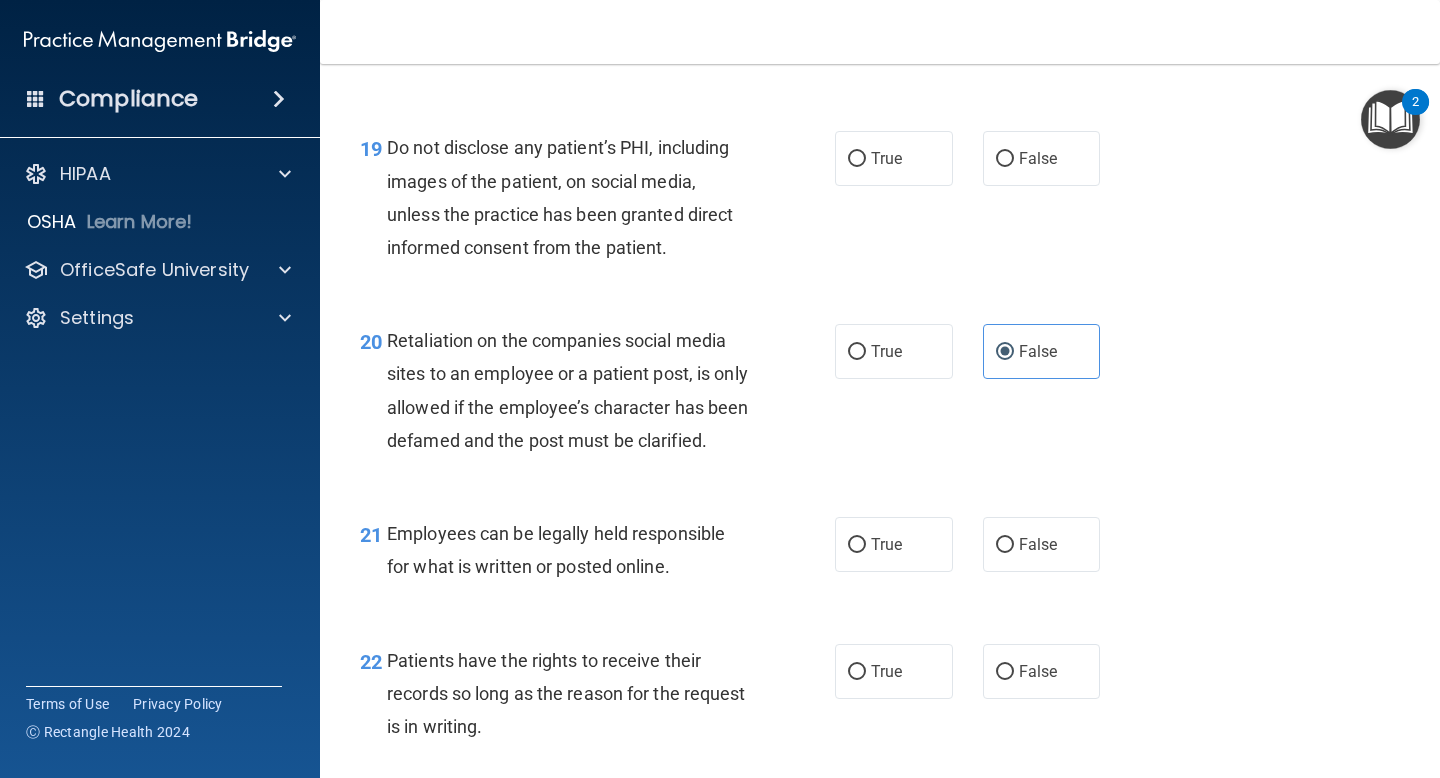 scroll, scrollTop: 4052, scrollLeft: 0, axis: vertical 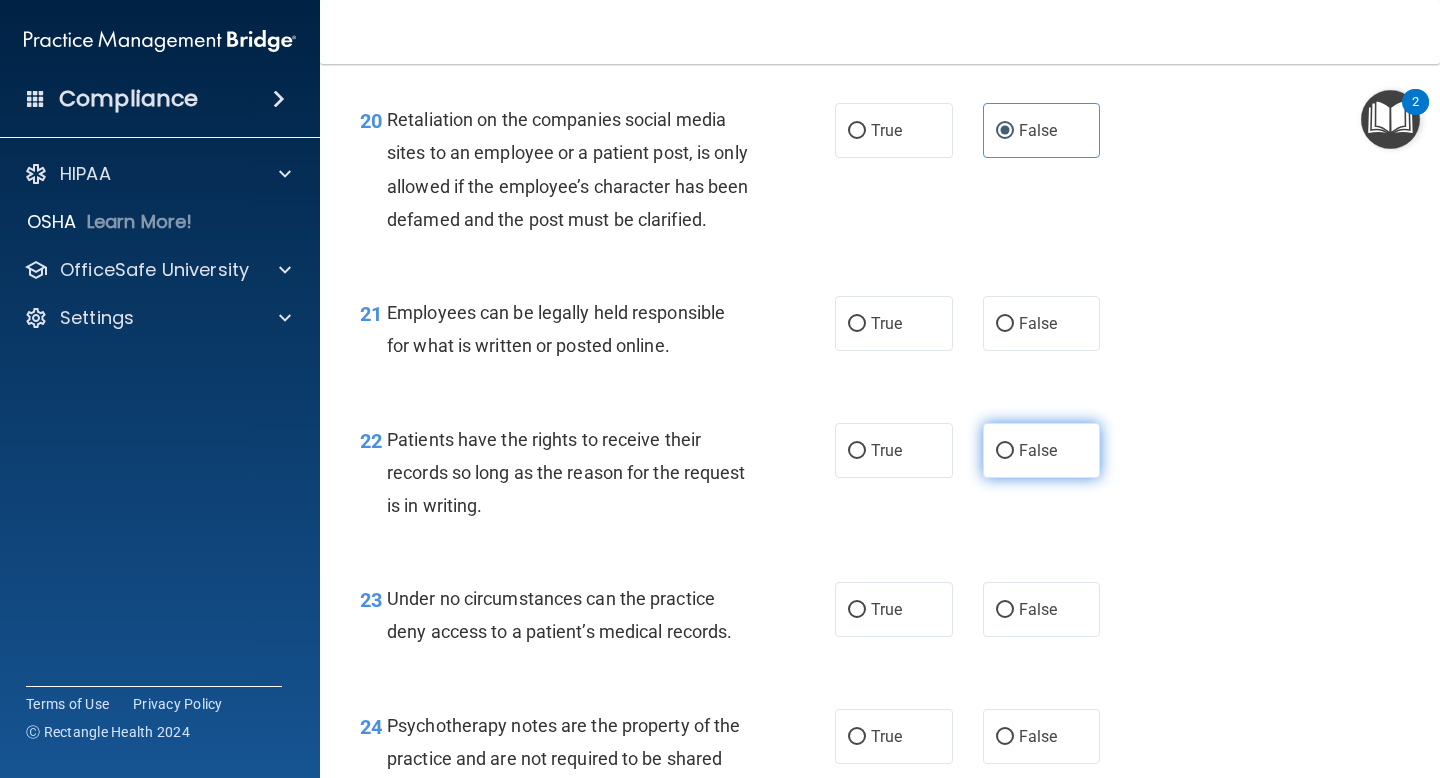 click on "False" at bounding box center [1042, 450] 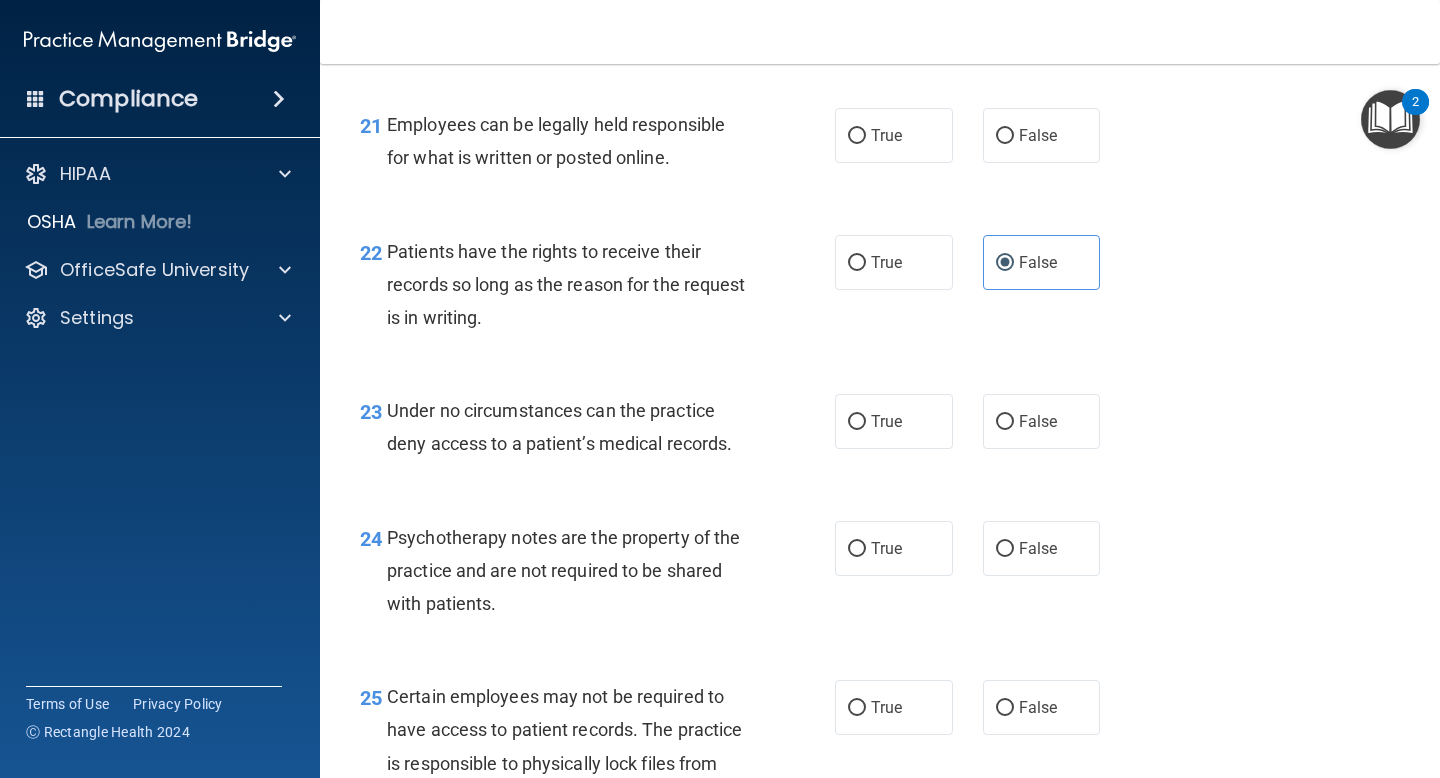 scroll, scrollTop: 4410, scrollLeft: 0, axis: vertical 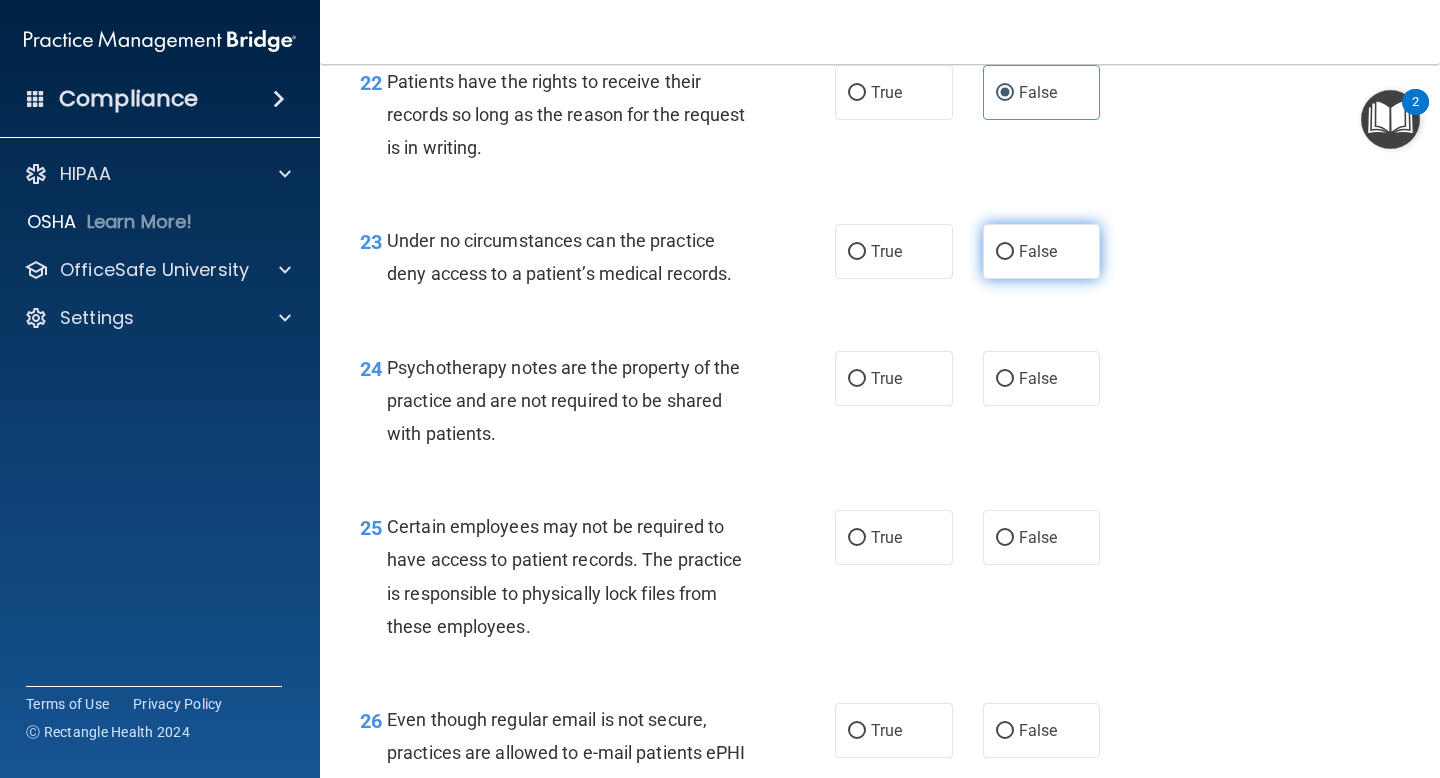 click on "False" at bounding box center [1042, 251] 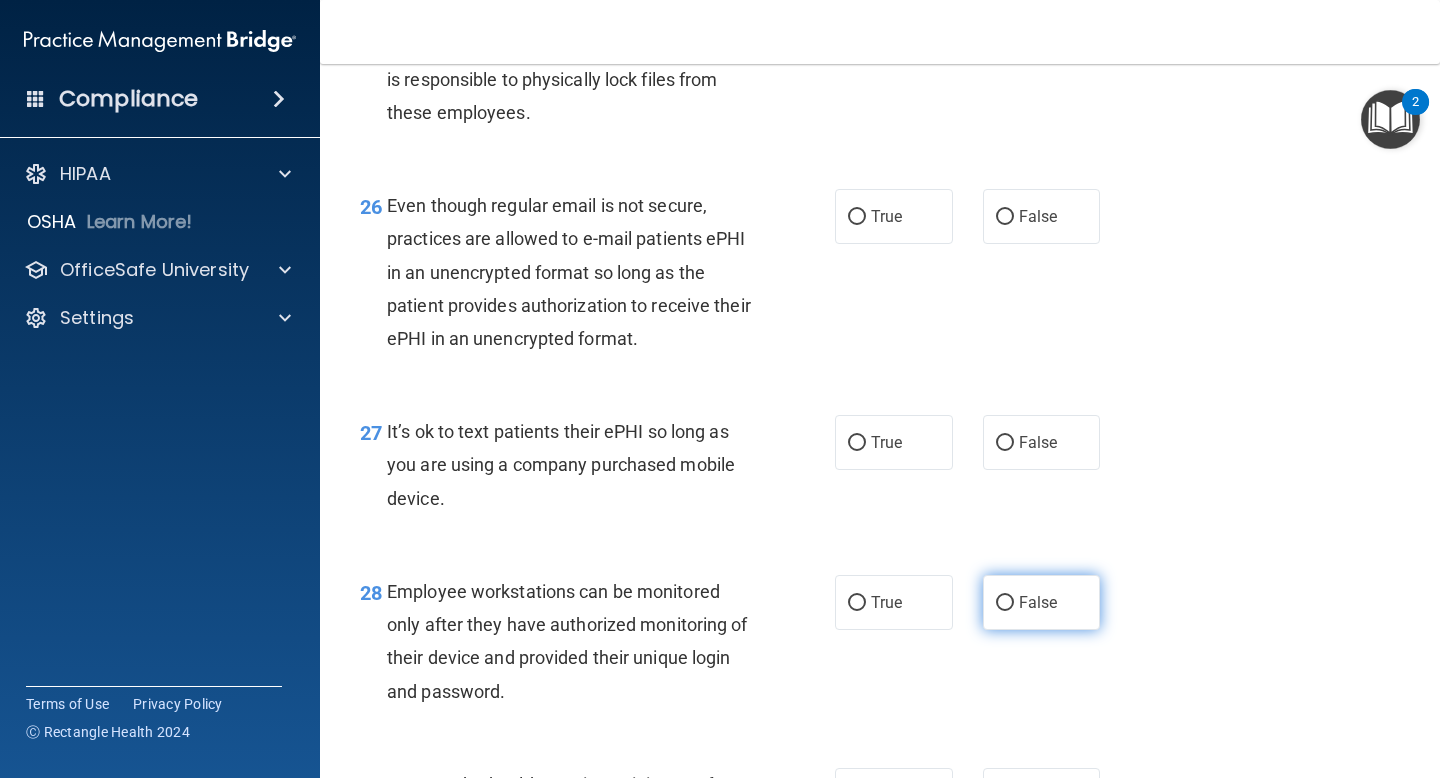 scroll, scrollTop: 4969, scrollLeft: 0, axis: vertical 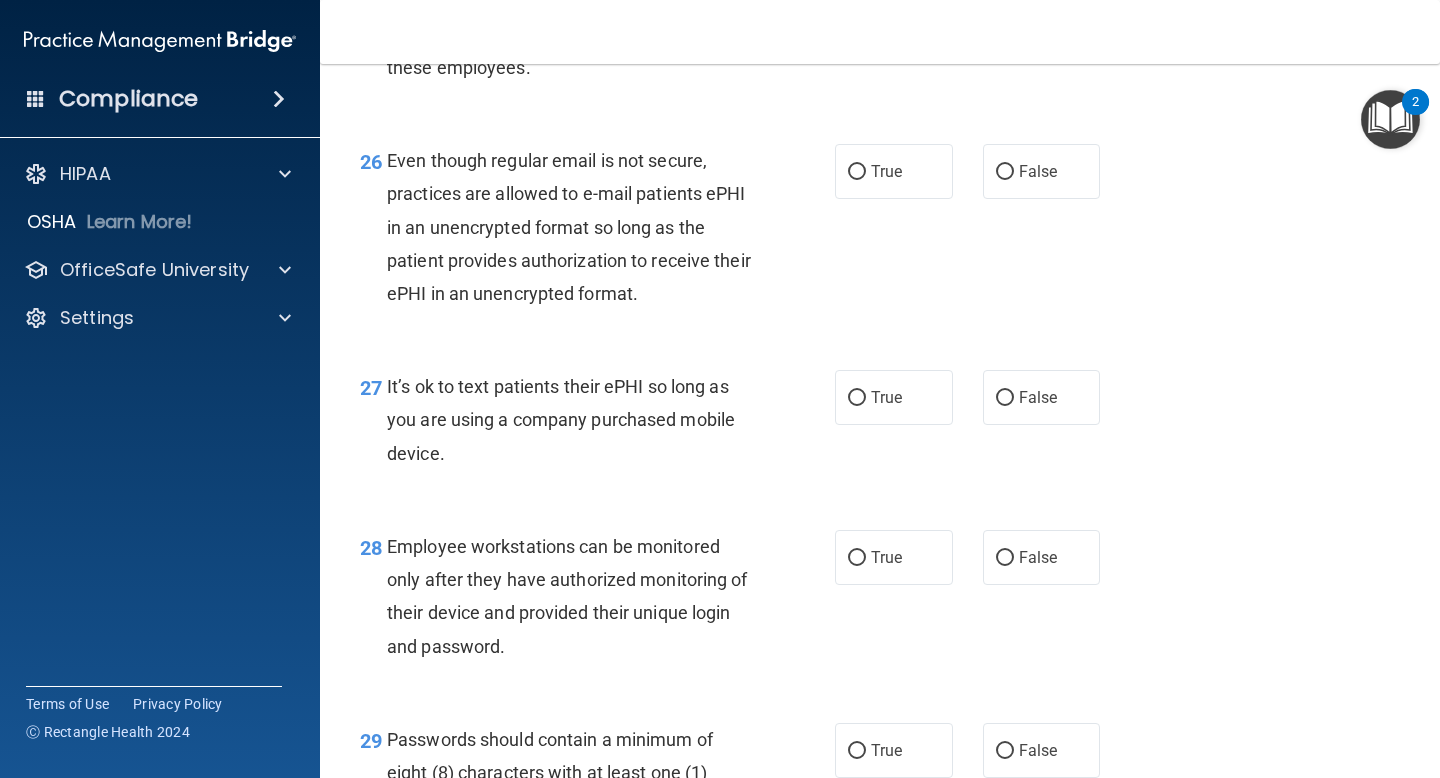click on "28       Employee workstations can be monitored only after they have authorized monitoring of their device and provided their unique login and password.                  True           False" at bounding box center [880, 601] 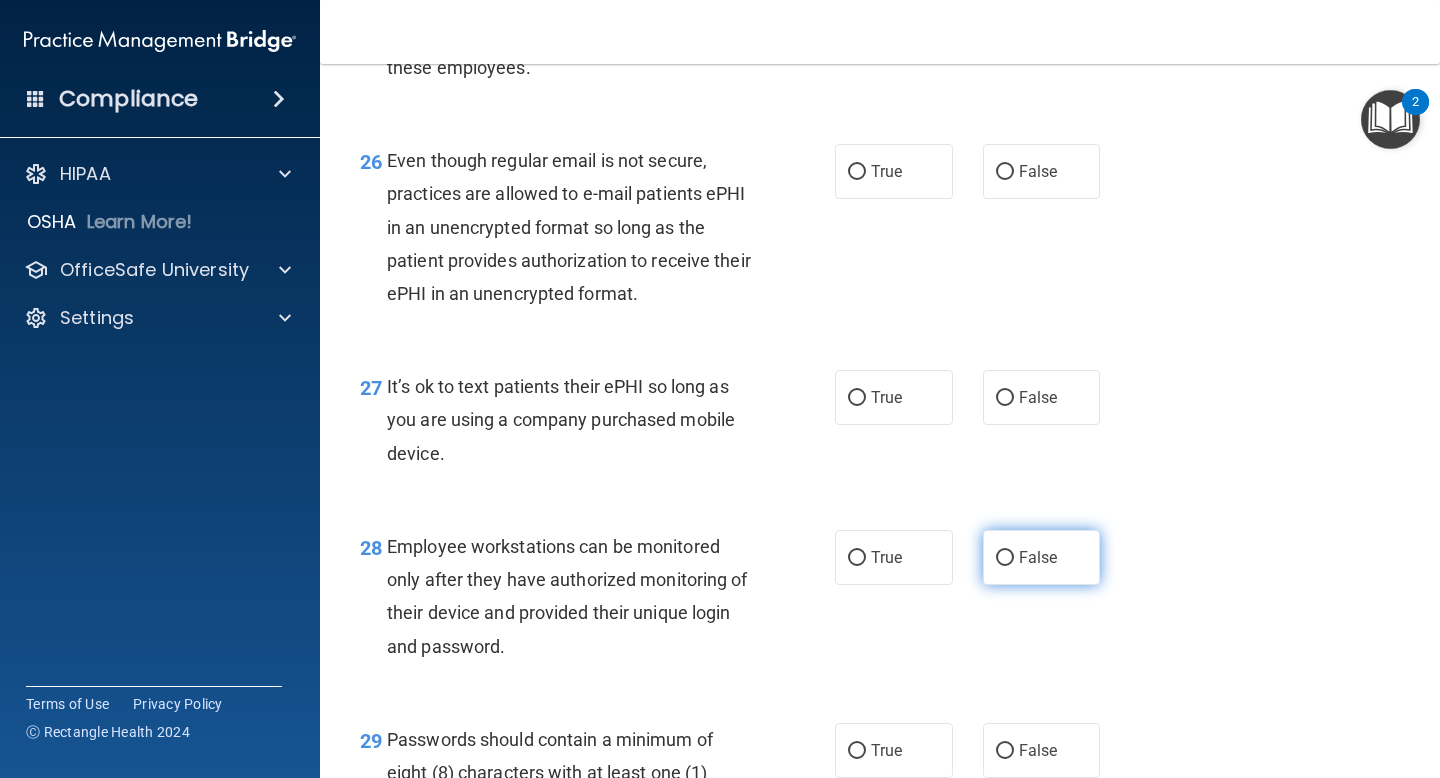 click on "False" at bounding box center [1042, 557] 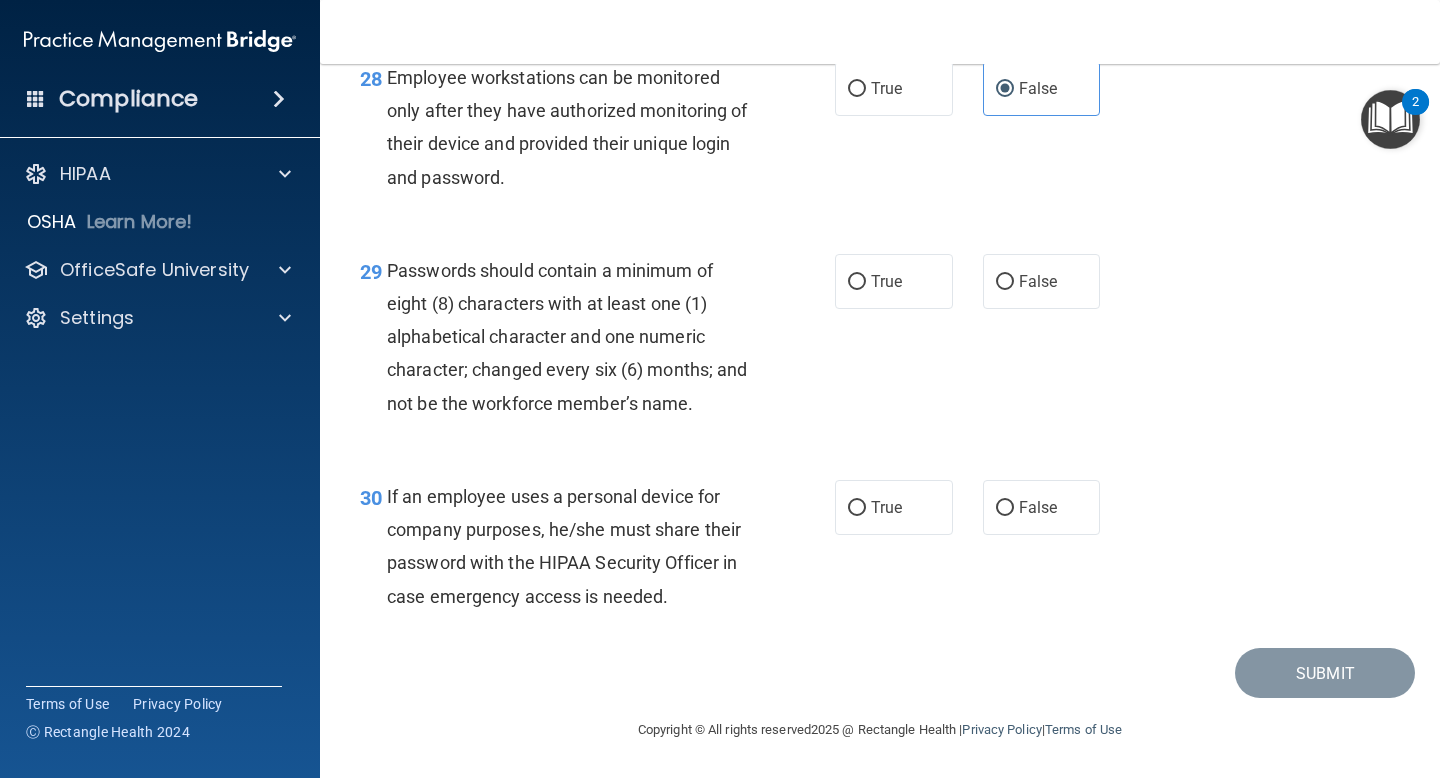 scroll, scrollTop: 5465, scrollLeft: 0, axis: vertical 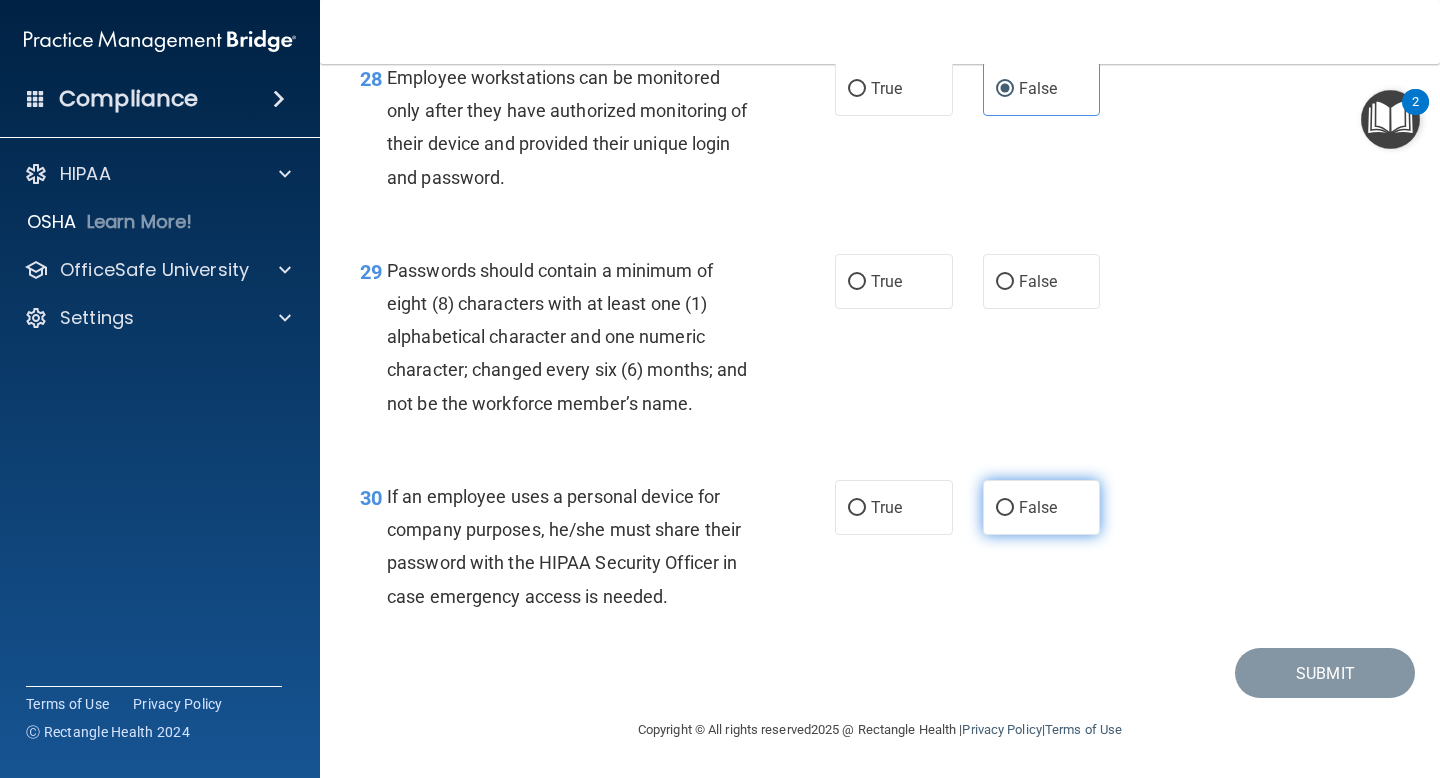 click on "False" at bounding box center [1042, 507] 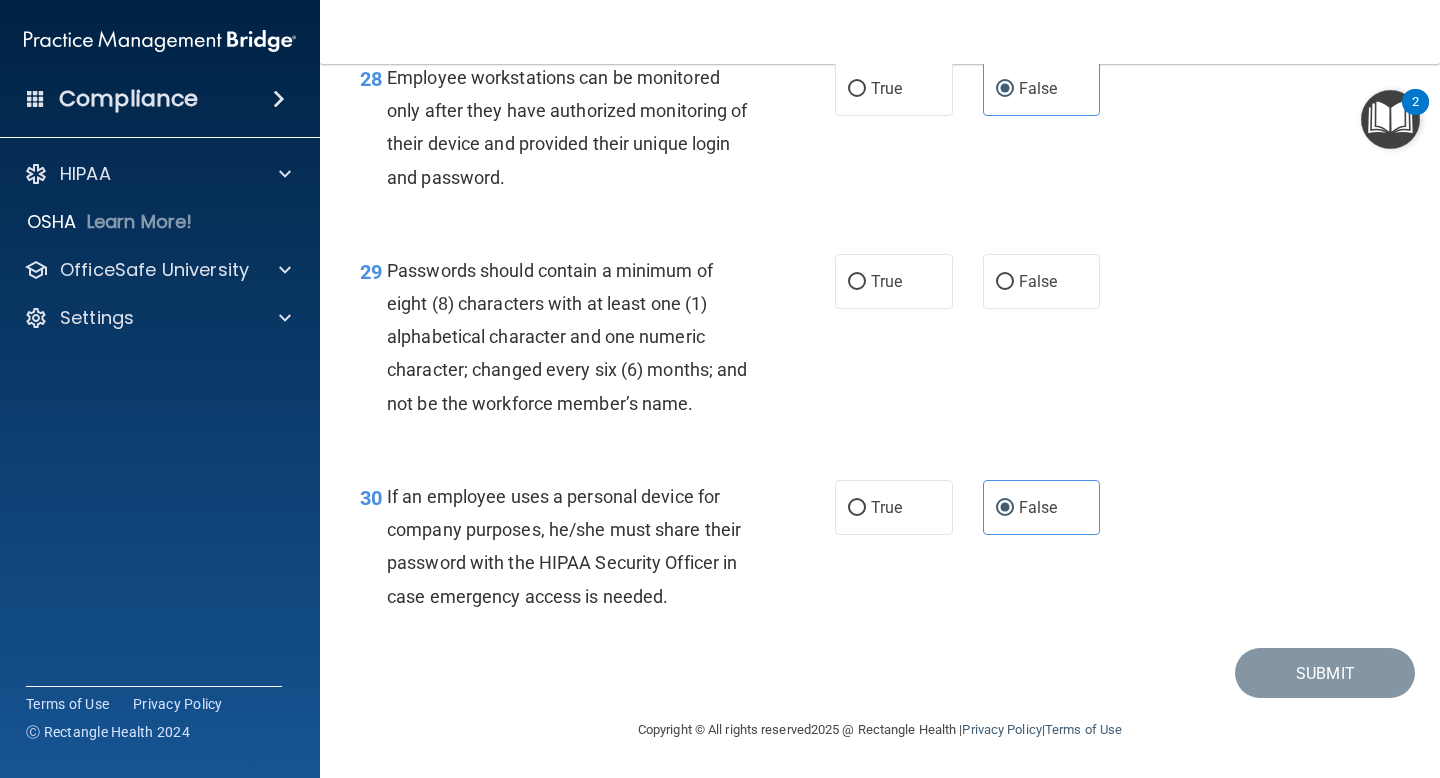 scroll, scrollTop: 5432, scrollLeft: 0, axis: vertical 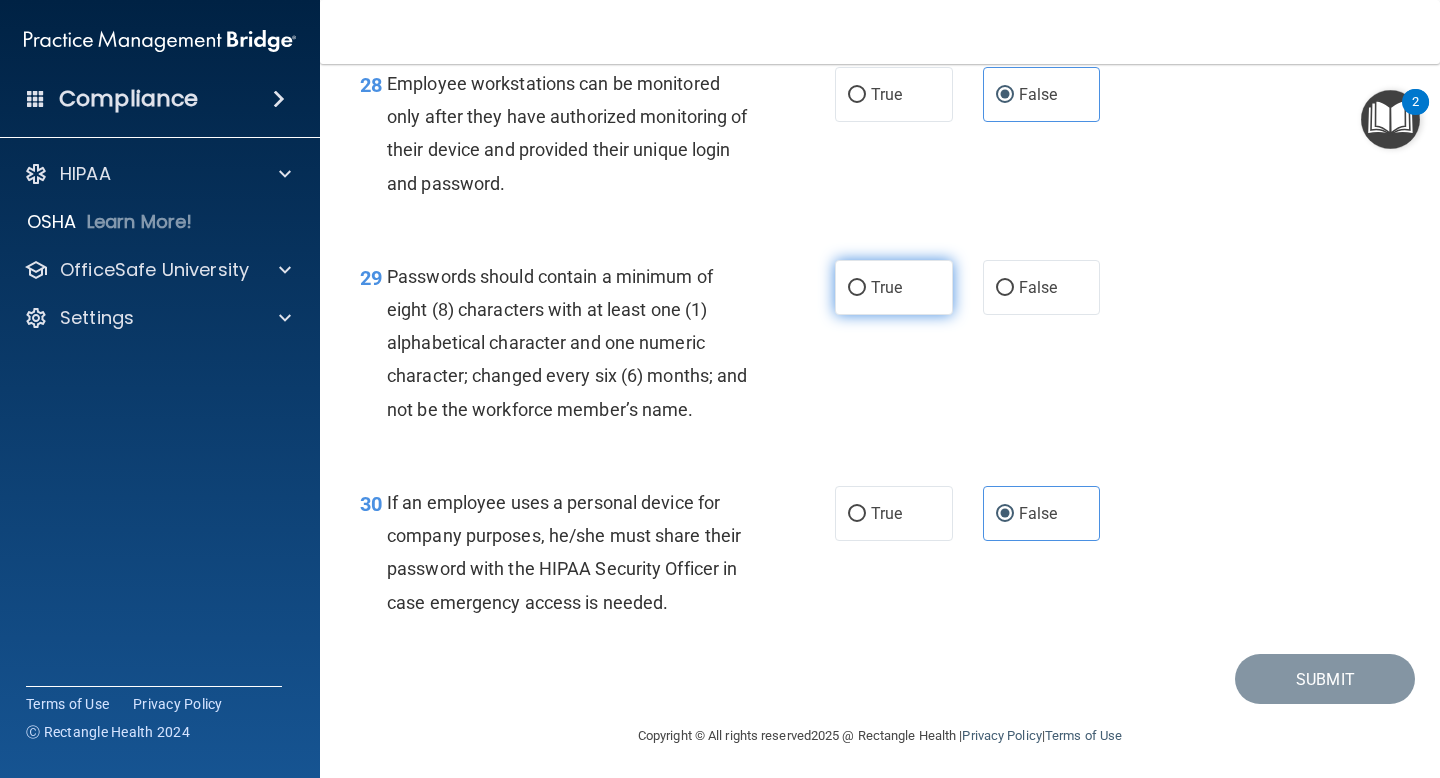 click on "True" at bounding box center (894, 287) 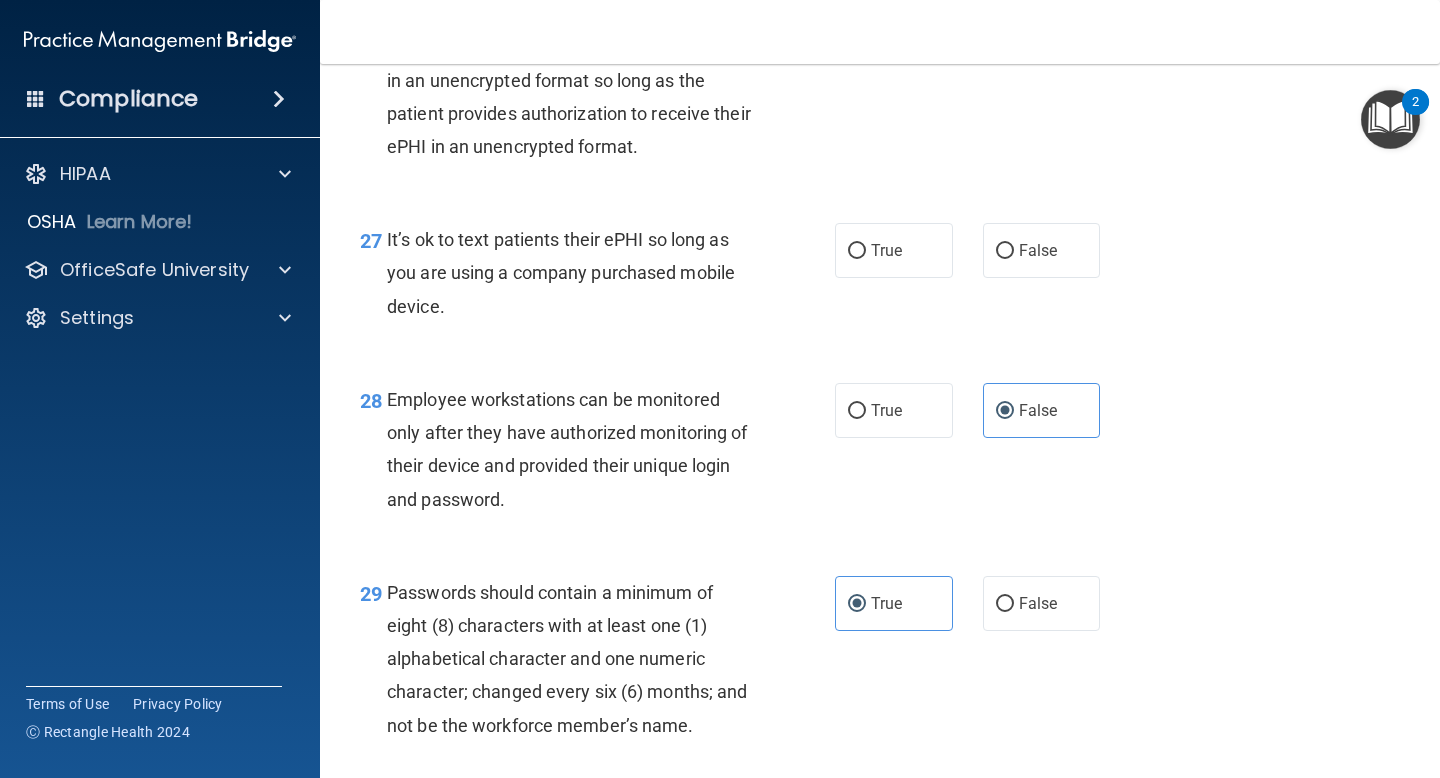 scroll, scrollTop: 5054, scrollLeft: 0, axis: vertical 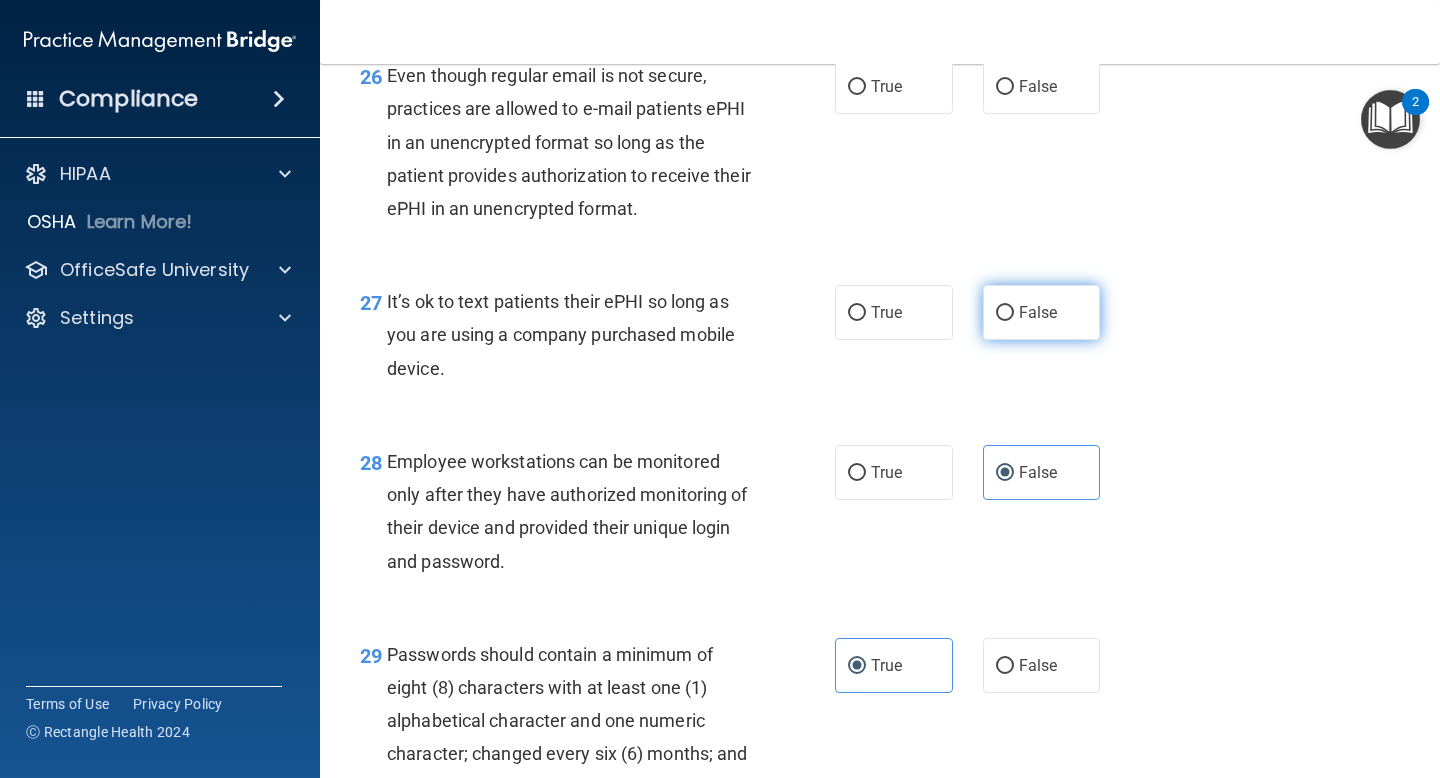 click on "False" at bounding box center [1038, 312] 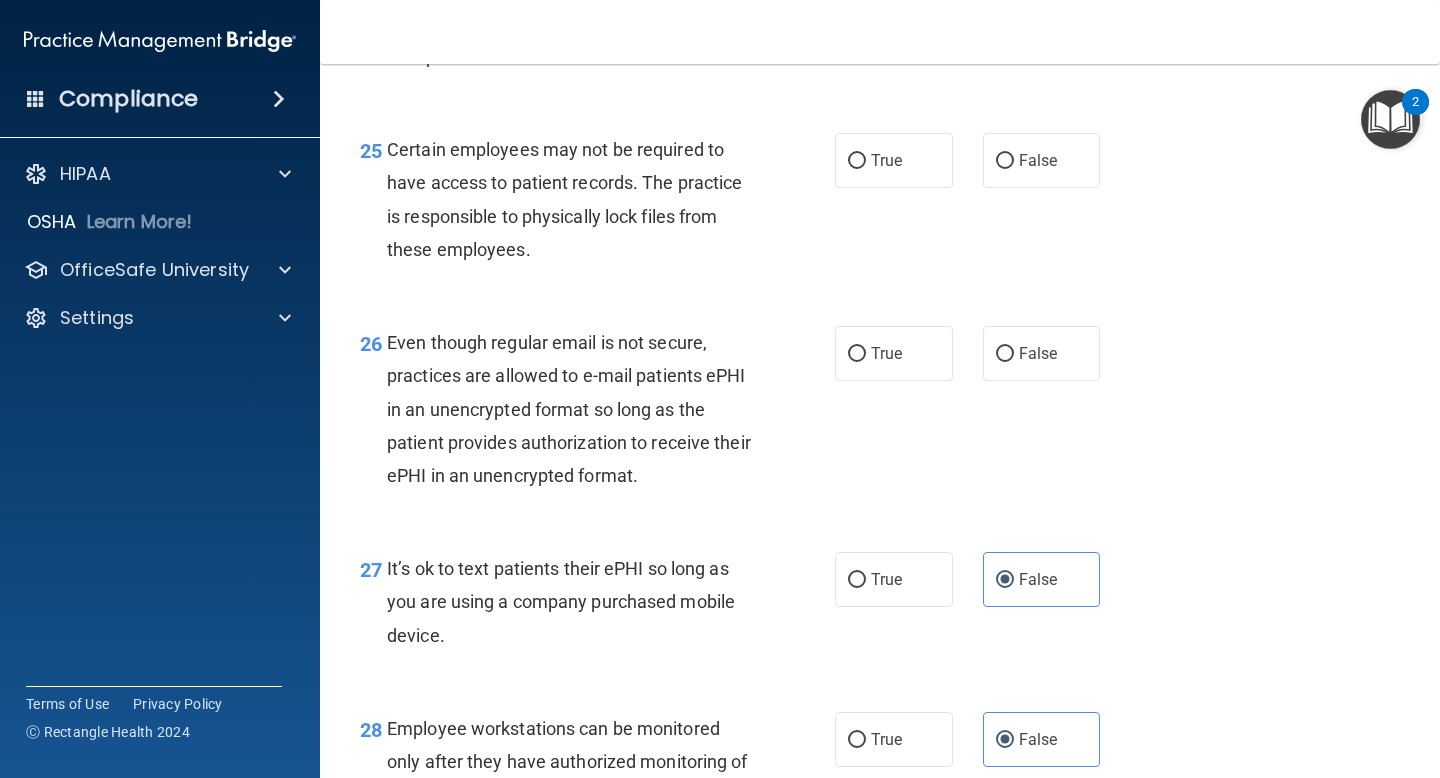scroll, scrollTop: 4761, scrollLeft: 0, axis: vertical 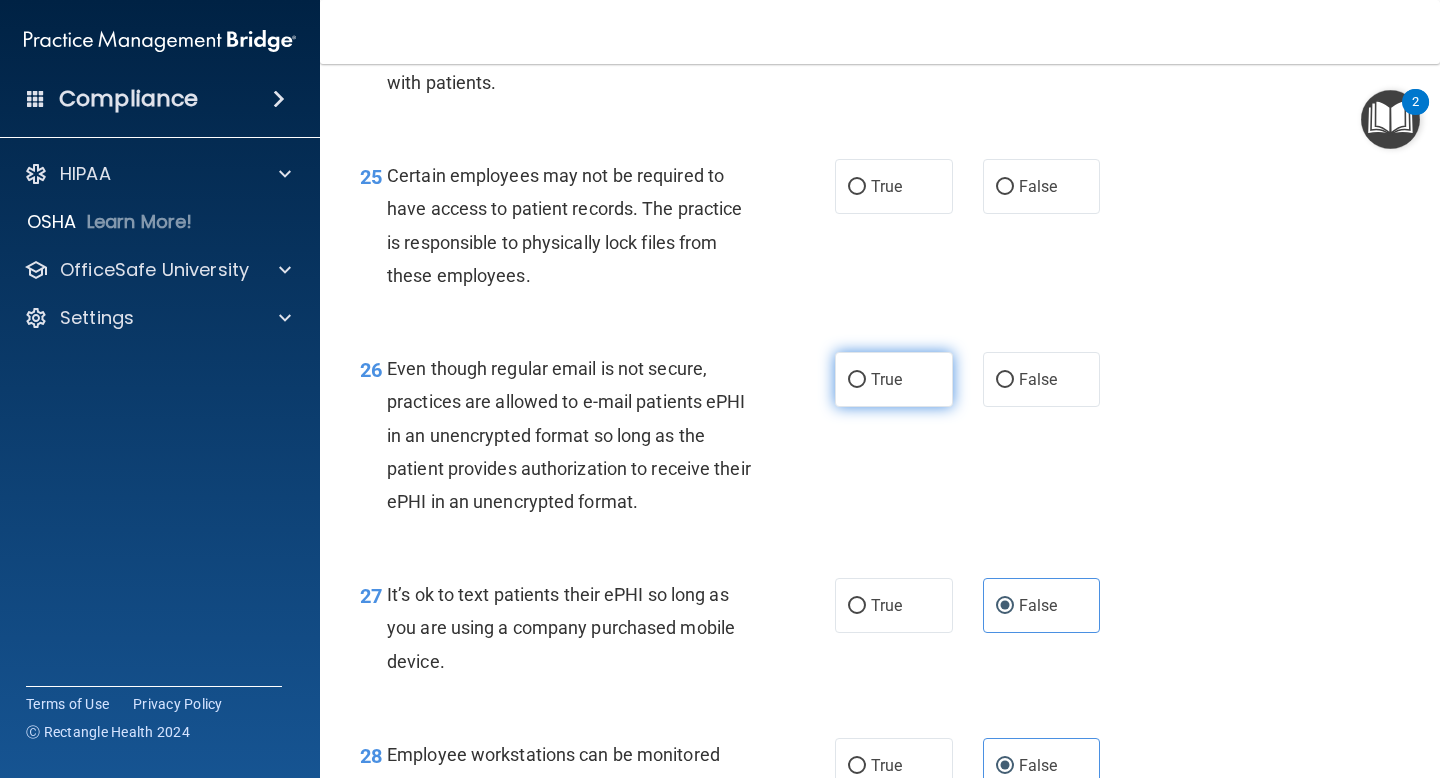 click on "True" at bounding box center (894, 379) 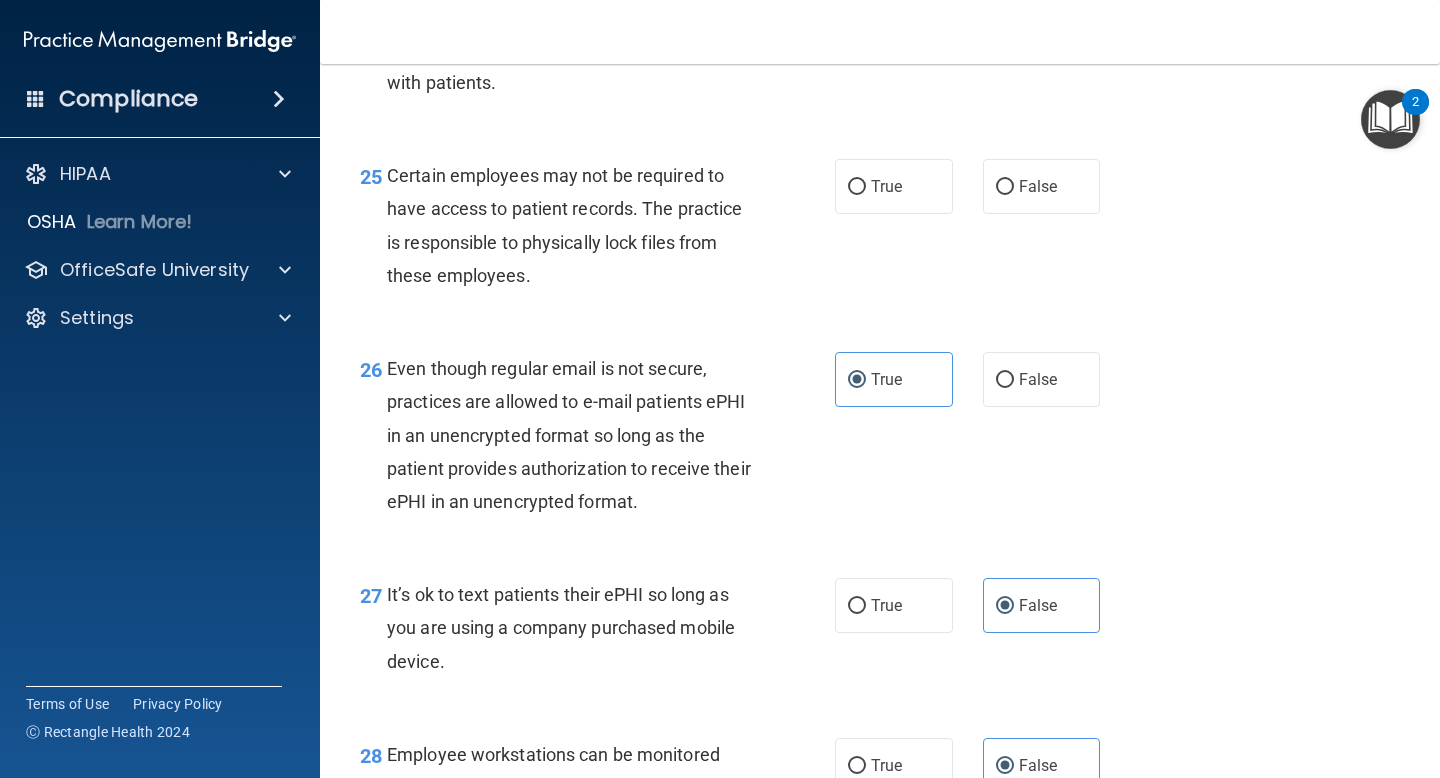 scroll, scrollTop: 4573, scrollLeft: 0, axis: vertical 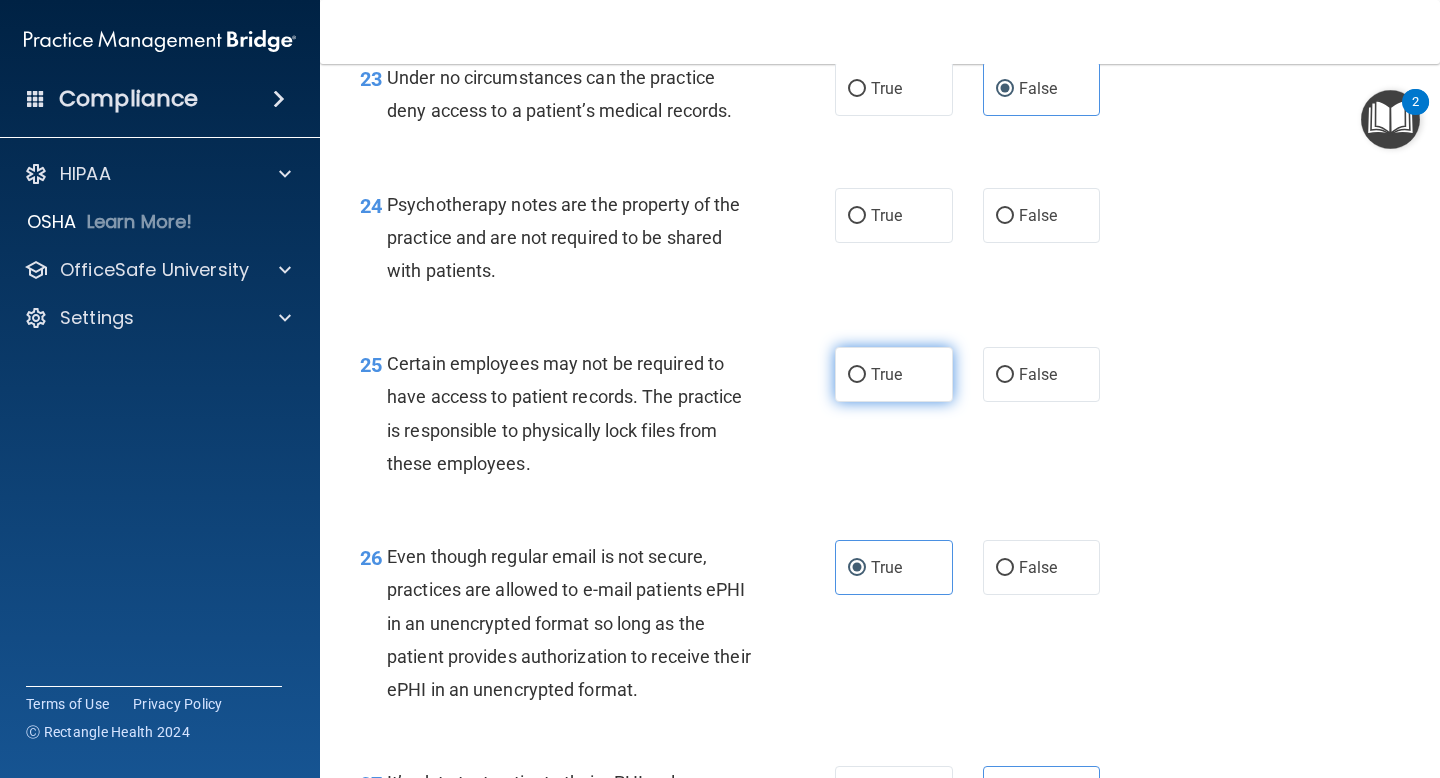 click on "True" at bounding box center [894, 374] 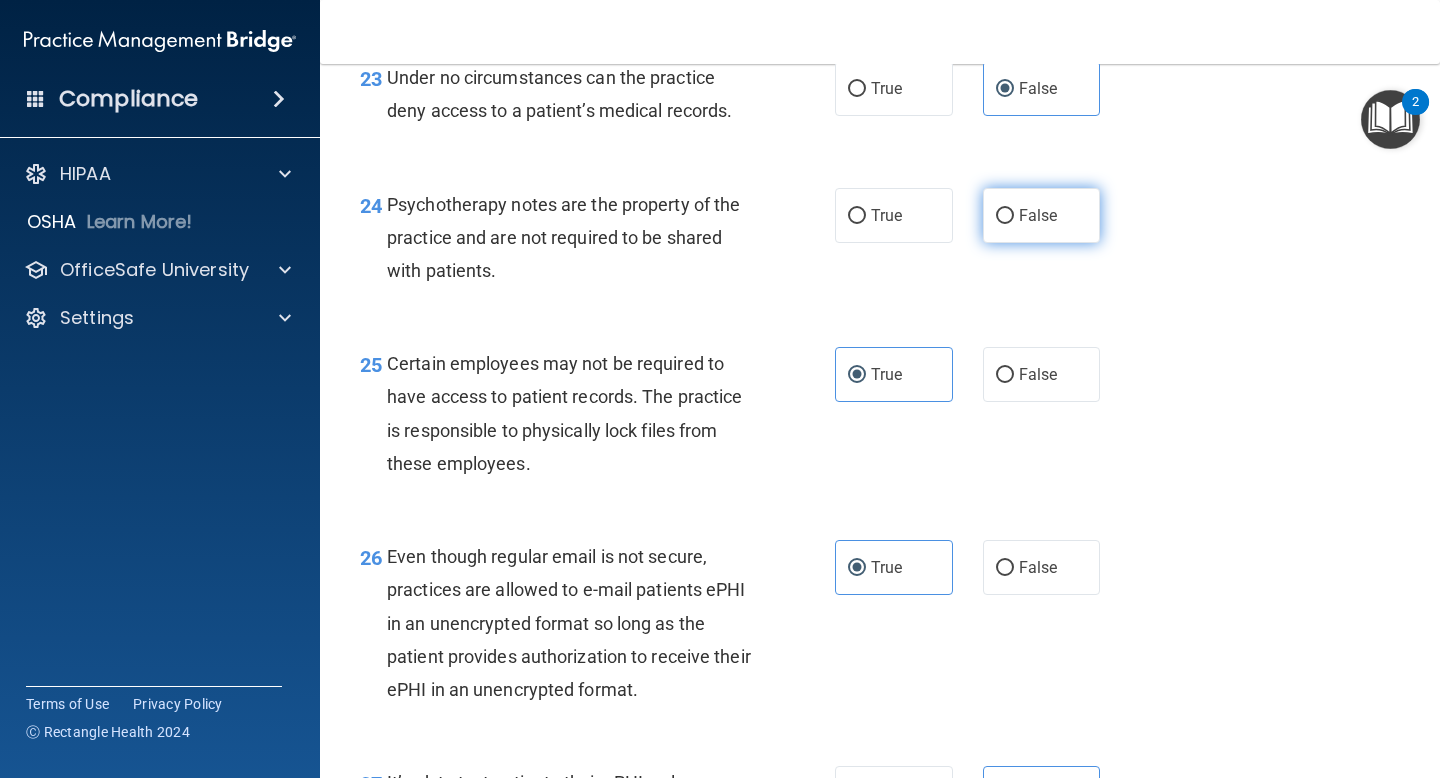 drag, startPoint x: 1020, startPoint y: 244, endPoint x: 1056, endPoint y: 254, distance: 37.363083 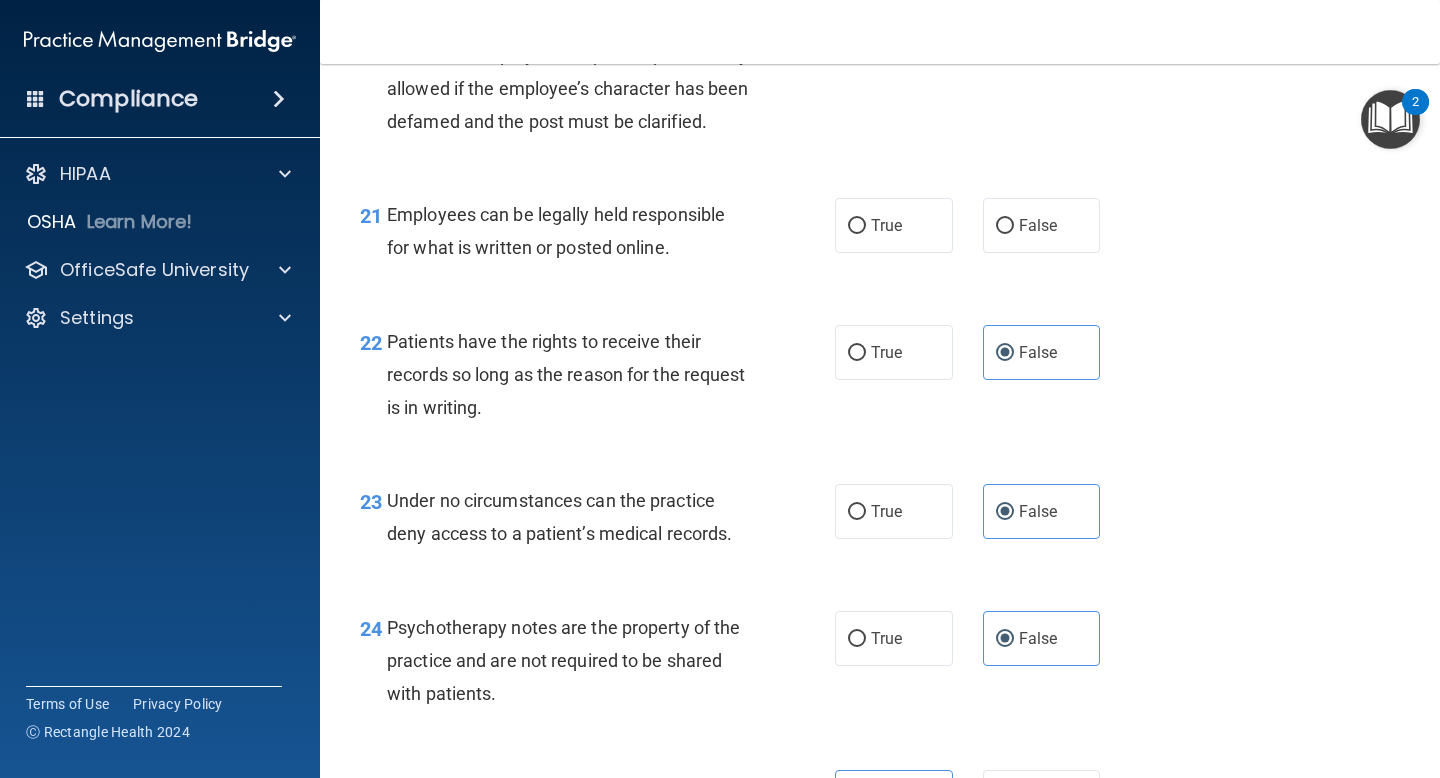 scroll, scrollTop: 4027, scrollLeft: 0, axis: vertical 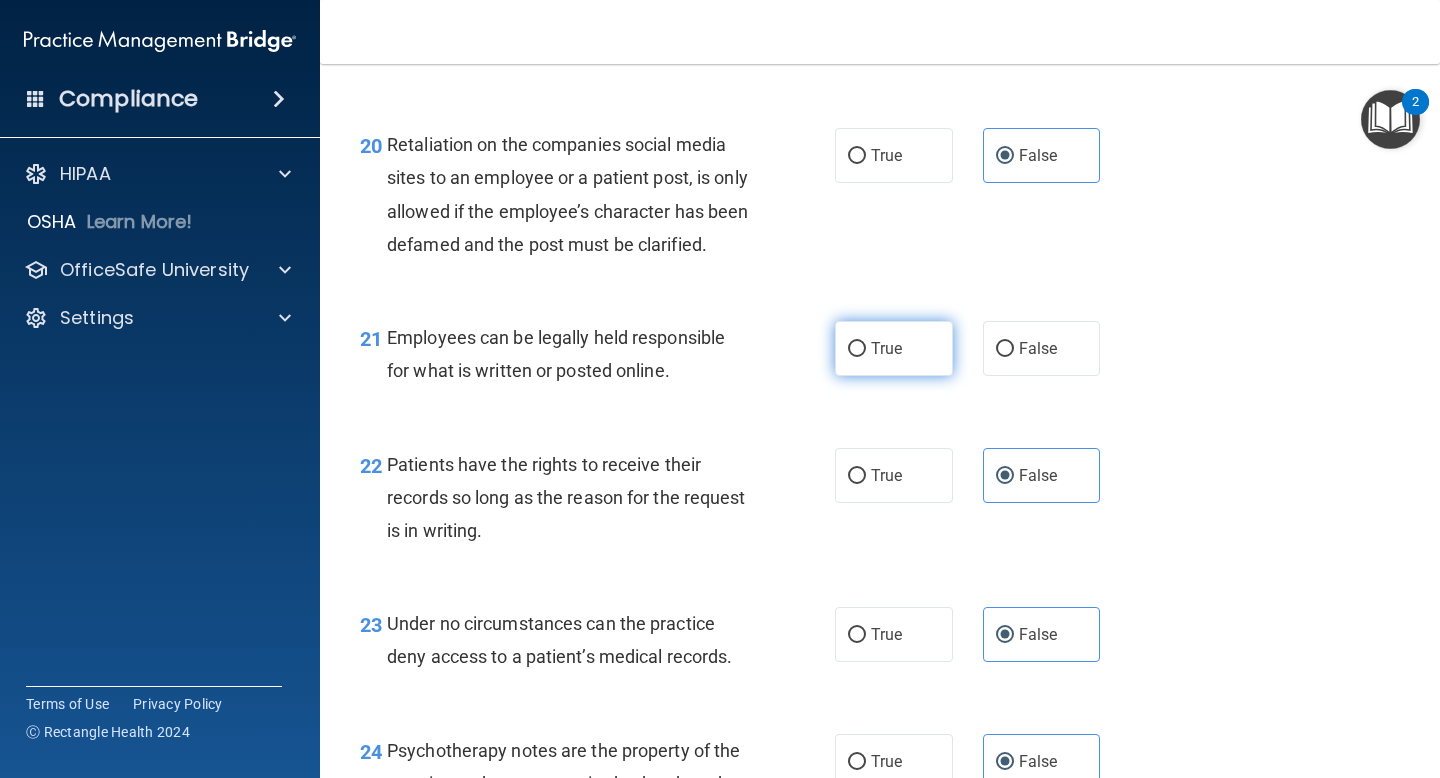 click on "True" at bounding box center (894, 348) 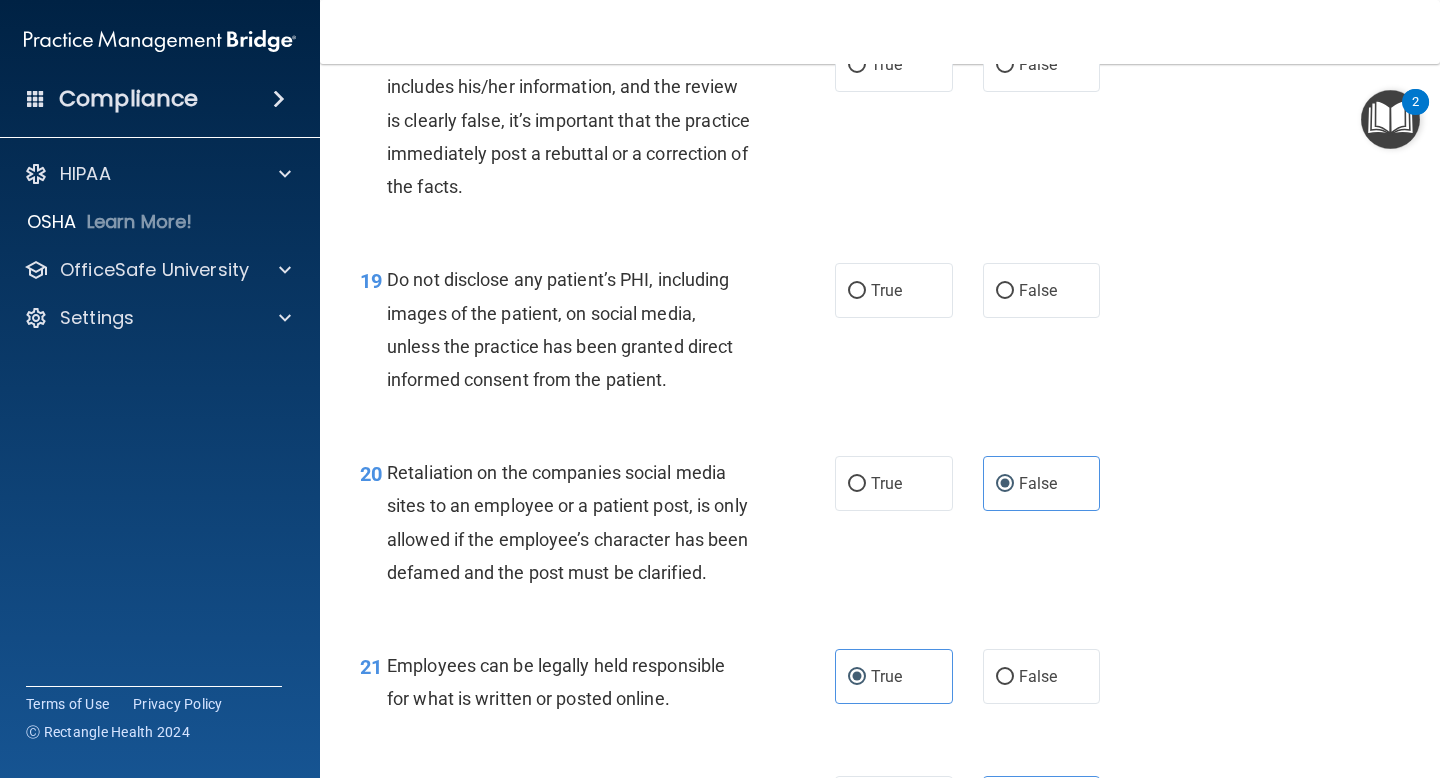 scroll, scrollTop: 3653, scrollLeft: 0, axis: vertical 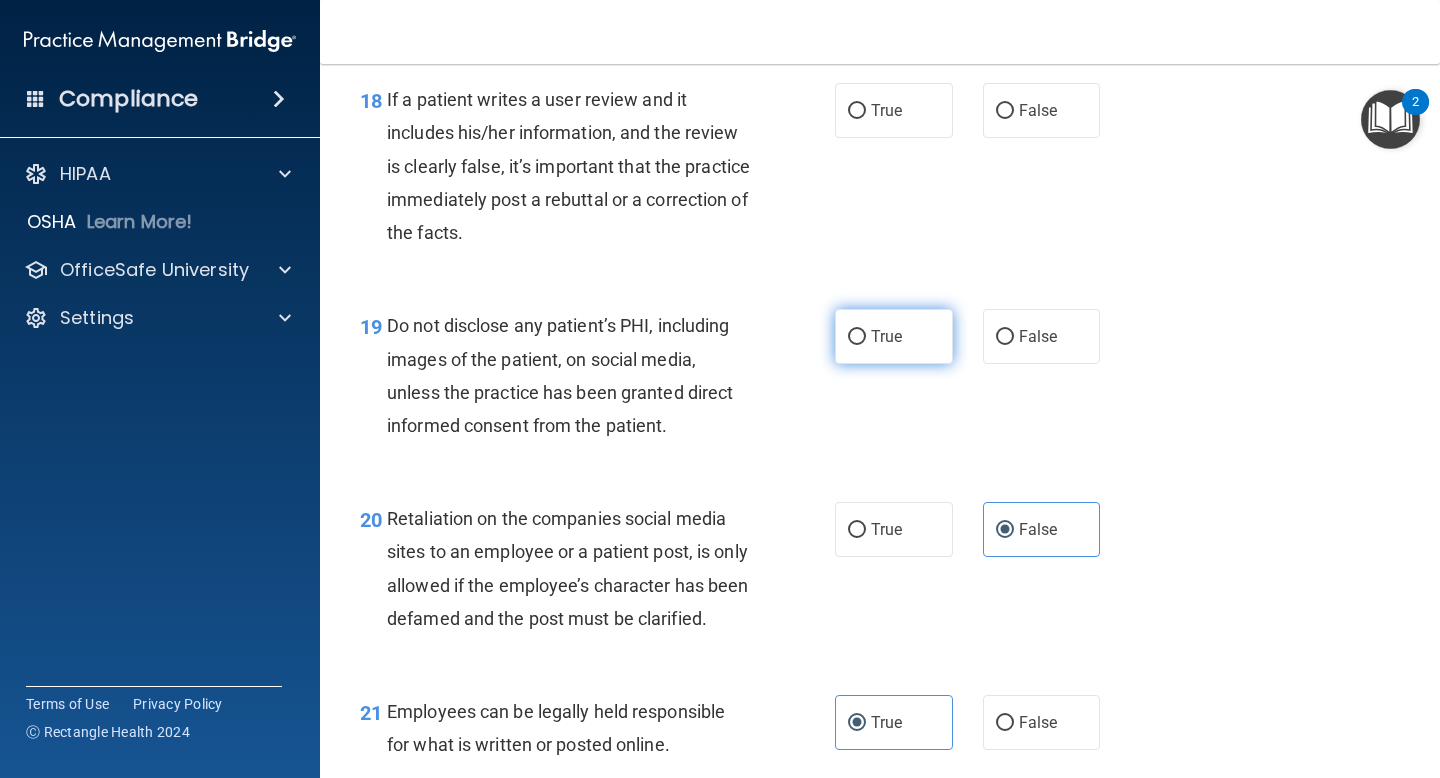 click on "True" at bounding box center [857, 337] 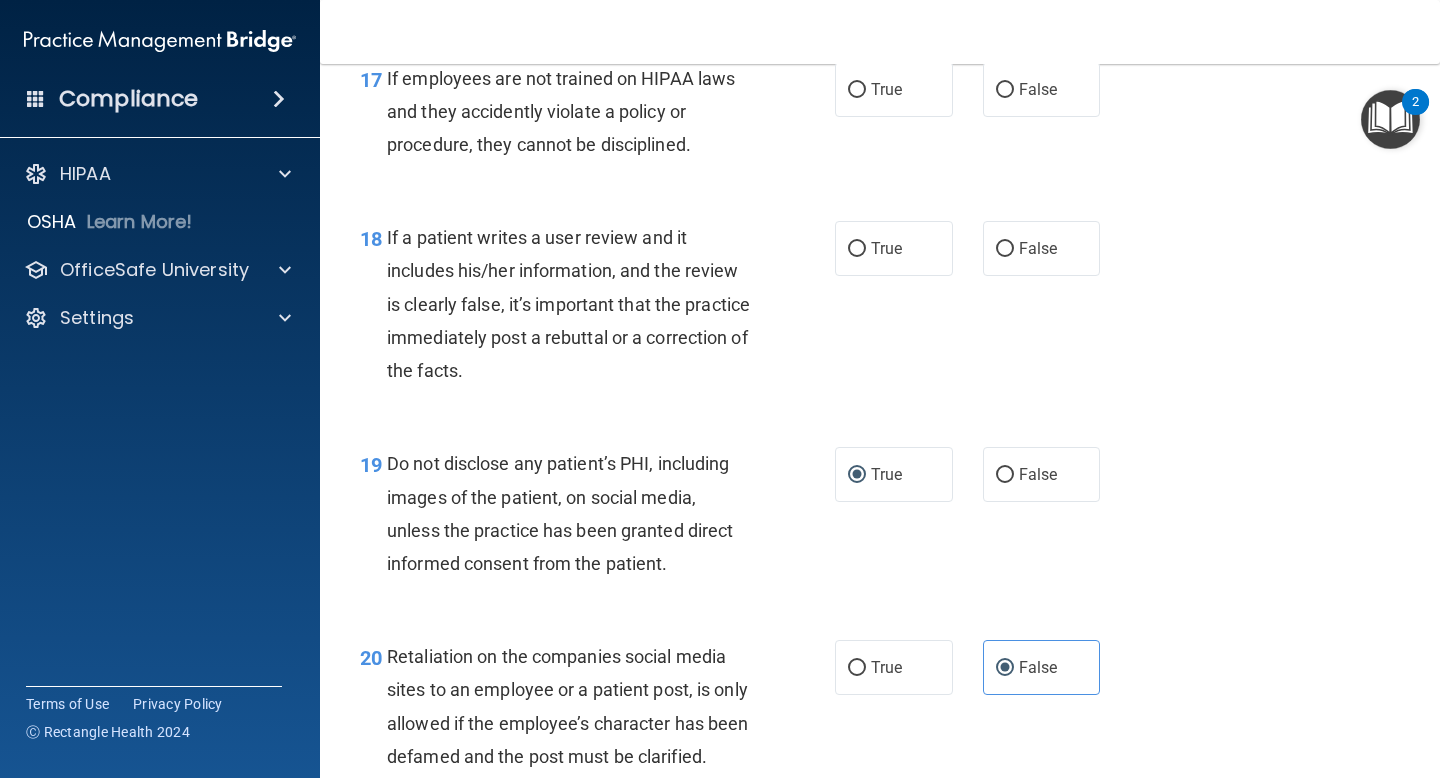 scroll, scrollTop: 3382, scrollLeft: 0, axis: vertical 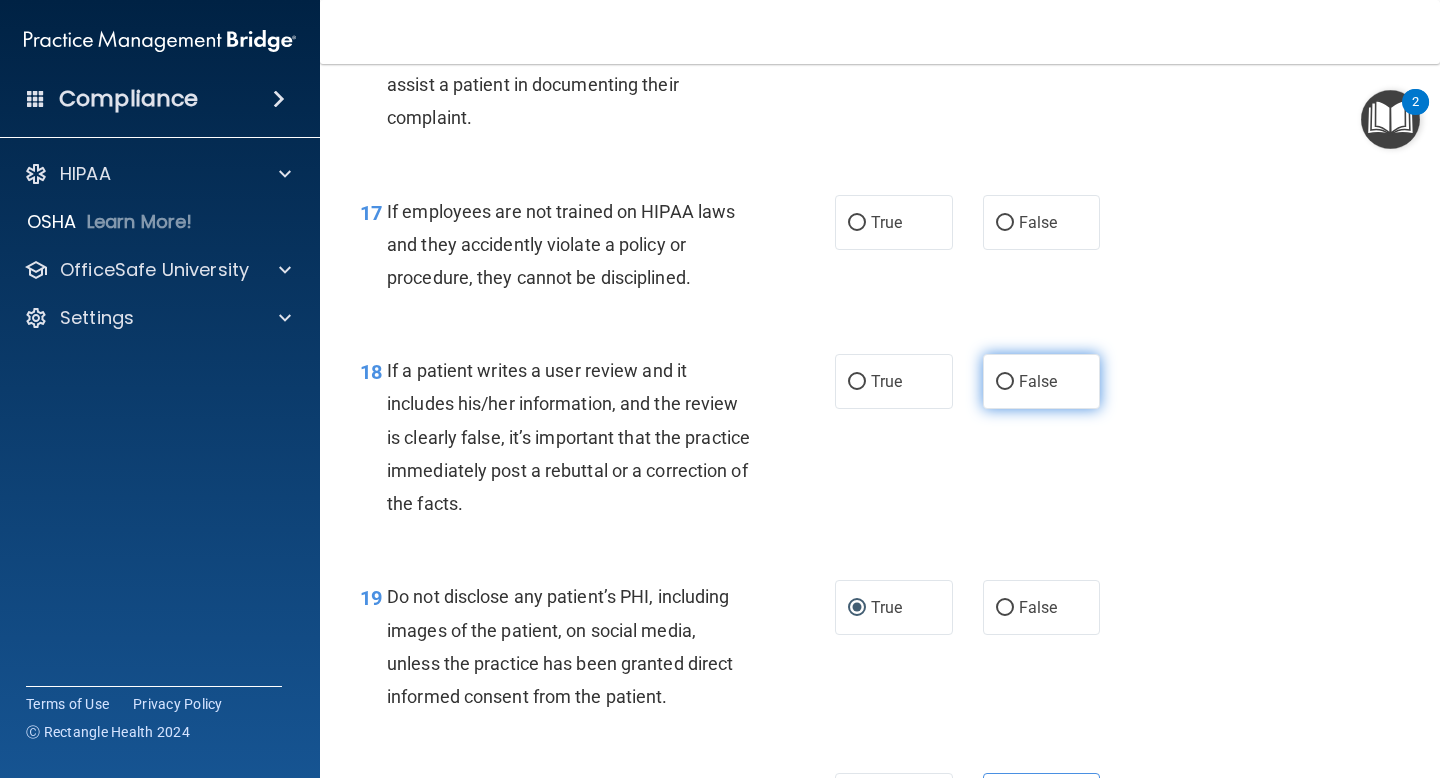 click on "False" at bounding box center (1038, 381) 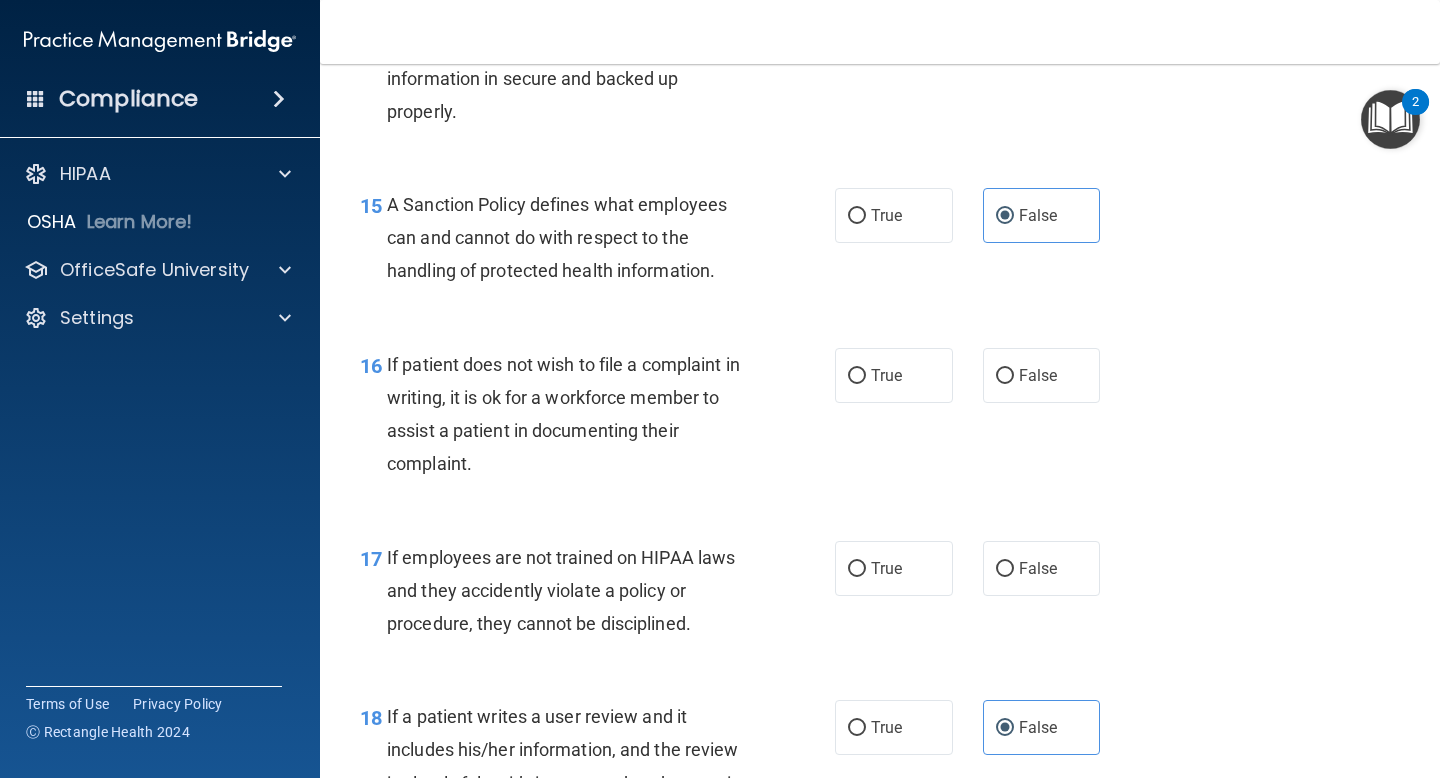 scroll, scrollTop: 3133, scrollLeft: 0, axis: vertical 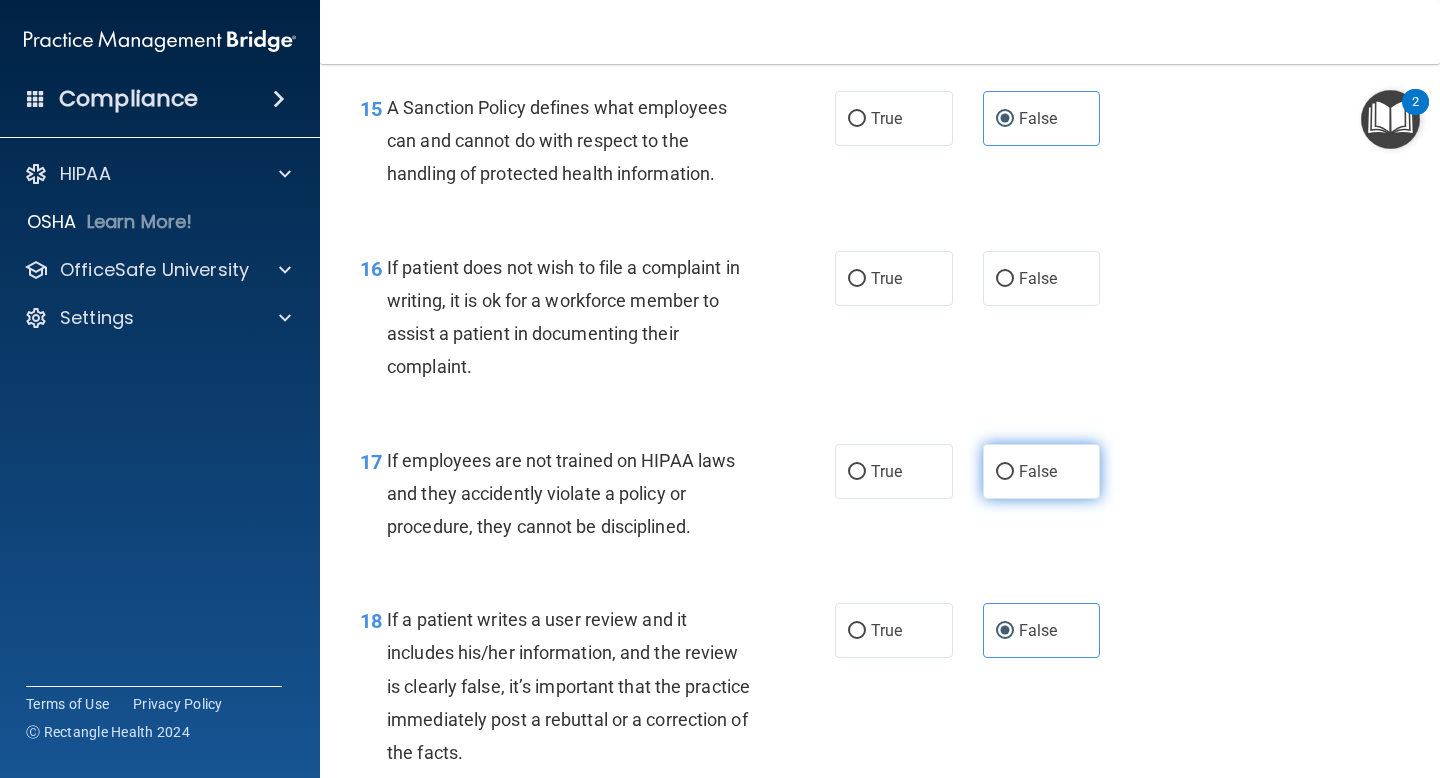 click on "False" at bounding box center [1038, 471] 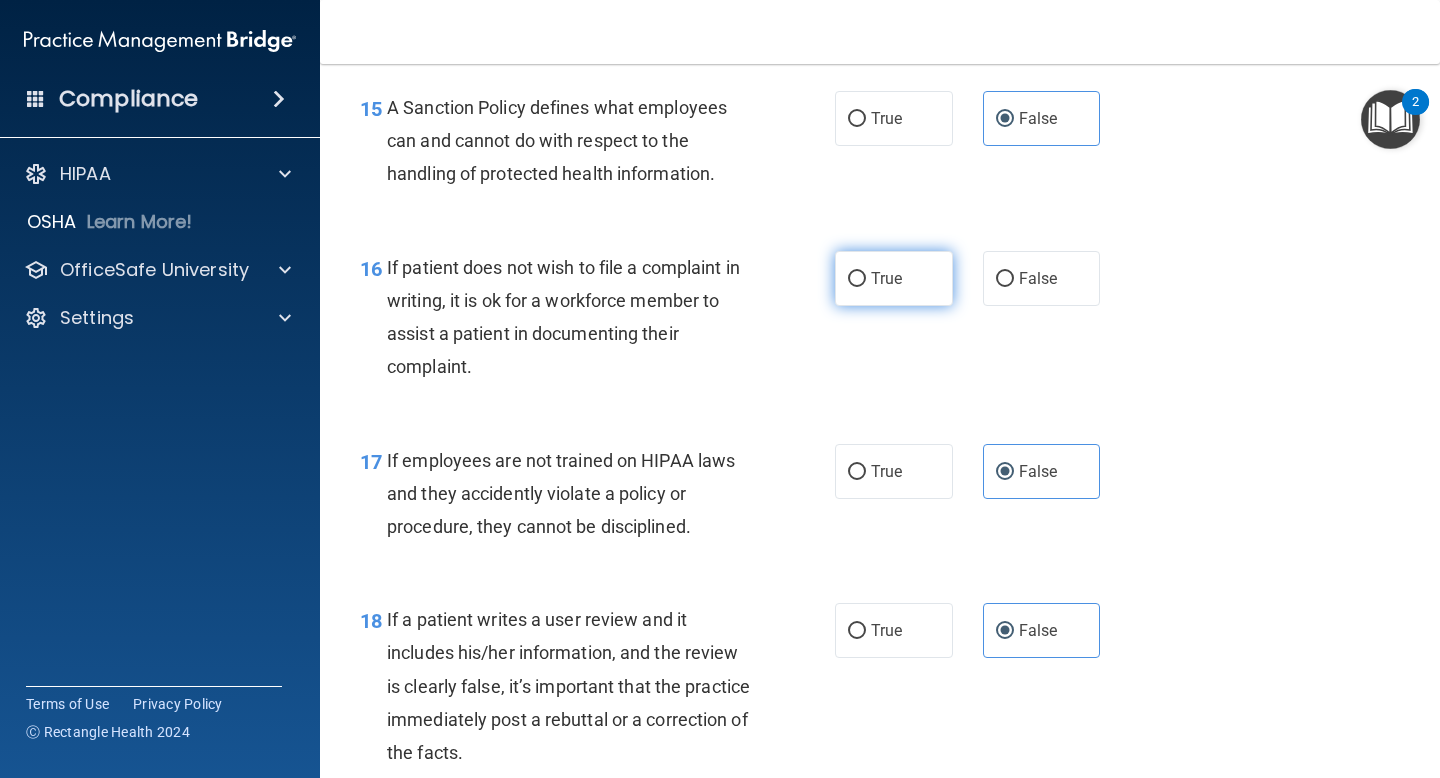 click on "True" at bounding box center (894, 278) 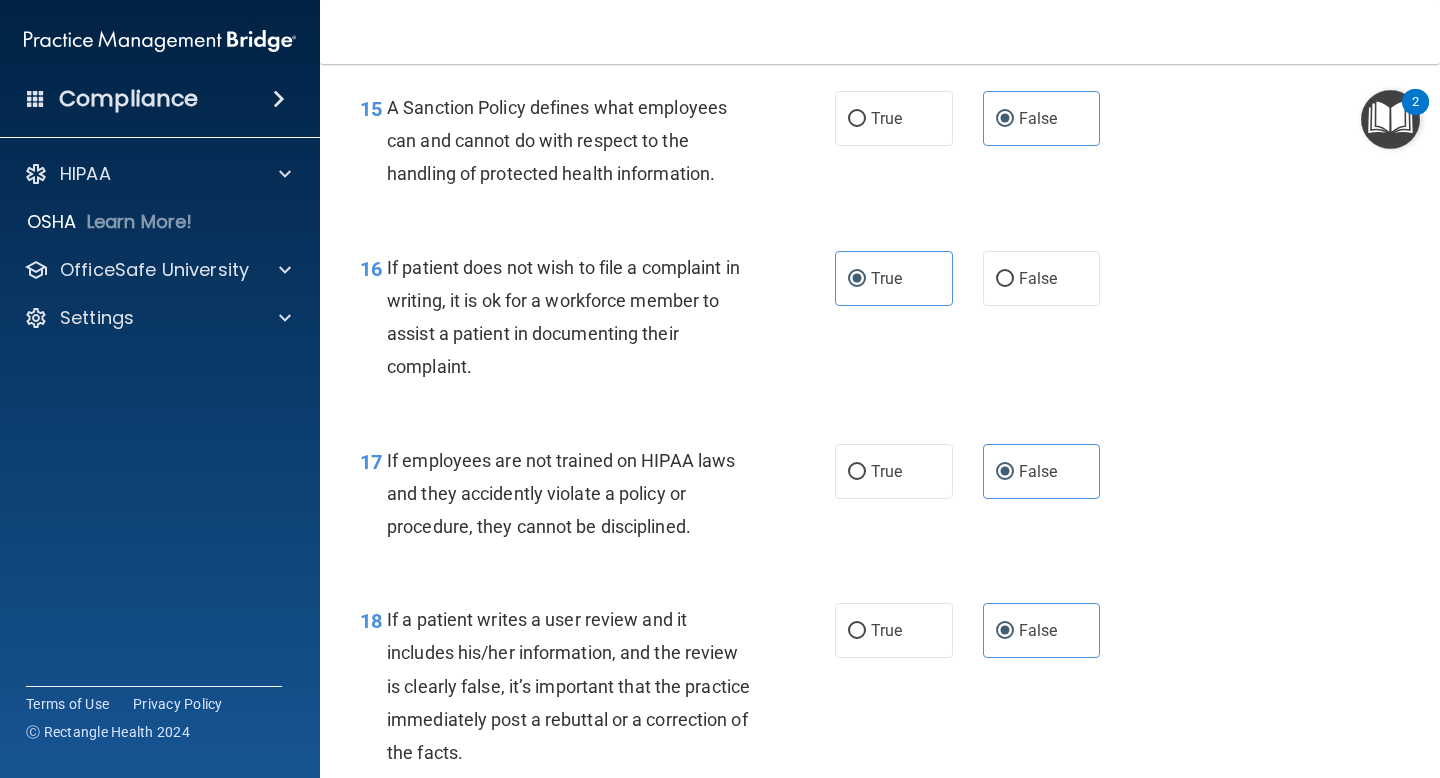 scroll, scrollTop: 2450, scrollLeft: 0, axis: vertical 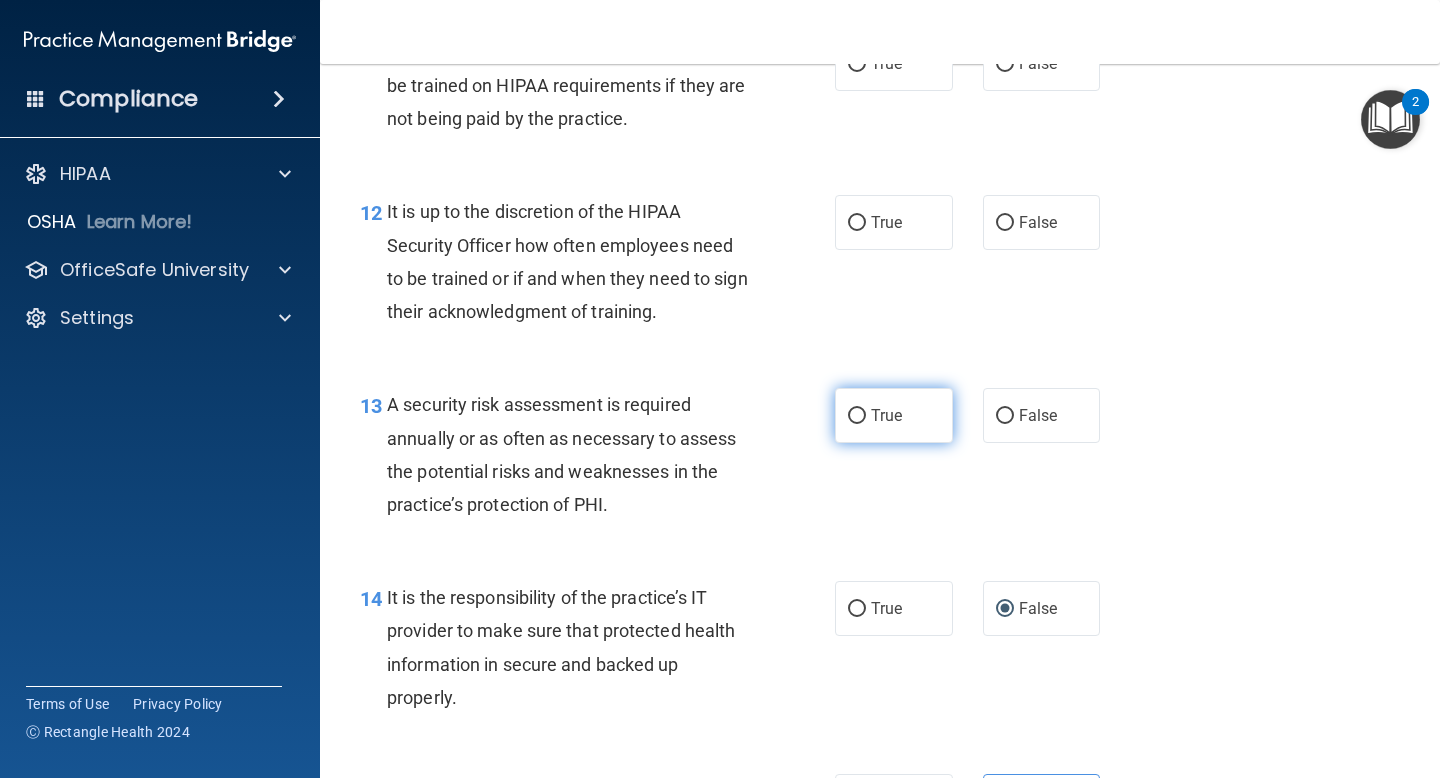click on "True" at bounding box center [894, 415] 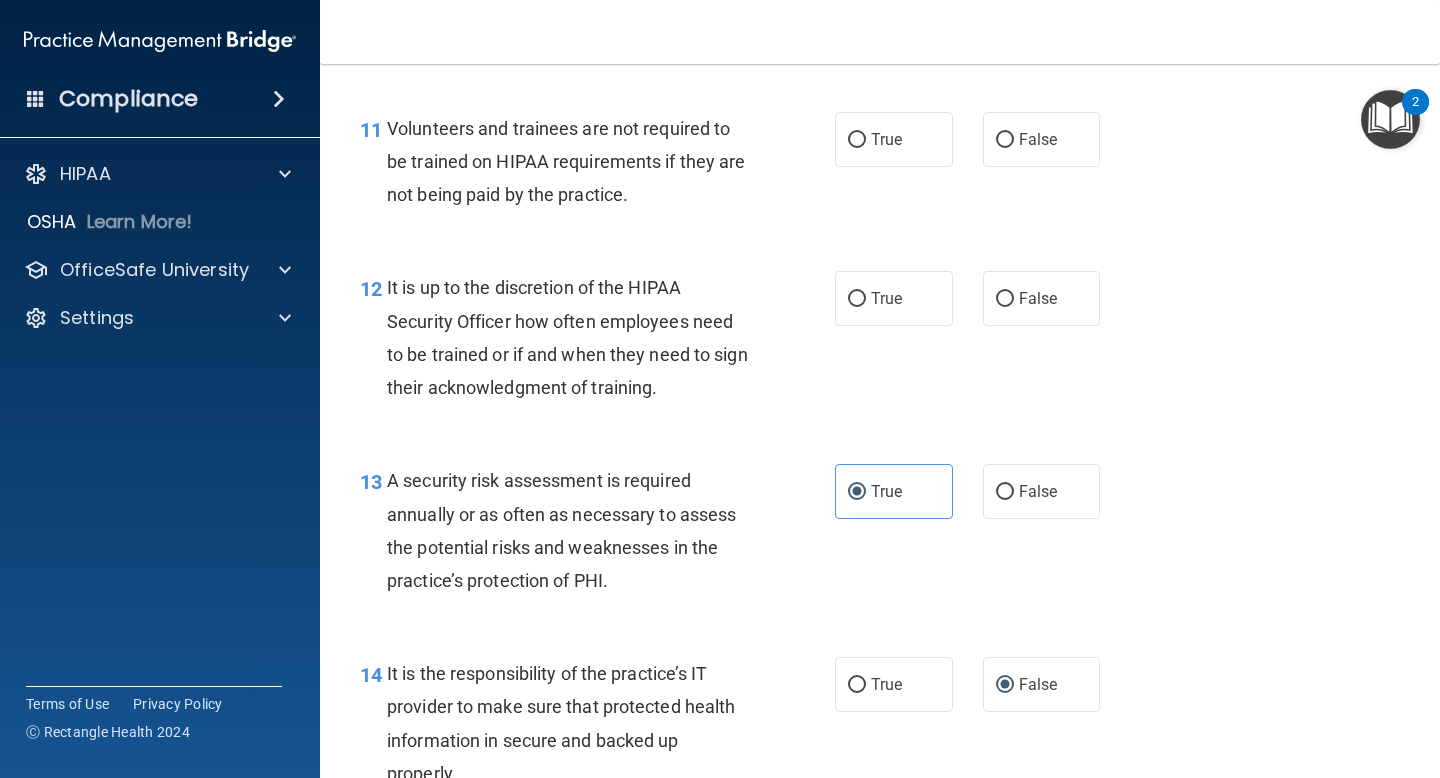 scroll, scrollTop: 2297, scrollLeft: 0, axis: vertical 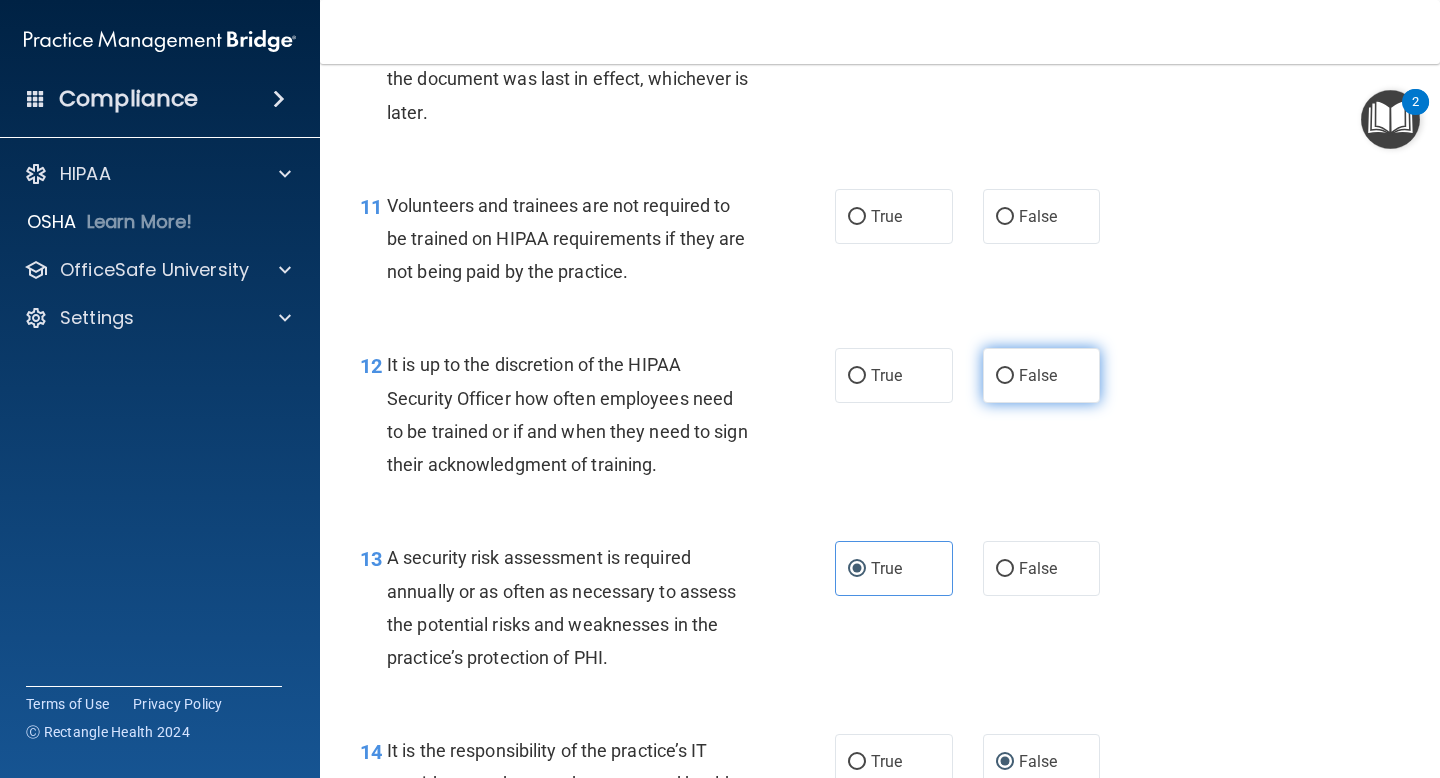 click on "False" at bounding box center (1042, 375) 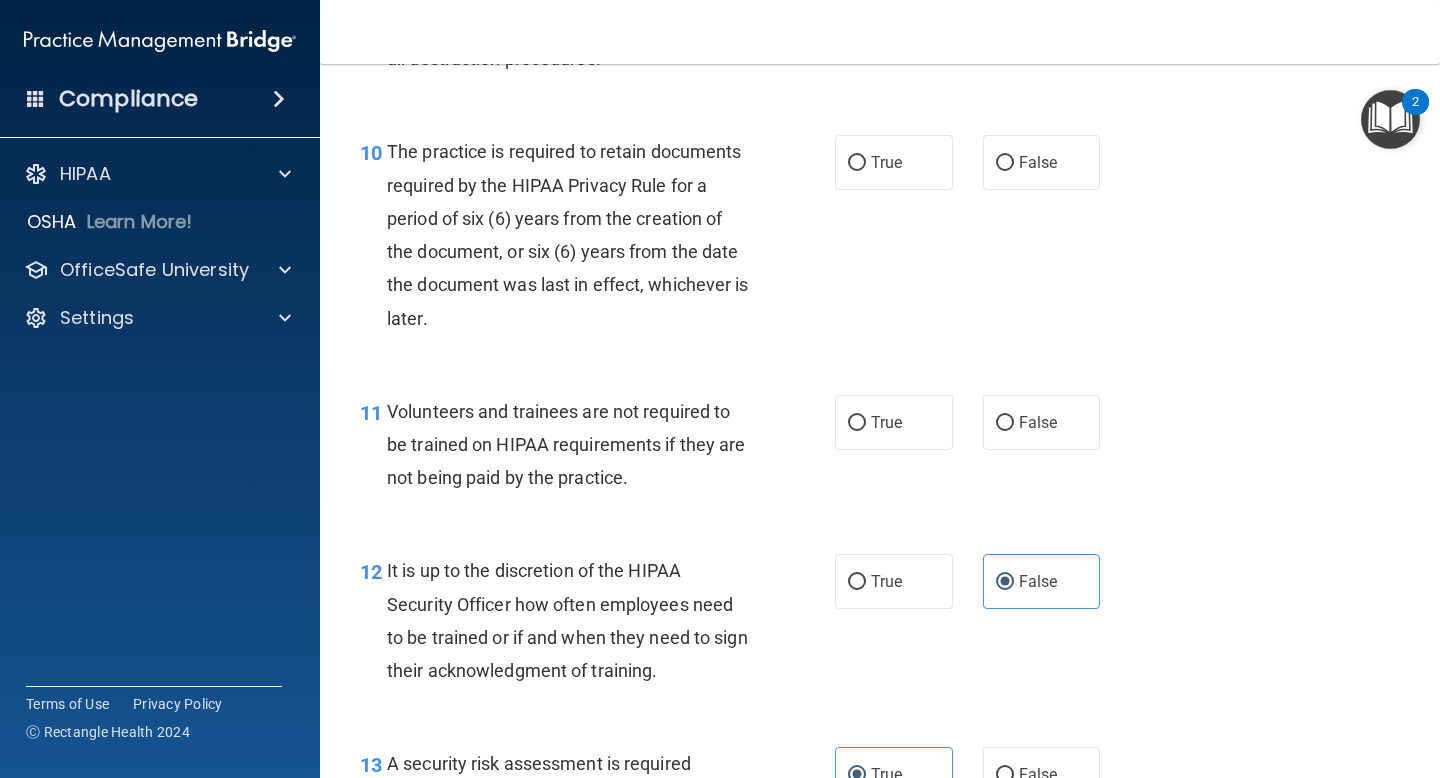 scroll, scrollTop: 2093, scrollLeft: 0, axis: vertical 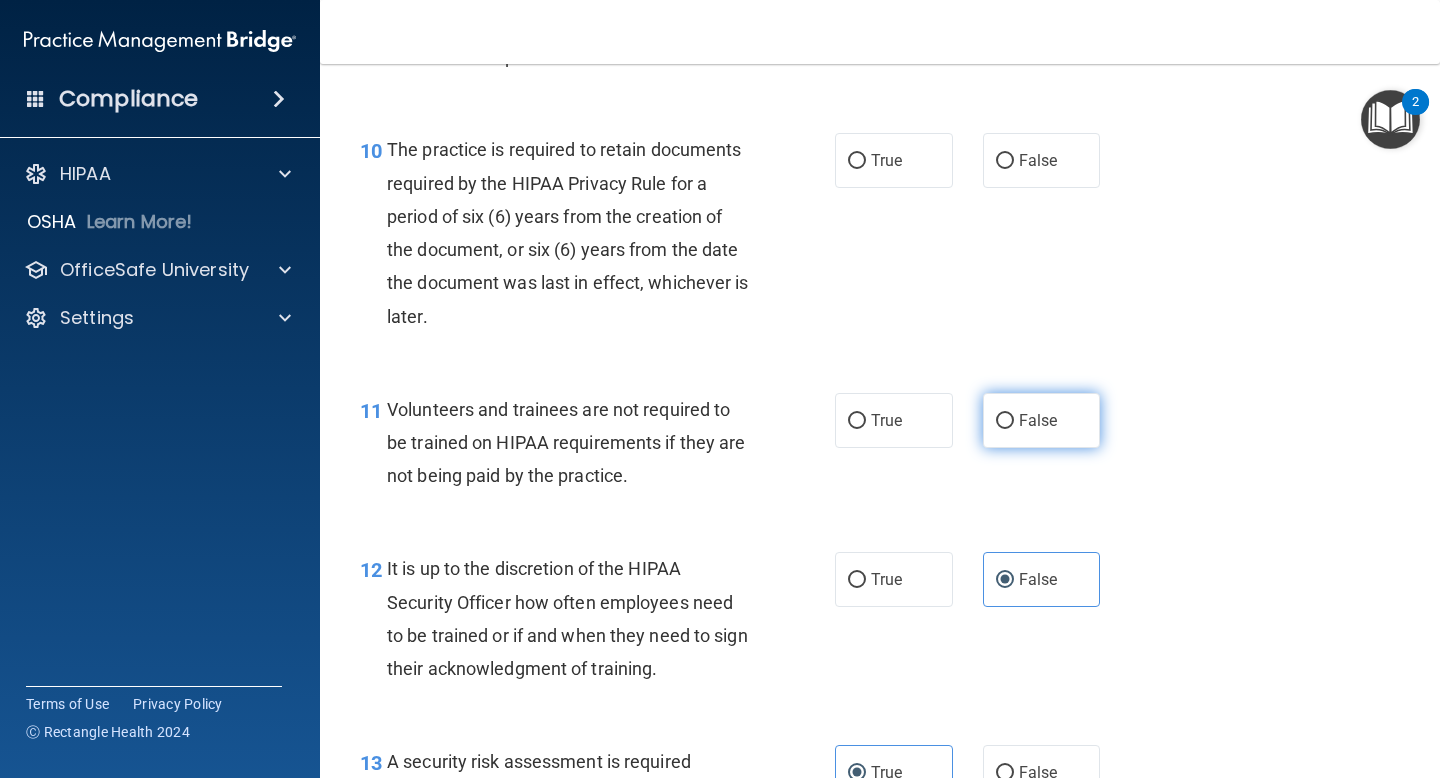 click on "False" at bounding box center [1038, 420] 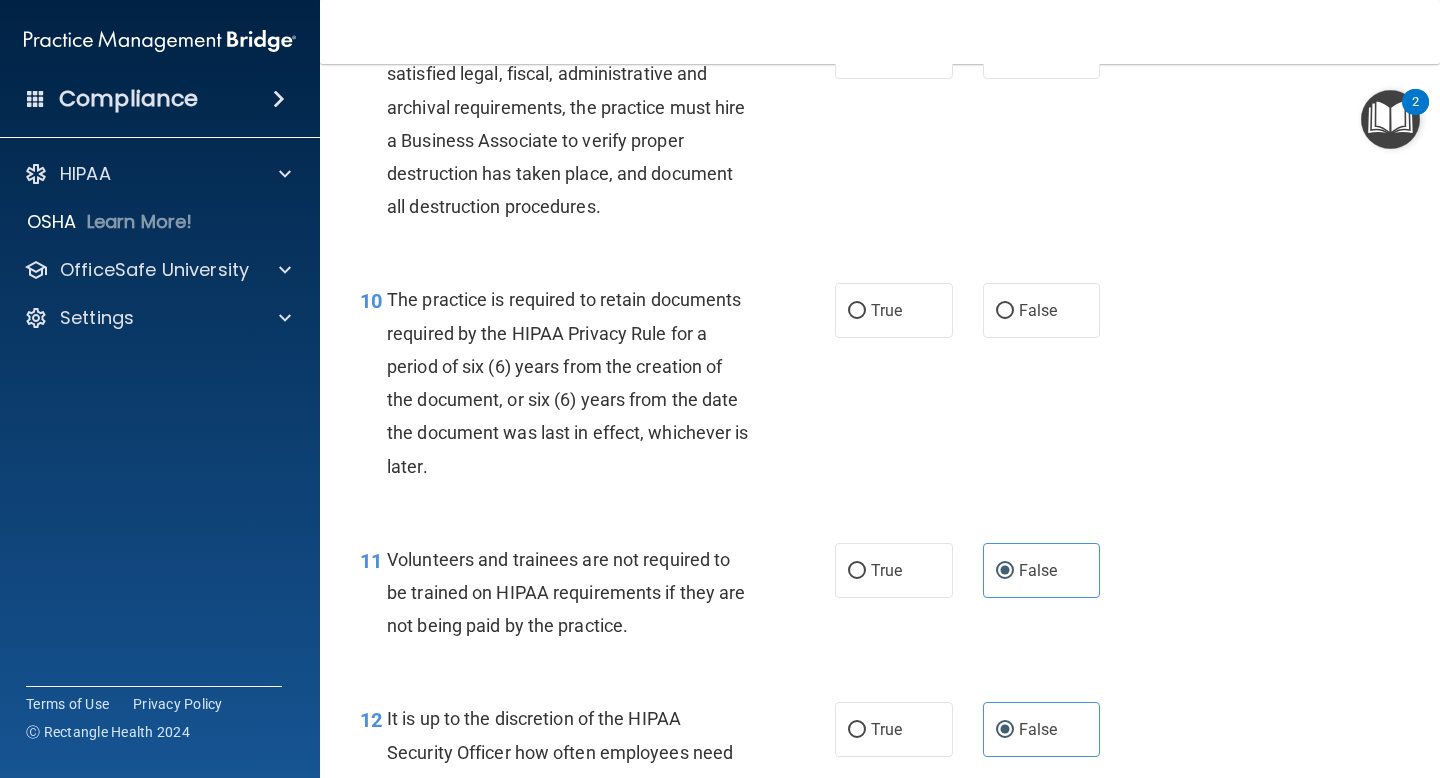 scroll, scrollTop: 1941, scrollLeft: 0, axis: vertical 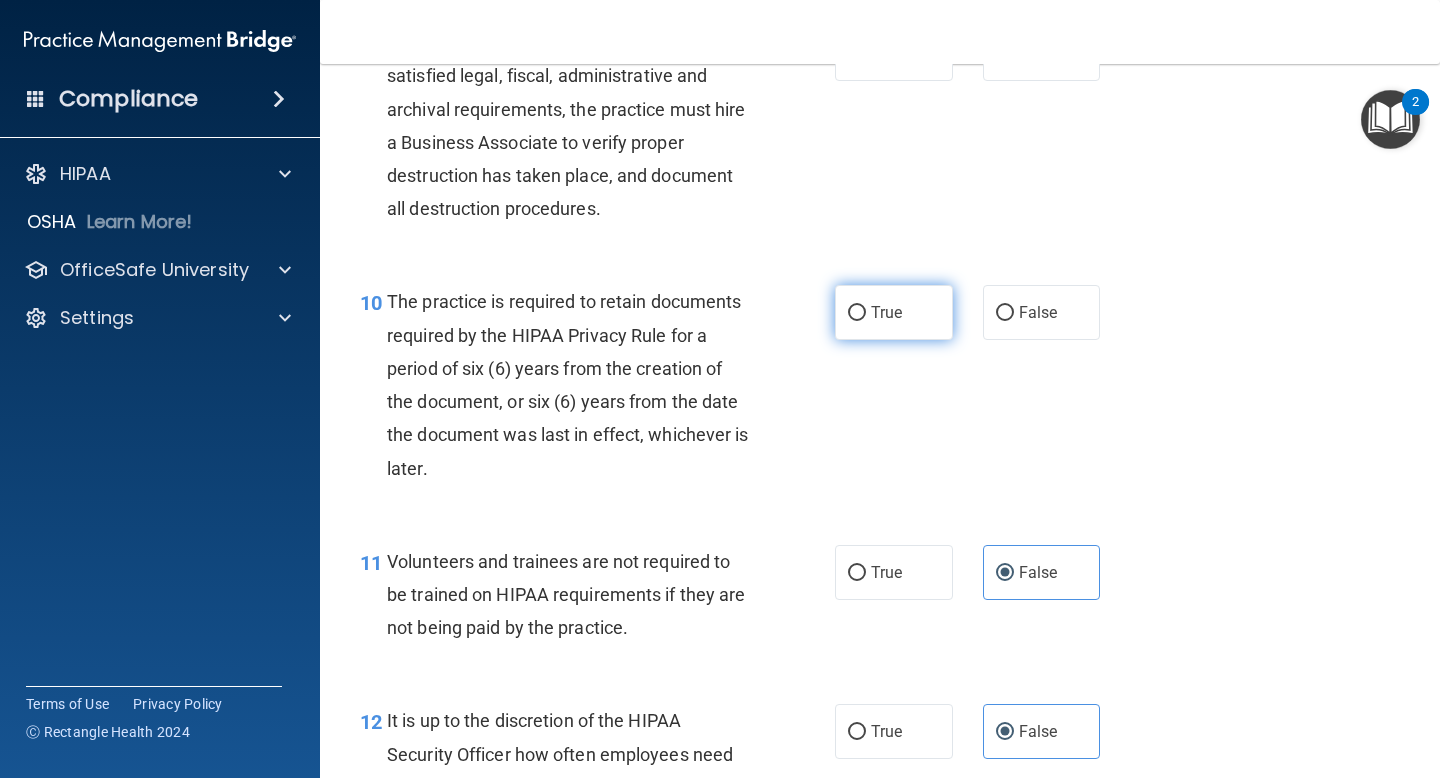 click on "True" at bounding box center [886, 312] 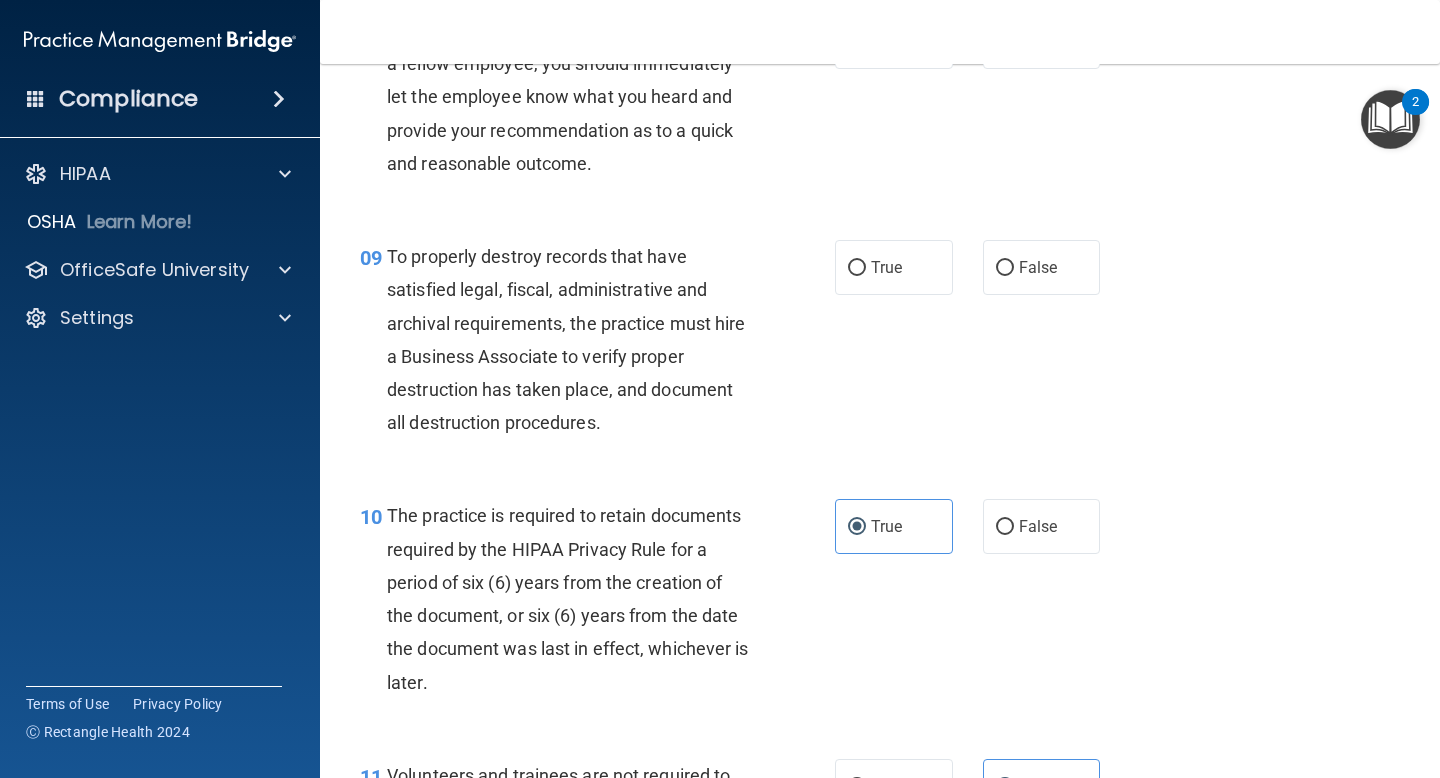 scroll, scrollTop: 1649, scrollLeft: 0, axis: vertical 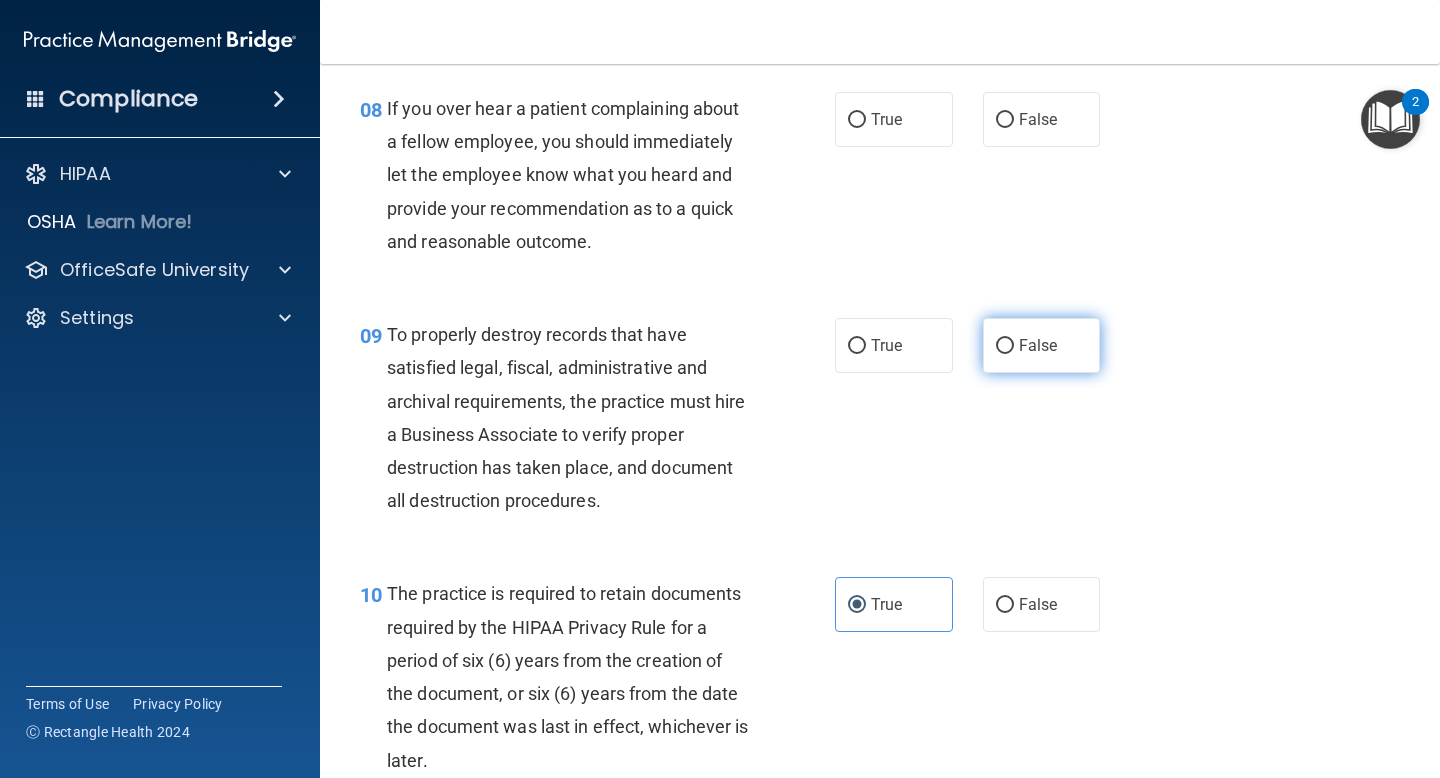 click on "False" at bounding box center (1038, 345) 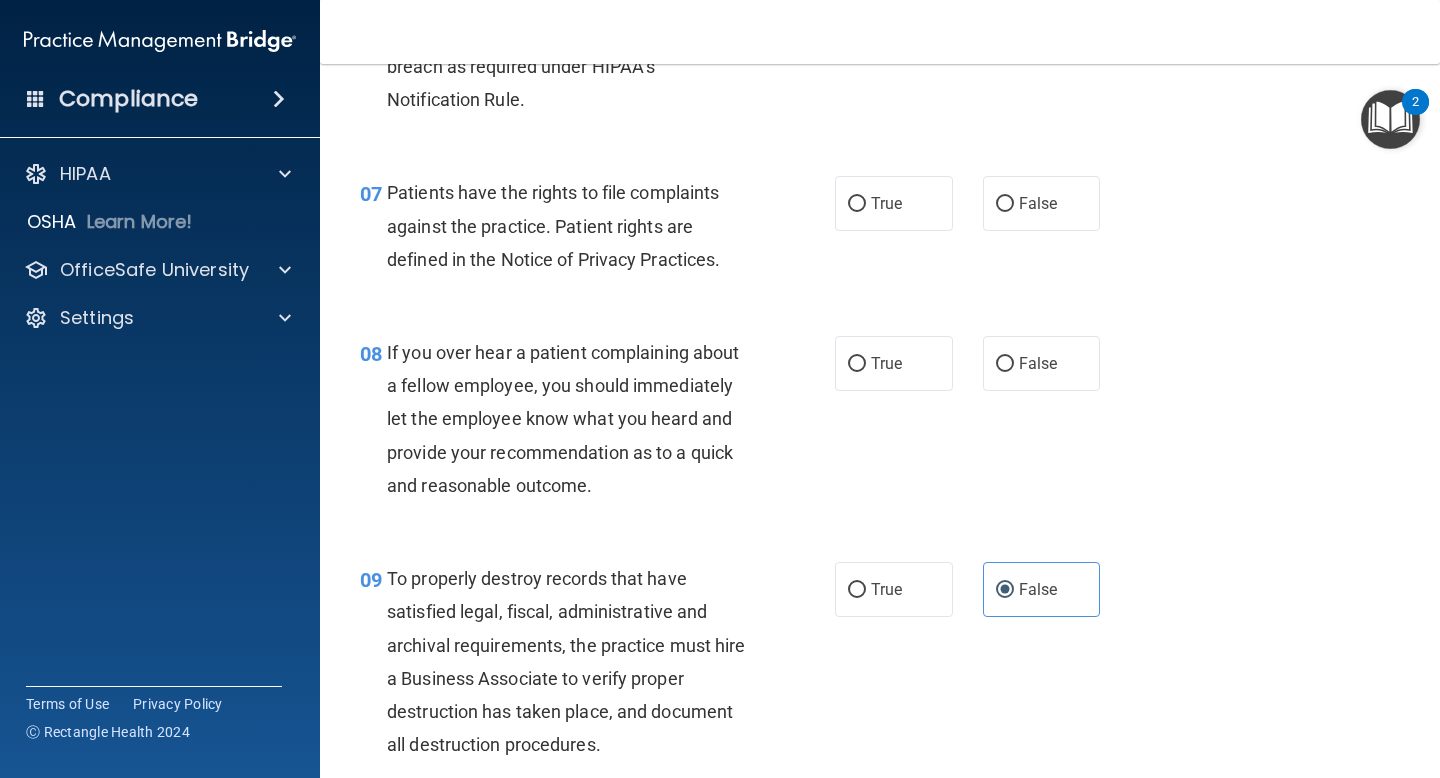 scroll, scrollTop: 1372, scrollLeft: 0, axis: vertical 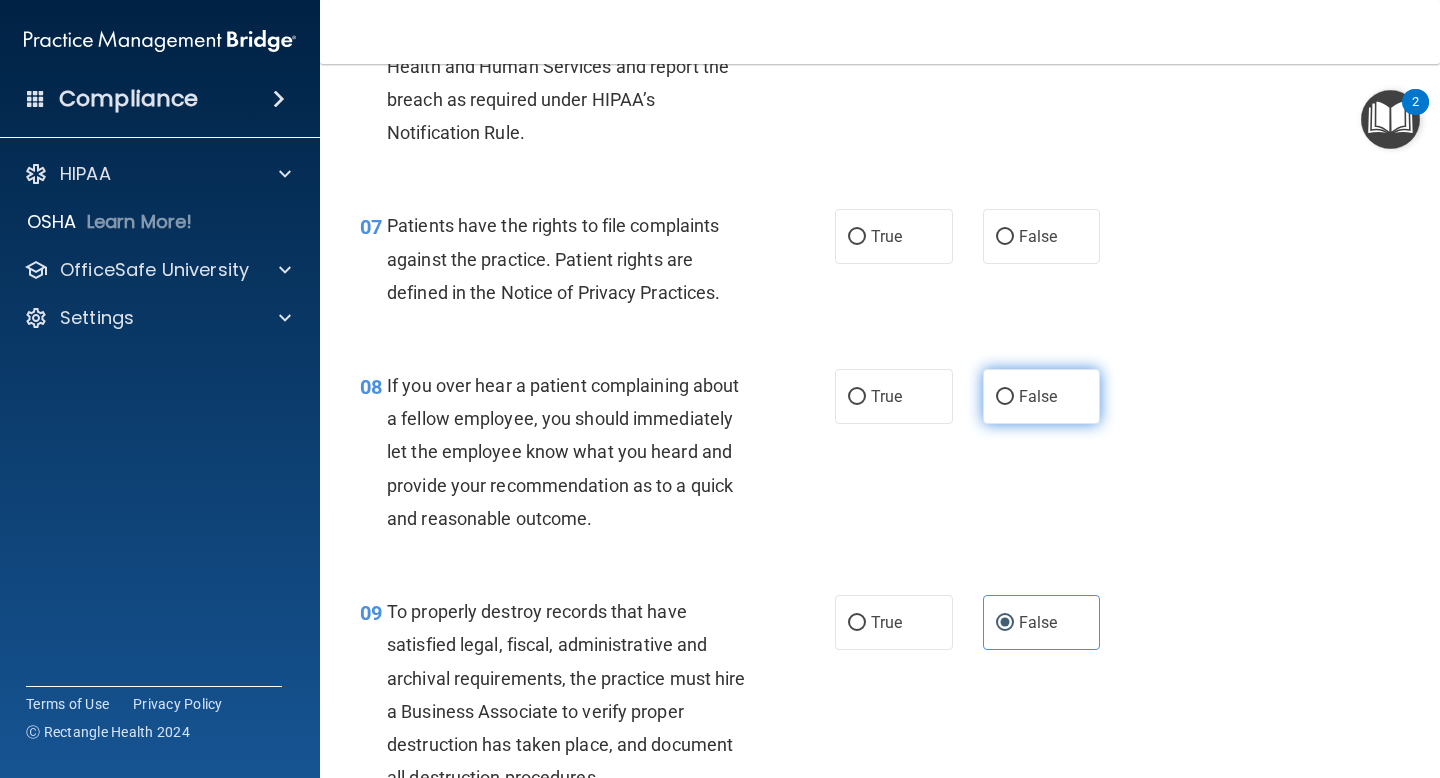 click on "False" at bounding box center [1038, 396] 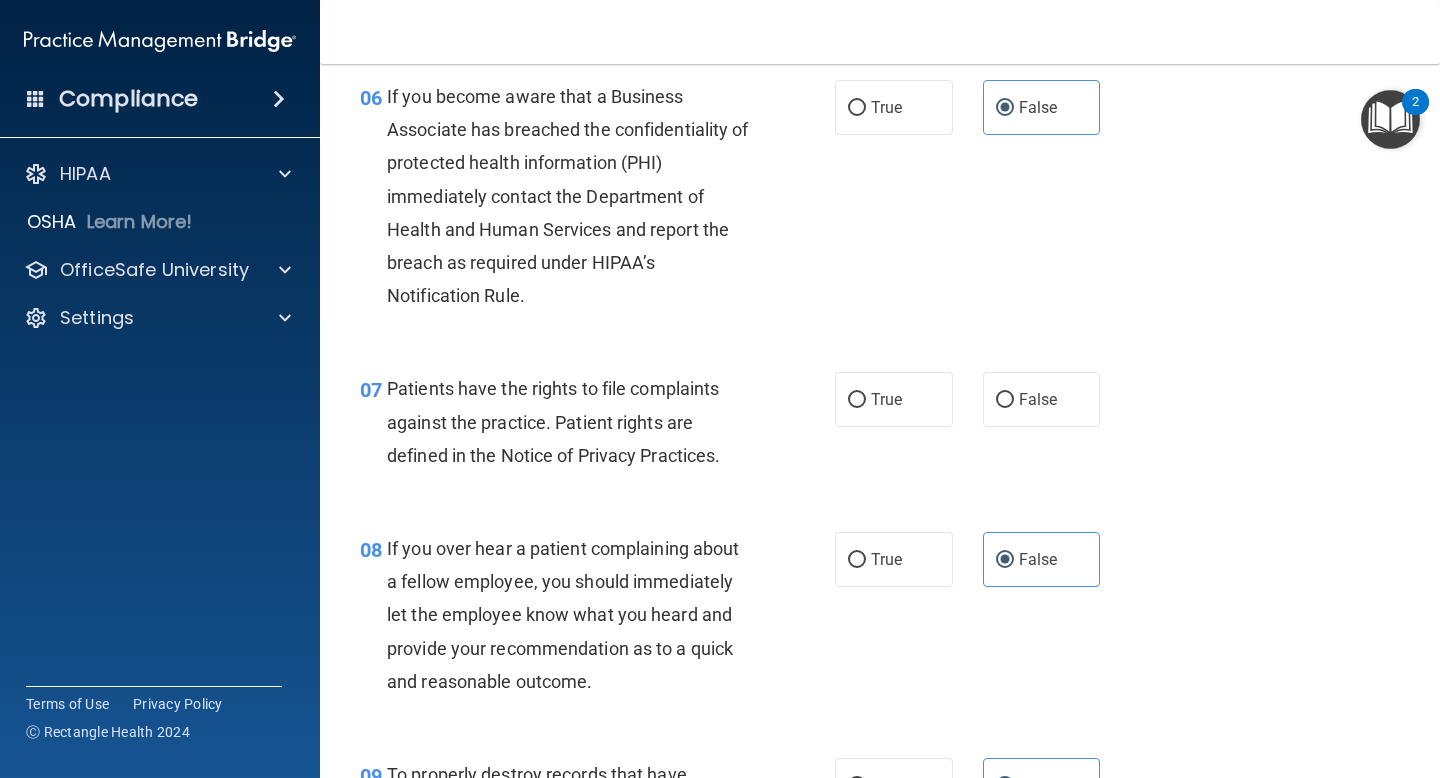 scroll, scrollTop: 1185, scrollLeft: 0, axis: vertical 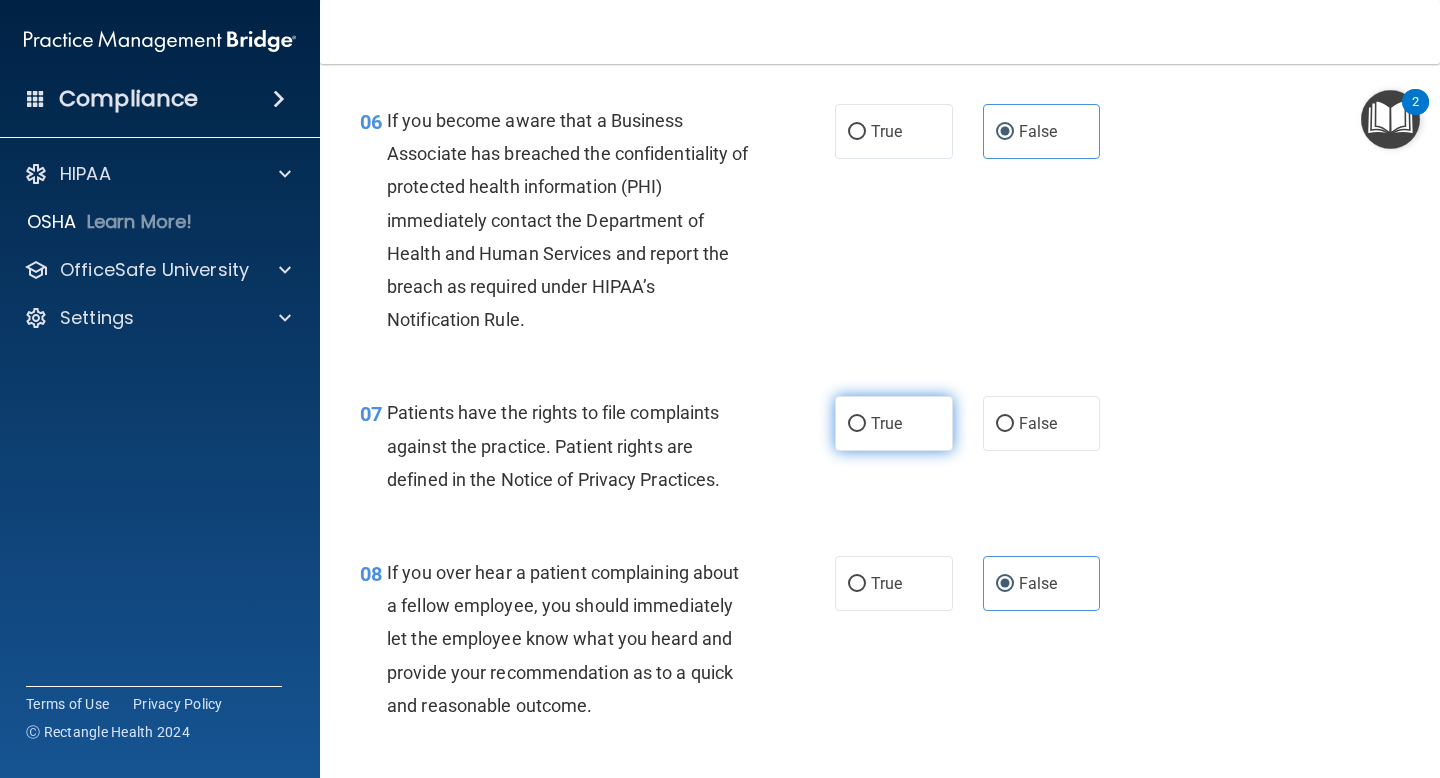 click on "True" at bounding box center [857, 424] 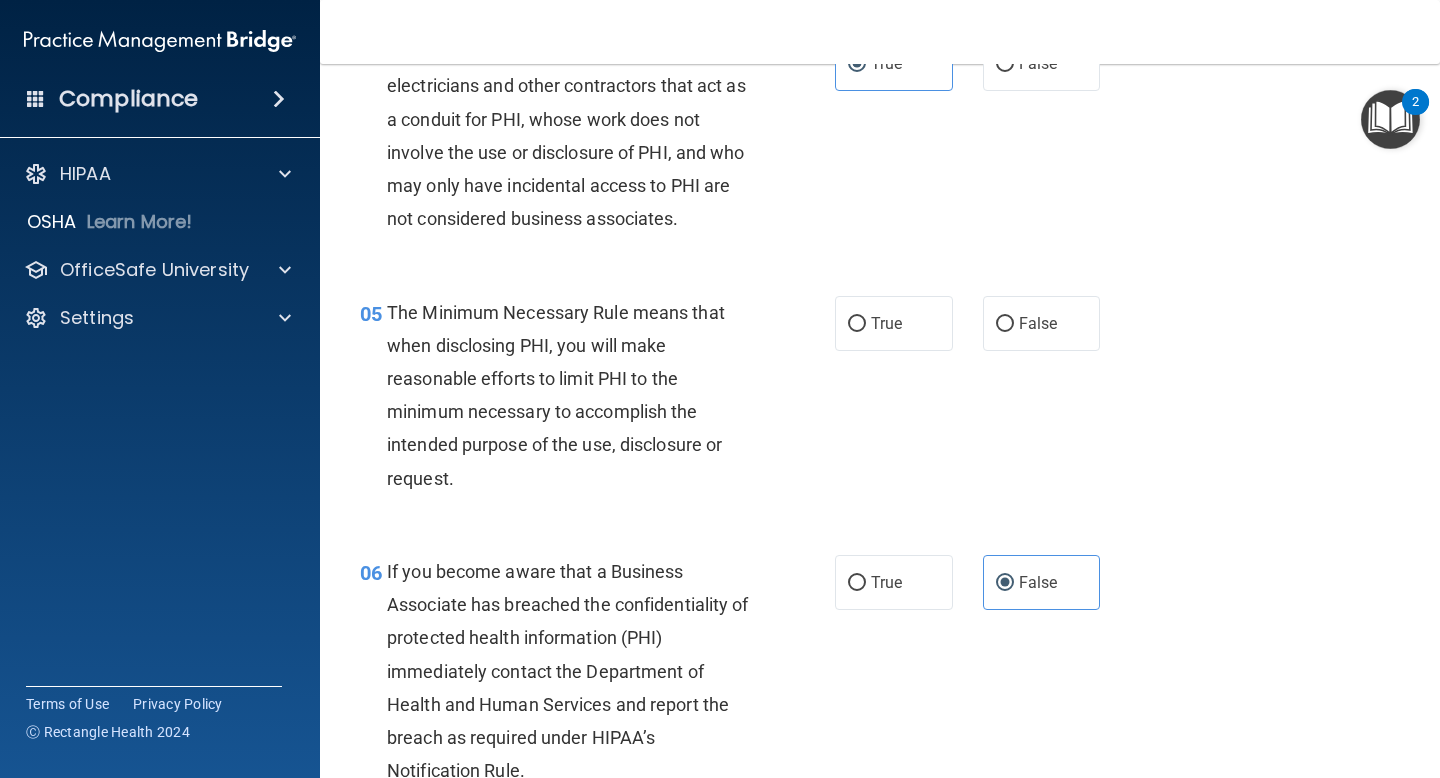 scroll, scrollTop: 693, scrollLeft: 0, axis: vertical 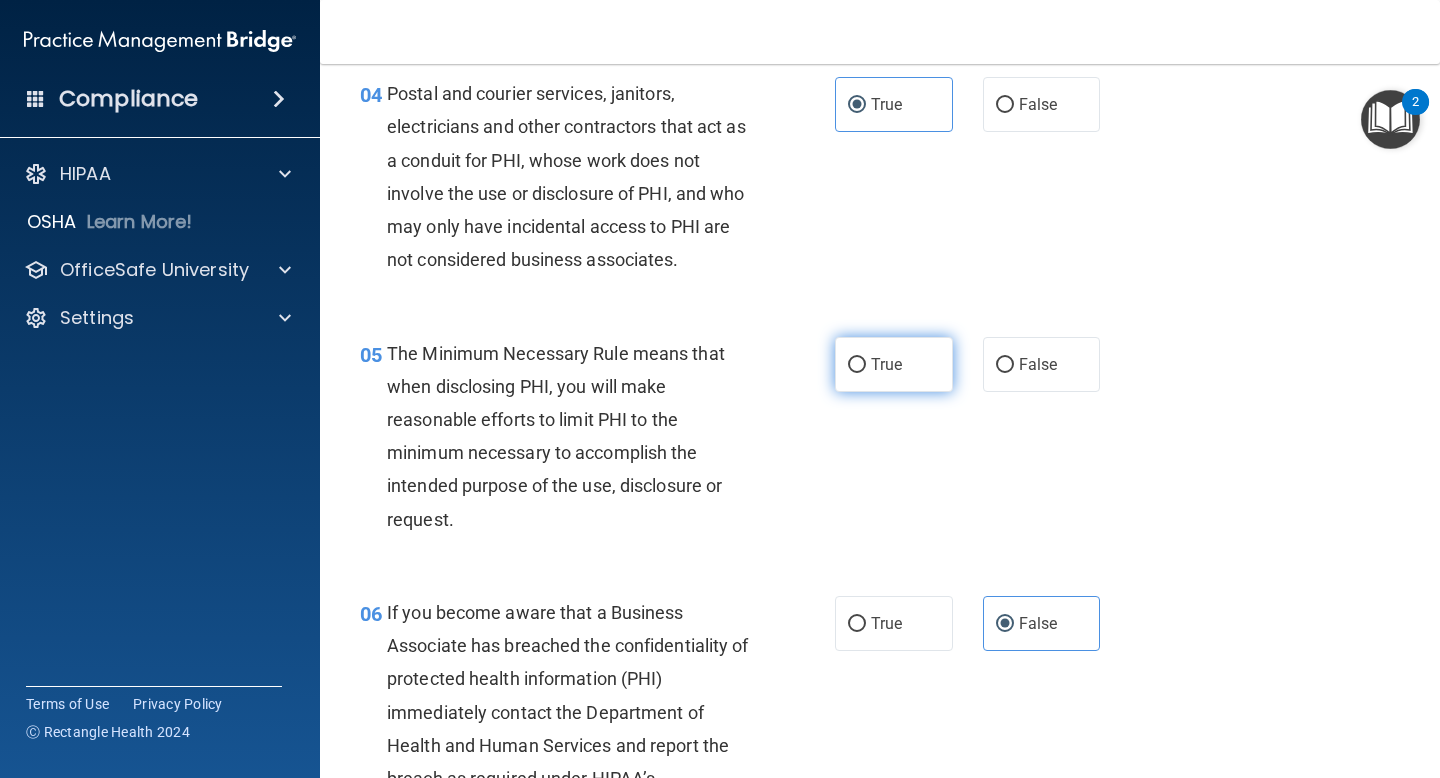 click on "True" at bounding box center [894, 364] 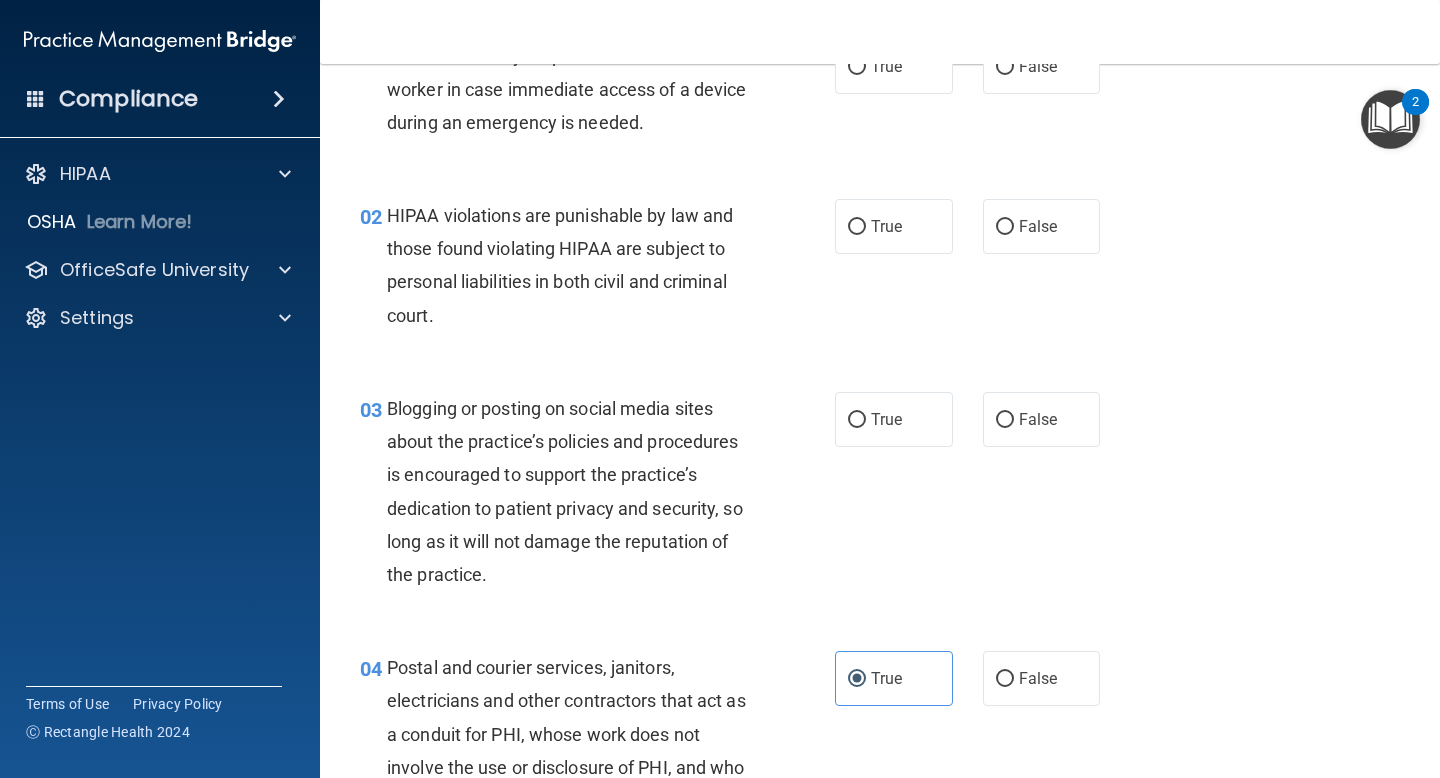 scroll, scrollTop: 98, scrollLeft: 0, axis: vertical 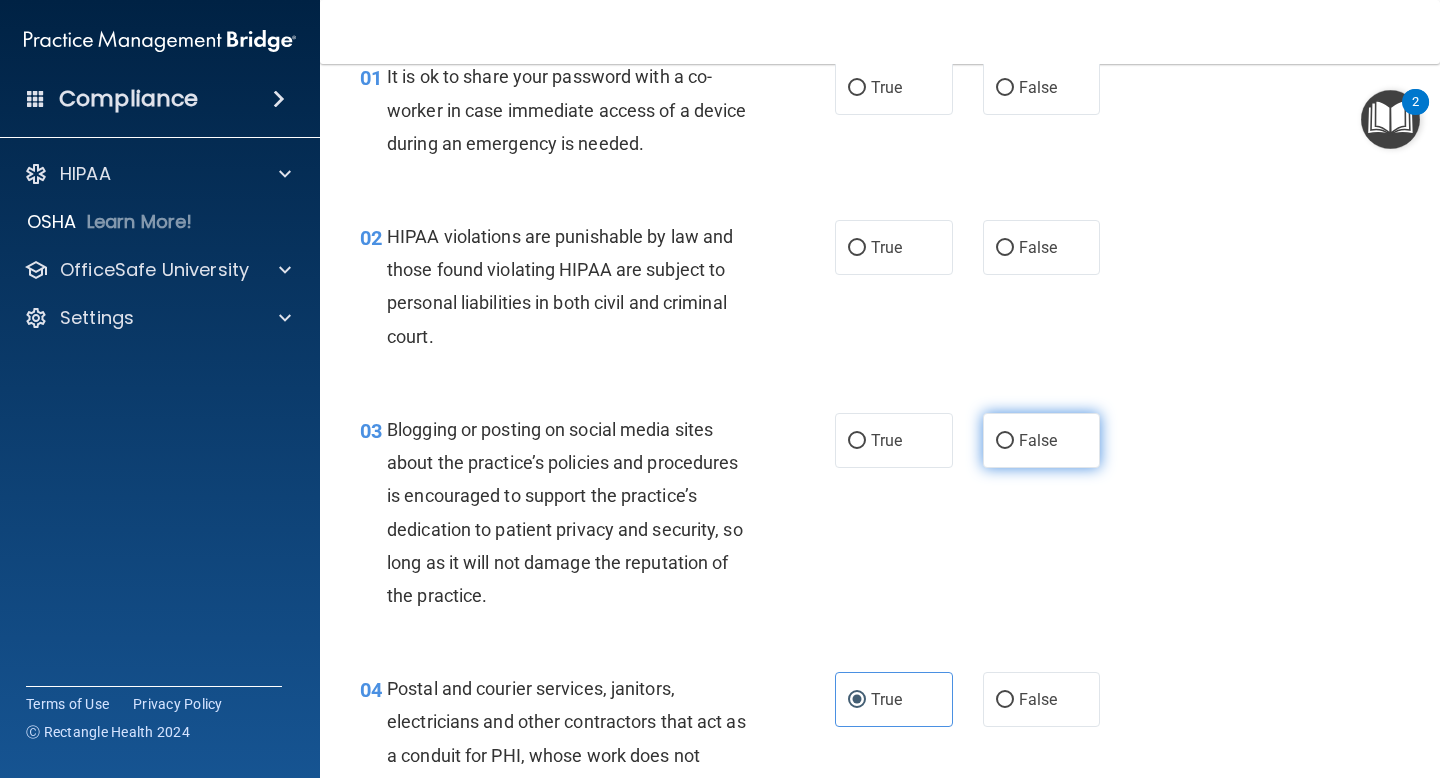 click on "False" at bounding box center [1042, 440] 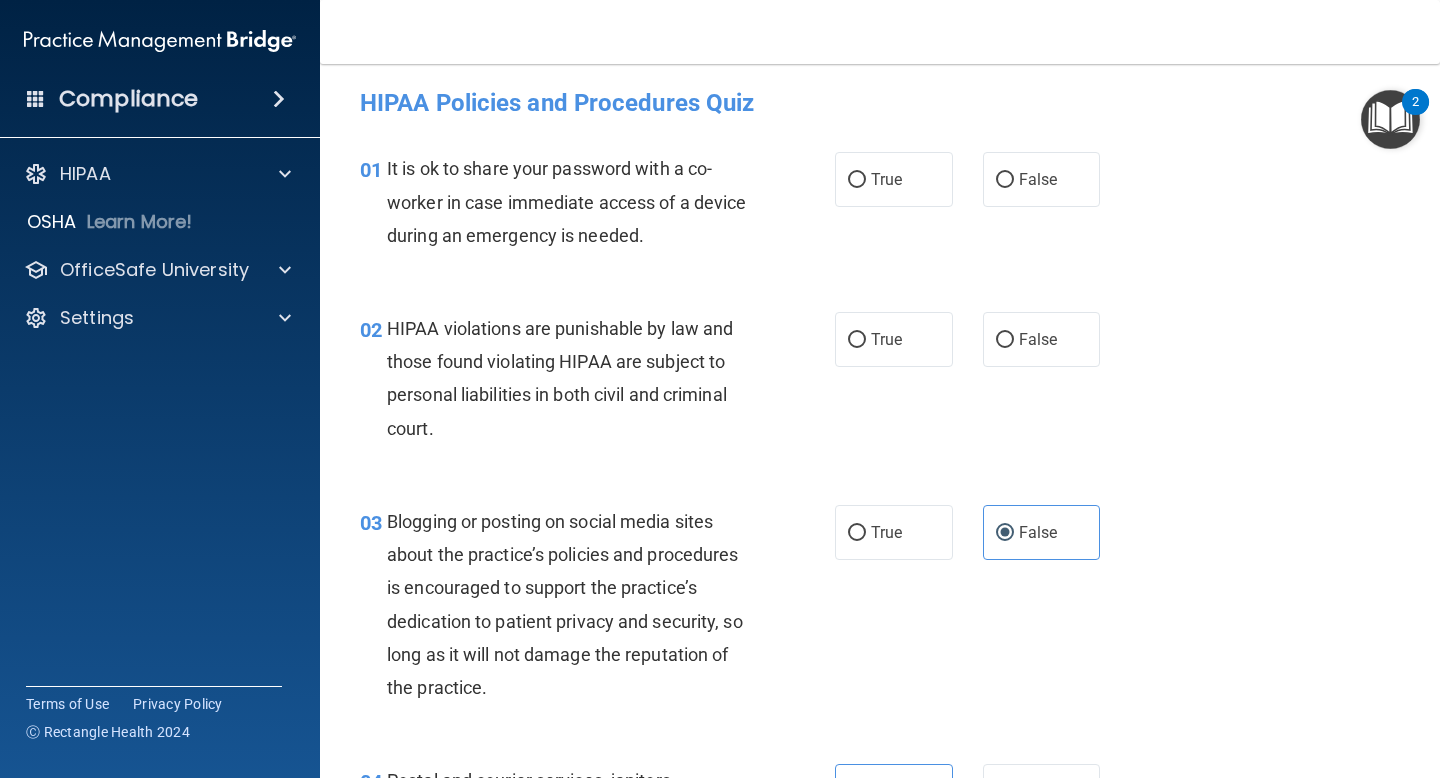 scroll, scrollTop: 0, scrollLeft: 0, axis: both 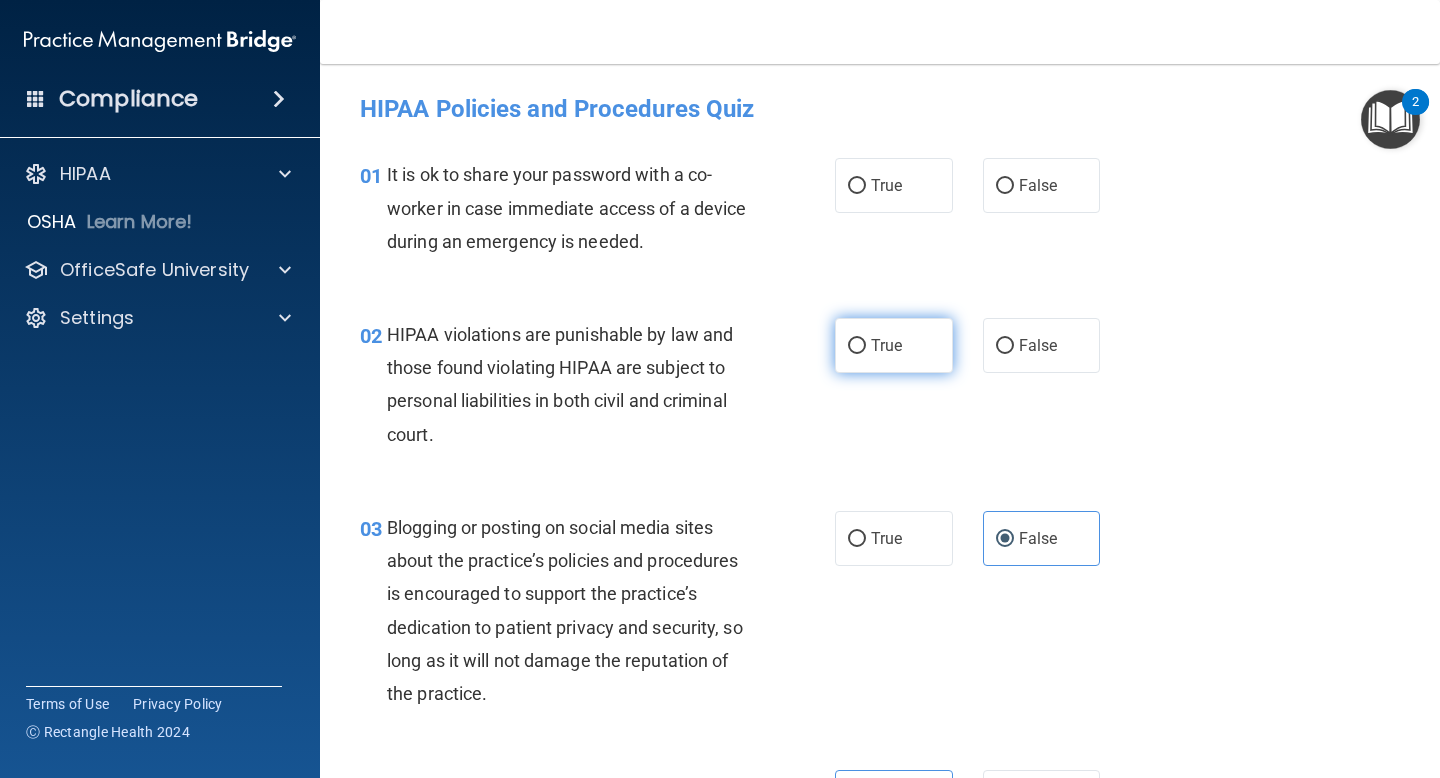 click on "True" at bounding box center [894, 345] 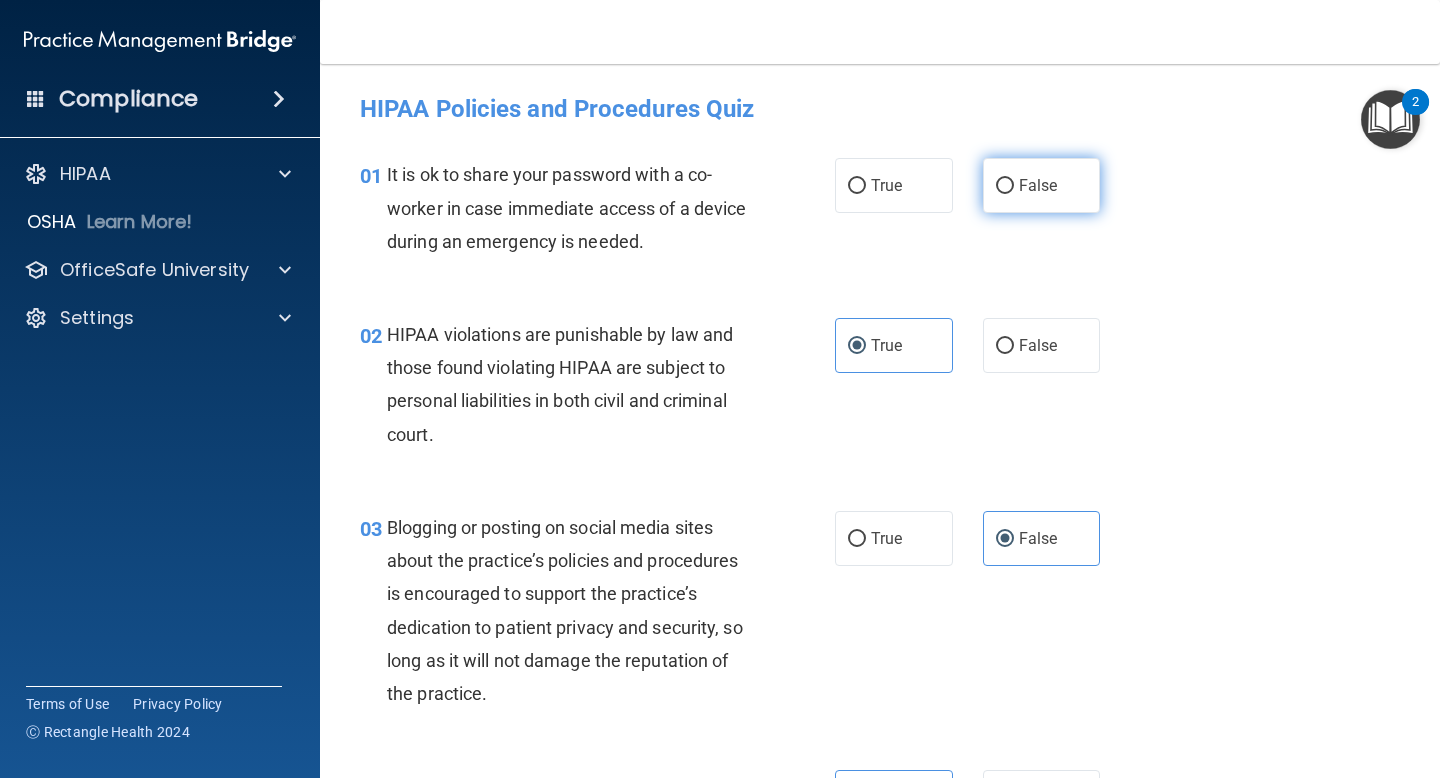 click on "False" at bounding box center (1038, 185) 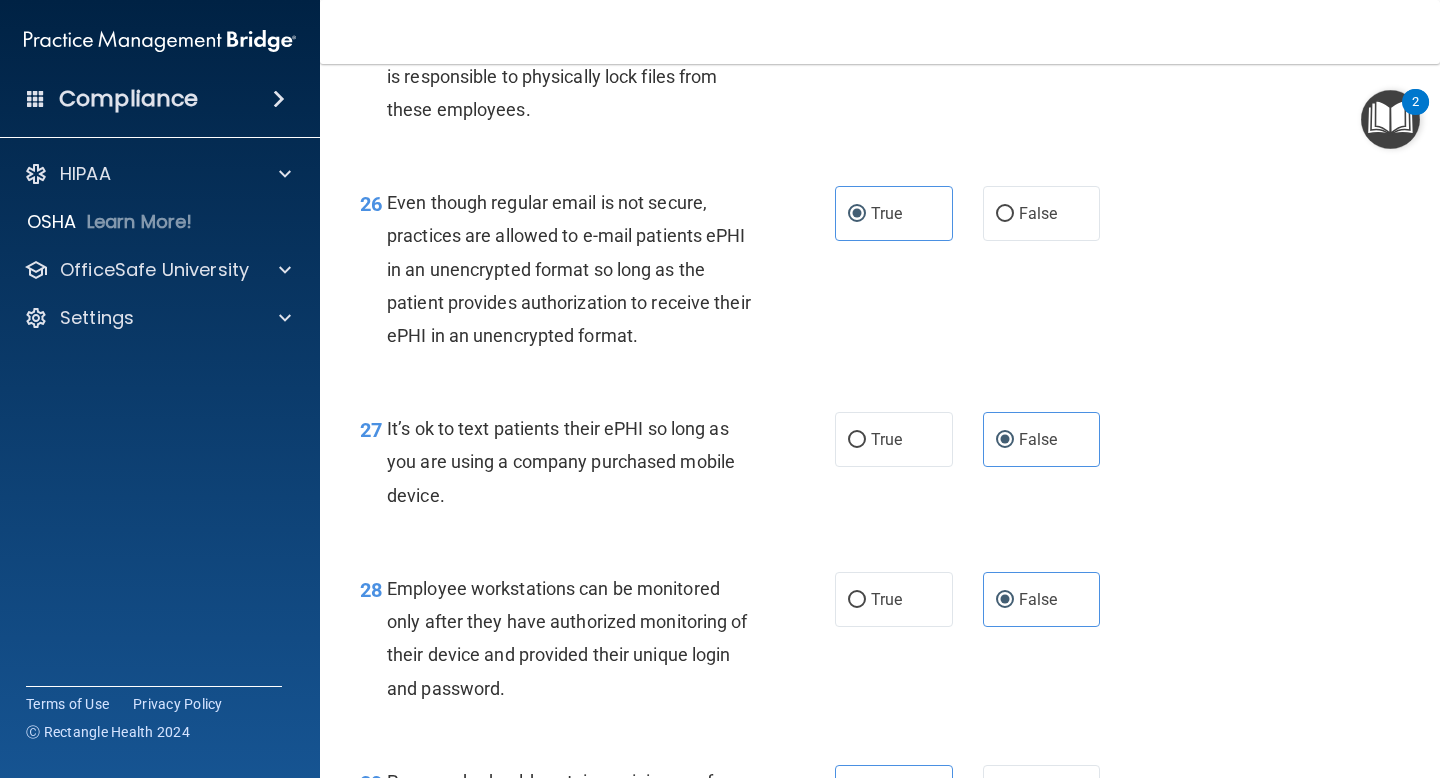 scroll, scrollTop: 5472, scrollLeft: 0, axis: vertical 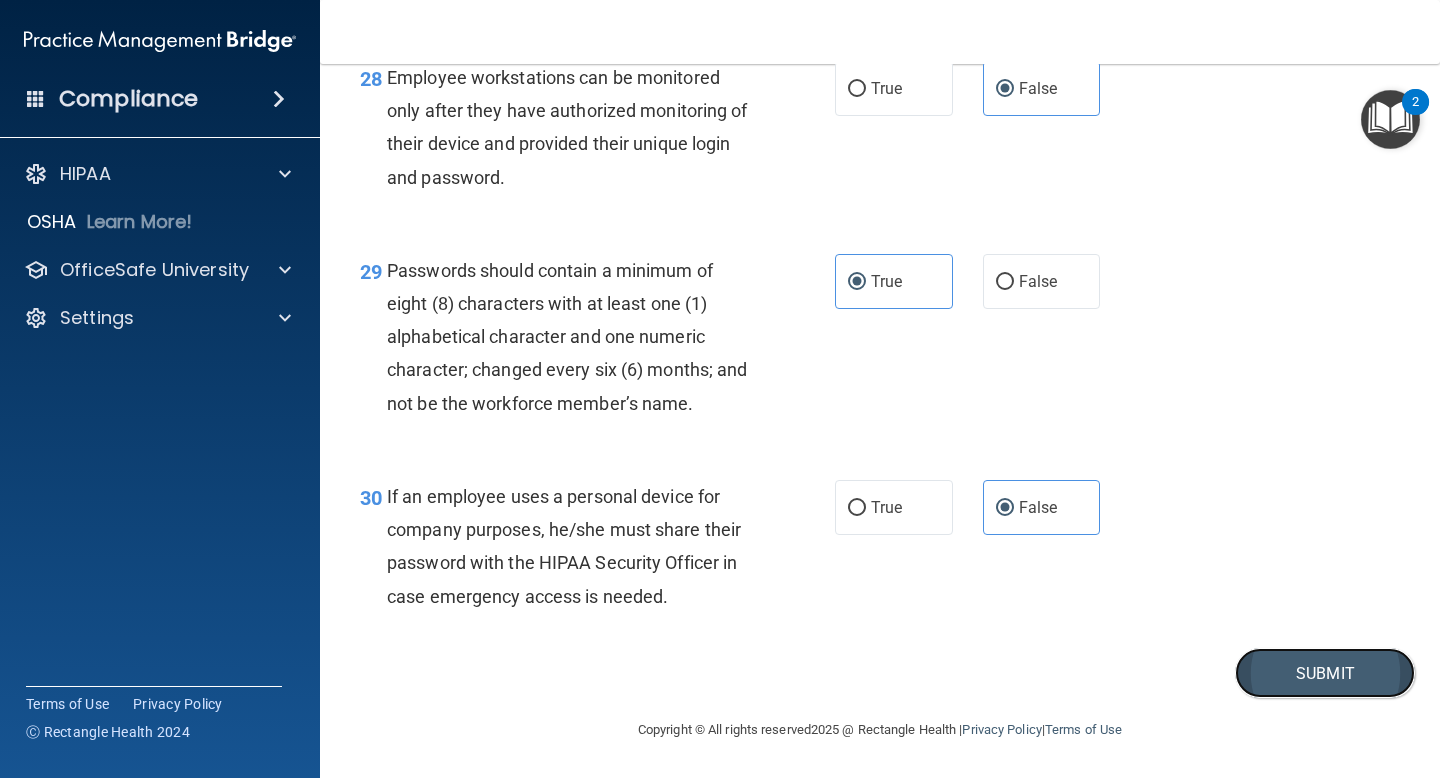 click on "Submit" at bounding box center [1325, 673] 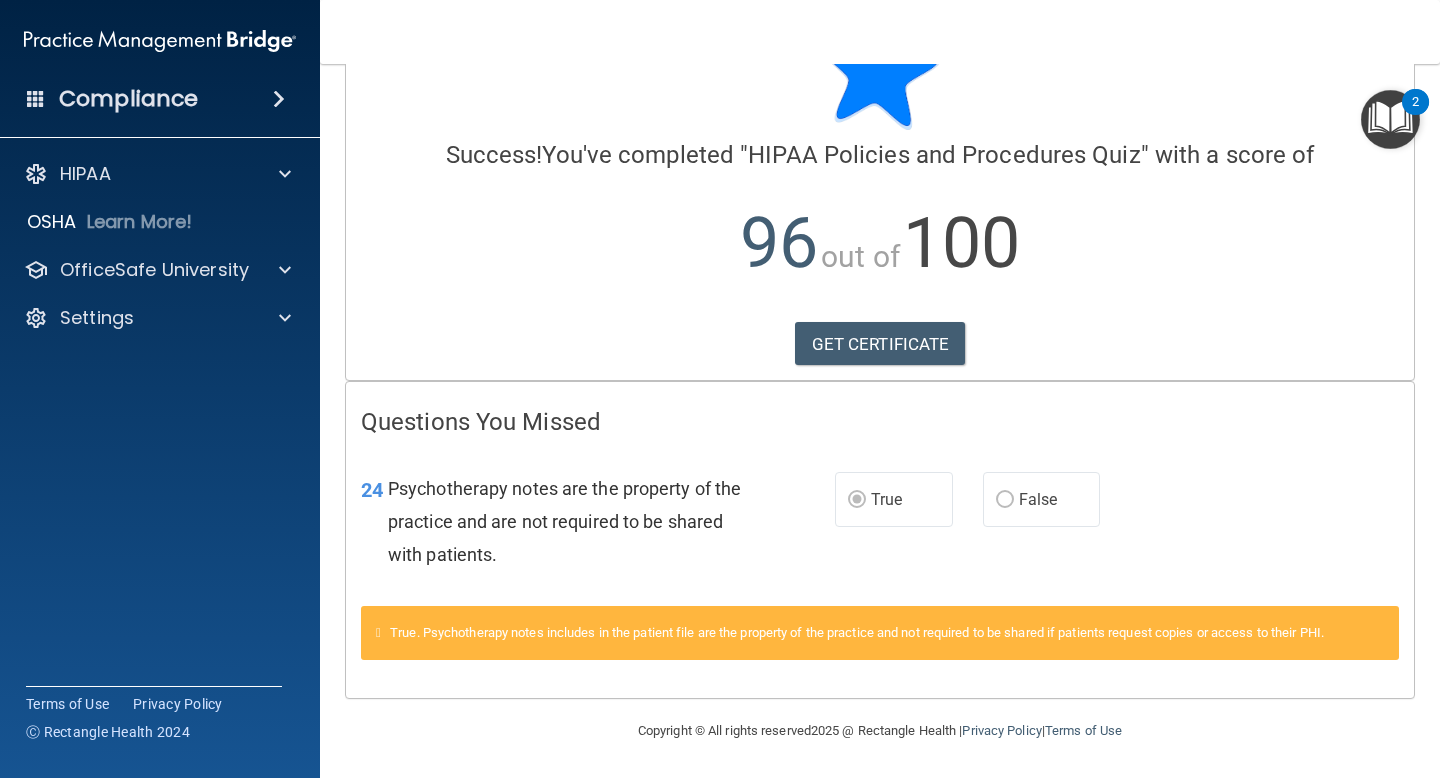 scroll, scrollTop: 91, scrollLeft: 0, axis: vertical 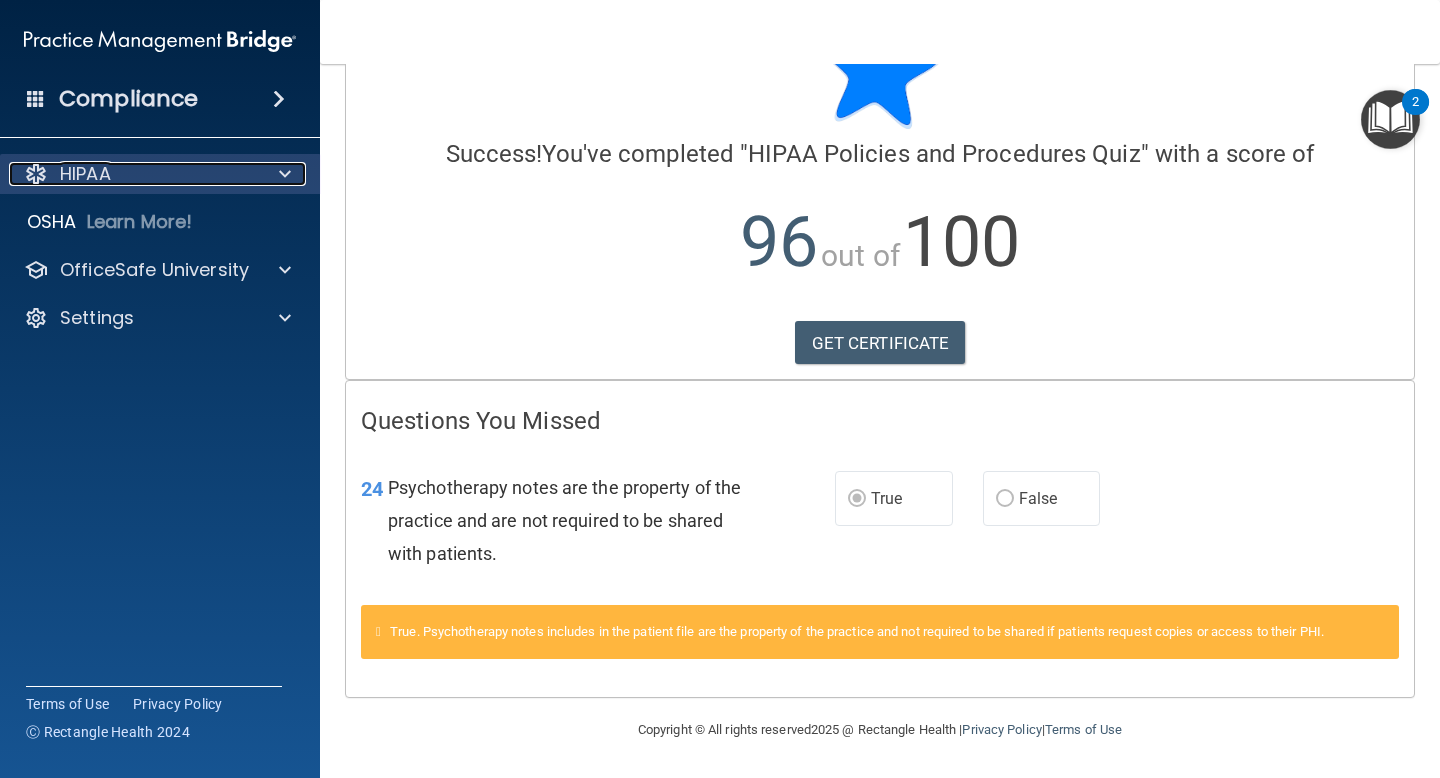 click on "HIPAA" at bounding box center [133, 174] 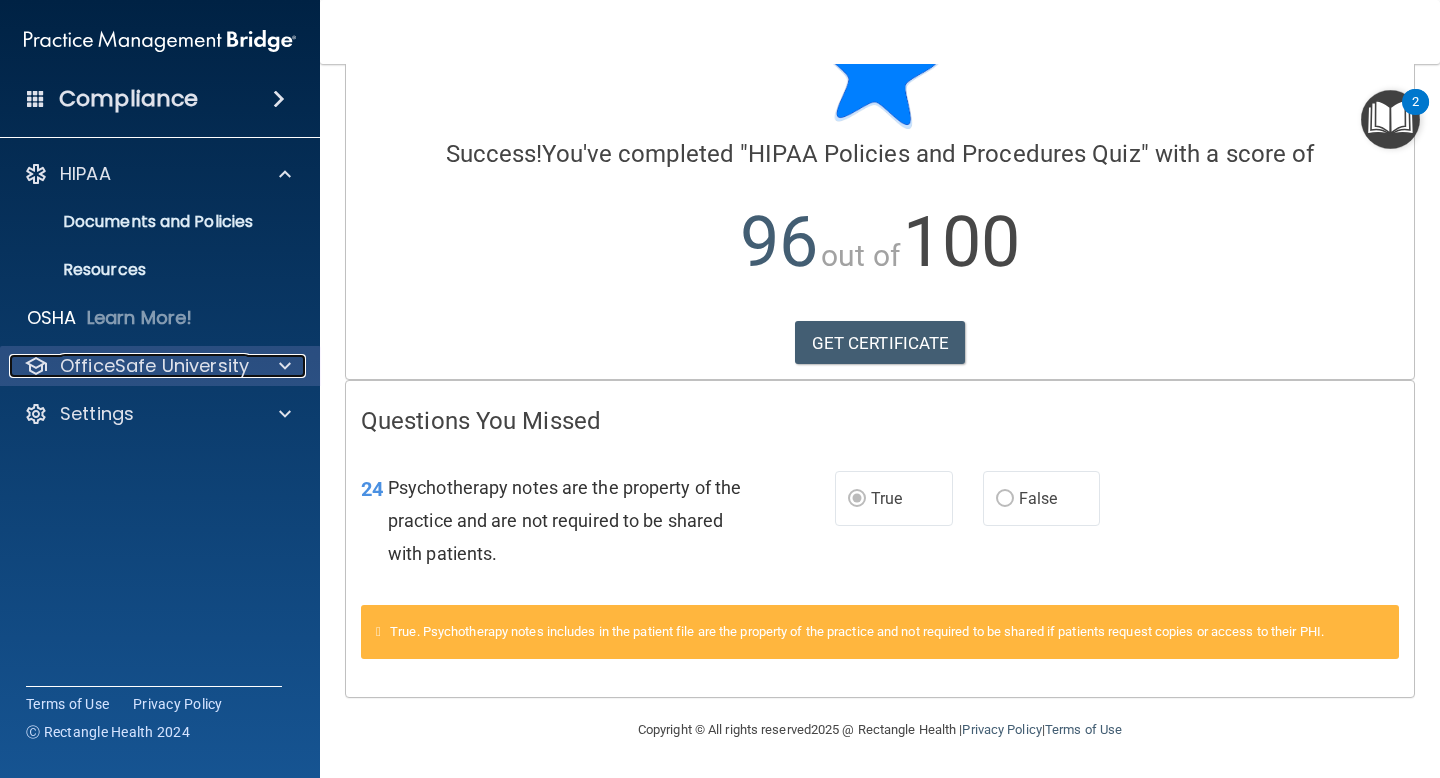 click on "OfficeSafe University" at bounding box center (154, 366) 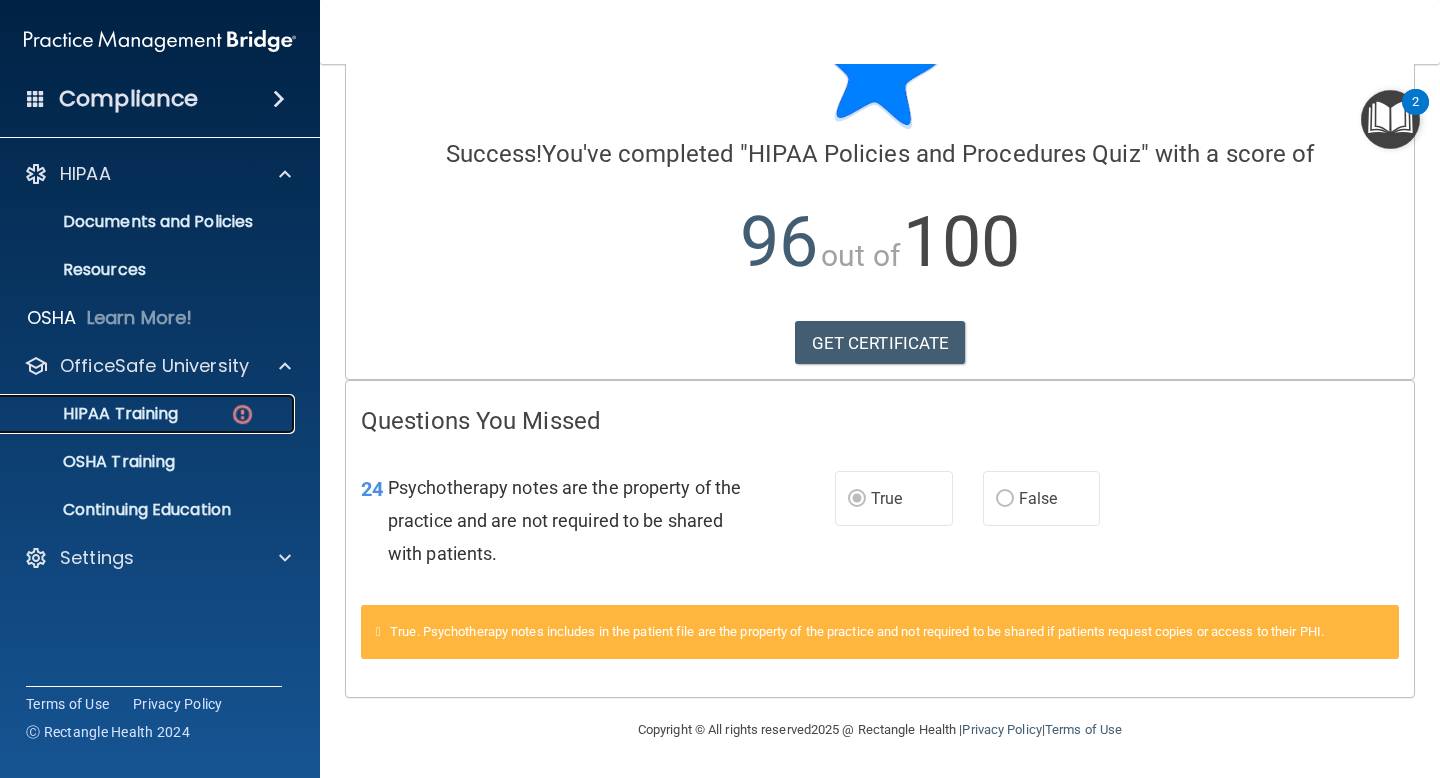 click on "HIPAA Training" at bounding box center [149, 414] 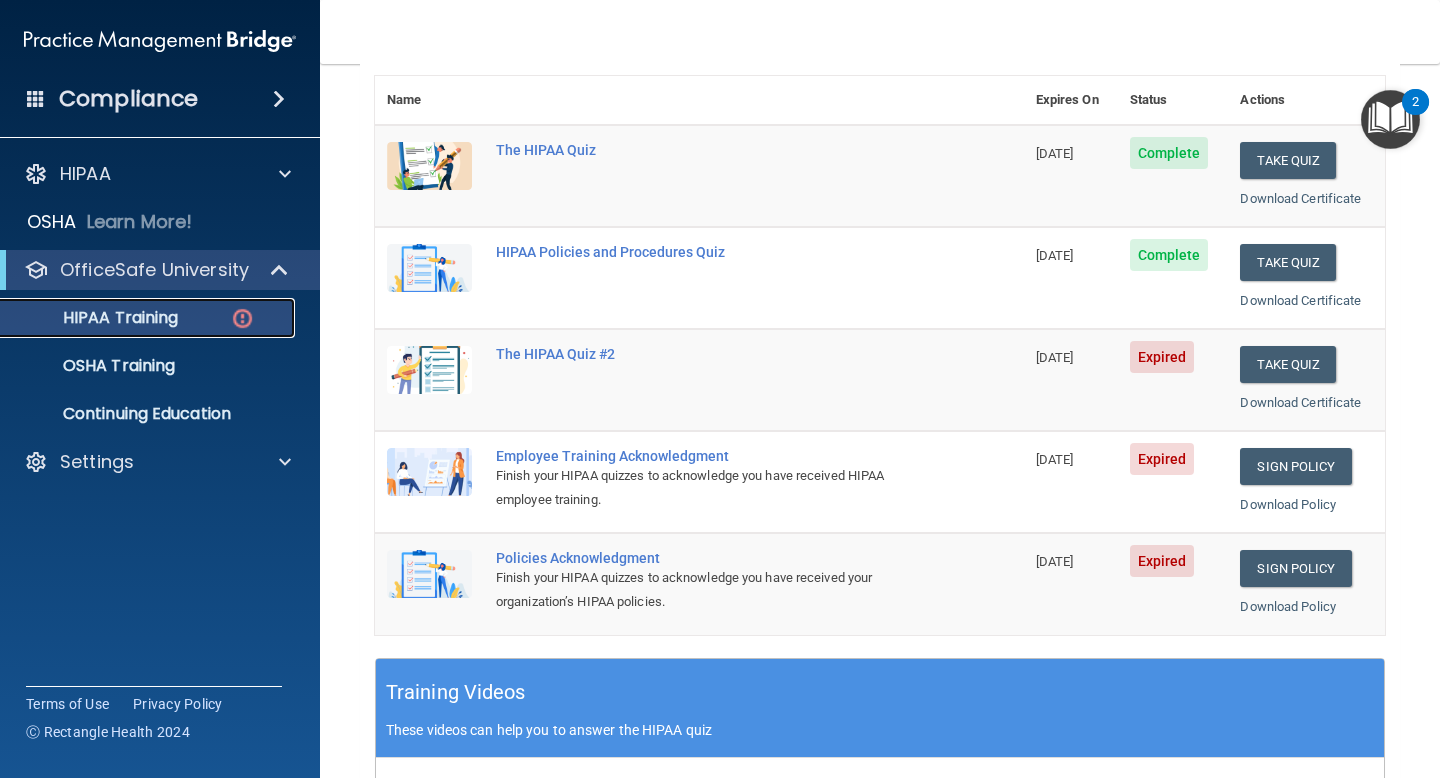 scroll, scrollTop: 179, scrollLeft: 0, axis: vertical 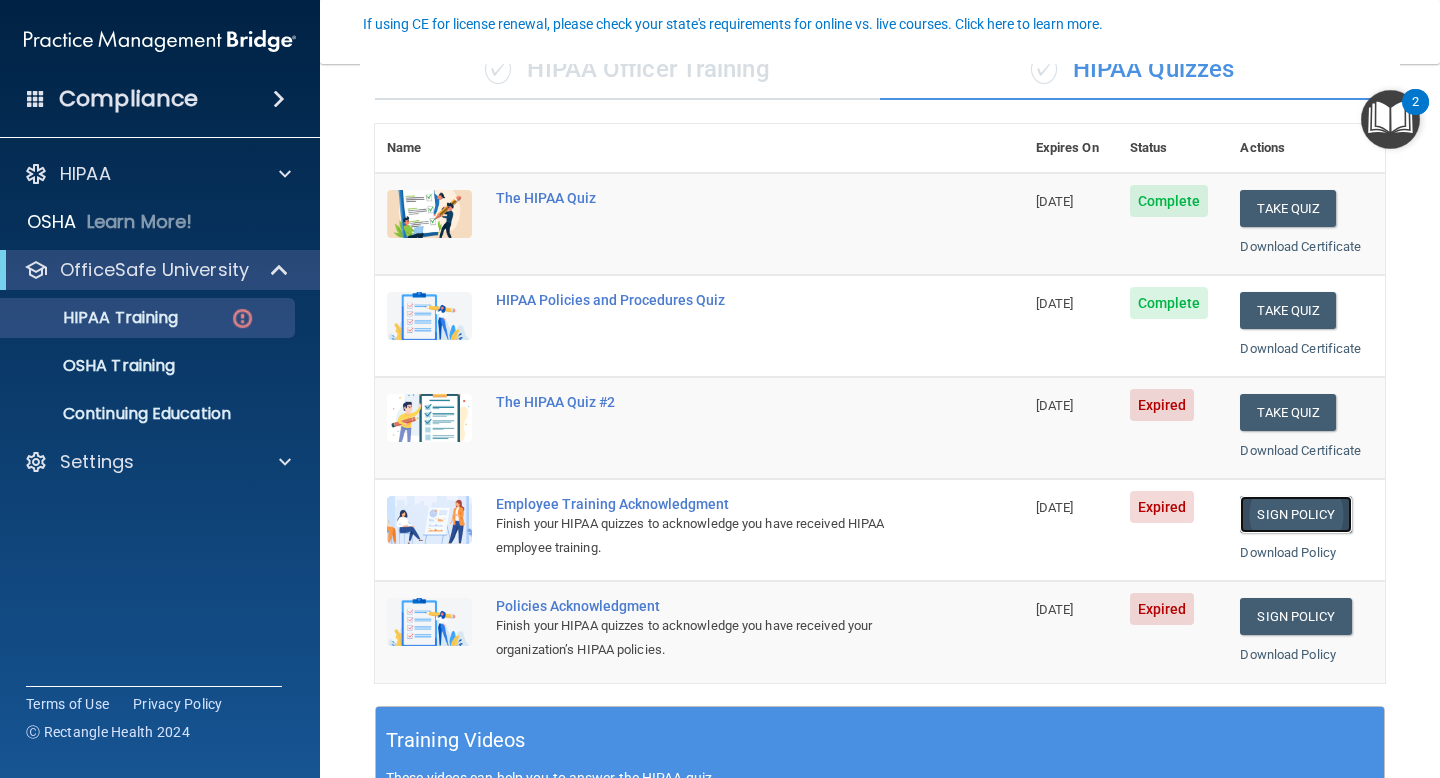 click on "Sign Policy" at bounding box center (1295, 514) 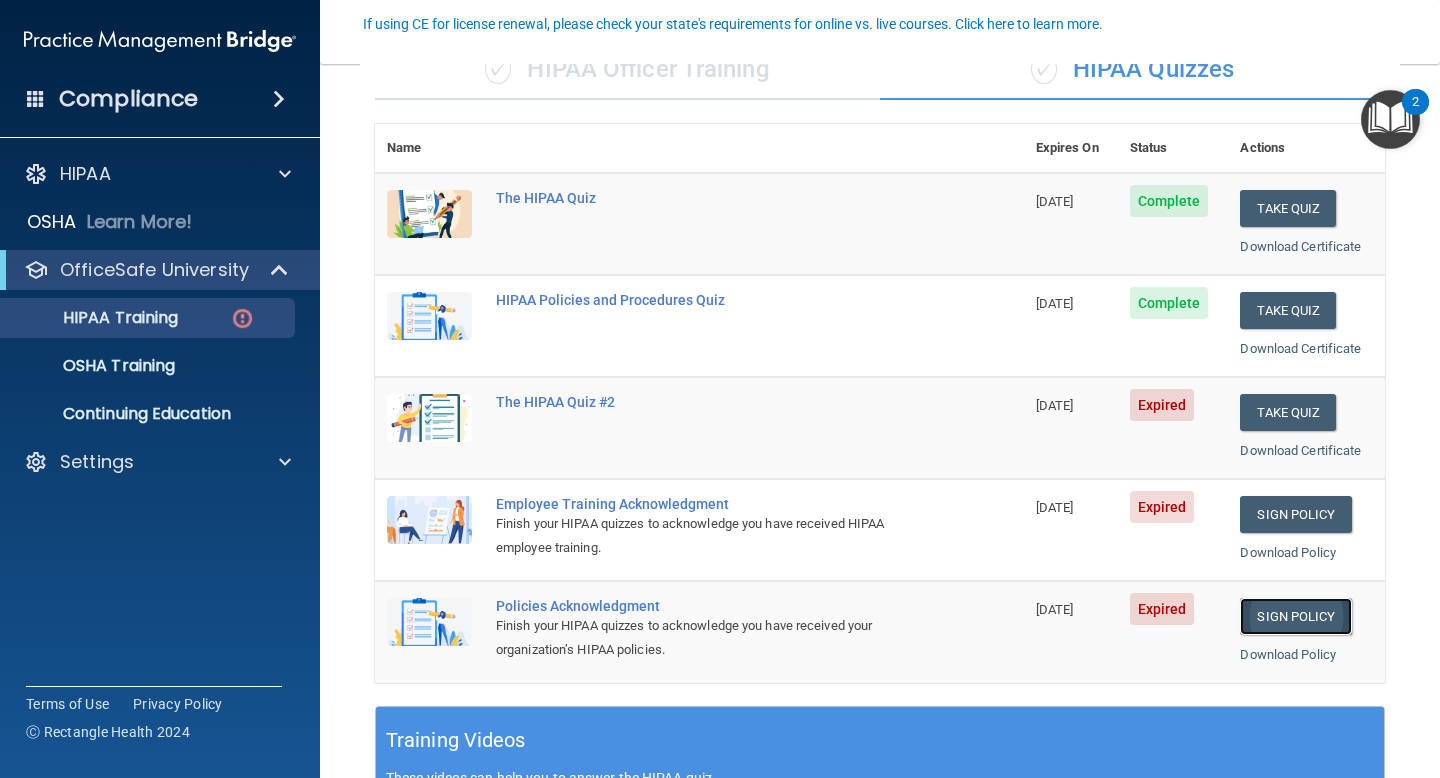 click on "Sign Policy" at bounding box center (1295, 616) 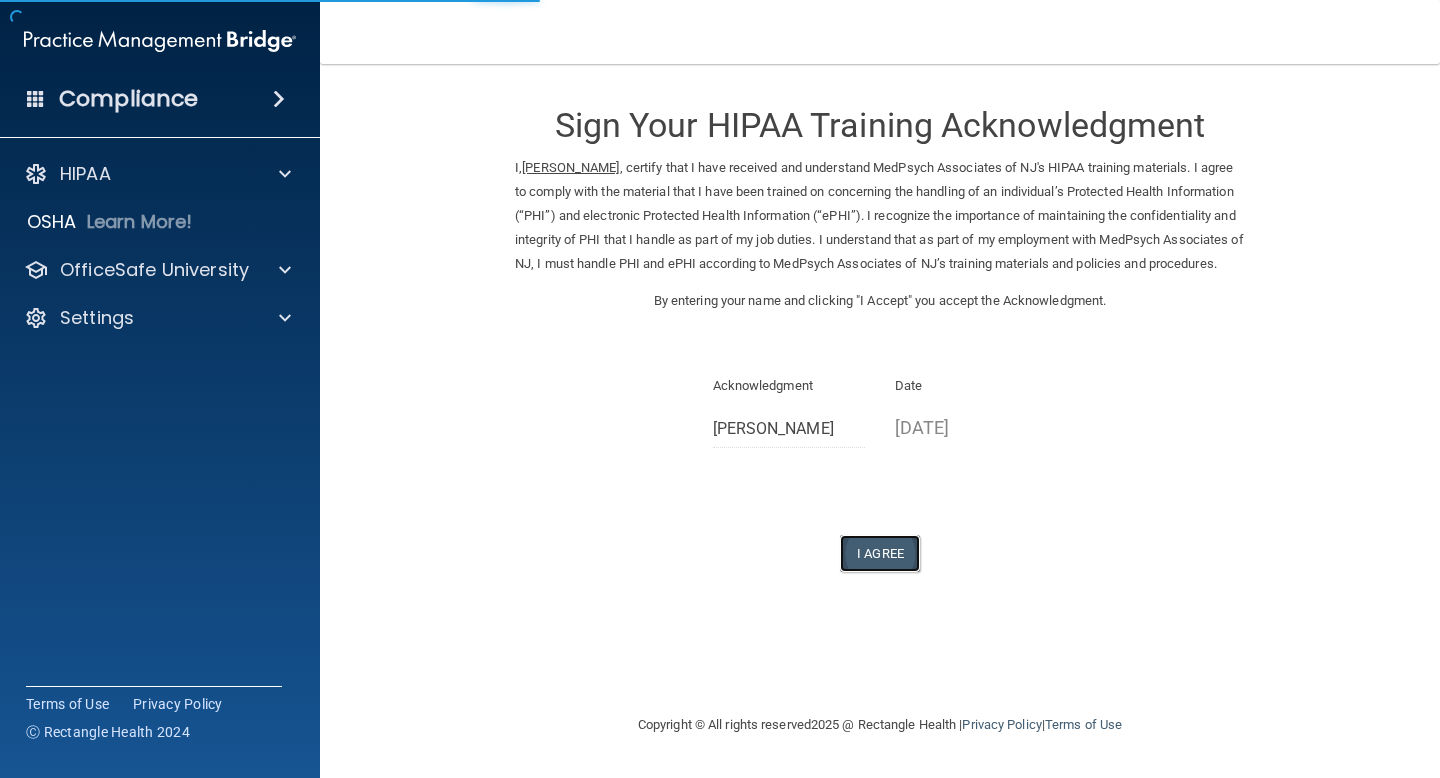 click on "I Agree" at bounding box center [880, 553] 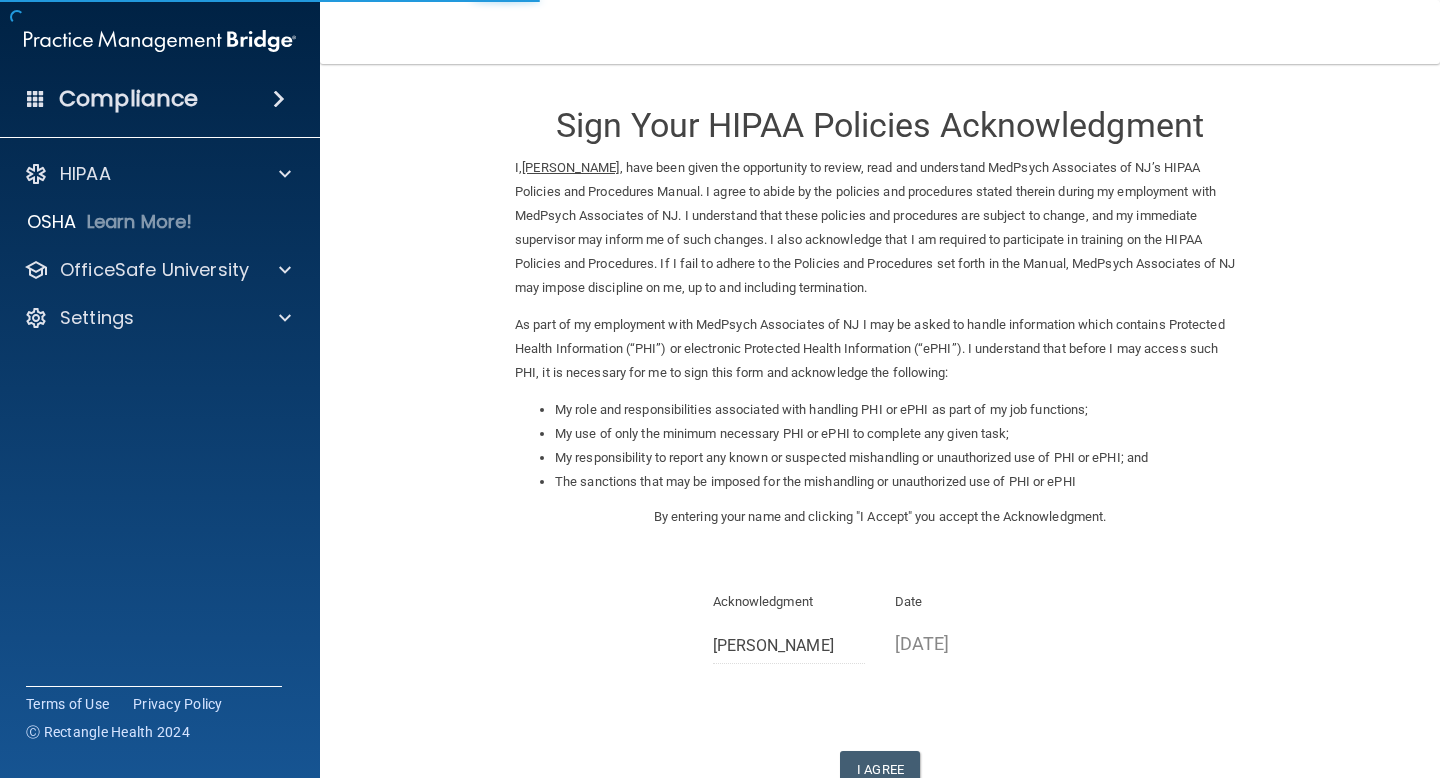 scroll, scrollTop: 0, scrollLeft: 0, axis: both 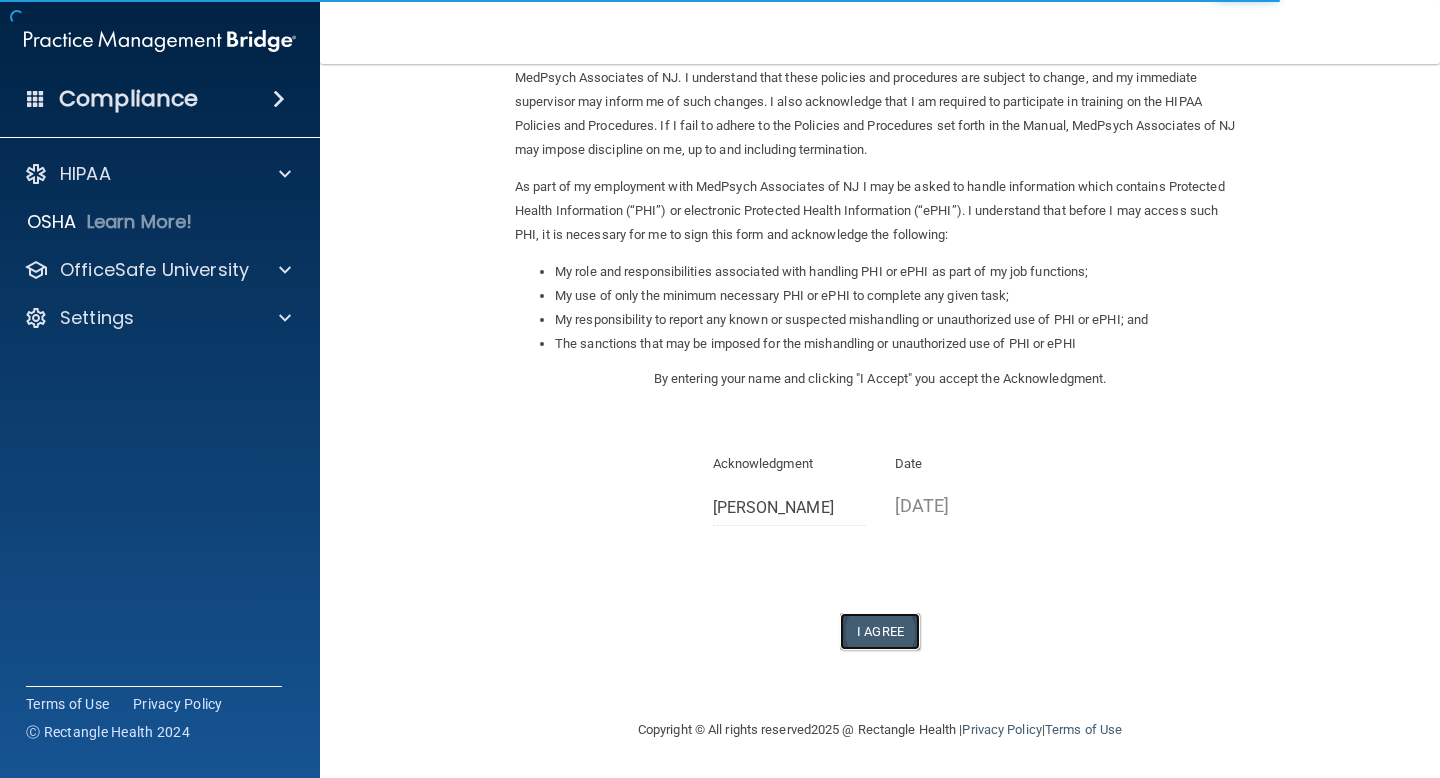 click on "I Agree" at bounding box center (880, 631) 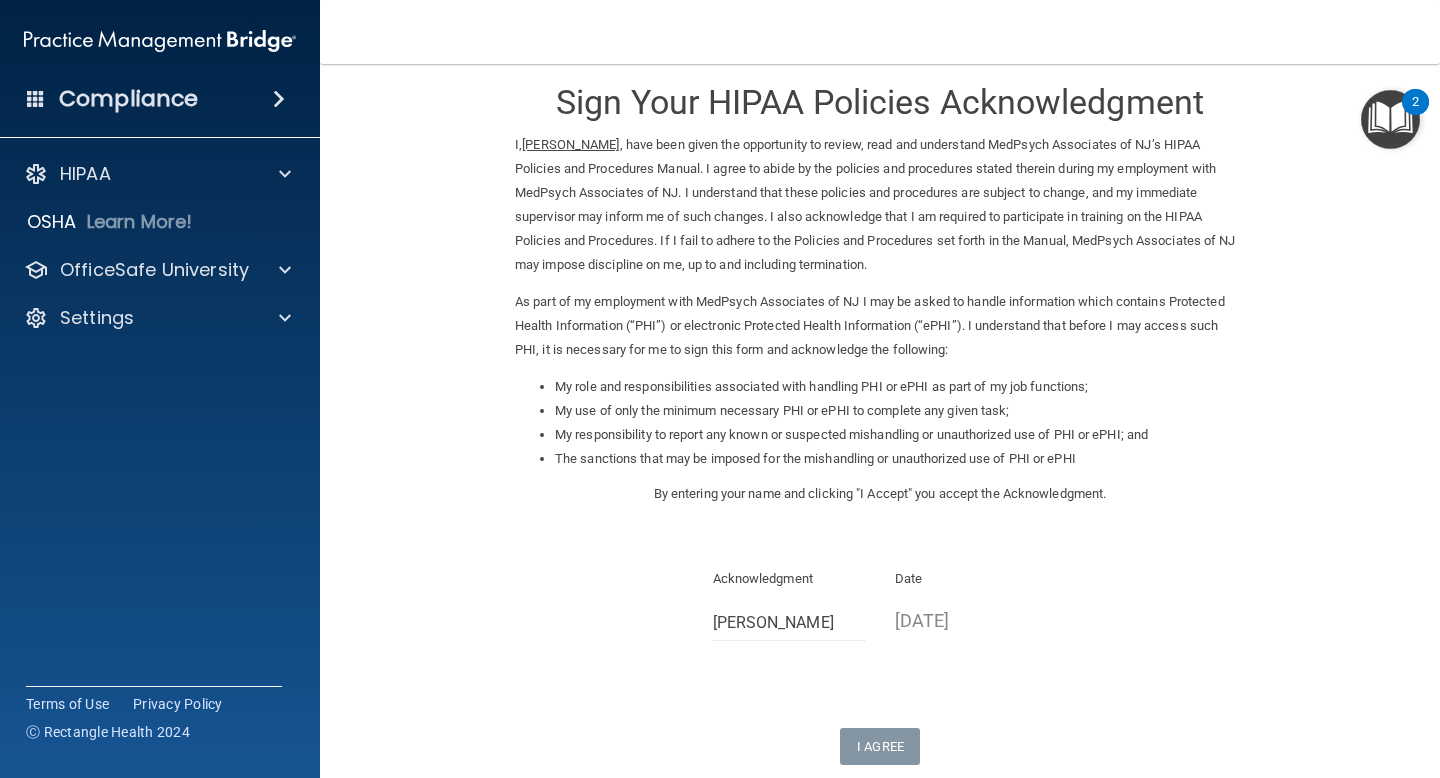scroll, scrollTop: 0, scrollLeft: 0, axis: both 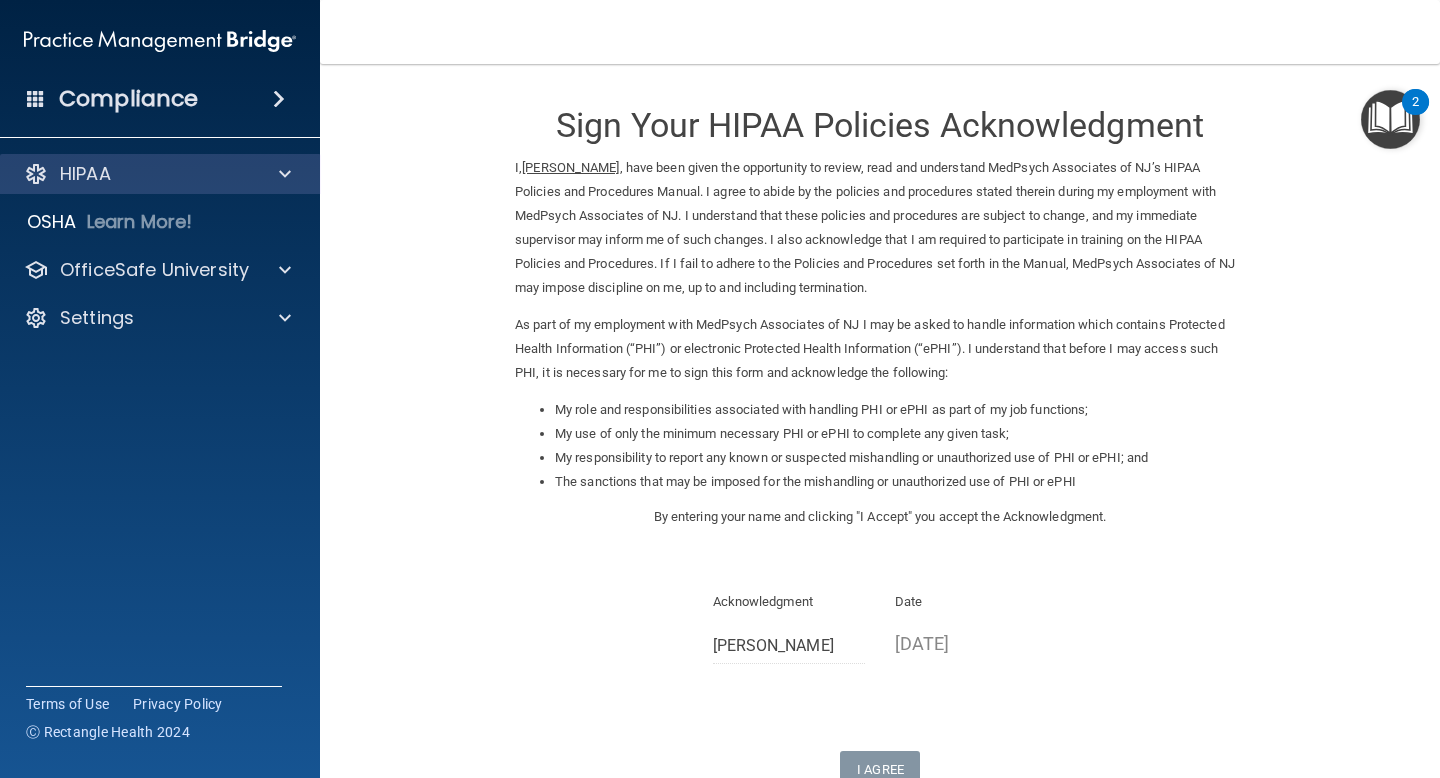 click on "HIPAA" at bounding box center [160, 174] 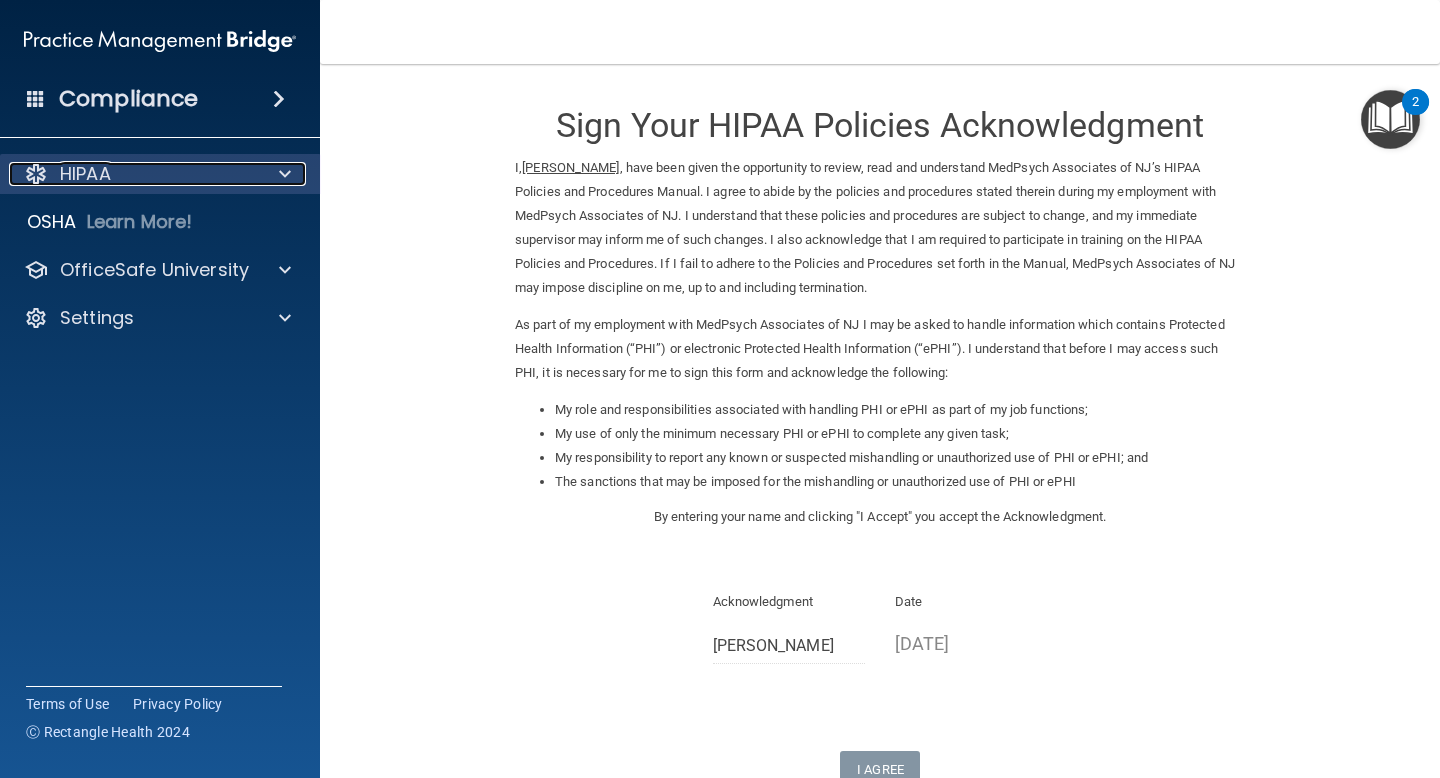click at bounding box center (285, 174) 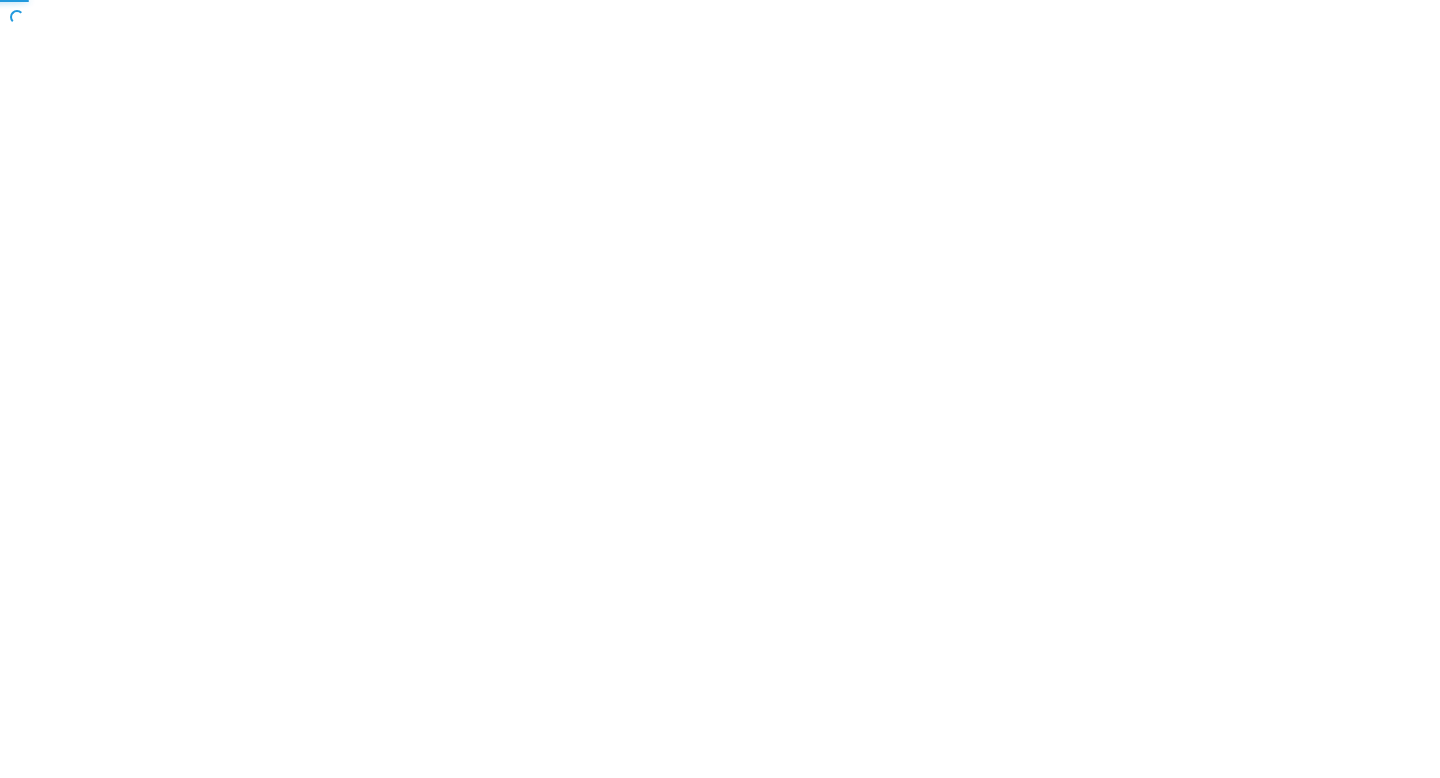 scroll, scrollTop: 0, scrollLeft: 0, axis: both 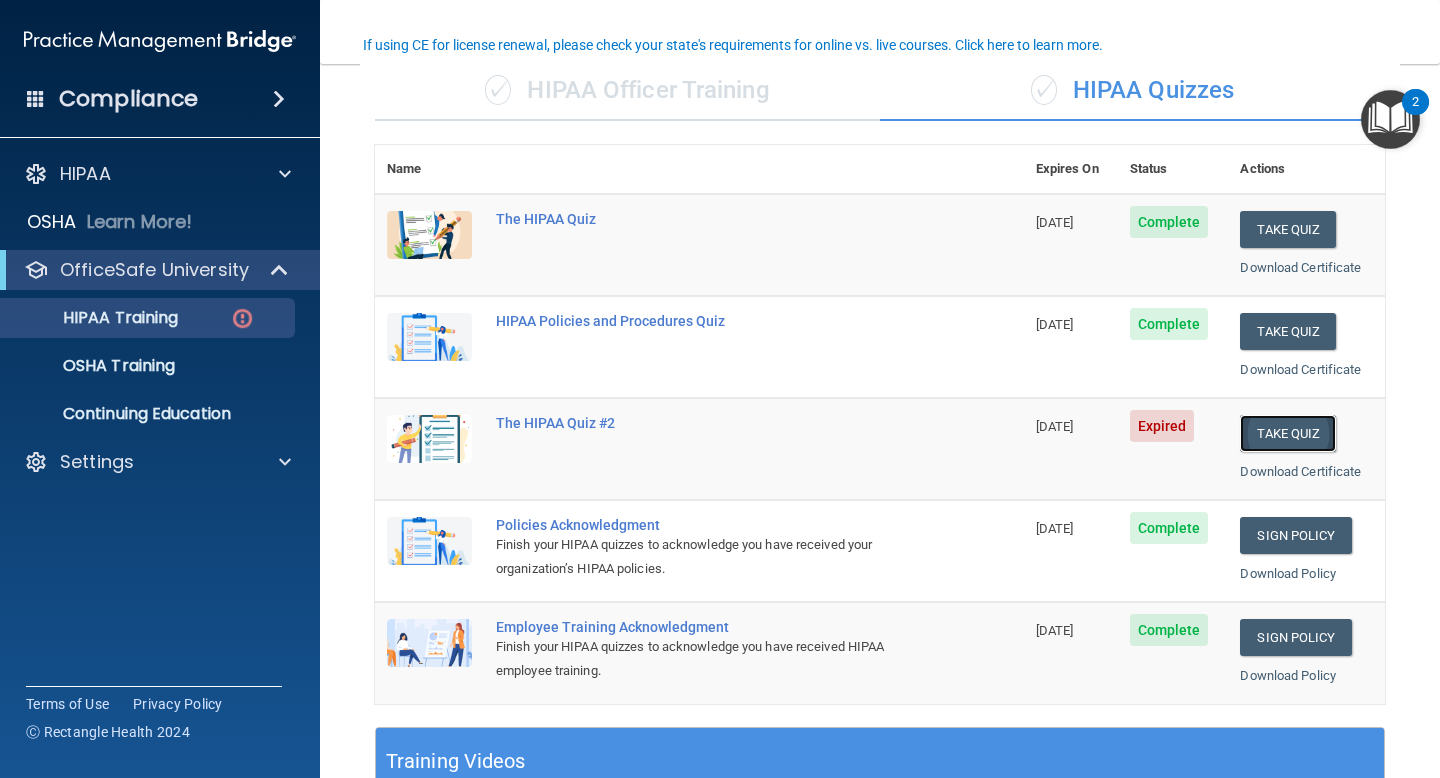 click on "Take Quiz" at bounding box center [1288, 433] 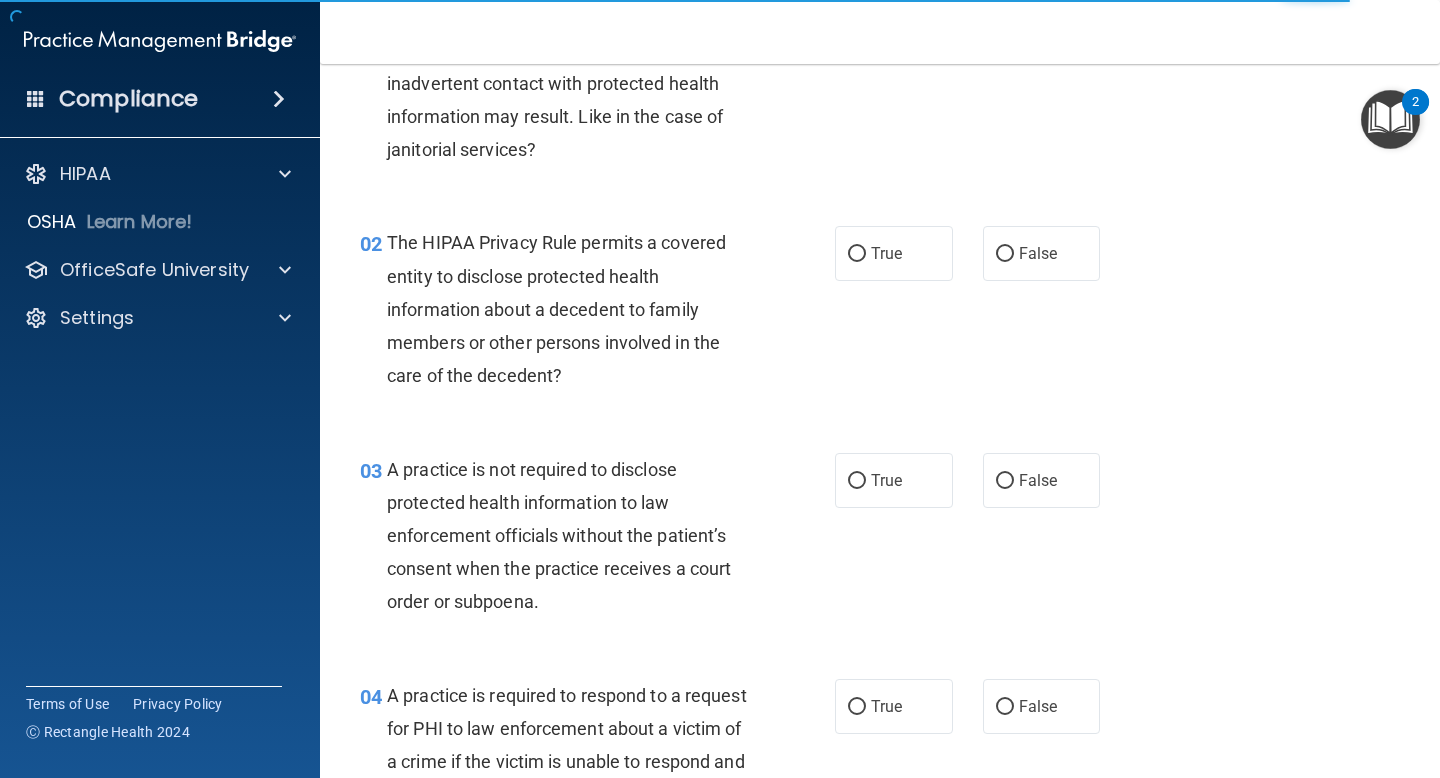 scroll, scrollTop: 0, scrollLeft: 0, axis: both 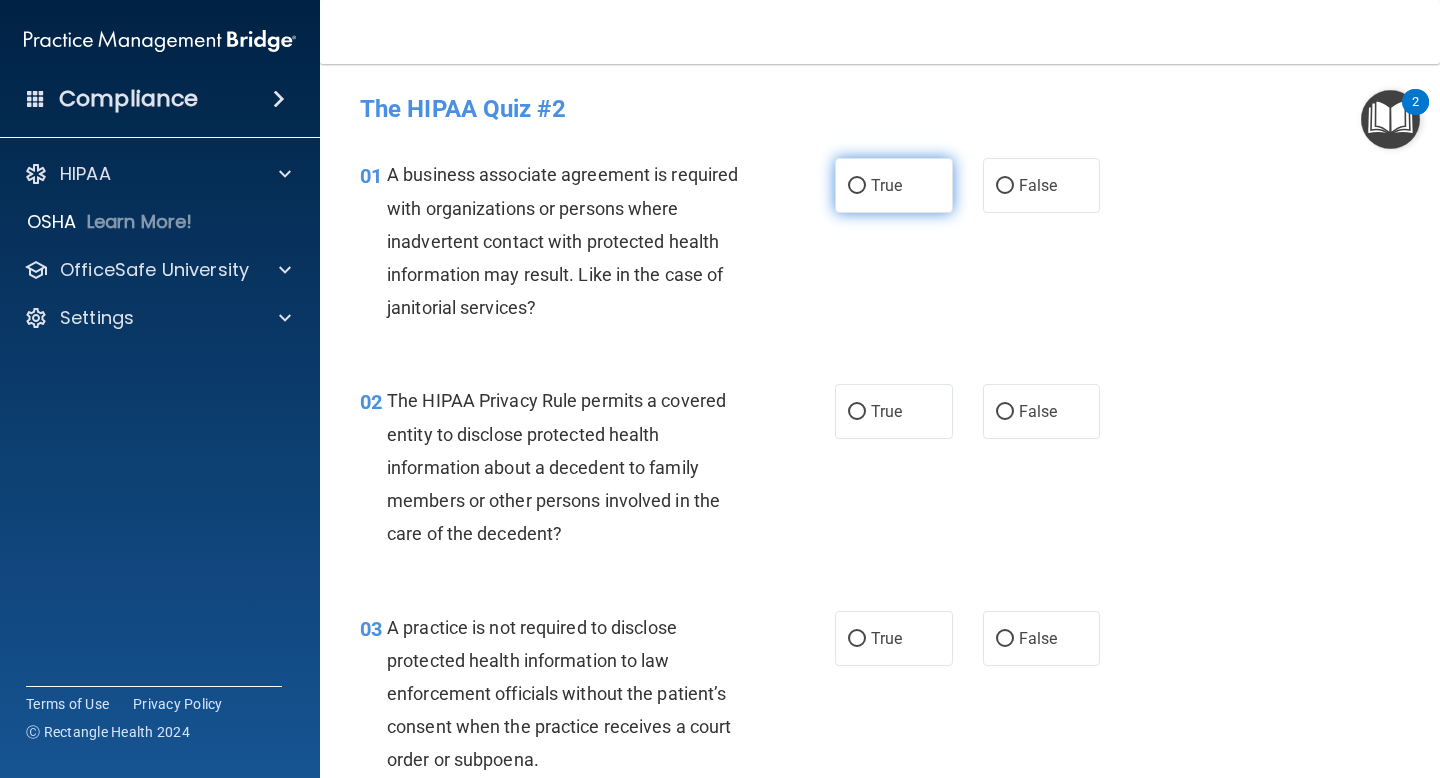 click on "True" at bounding box center [857, 186] 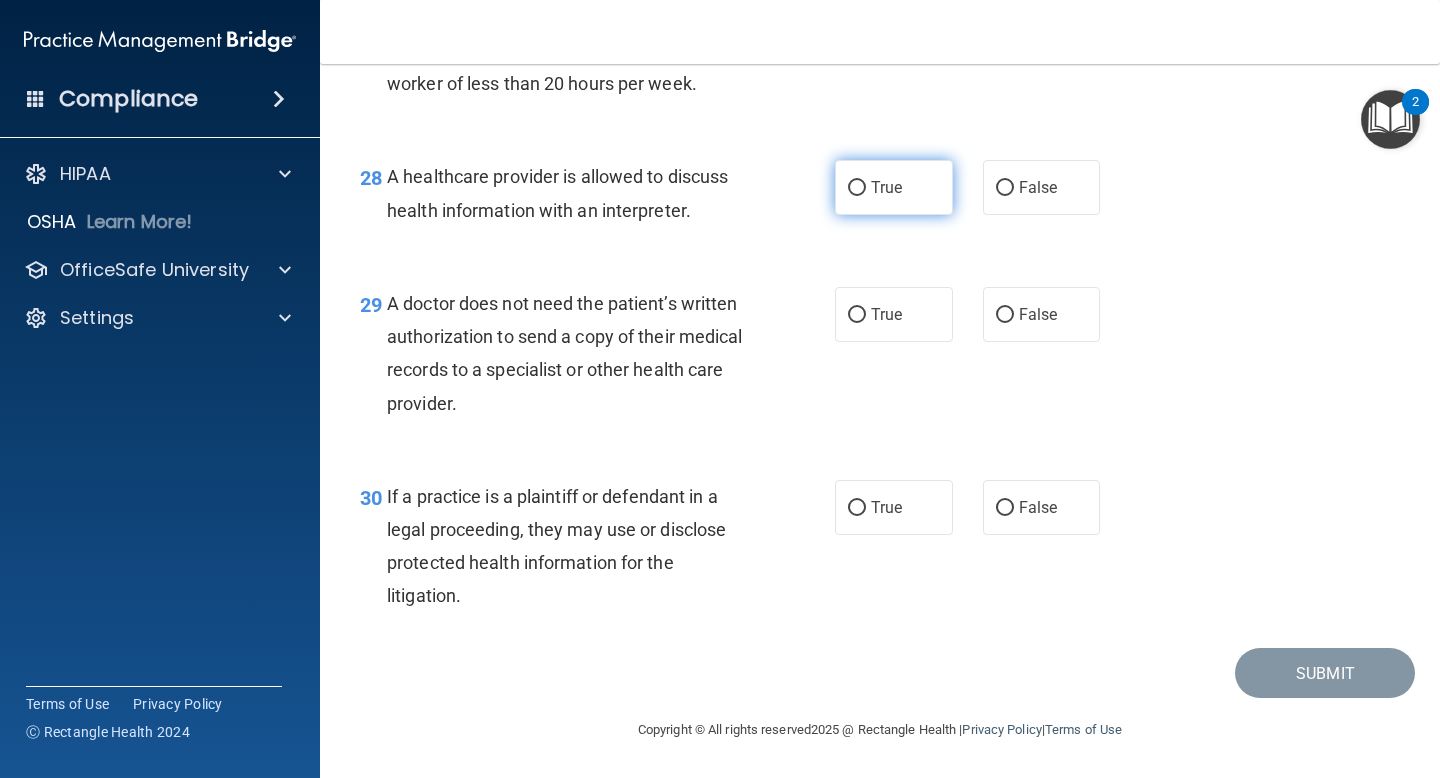 scroll, scrollTop: 5074, scrollLeft: 0, axis: vertical 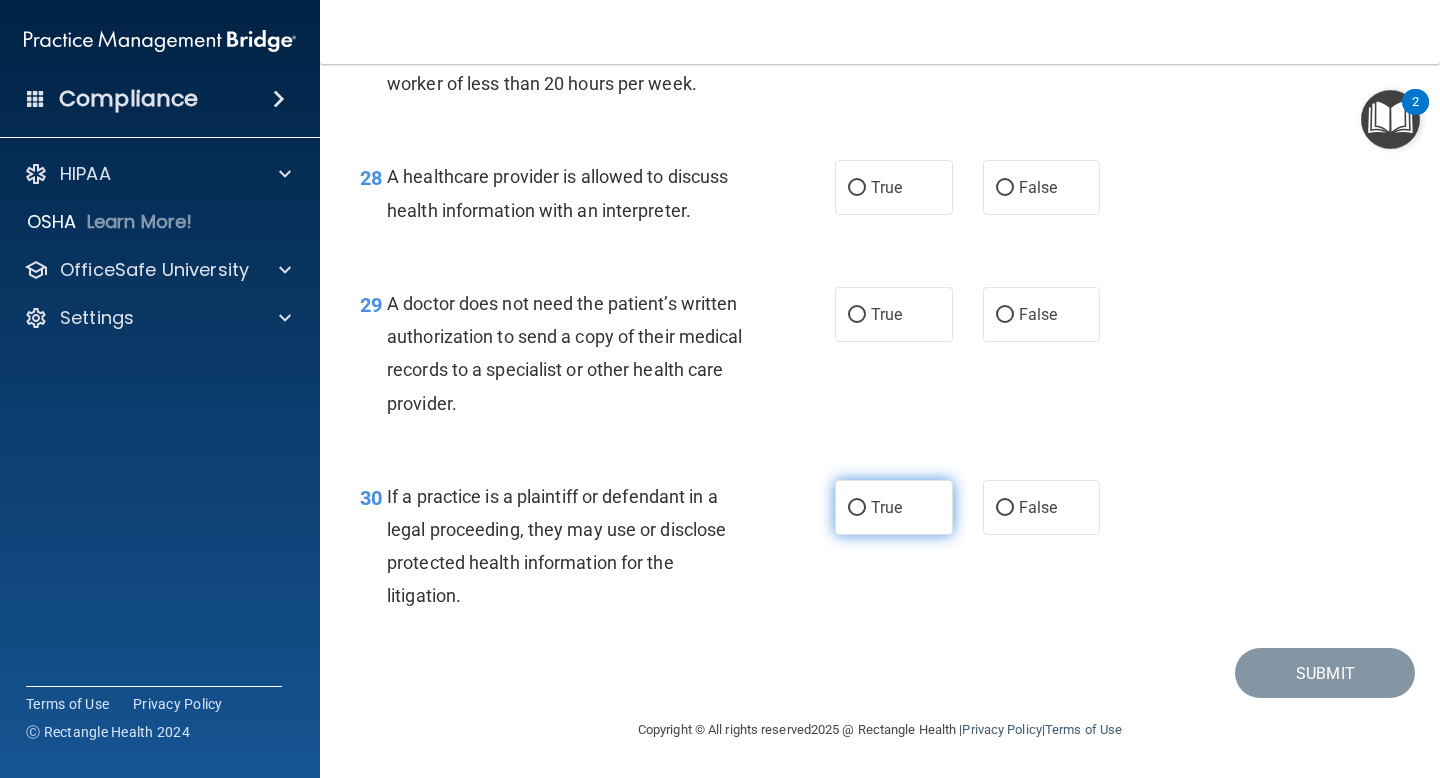 click on "True" at bounding box center (894, 507) 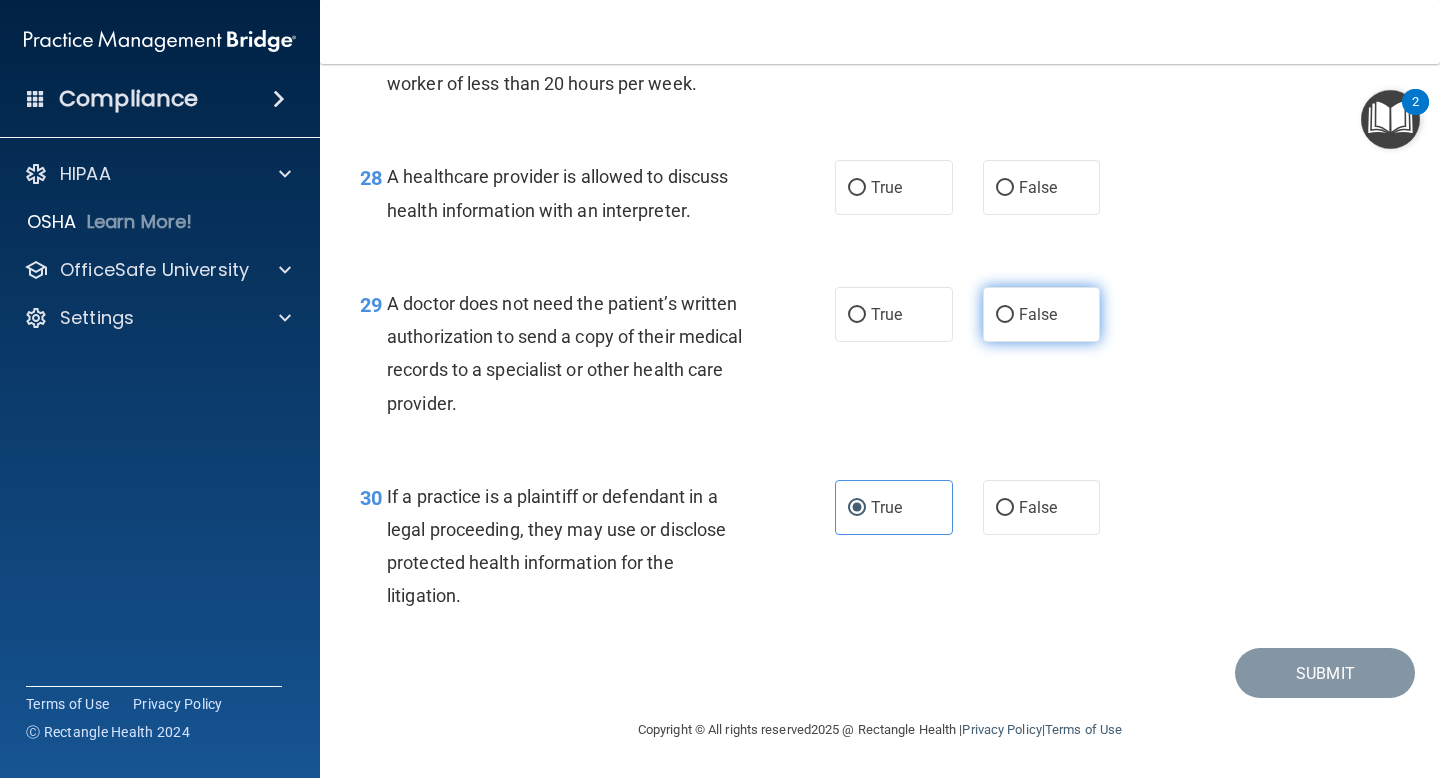 click on "False" at bounding box center [1038, 314] 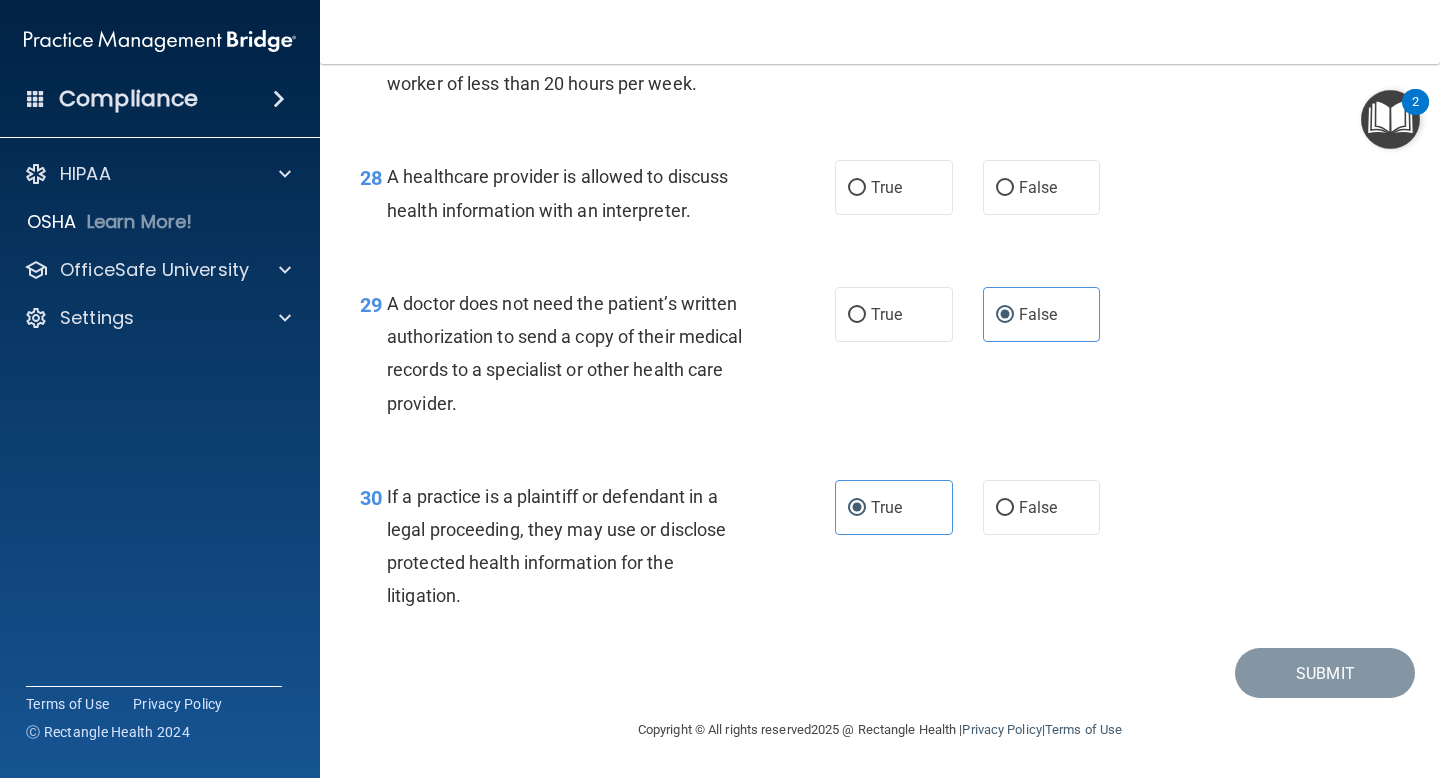 scroll, scrollTop: 4901, scrollLeft: 0, axis: vertical 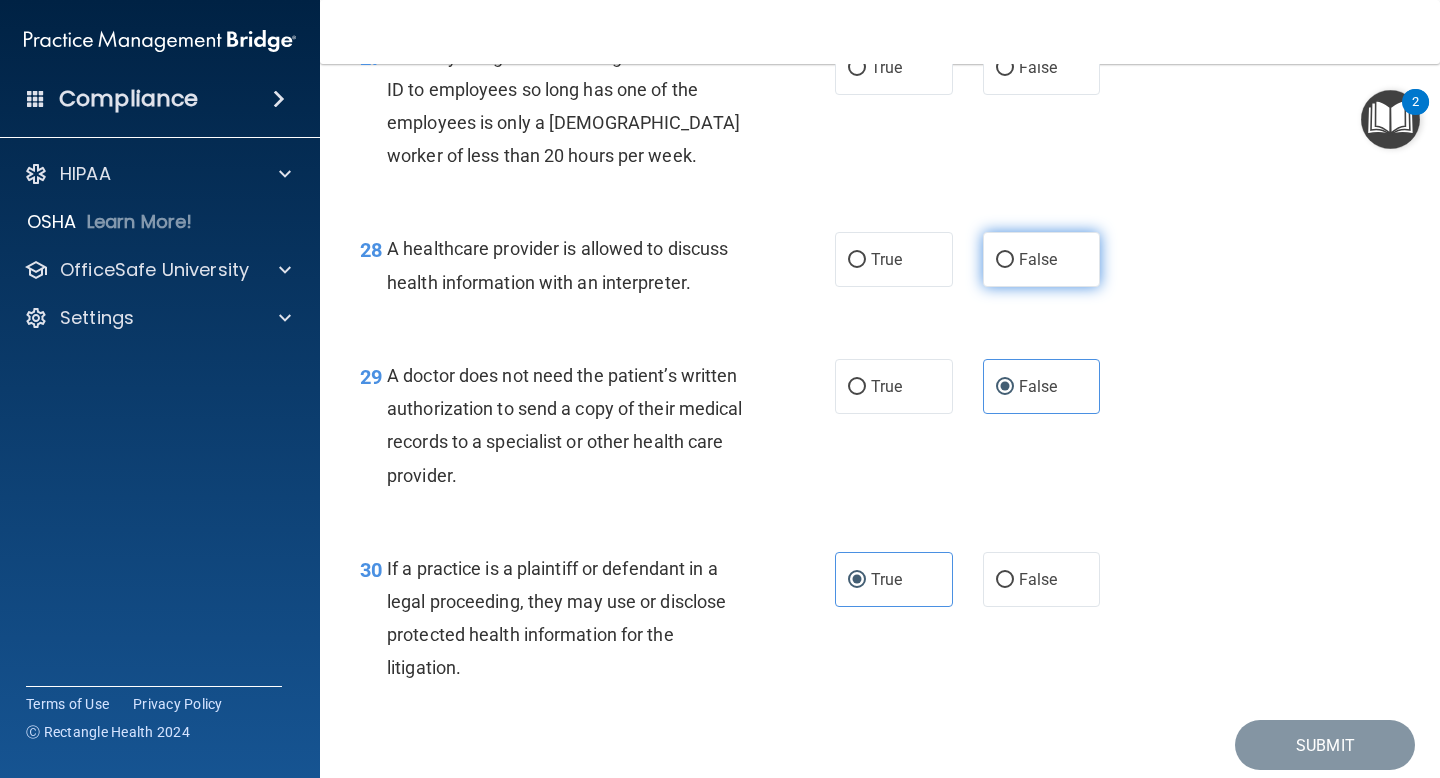 click on "False" at bounding box center (1038, 259) 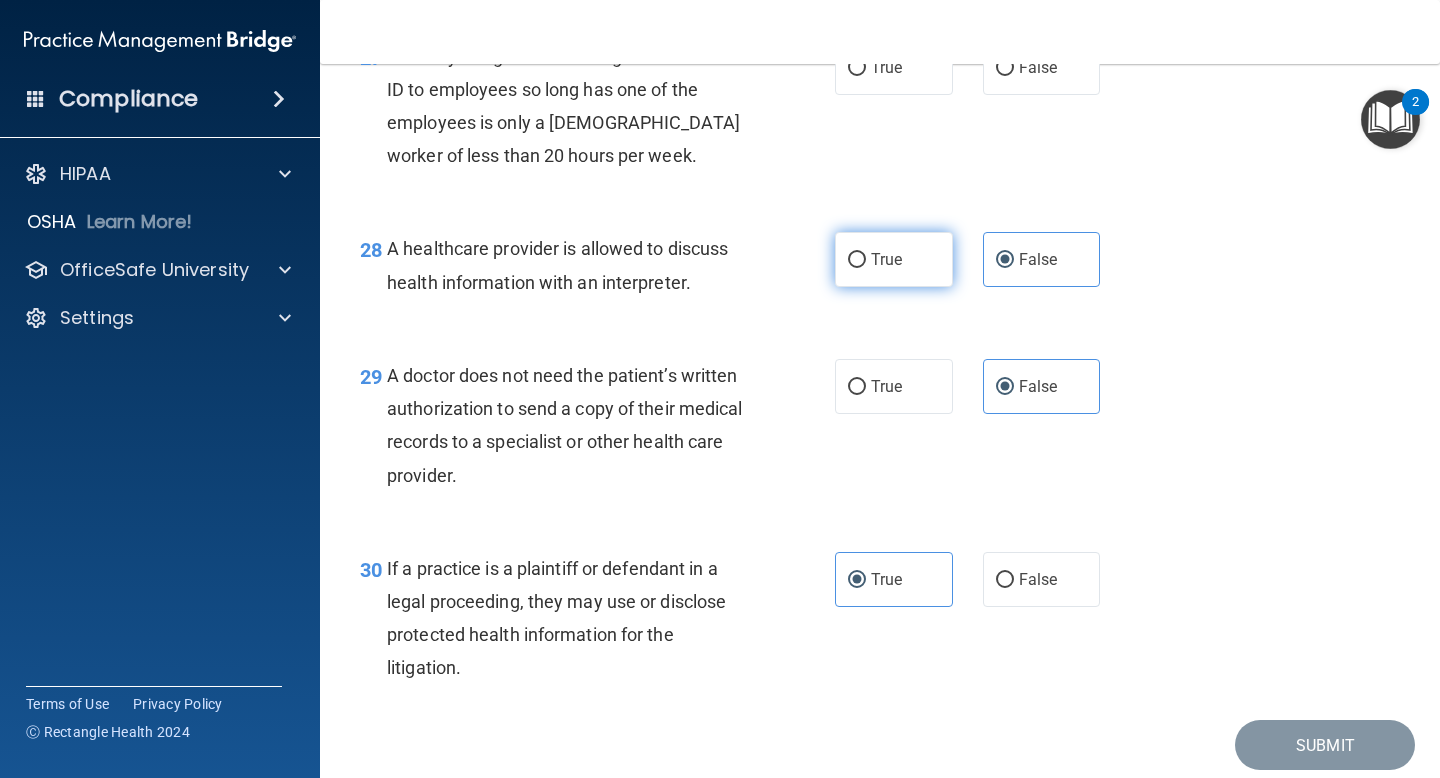 click on "True" at bounding box center (894, 259) 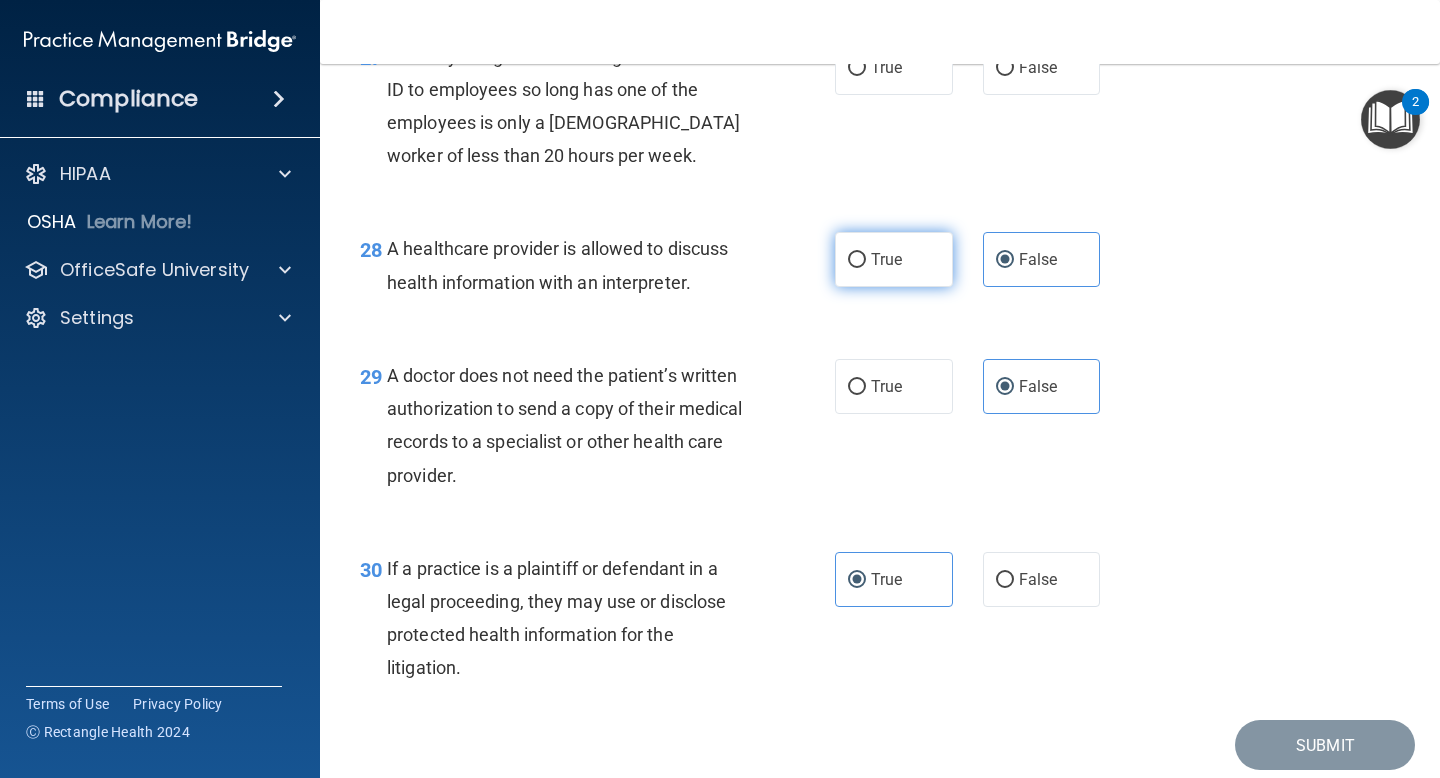 radio on "true" 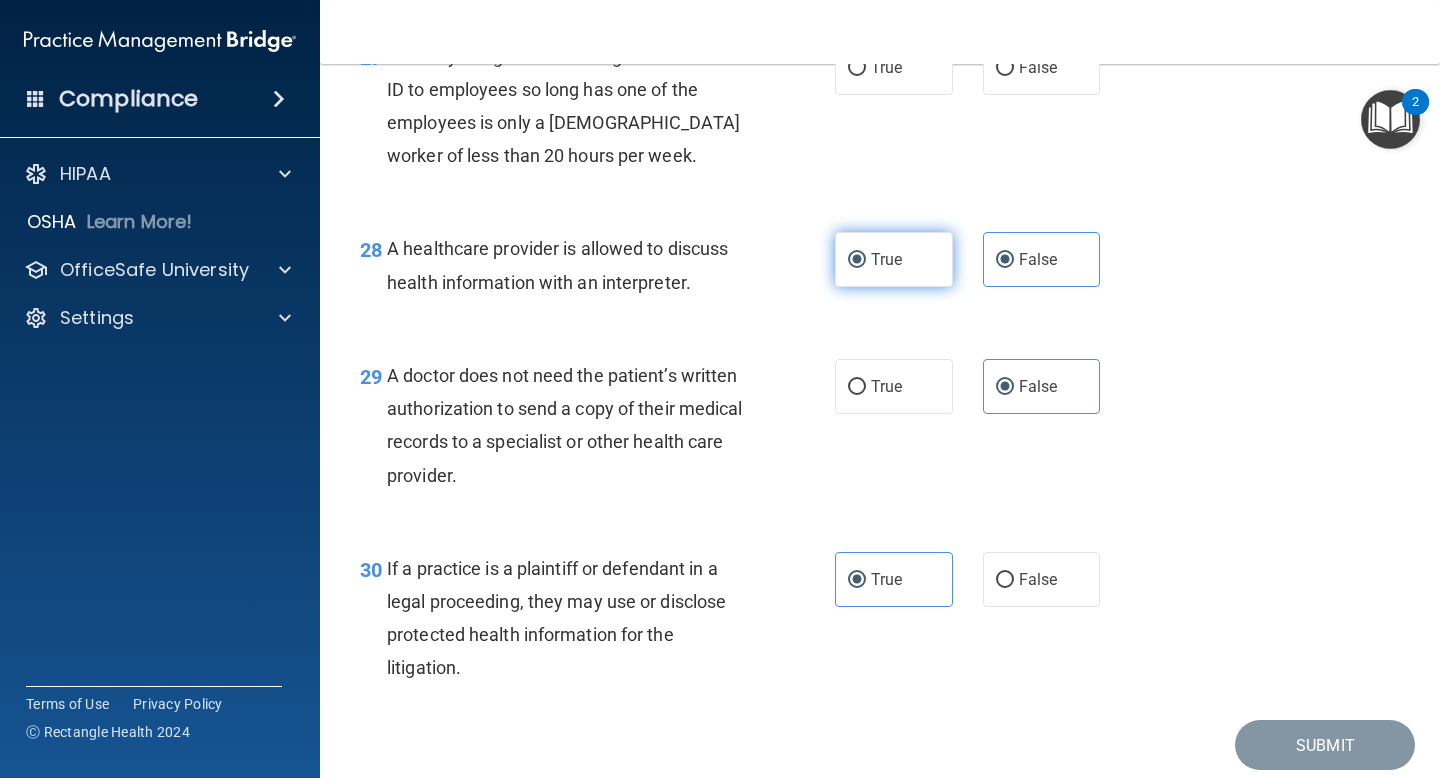 radio on "false" 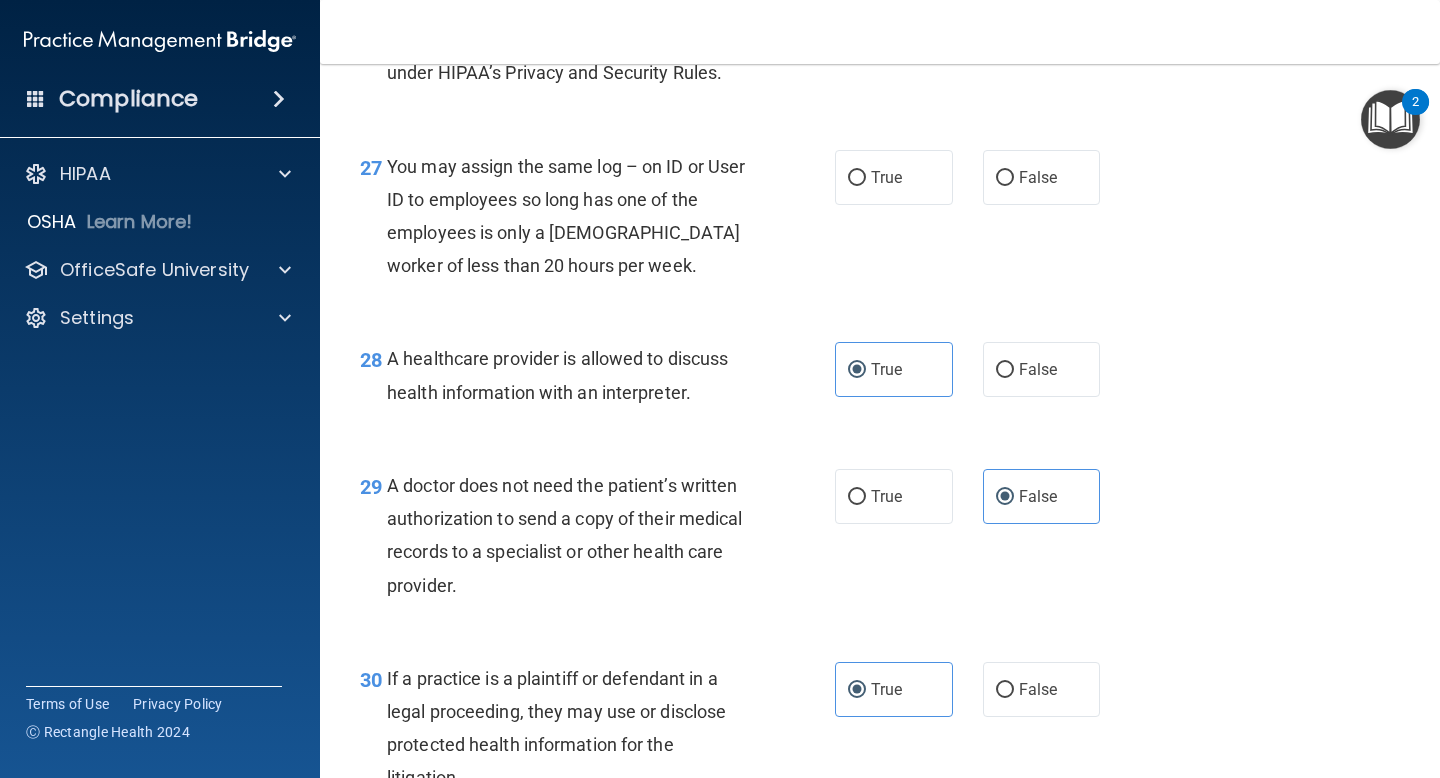 scroll, scrollTop: 4753, scrollLeft: 0, axis: vertical 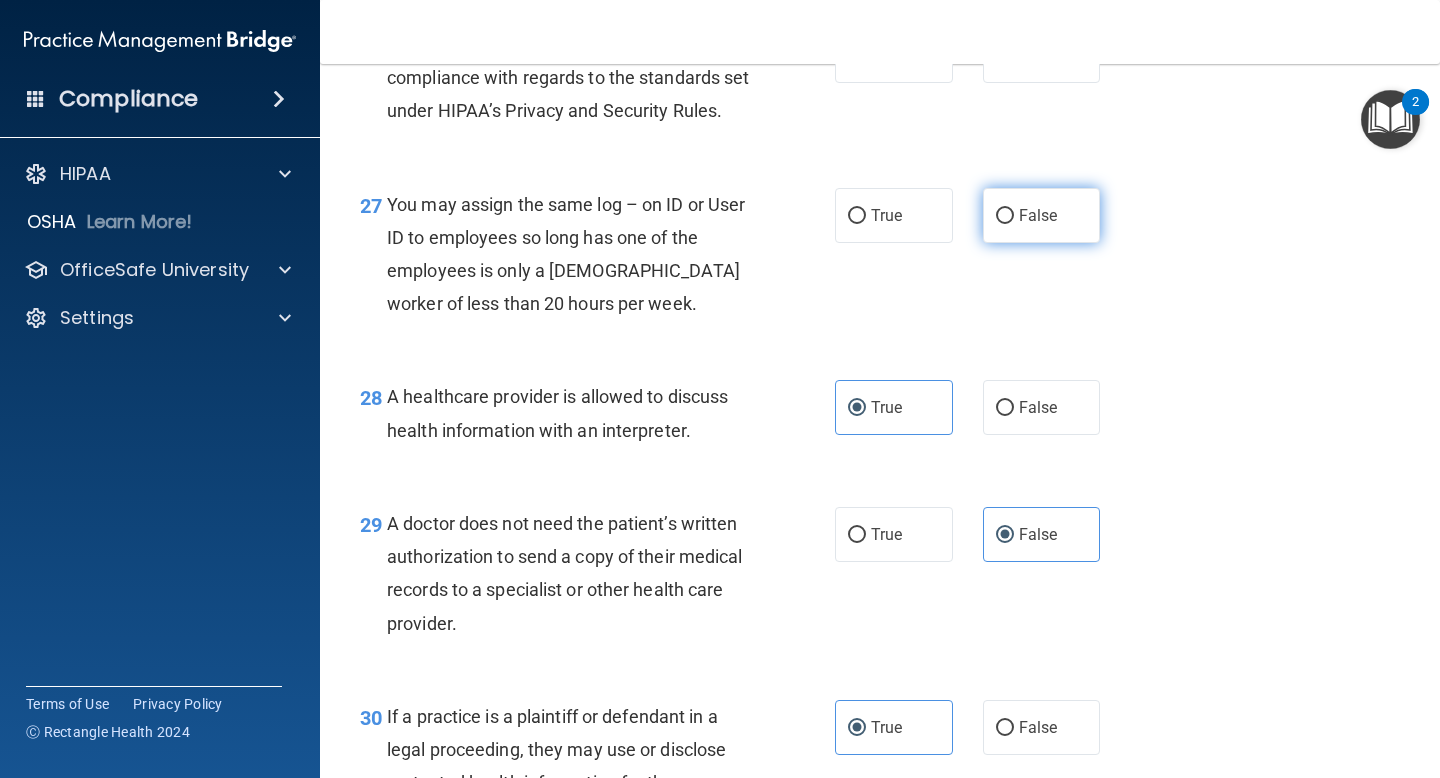 click on "False" at bounding box center (1005, 216) 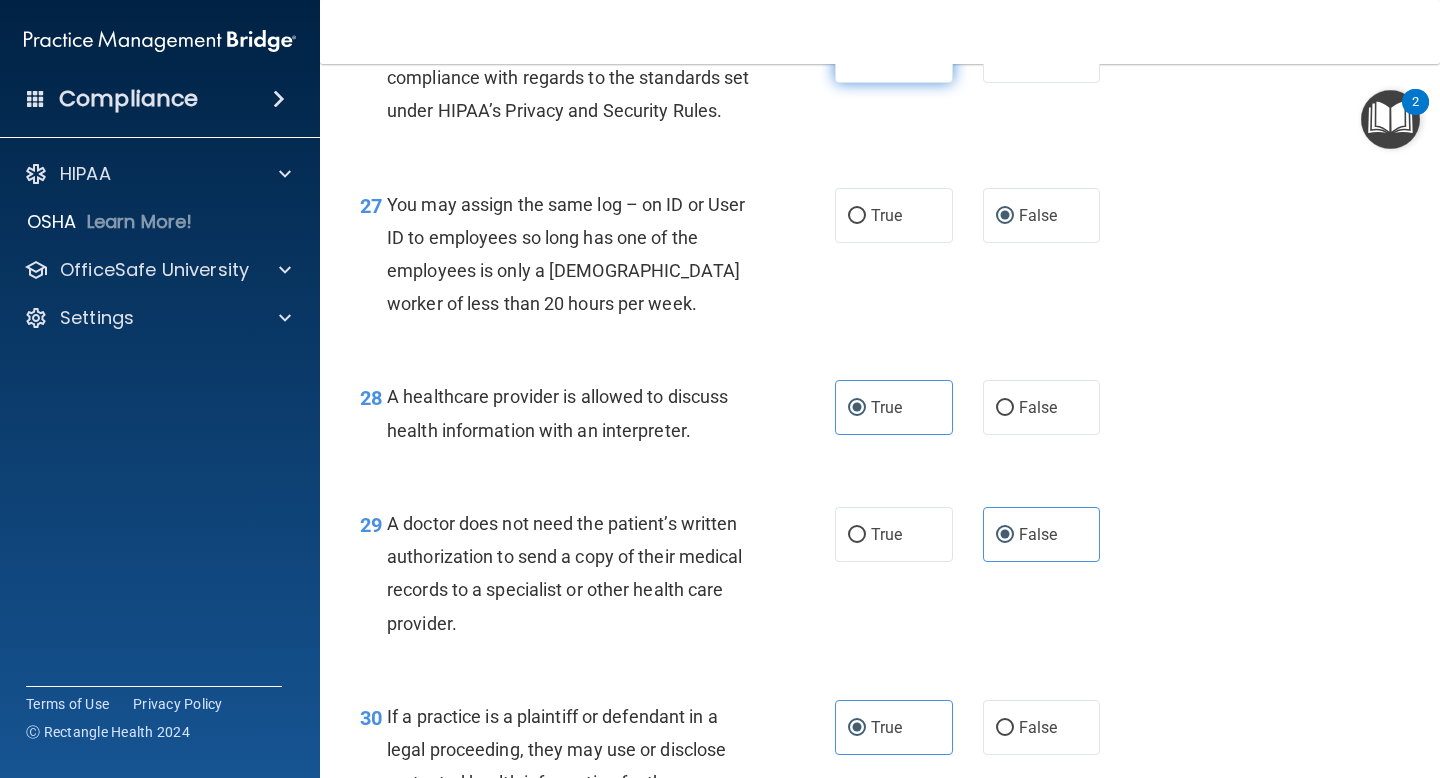 click on "True" at bounding box center (886, 55) 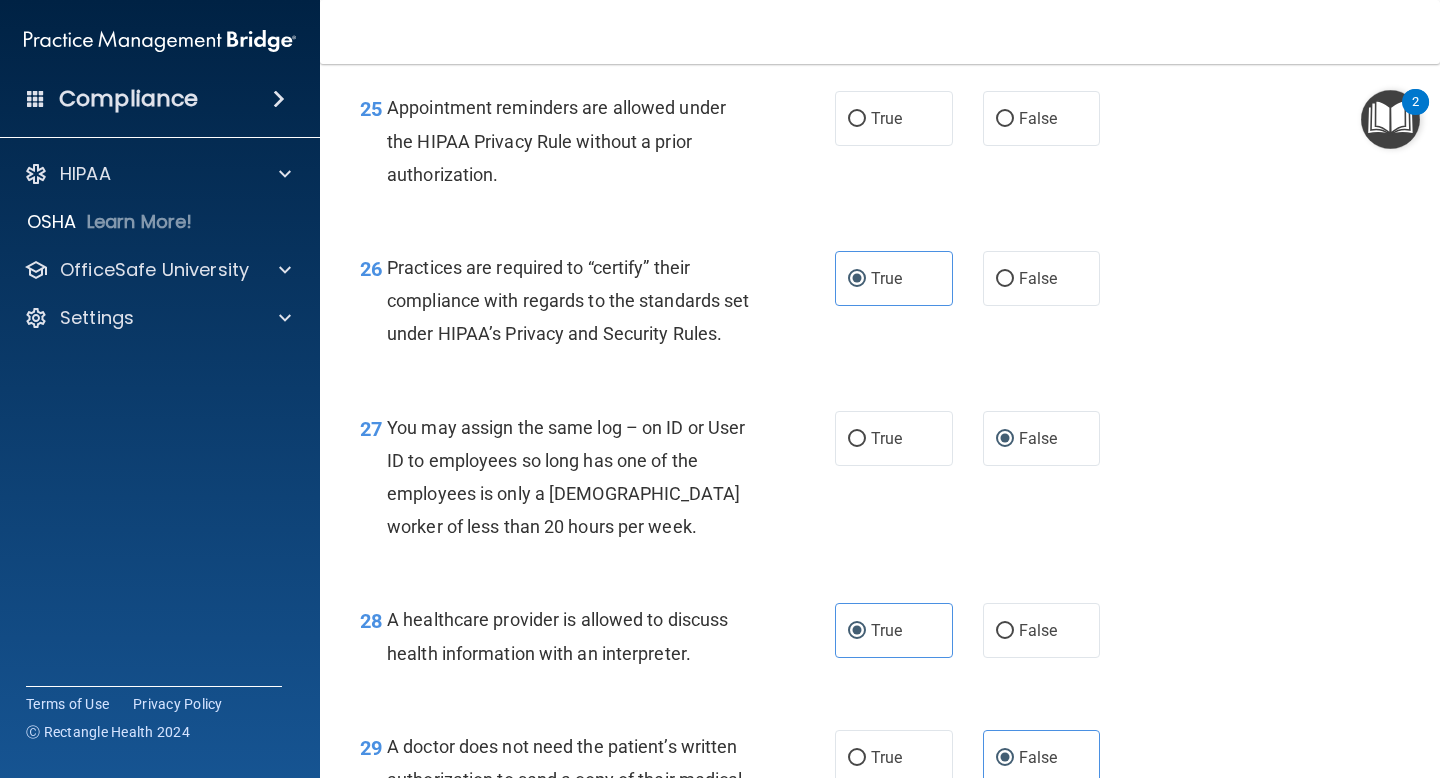 scroll, scrollTop: 4407, scrollLeft: 0, axis: vertical 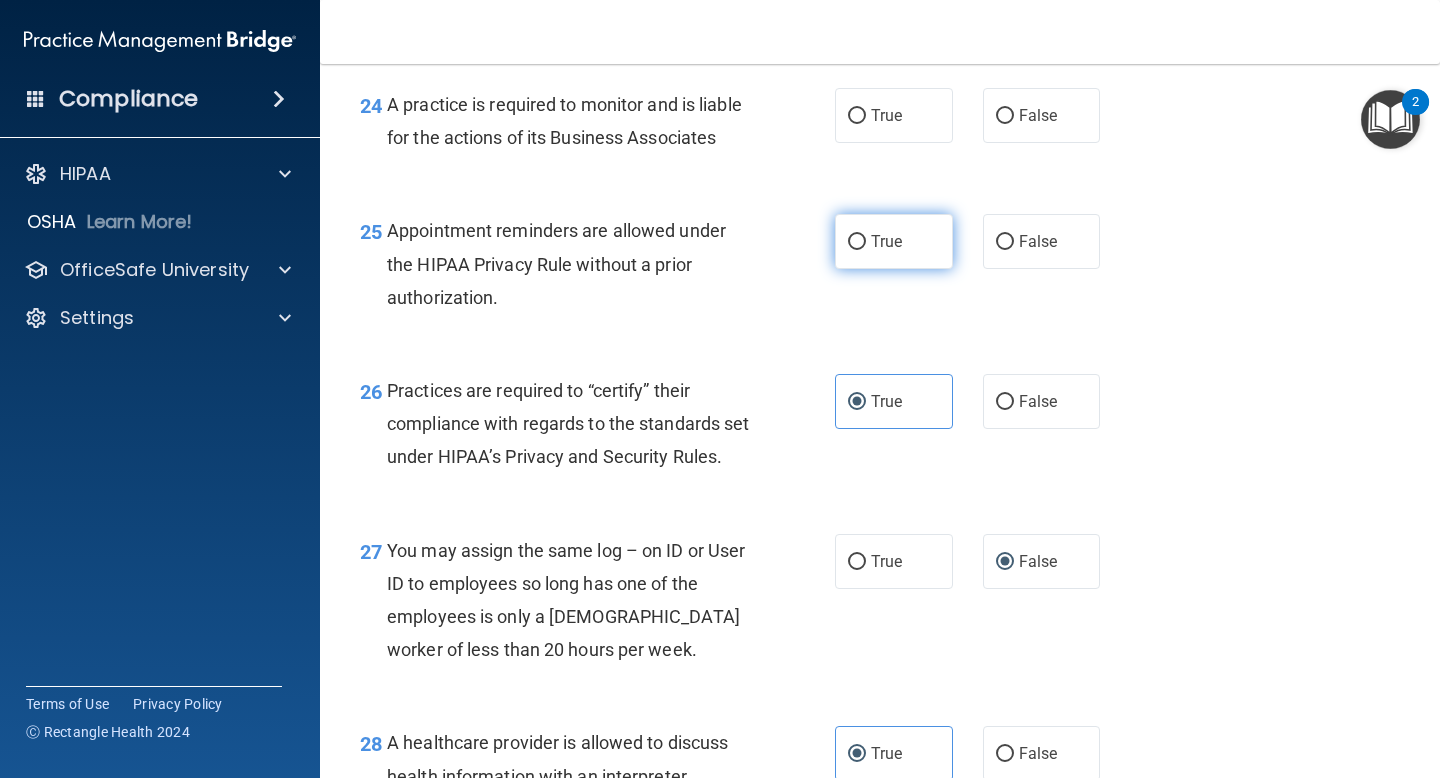 click on "True" at bounding box center (886, 241) 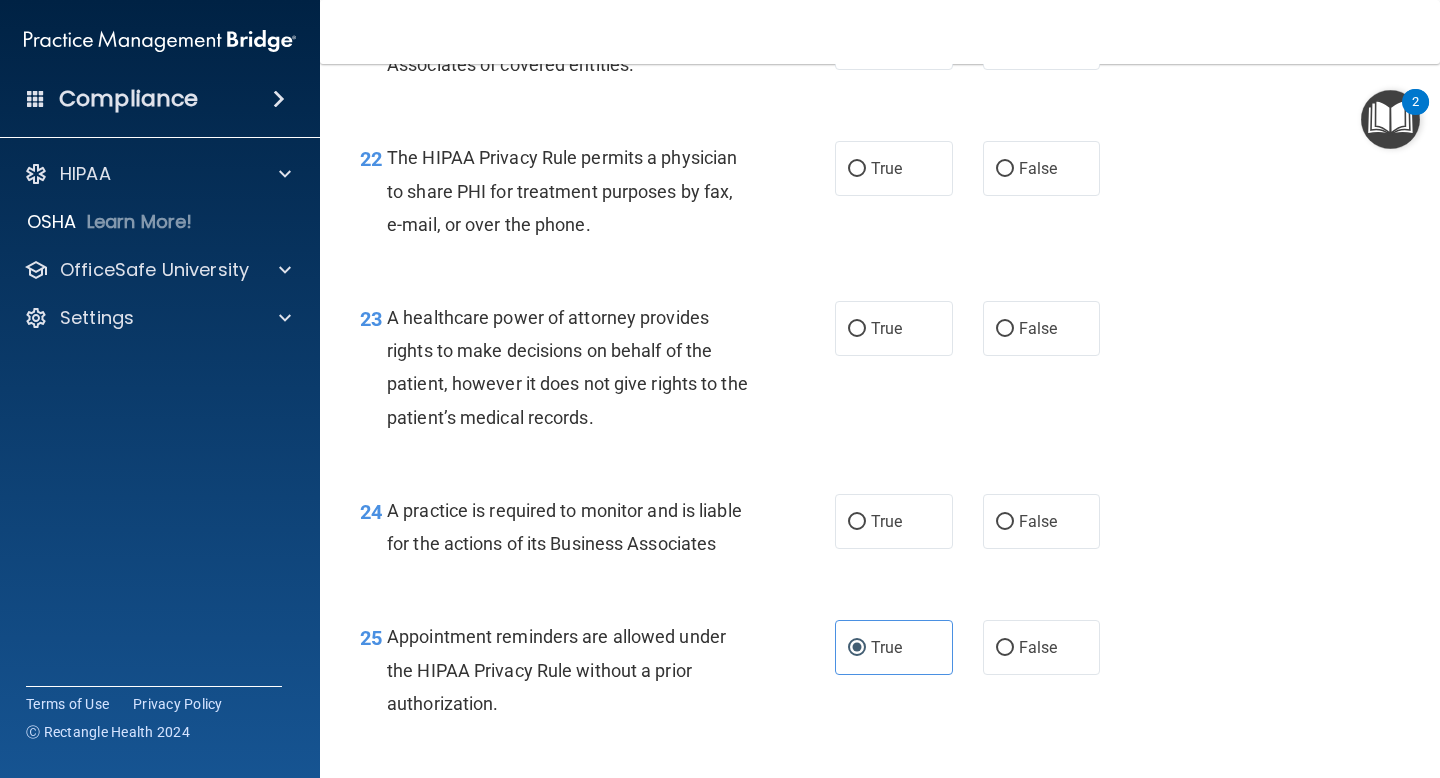 scroll, scrollTop: 4166, scrollLeft: 0, axis: vertical 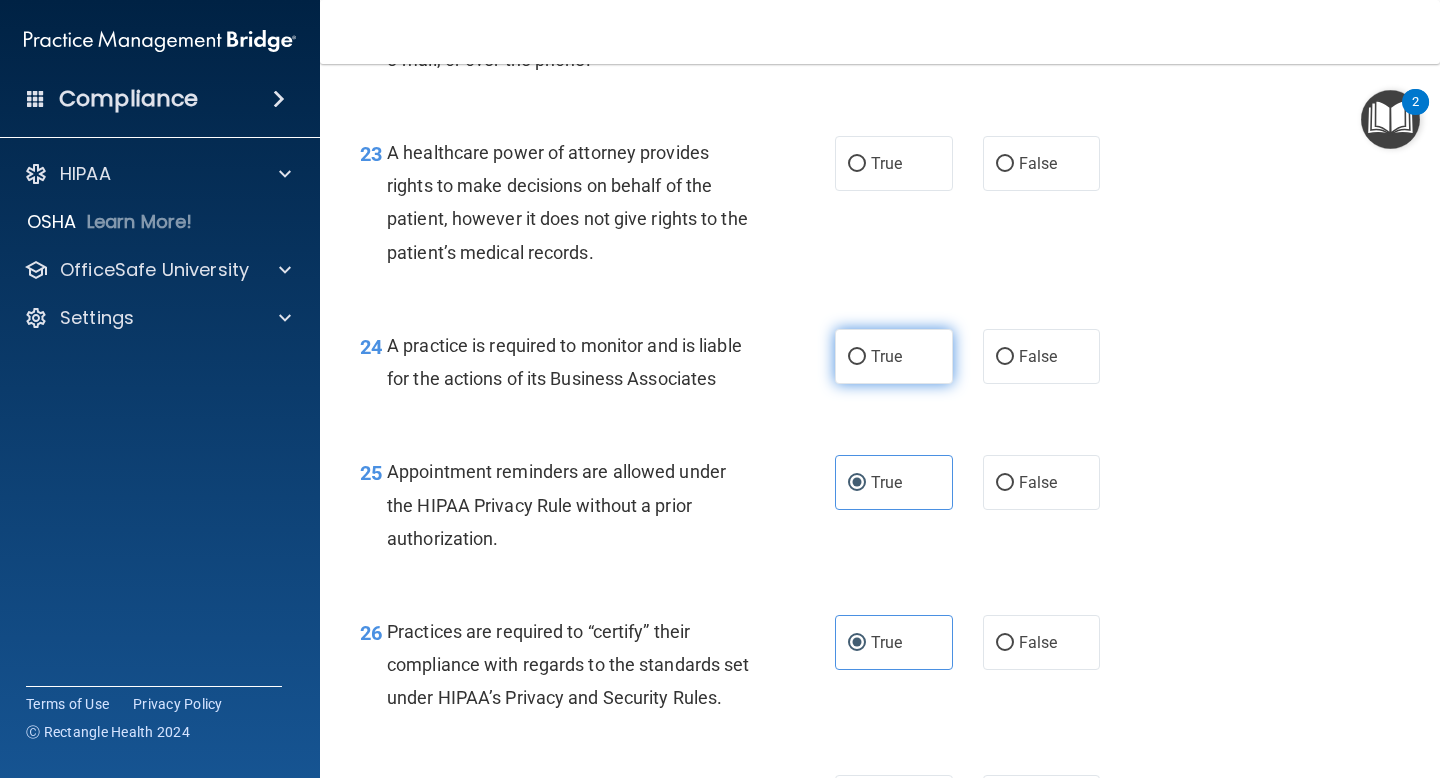 click on "True" at bounding box center [894, 356] 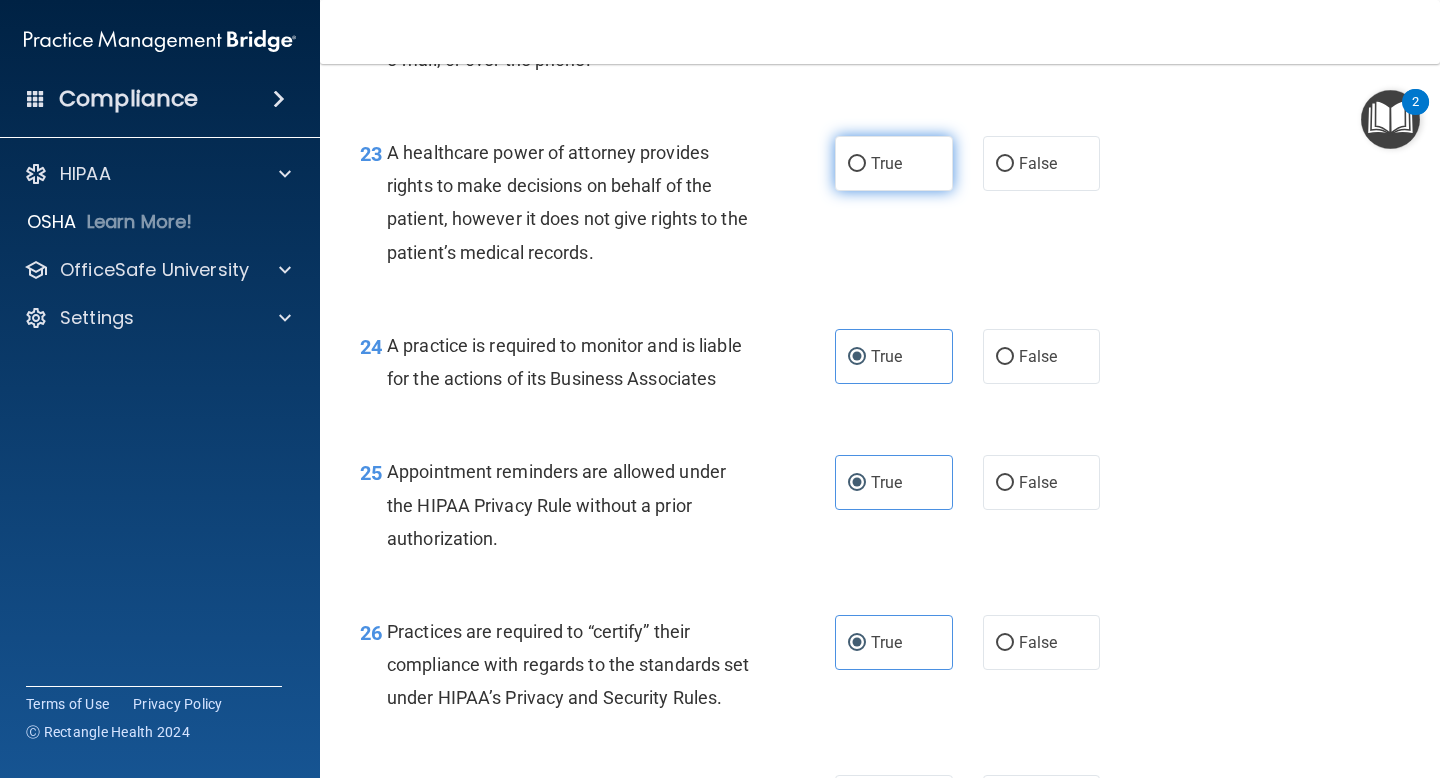 click on "True" at bounding box center [894, 163] 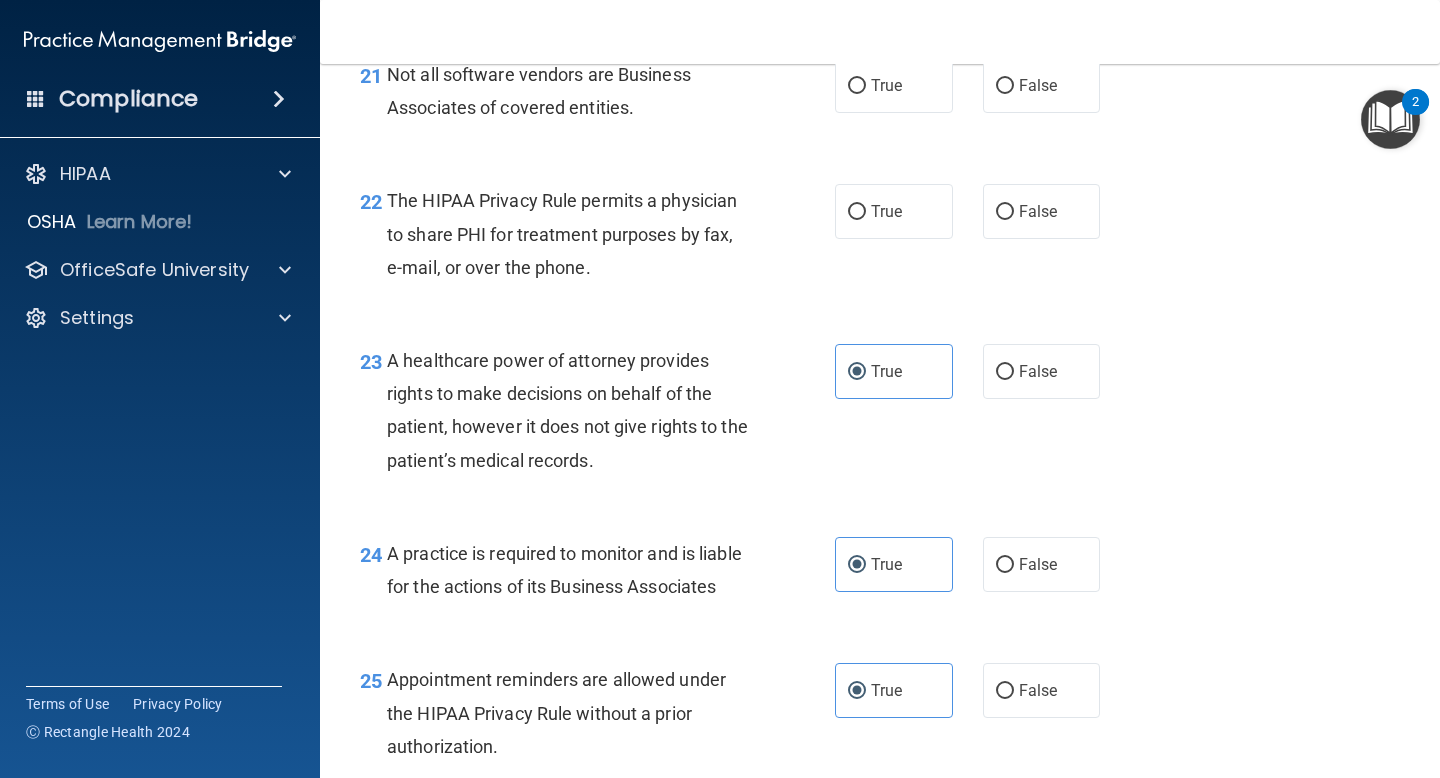 scroll, scrollTop: 3958, scrollLeft: 0, axis: vertical 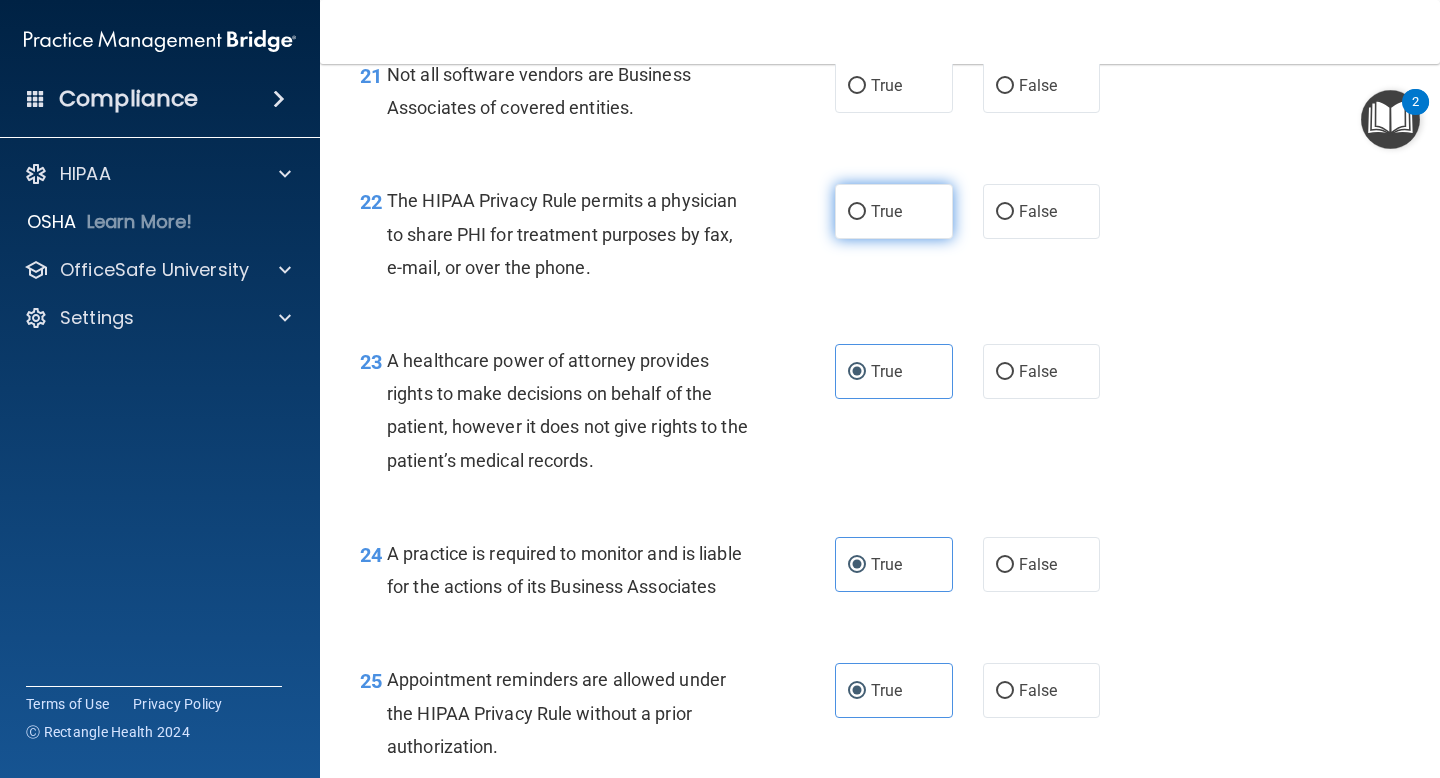 click on "True" at bounding box center (886, 211) 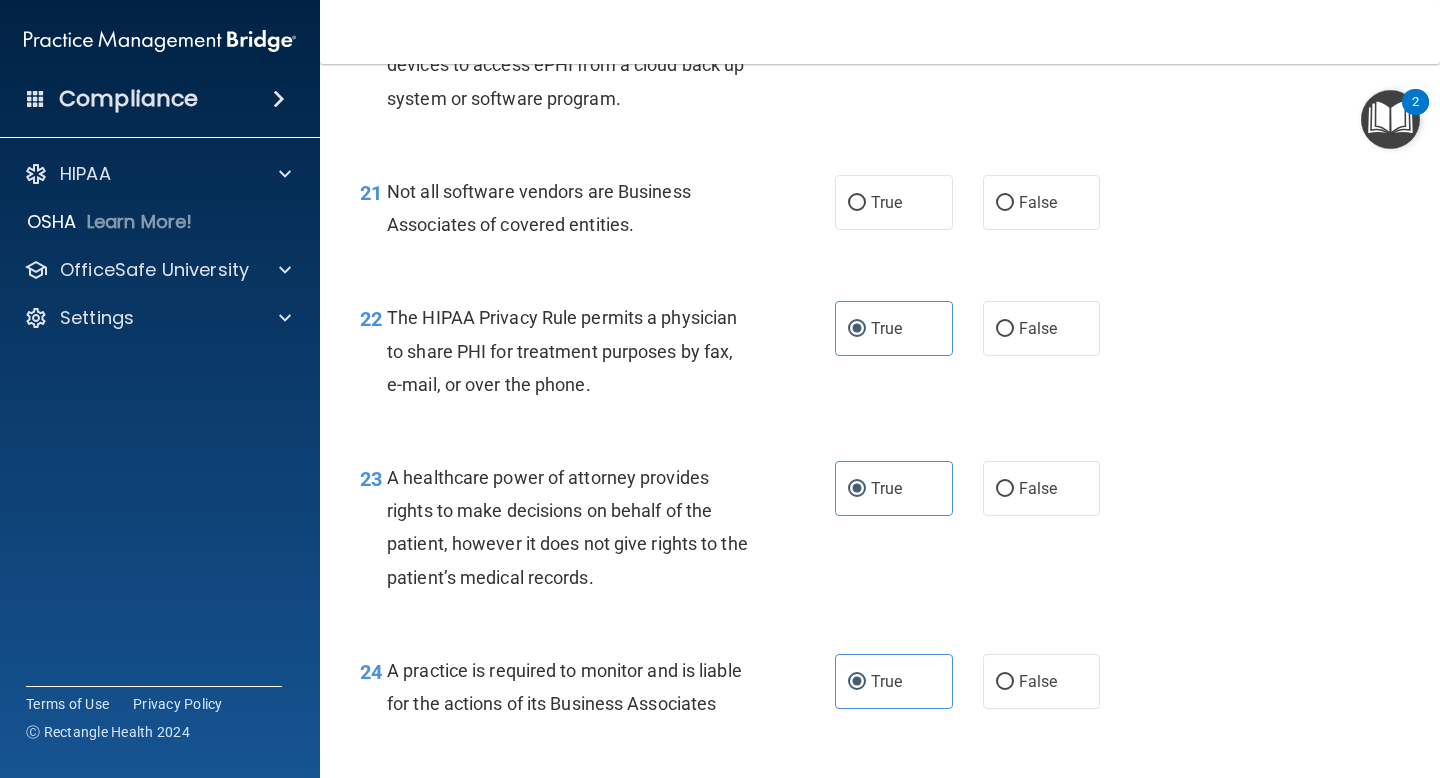 scroll, scrollTop: 3627, scrollLeft: 0, axis: vertical 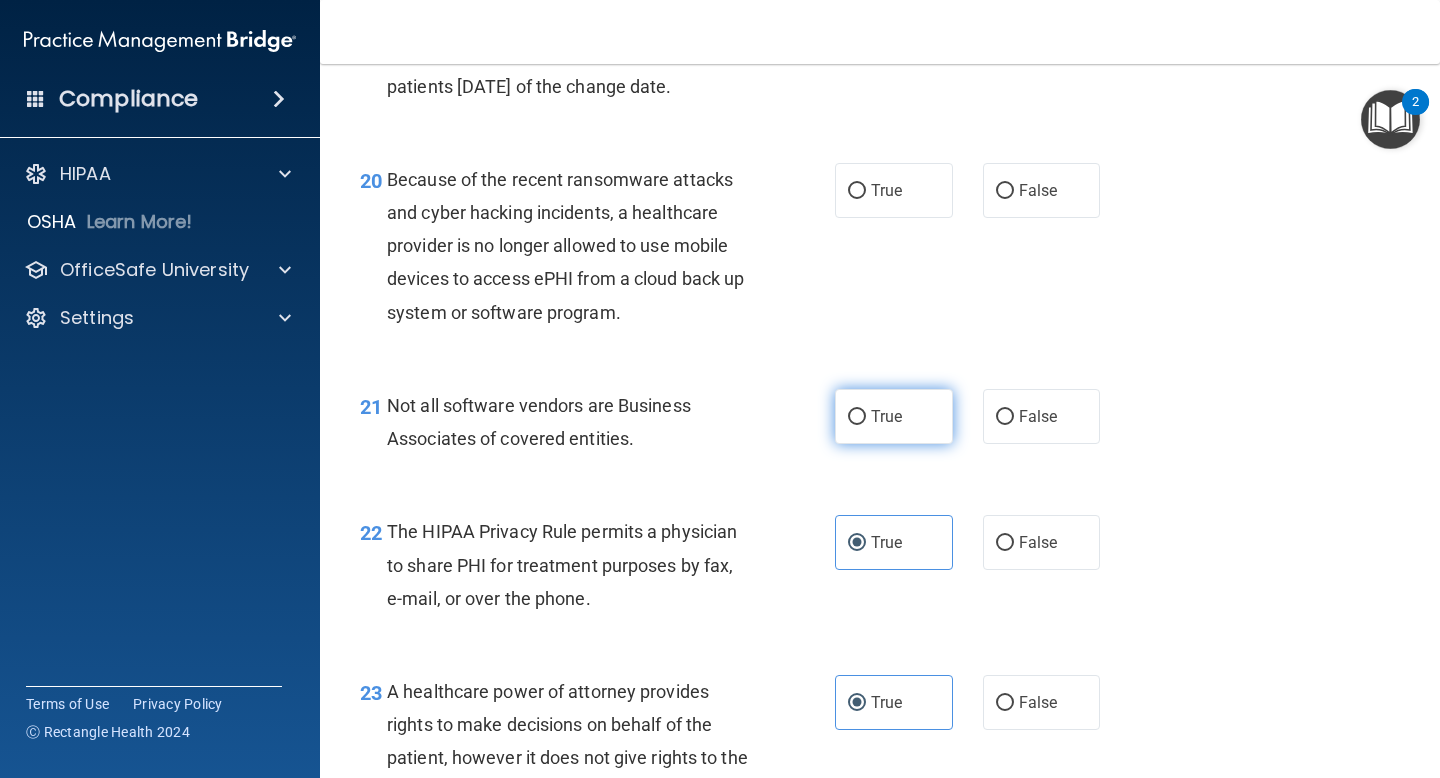 click on "True" at bounding box center [886, 416] 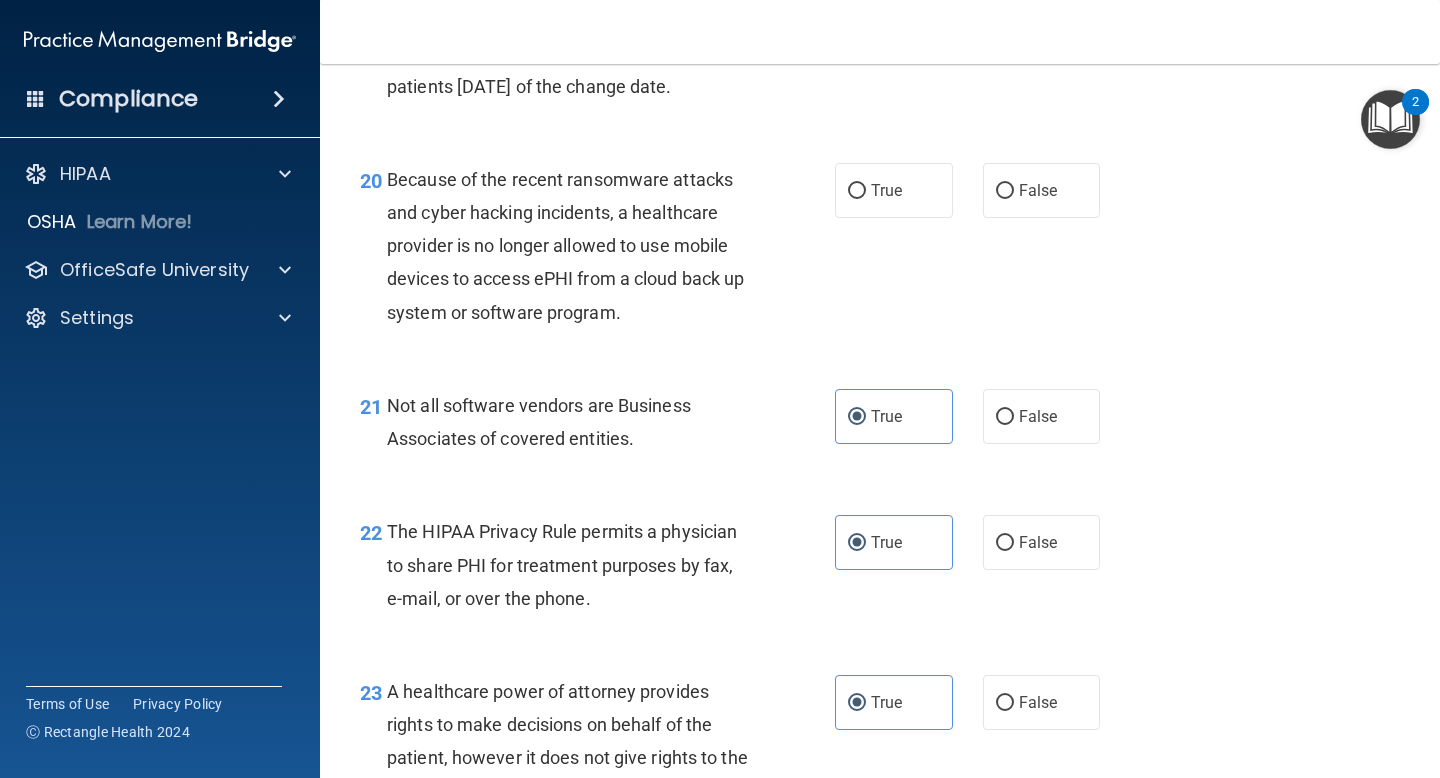 scroll, scrollTop: 3482, scrollLeft: 0, axis: vertical 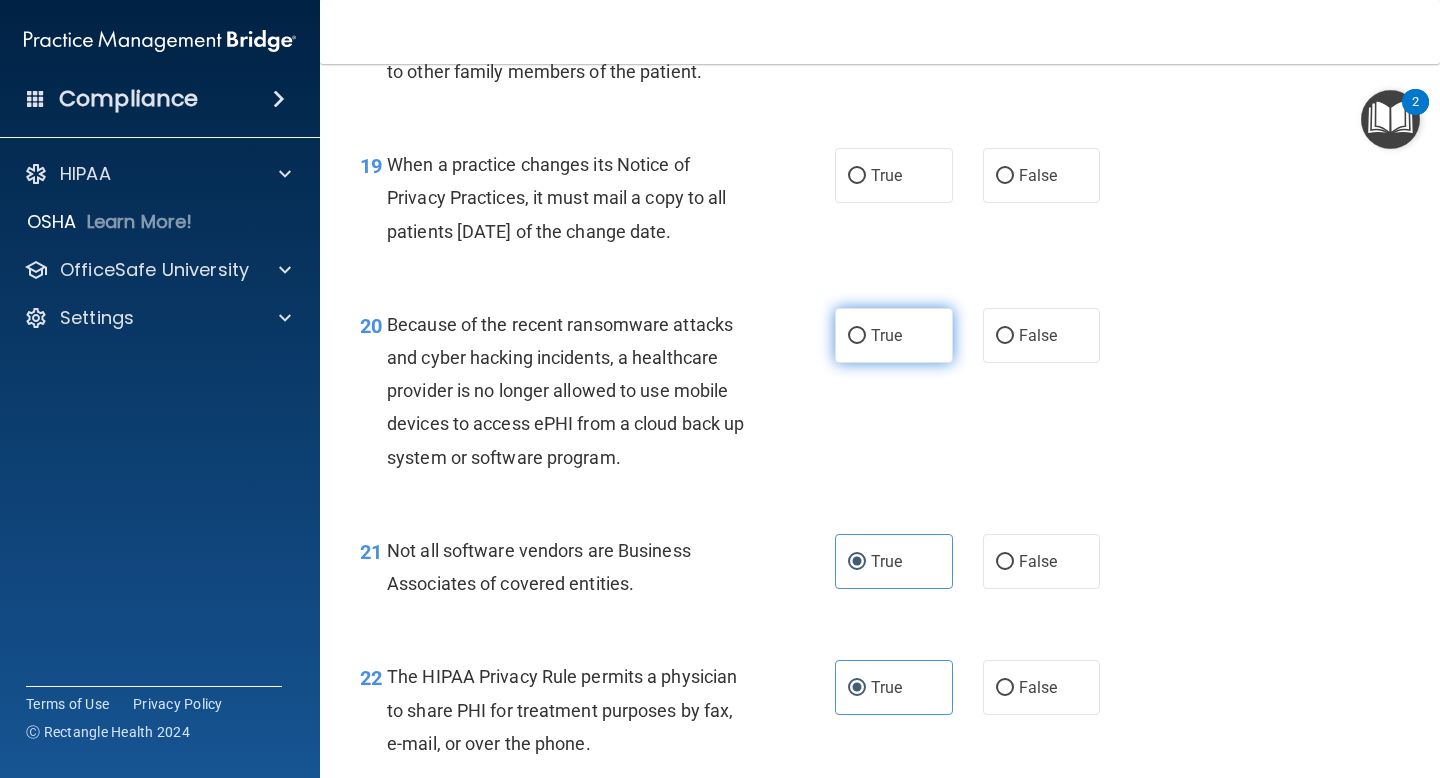 click on "True" at bounding box center (886, 335) 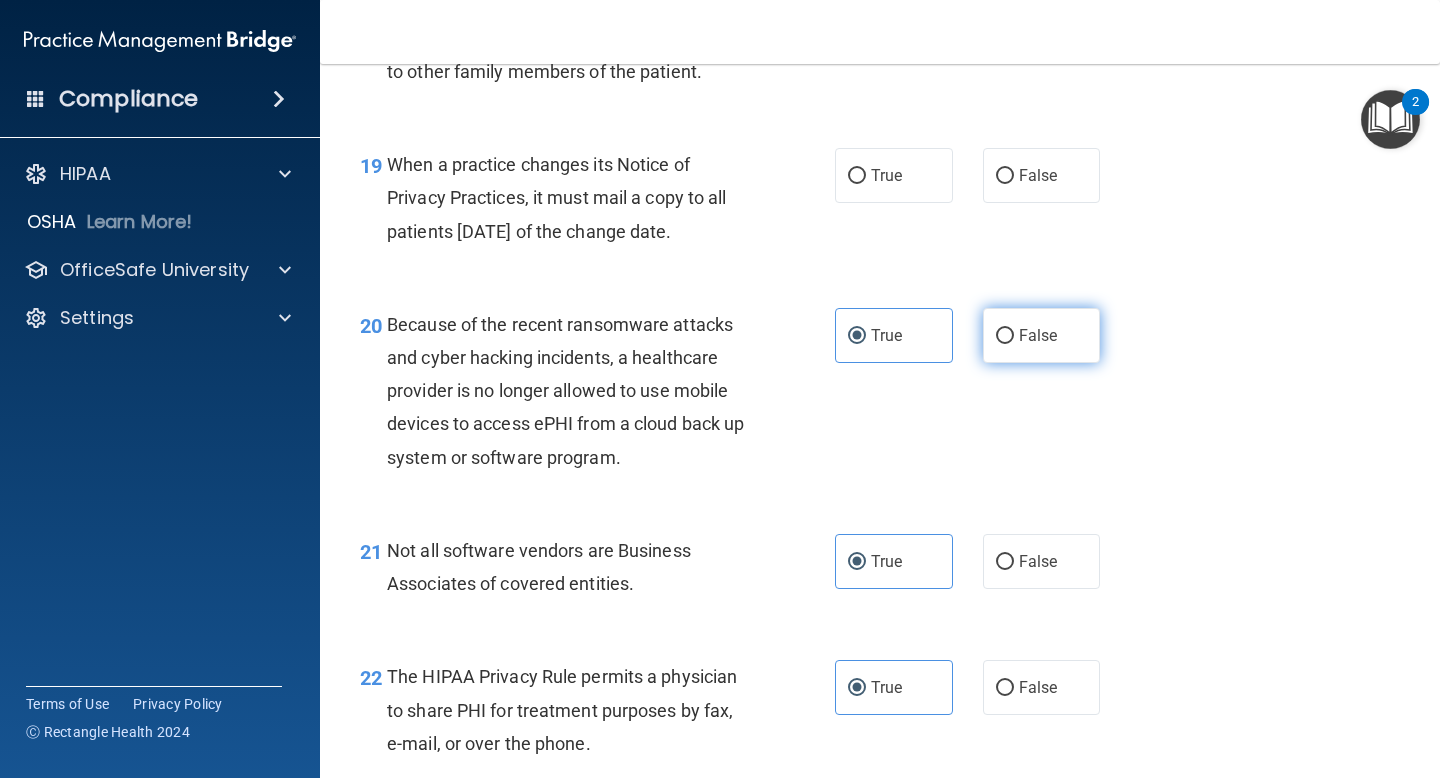 click on "False" at bounding box center [1042, 335] 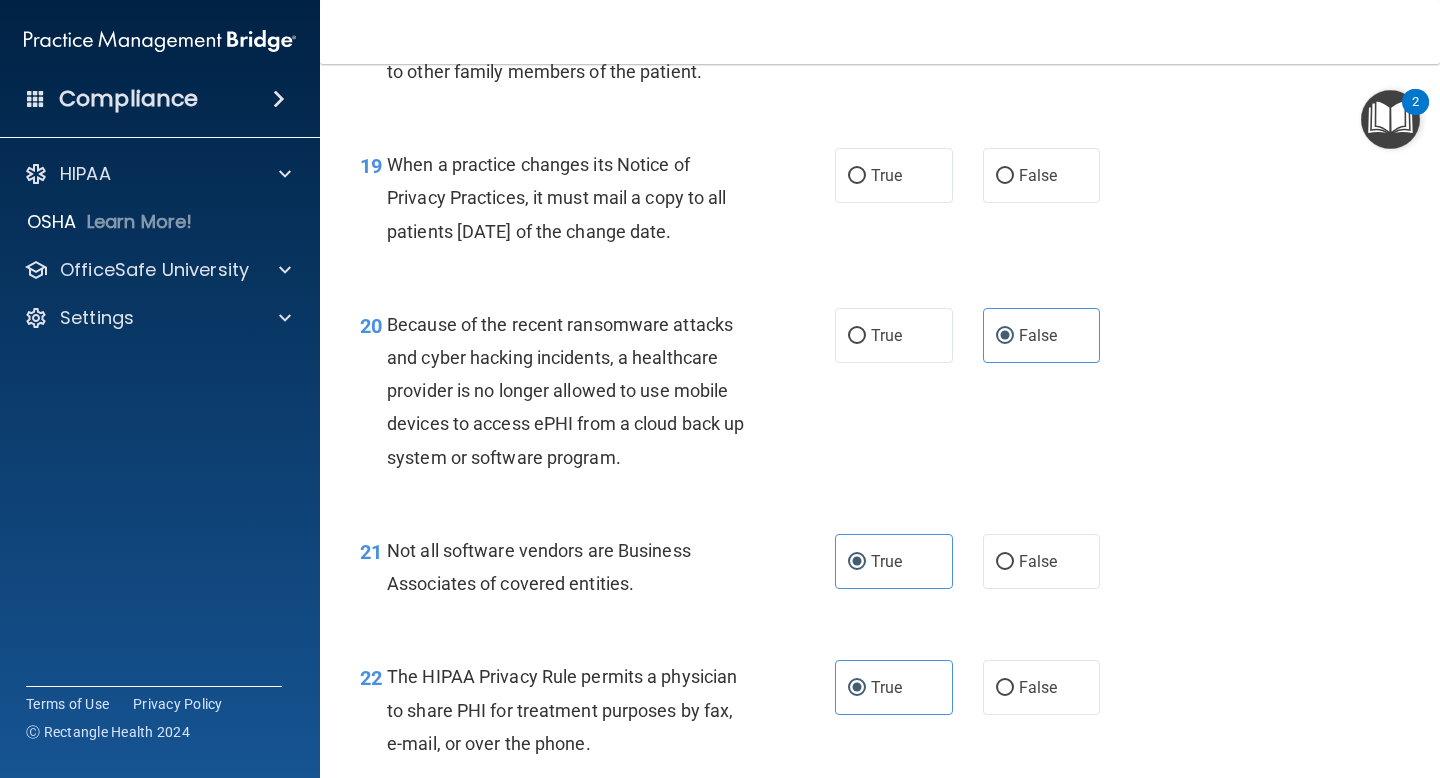 click on "True           False" at bounding box center [976, 335] 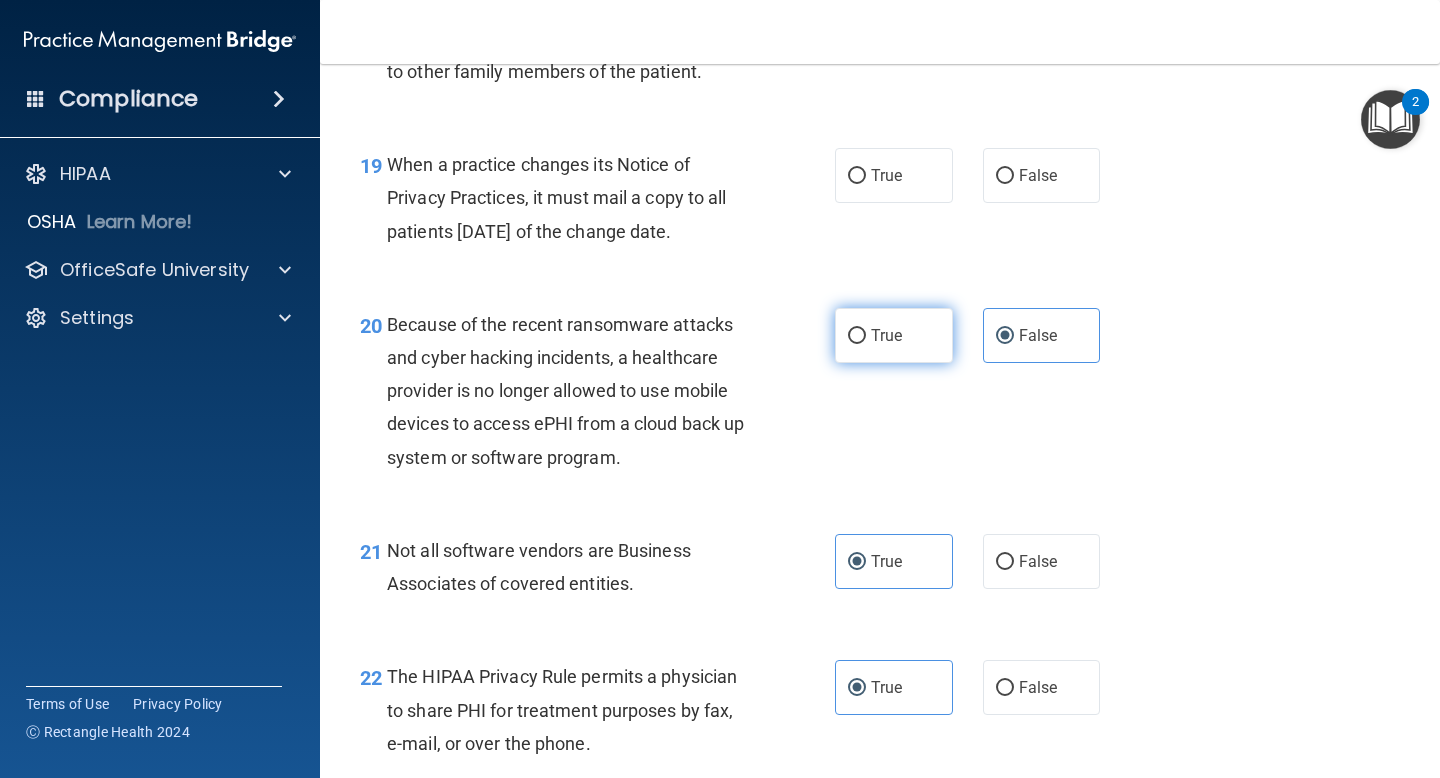 click on "True" at bounding box center (894, 335) 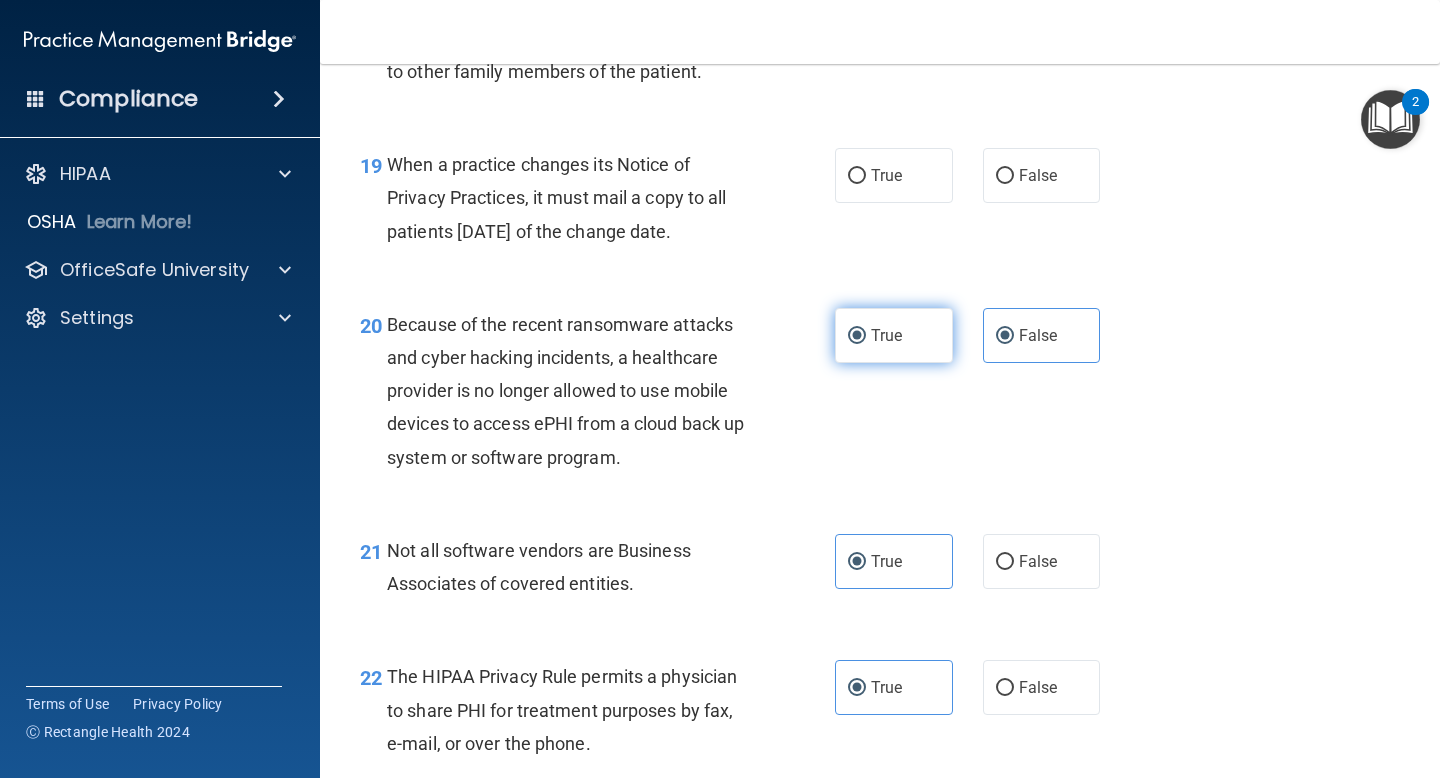 radio on "false" 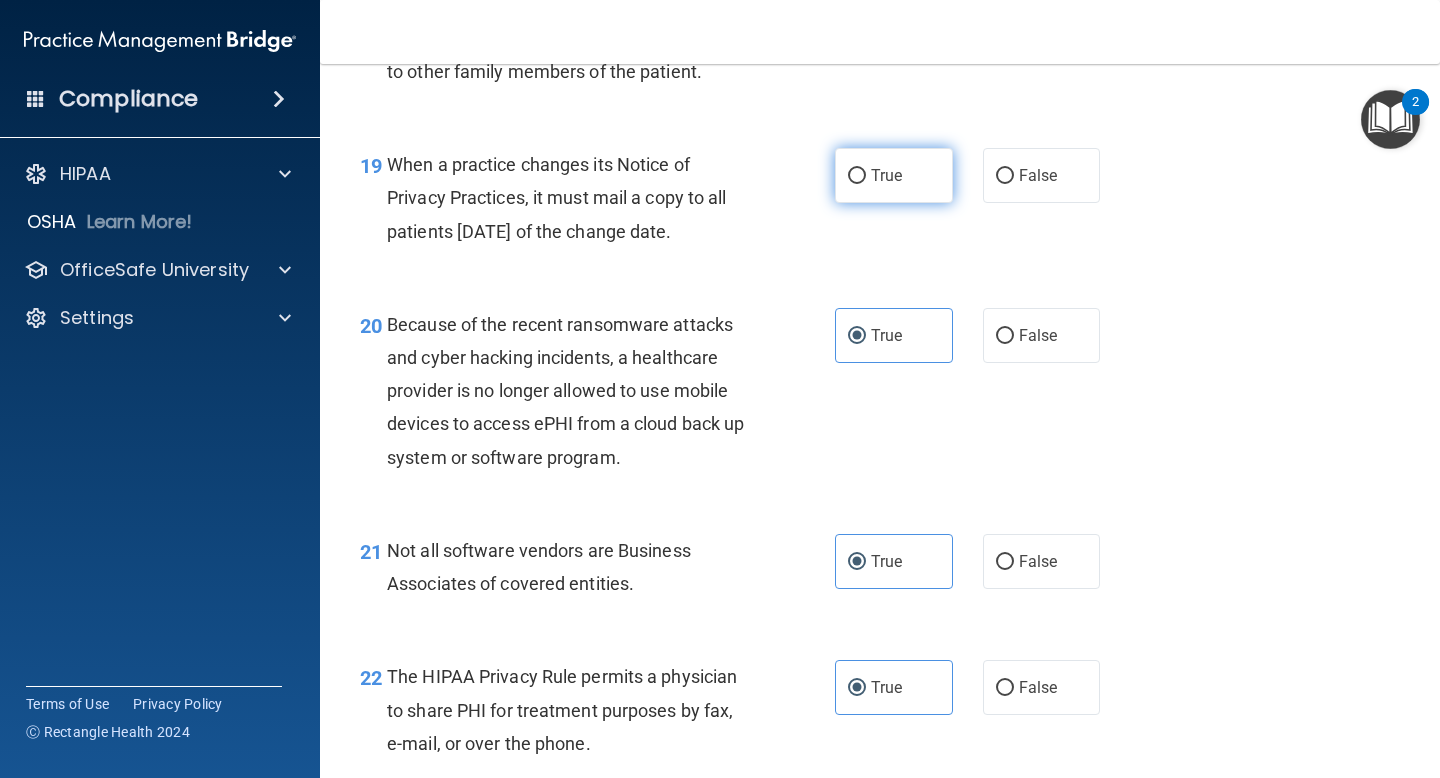 click on "True" at bounding box center [894, 175] 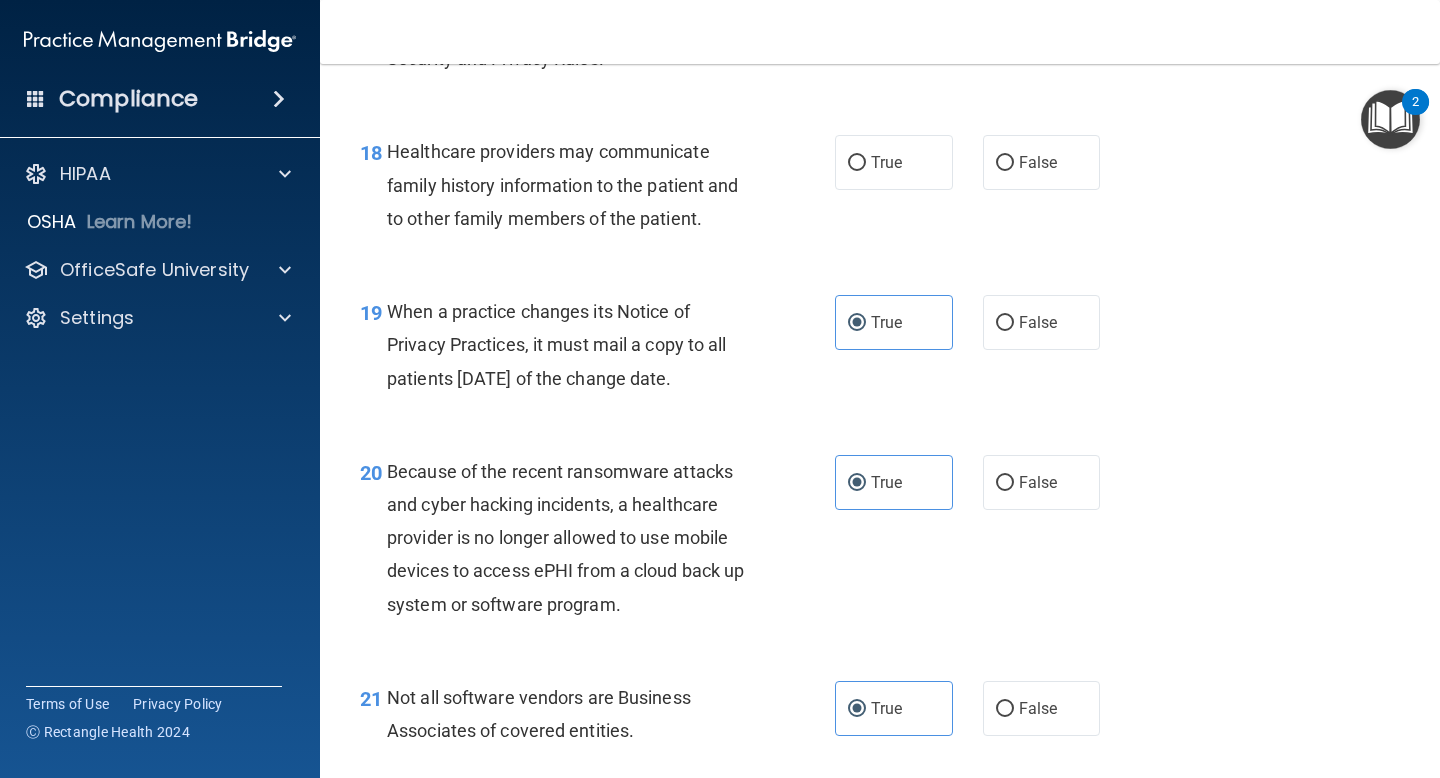 scroll, scrollTop: 3296, scrollLeft: 0, axis: vertical 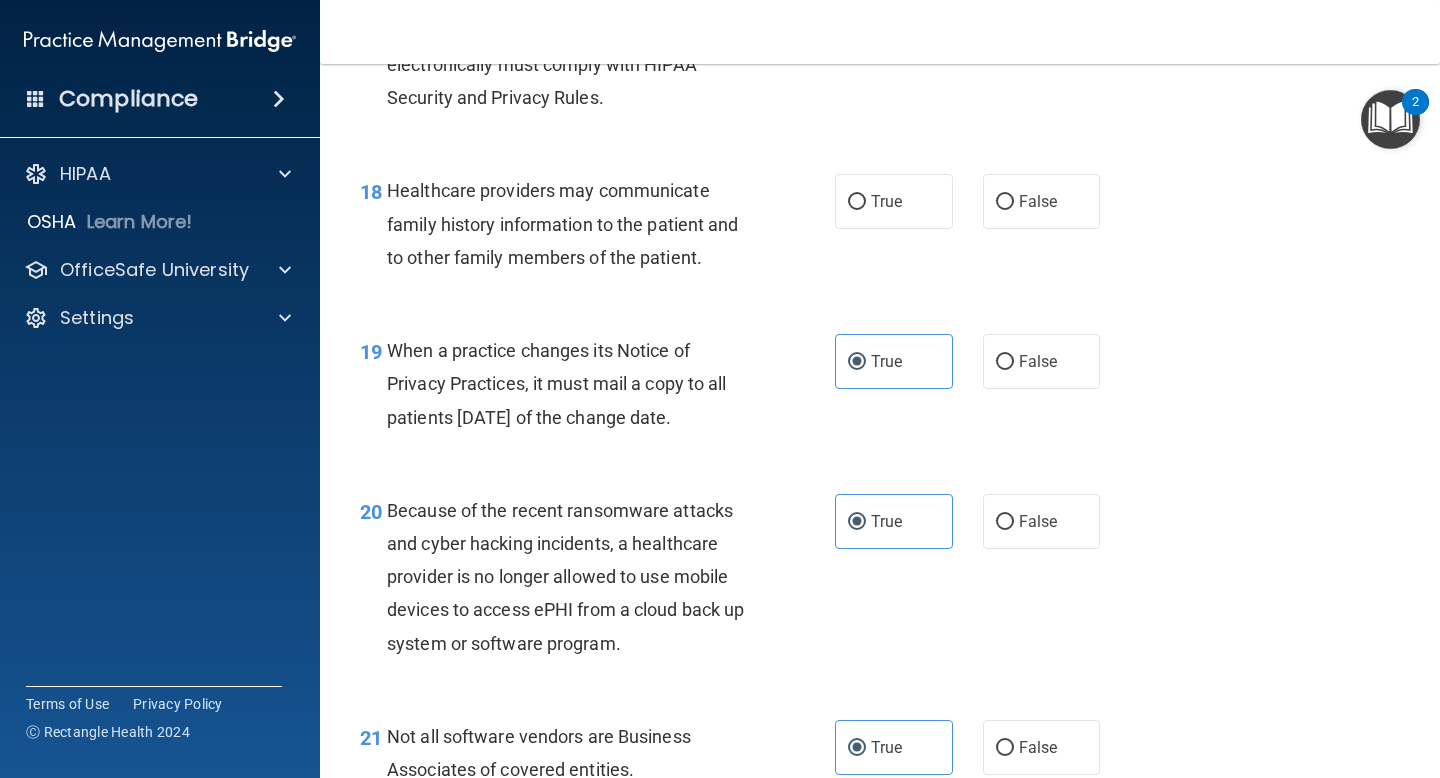 click on "True           False" at bounding box center [976, 201] 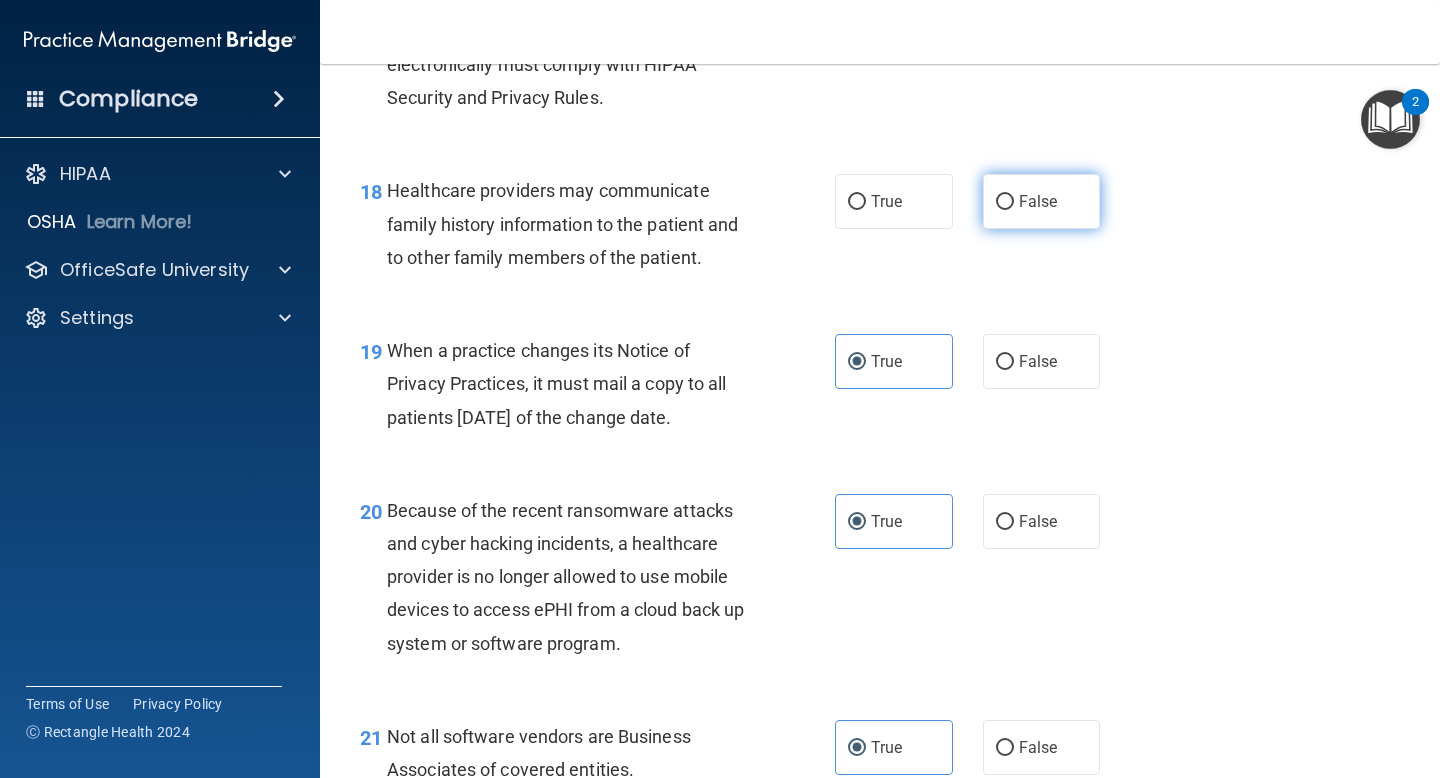 click on "False" at bounding box center [1038, 201] 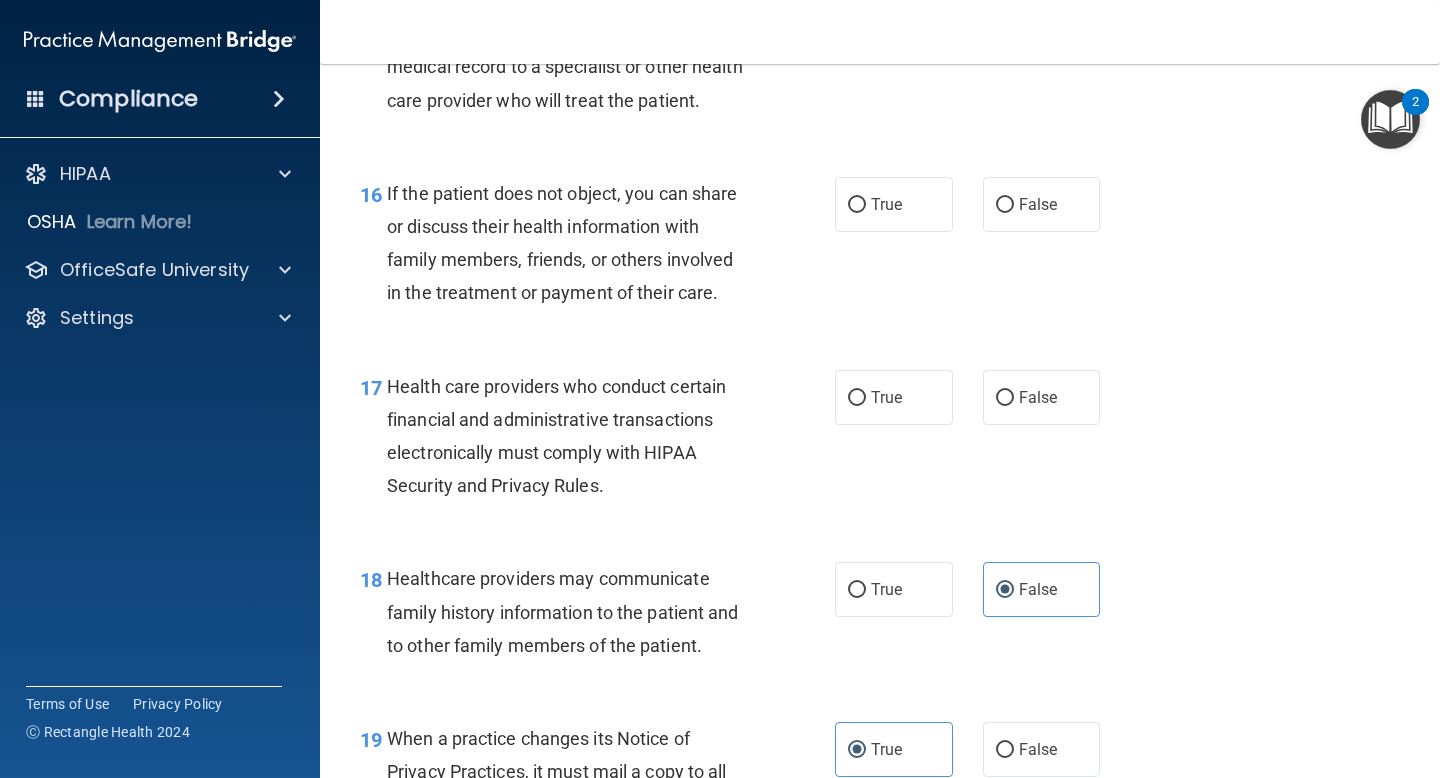 scroll, scrollTop: 2883, scrollLeft: 0, axis: vertical 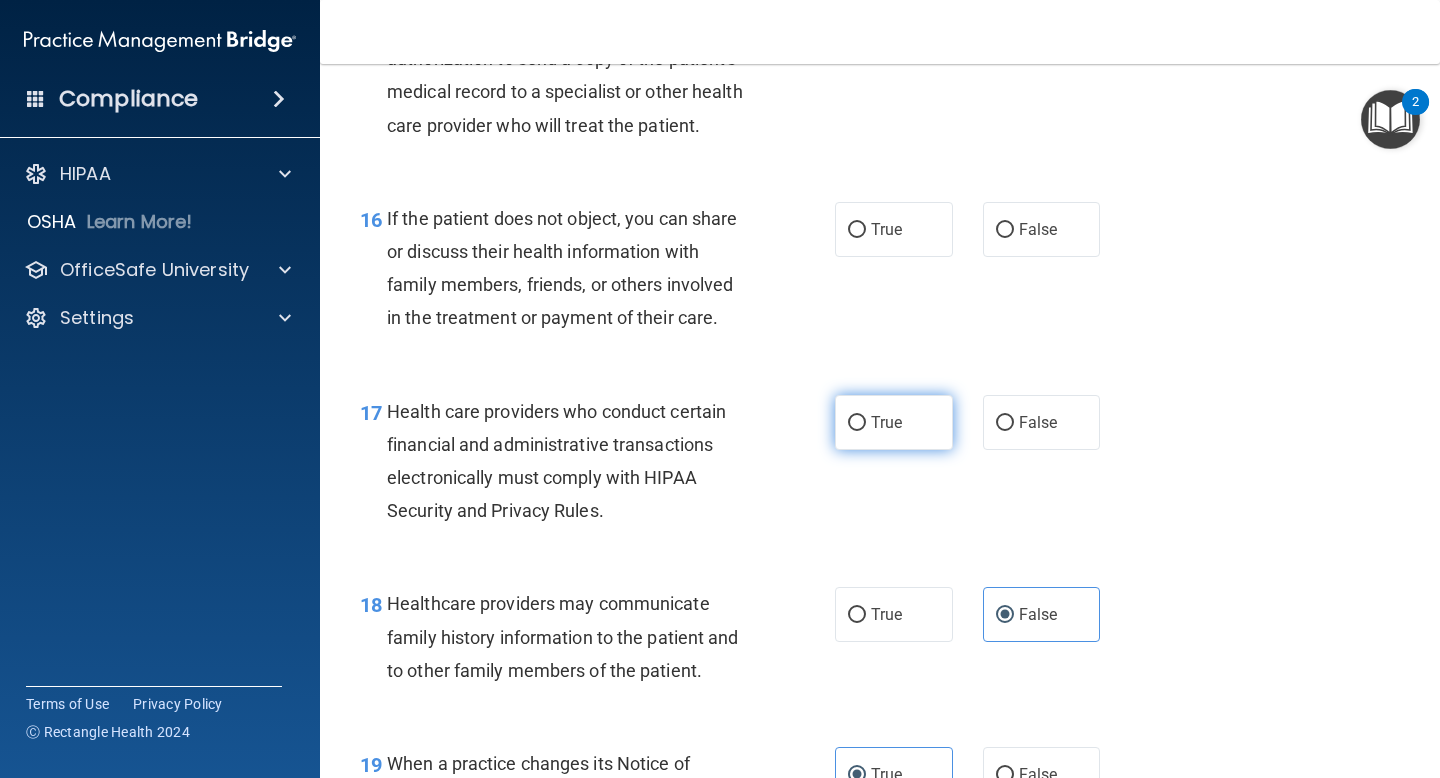 click on "True" at bounding box center (894, 422) 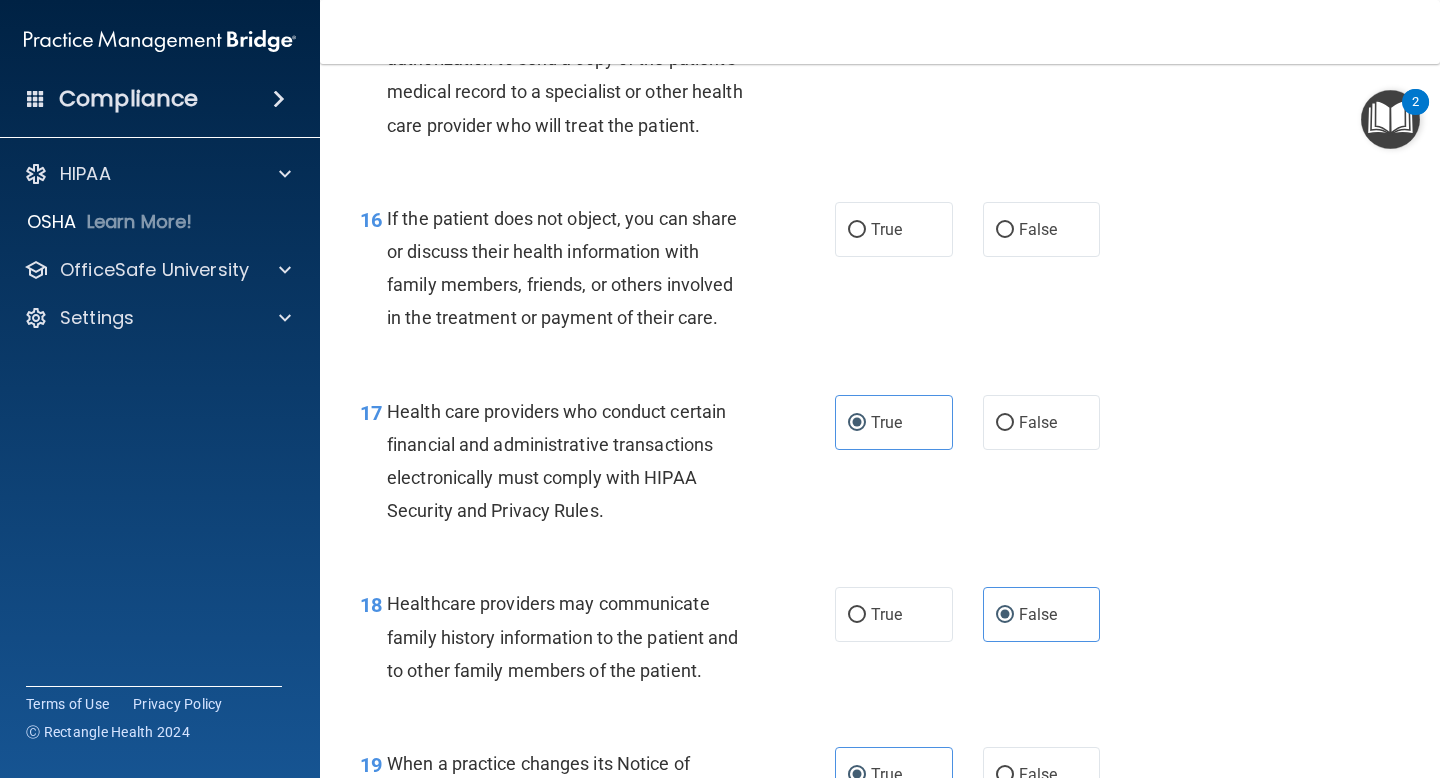 click on "16       If the patient does not object, you can share or discuss their health information with family members, friends, or others involved in the treatment or payment of their care.                   True           False" at bounding box center [880, 273] 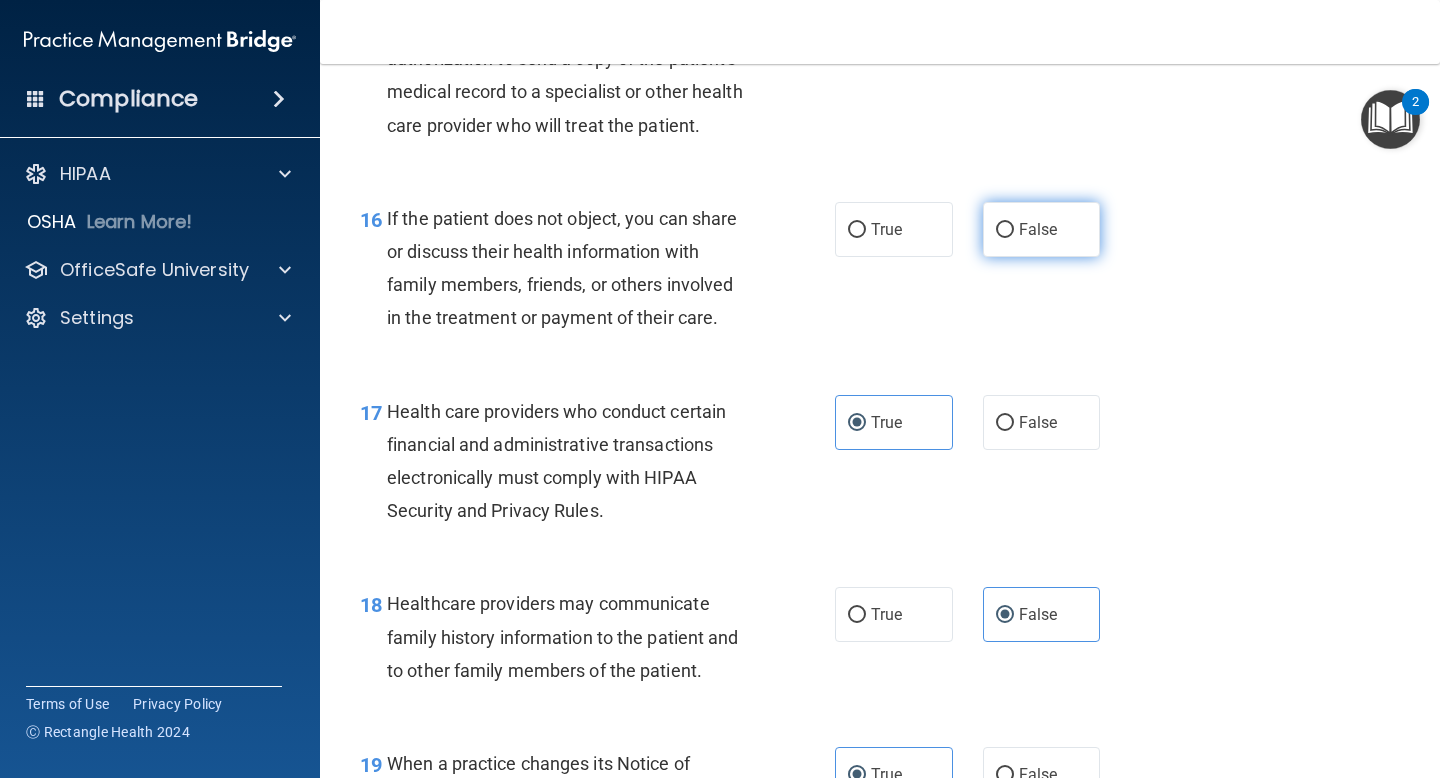 click on "False" at bounding box center (1042, 229) 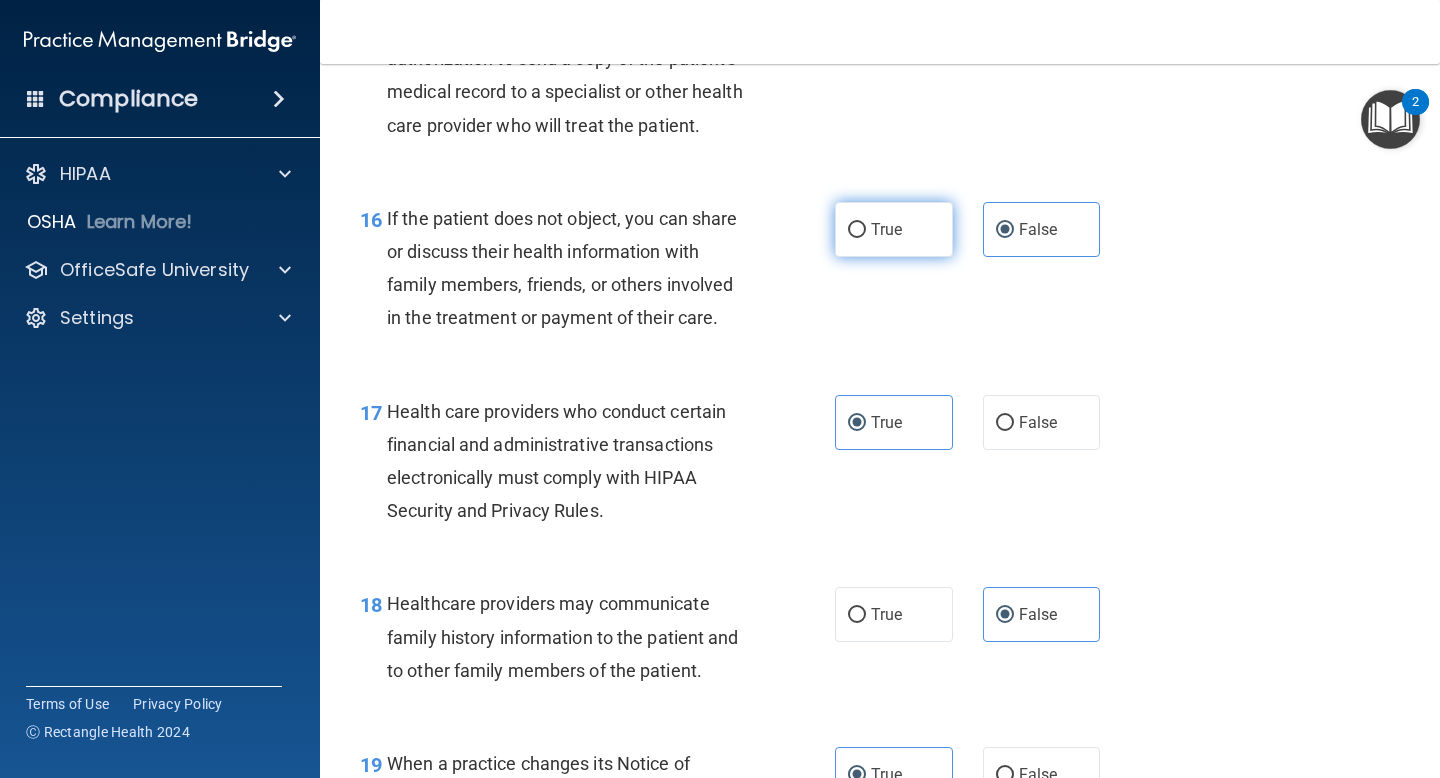 click on "True" at bounding box center [894, 229] 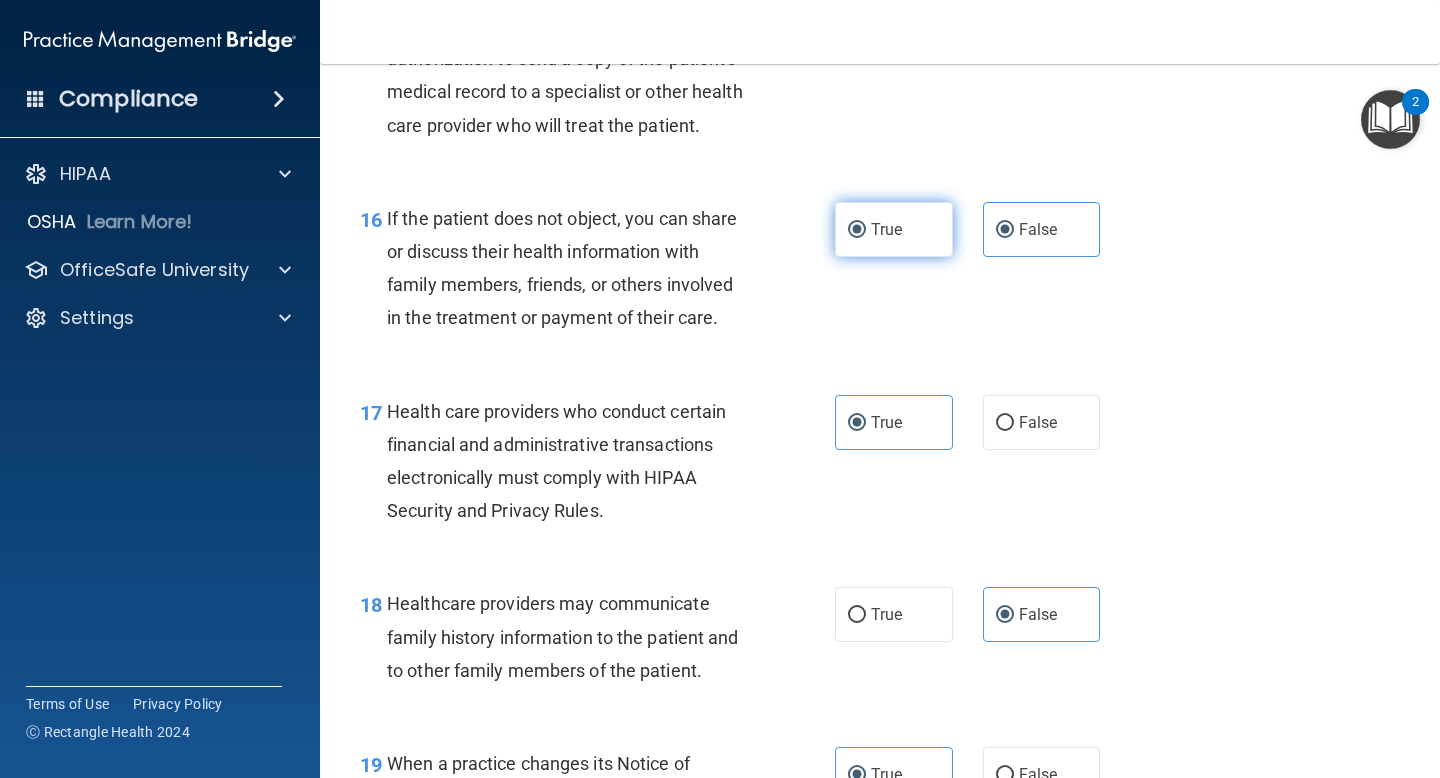 radio on "false" 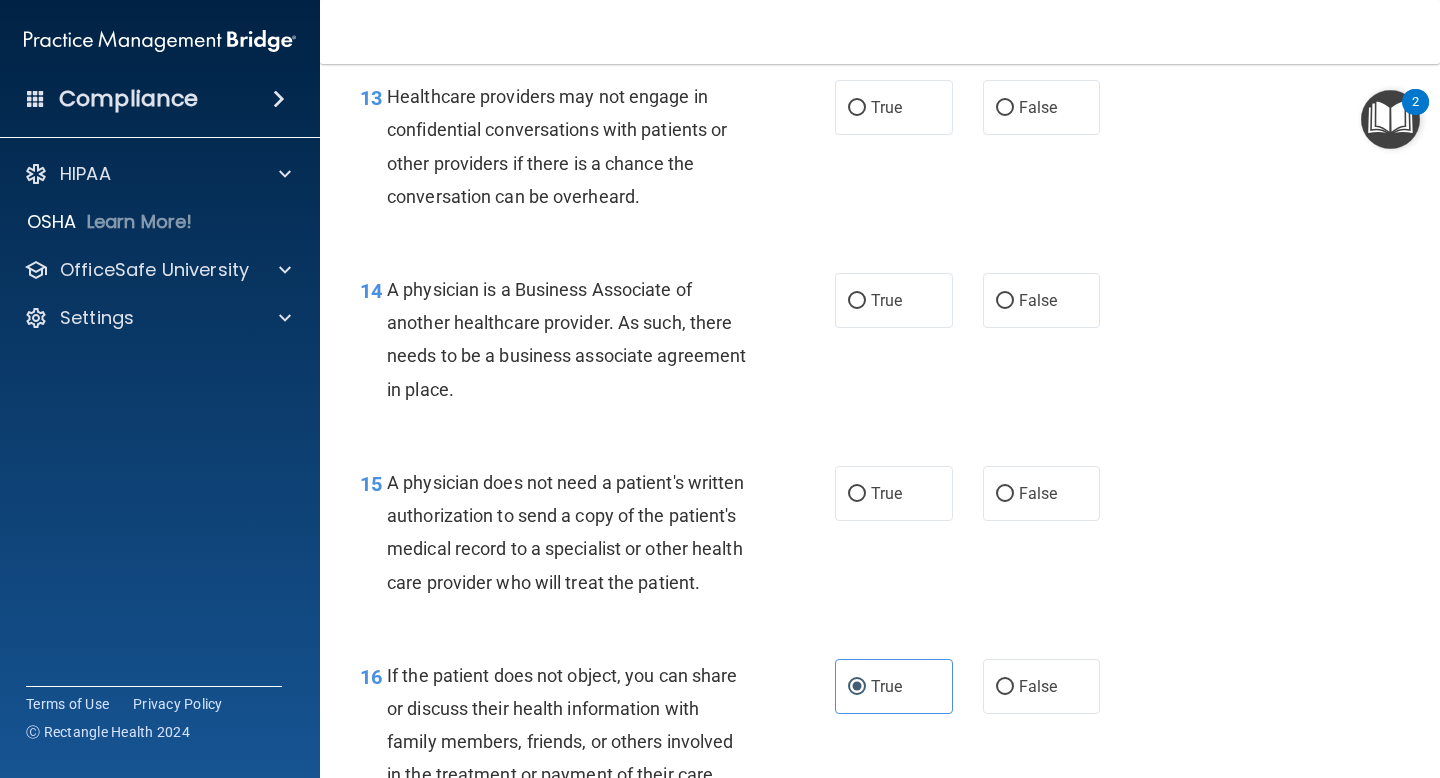 scroll, scrollTop: 2426, scrollLeft: 0, axis: vertical 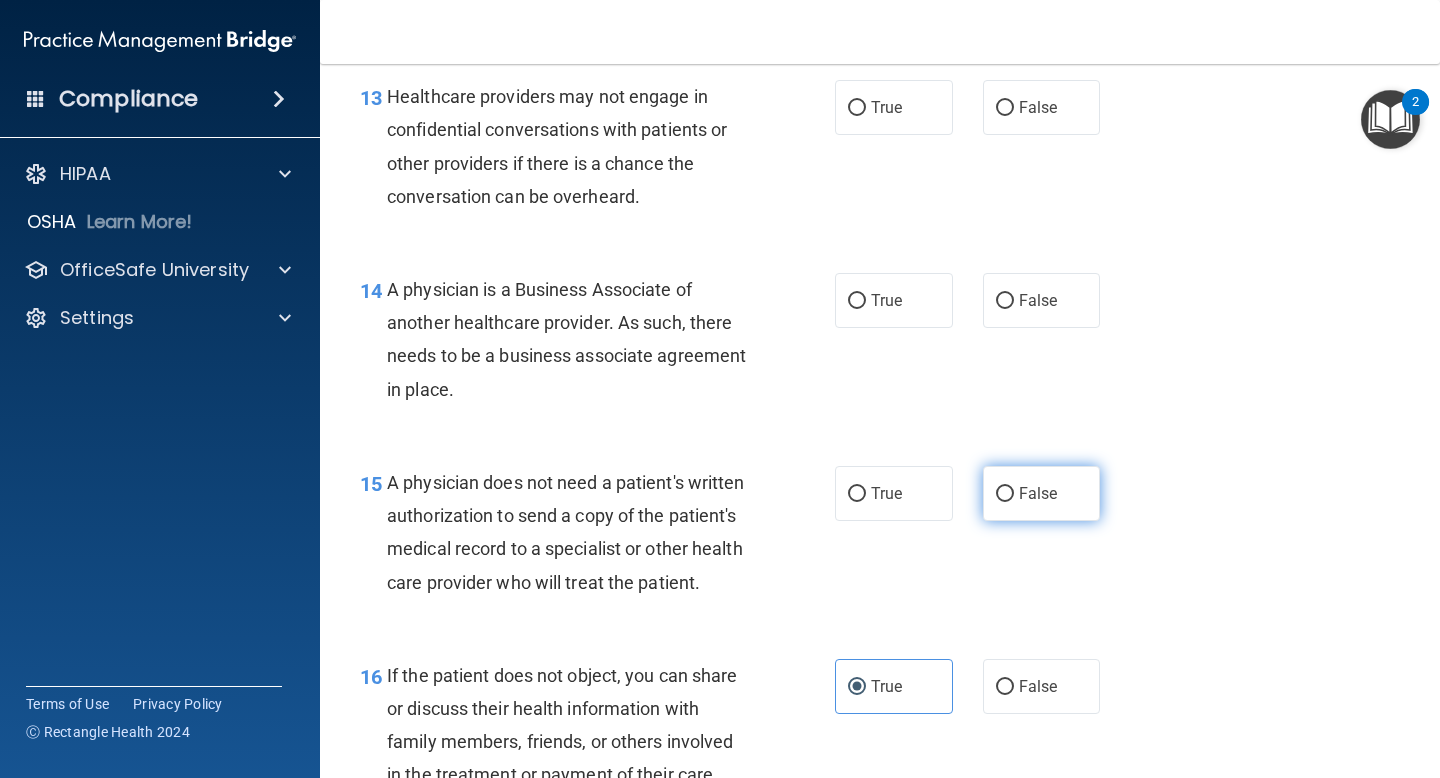 click on "False" at bounding box center (1042, 493) 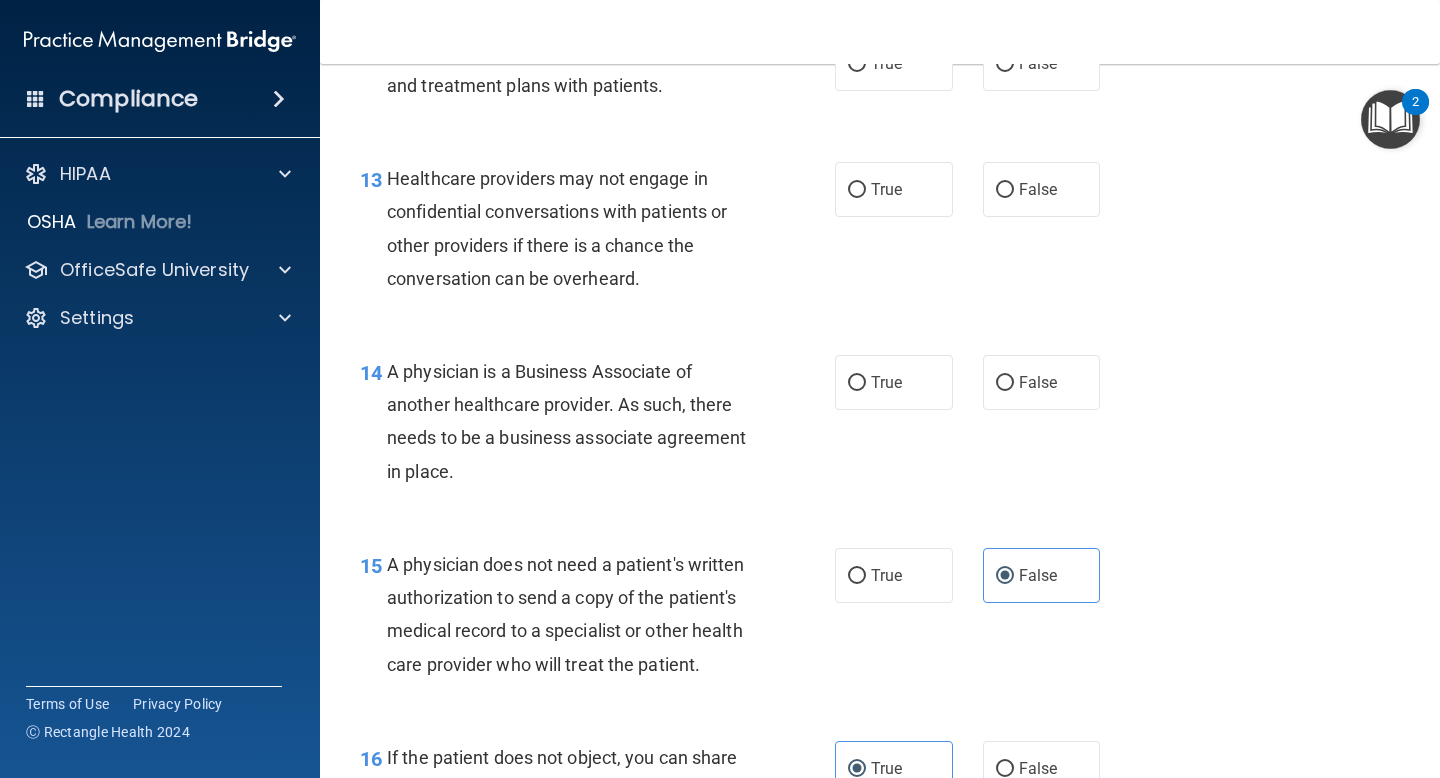 scroll, scrollTop: 2270, scrollLeft: 0, axis: vertical 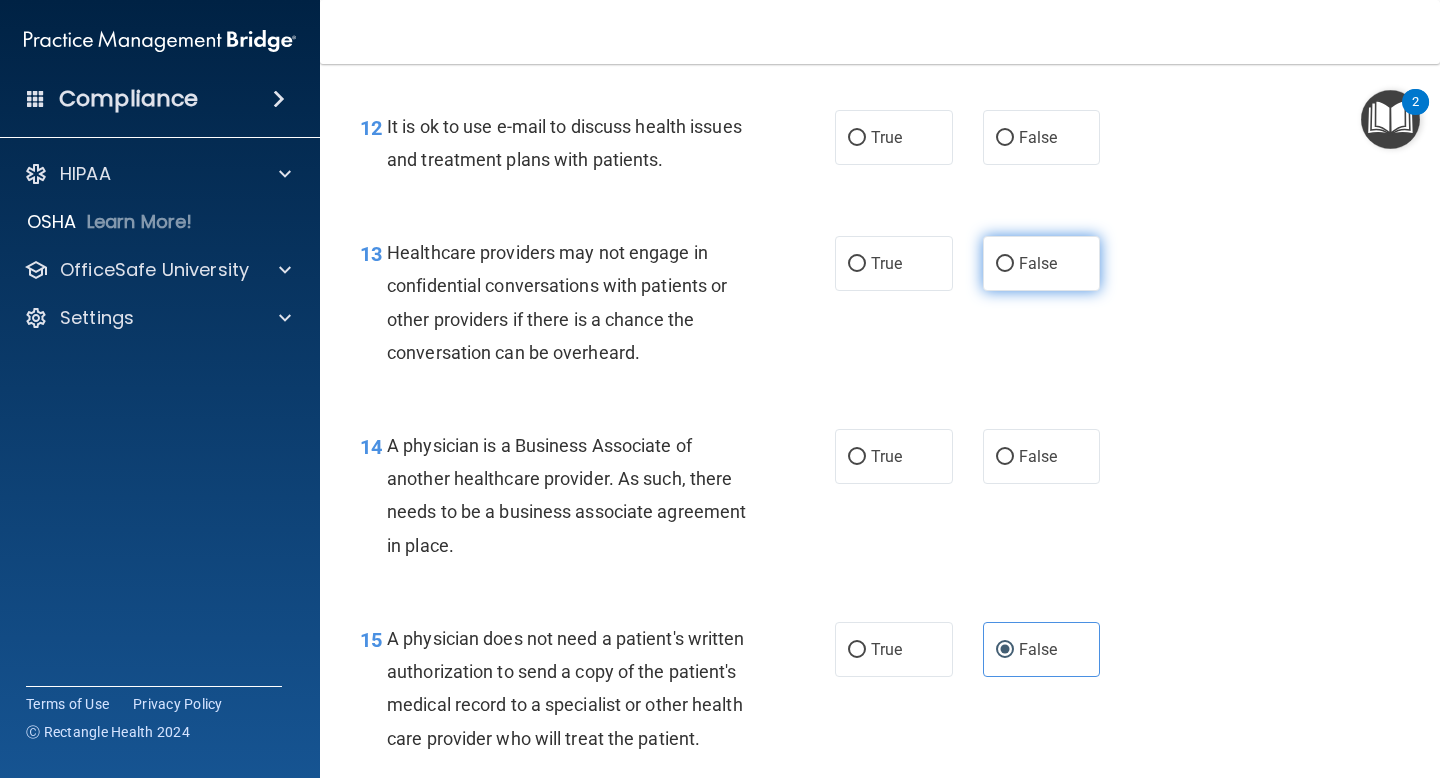 click on "False" at bounding box center [1038, 263] 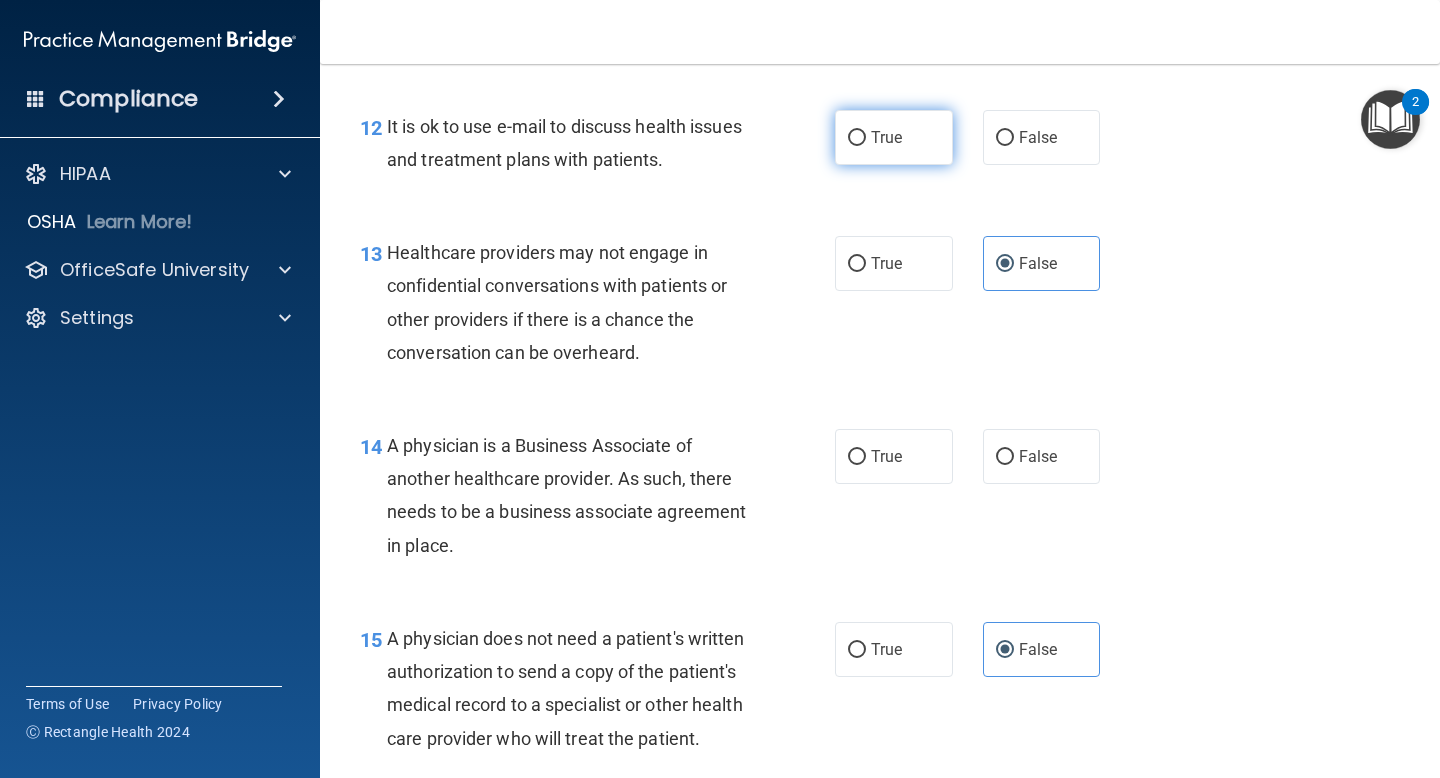 click on "True" at bounding box center [886, 137] 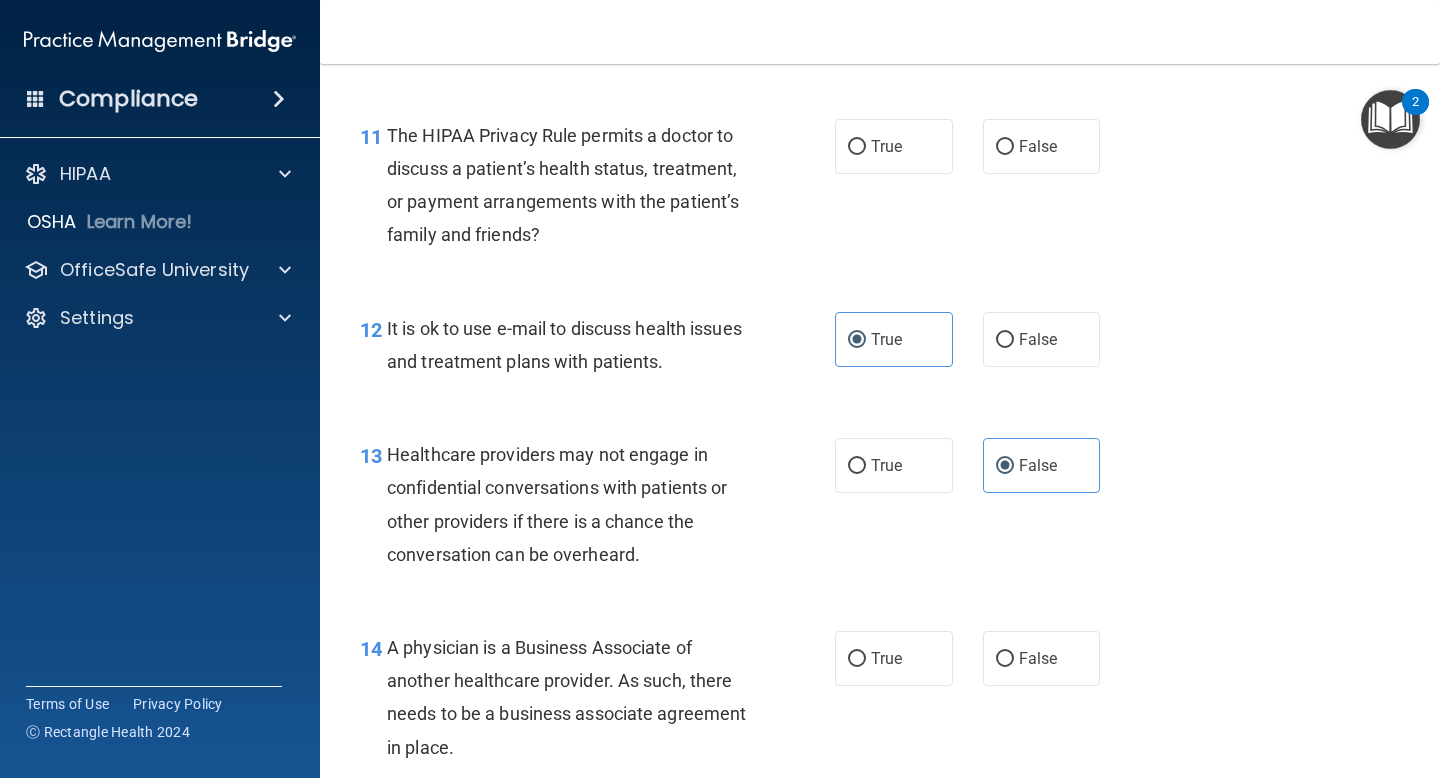 scroll, scrollTop: 2066, scrollLeft: 0, axis: vertical 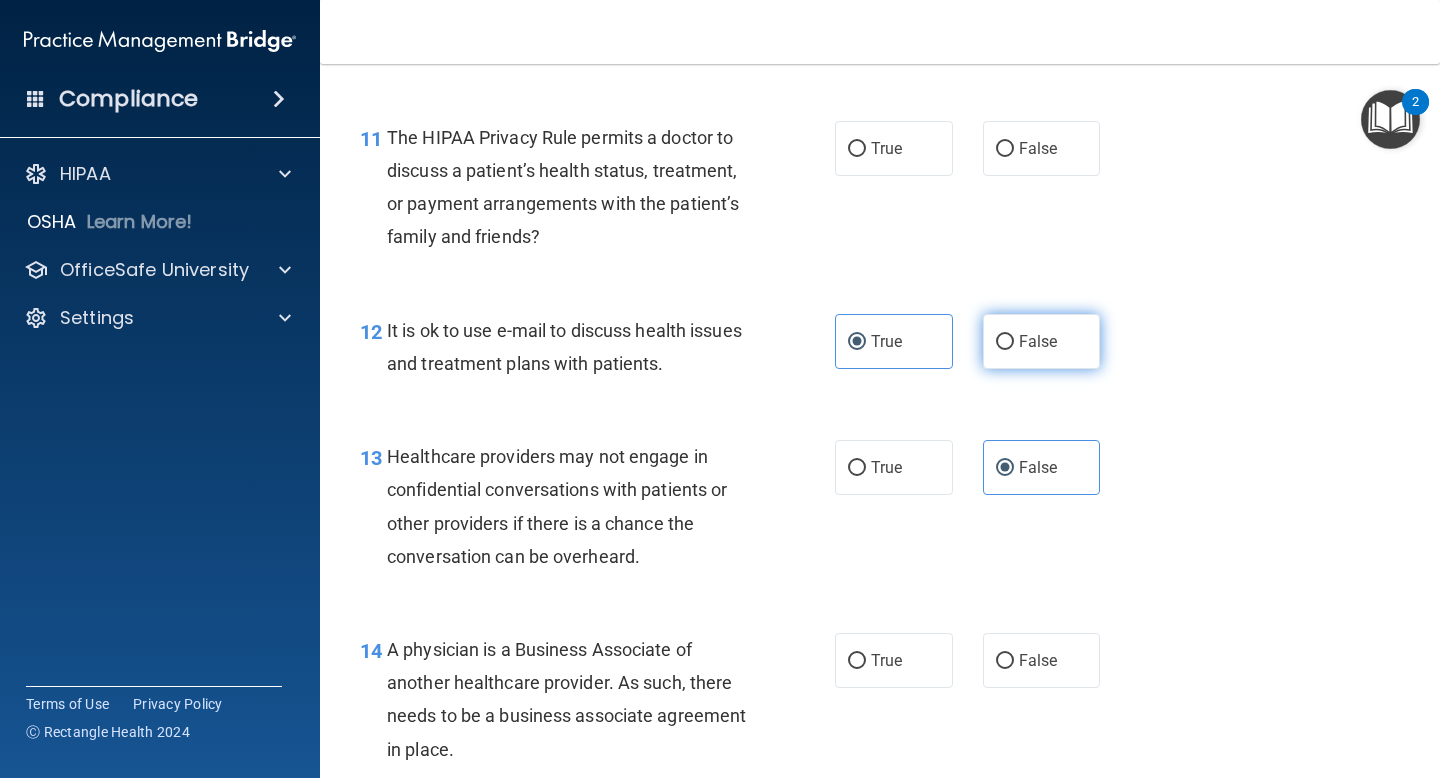 click on "False" at bounding box center [1005, 342] 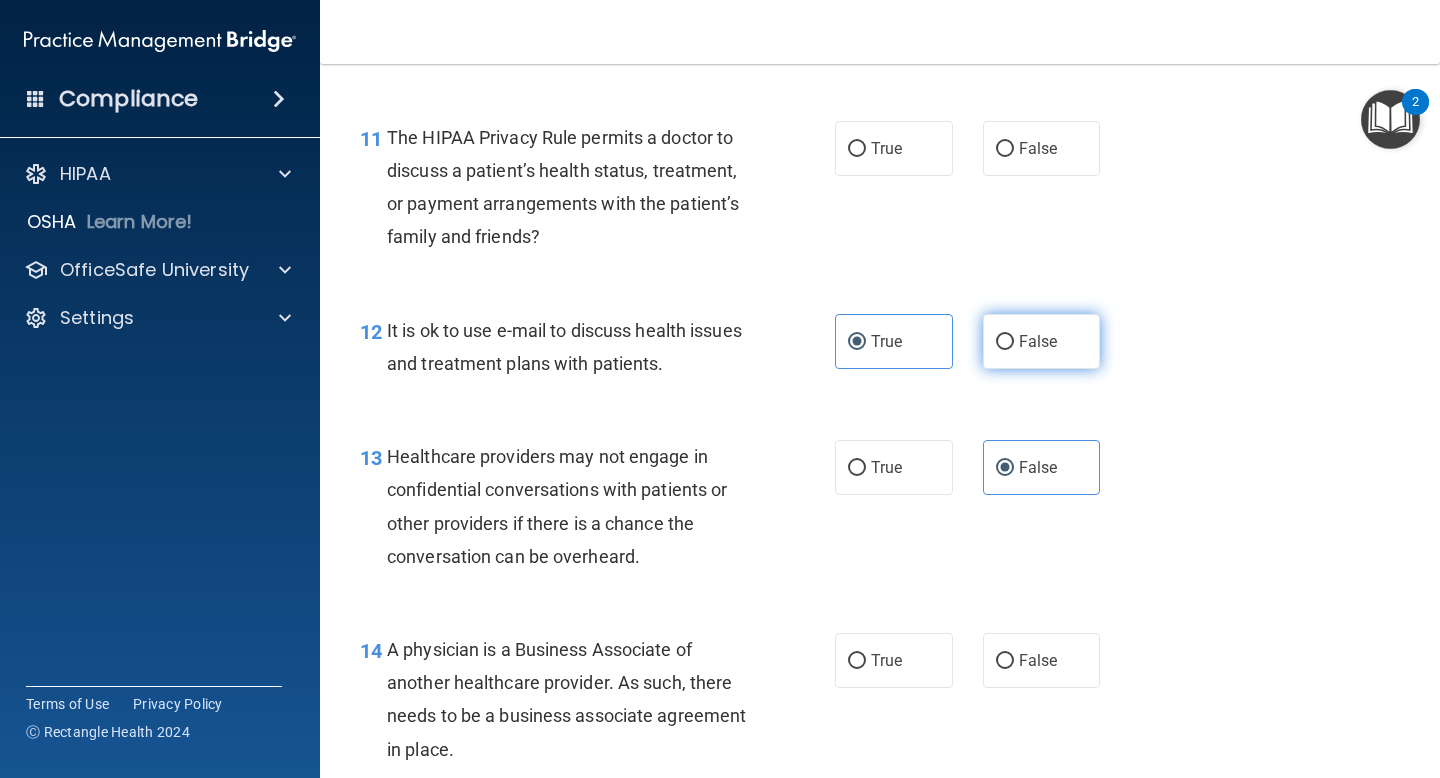 radio on "true" 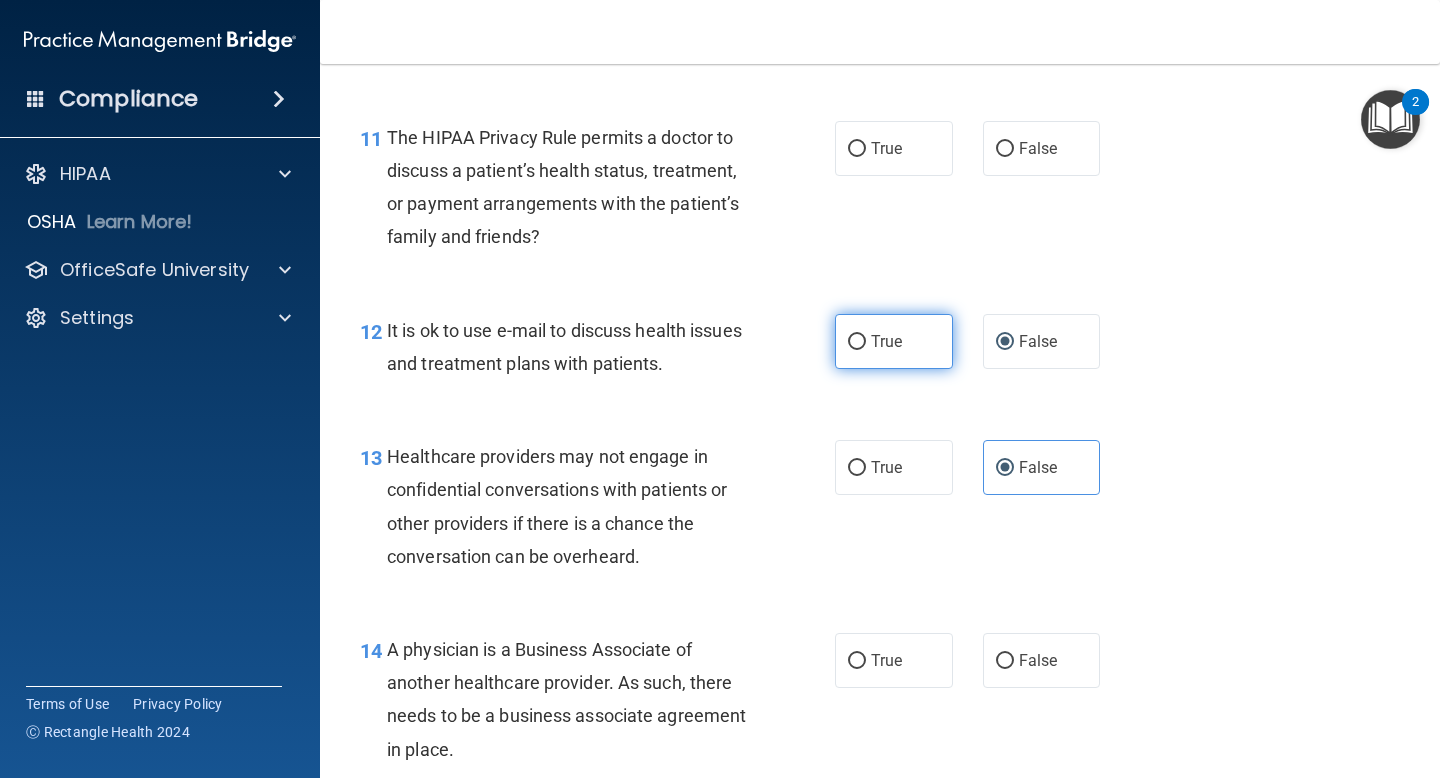 click on "True" at bounding box center [894, 341] 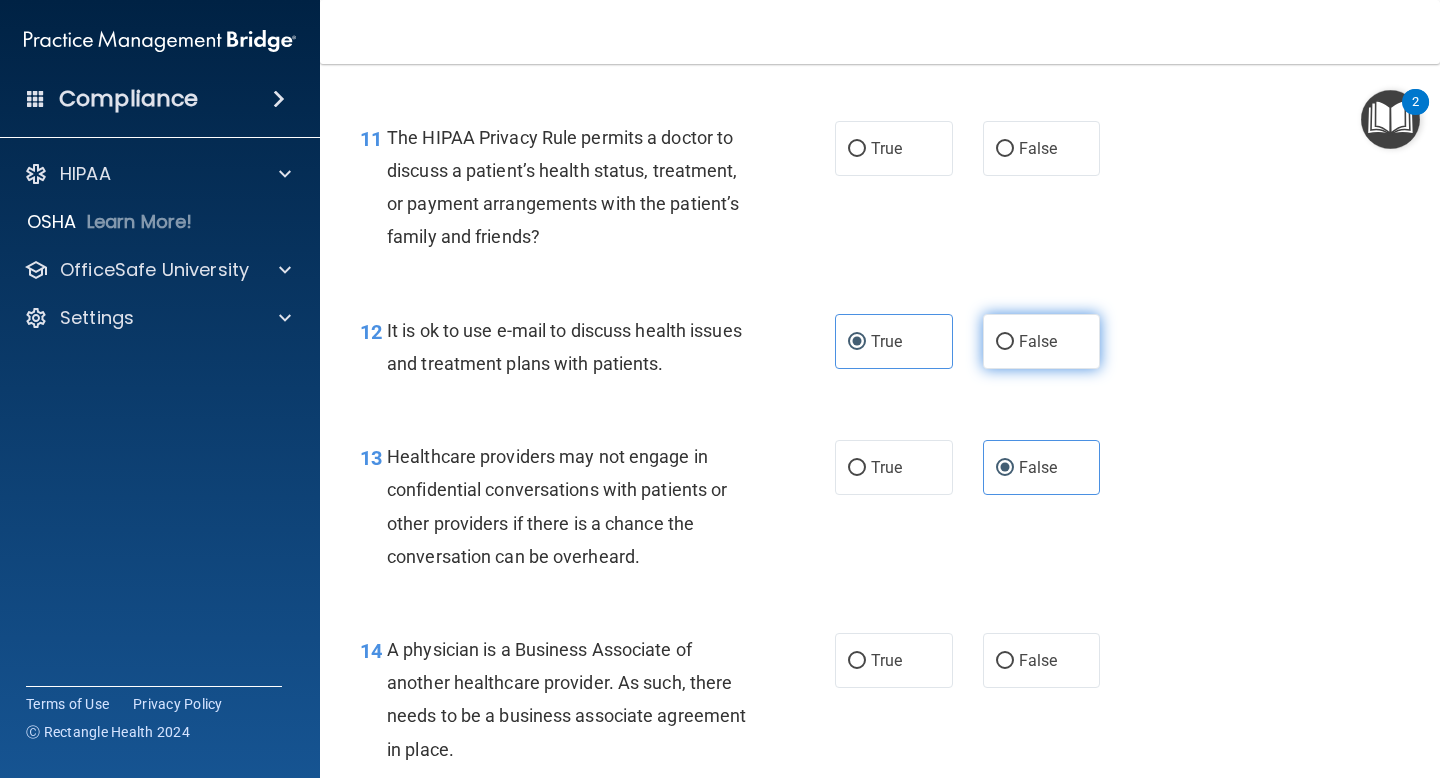 click on "False" at bounding box center (1038, 341) 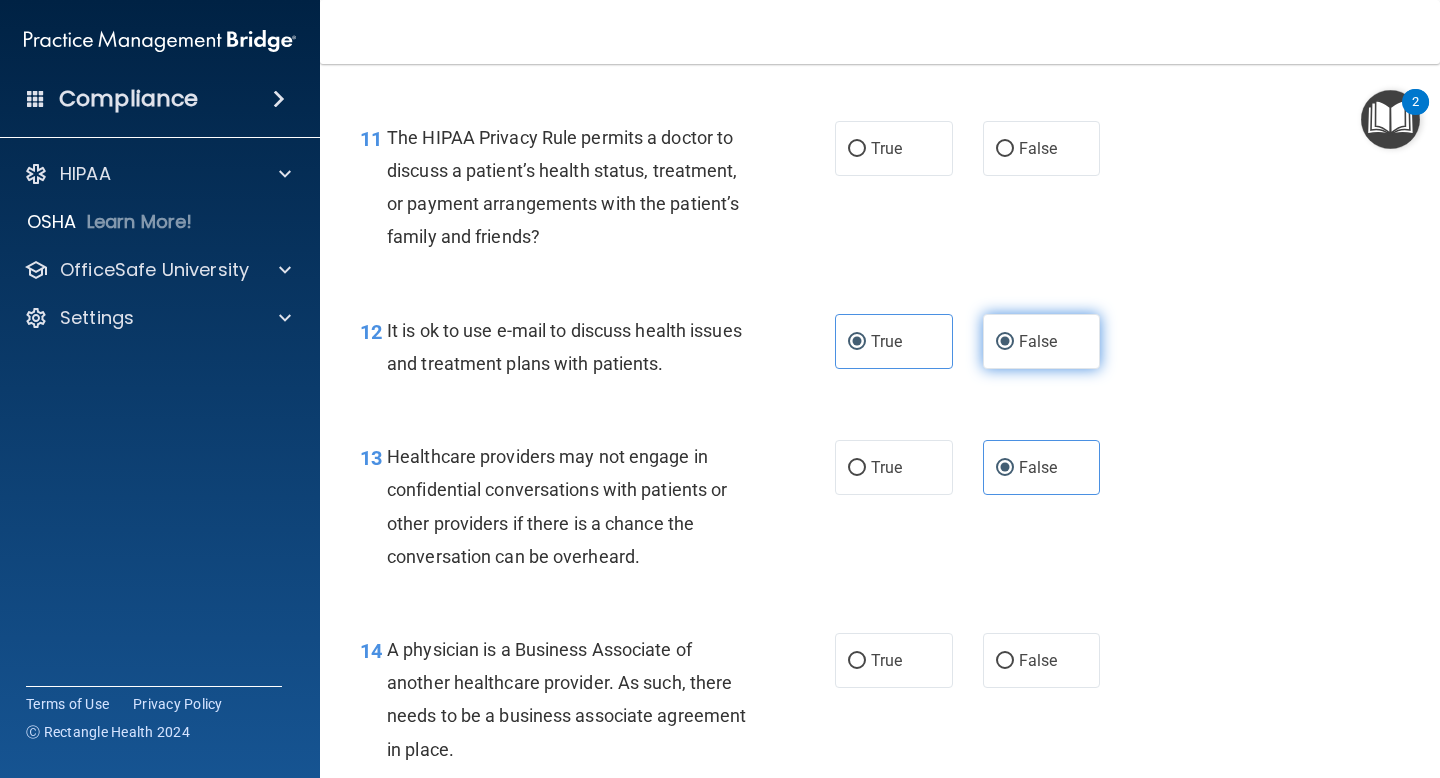 radio on "false" 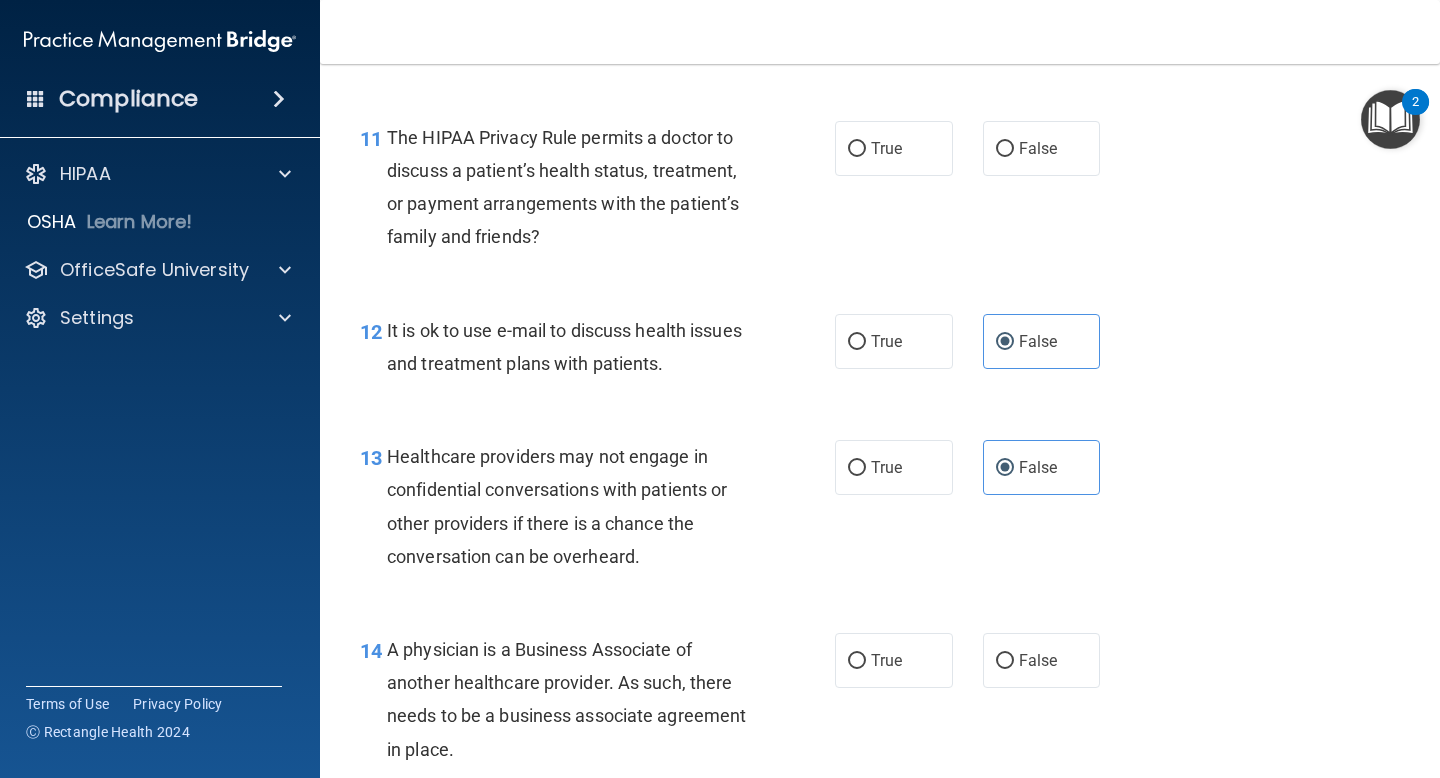 scroll, scrollTop: 1830, scrollLeft: 0, axis: vertical 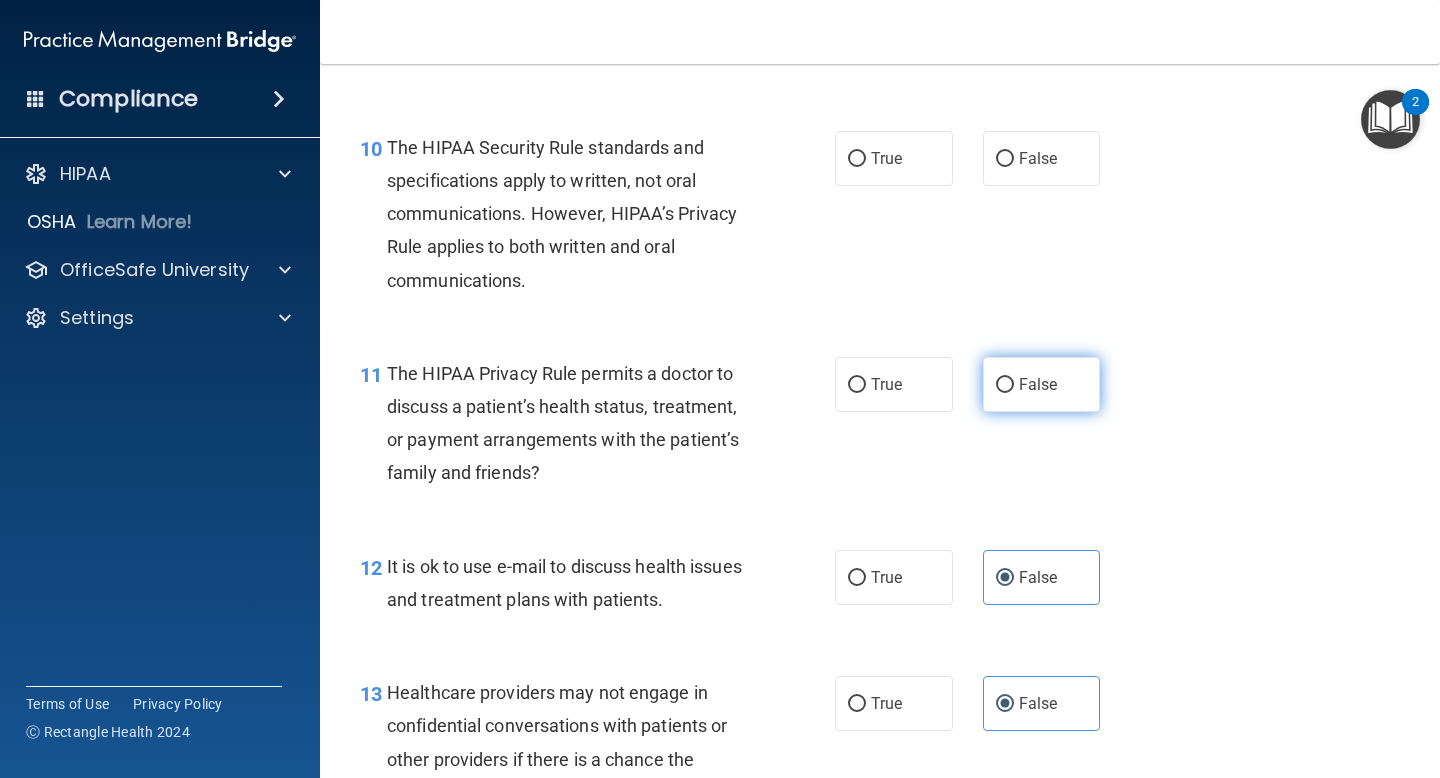 click on "False" at bounding box center (1038, 384) 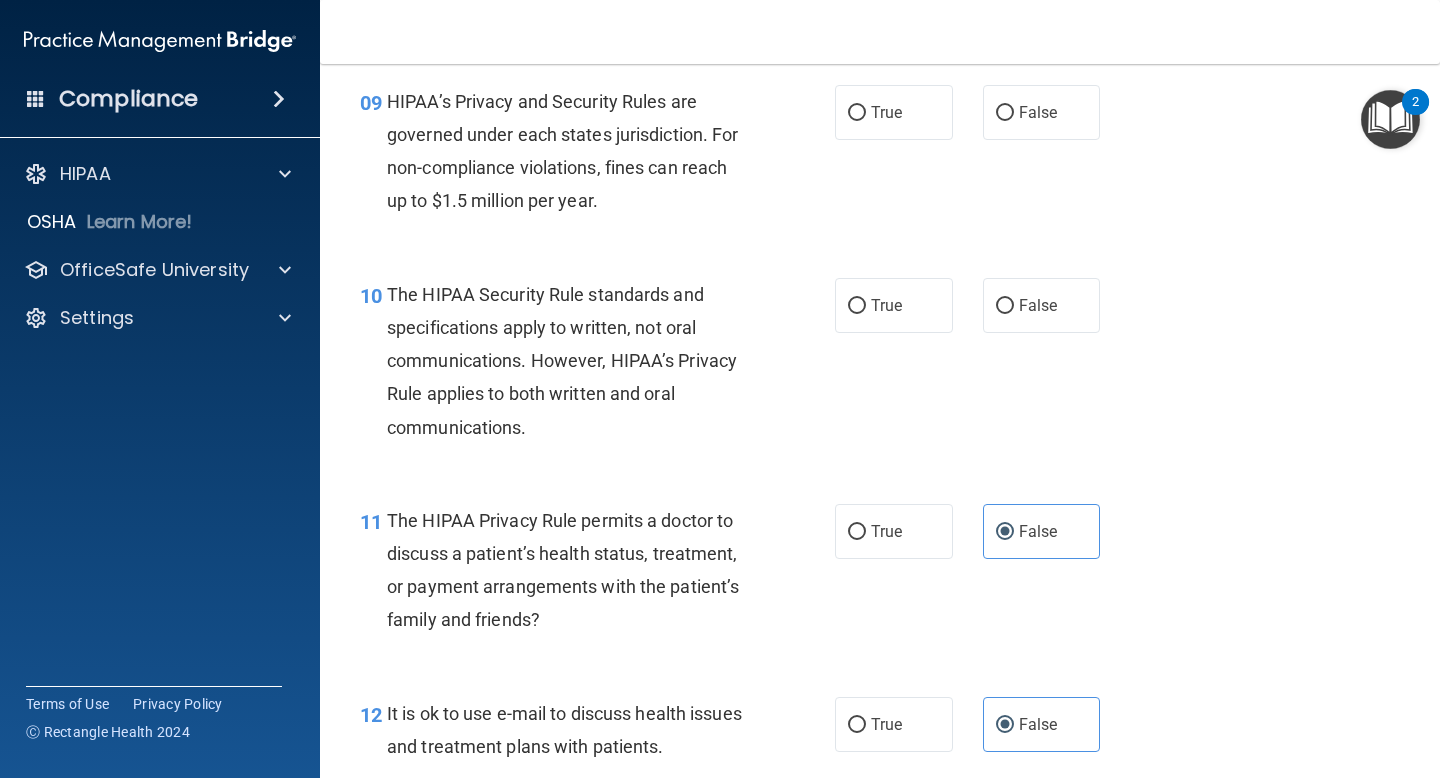 scroll, scrollTop: 1668, scrollLeft: 0, axis: vertical 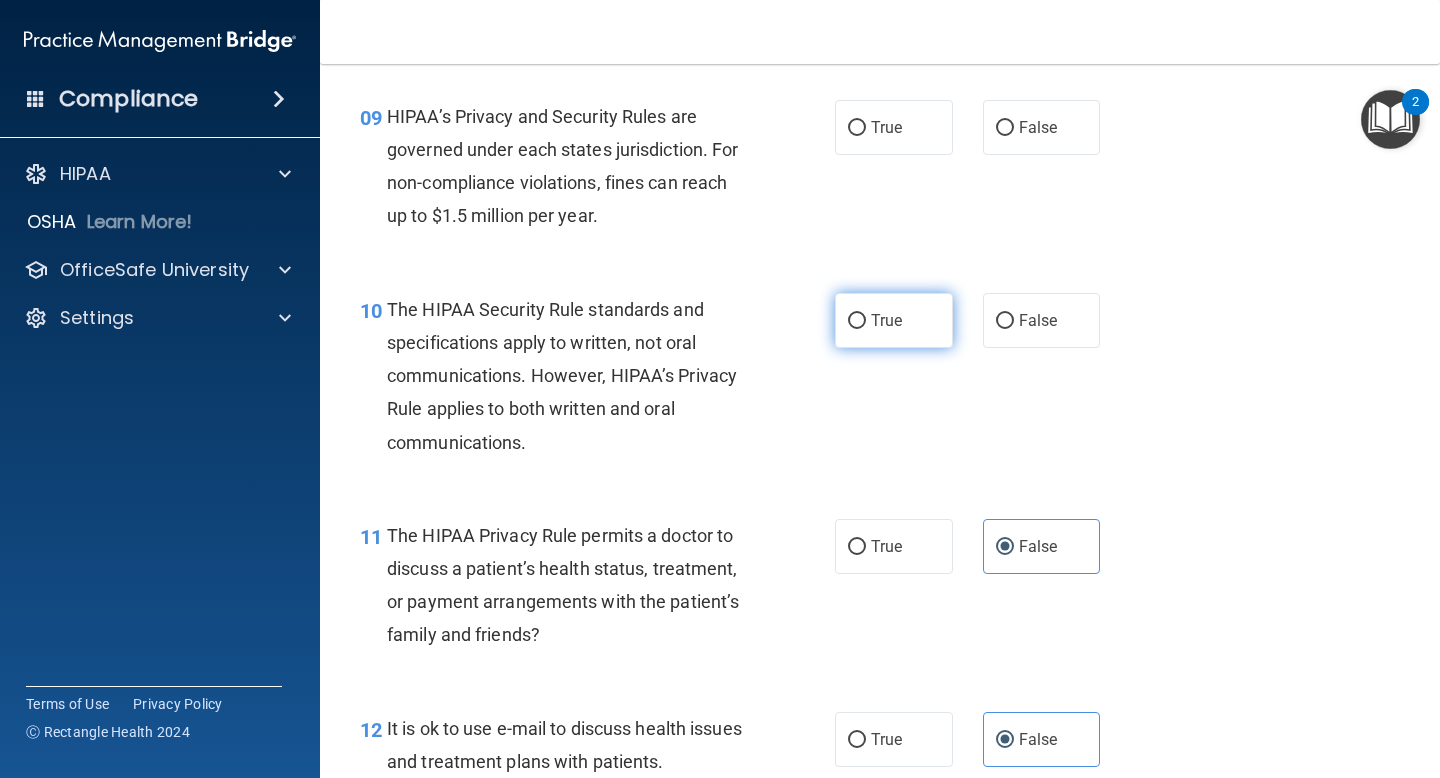 click on "True" at bounding box center [894, 320] 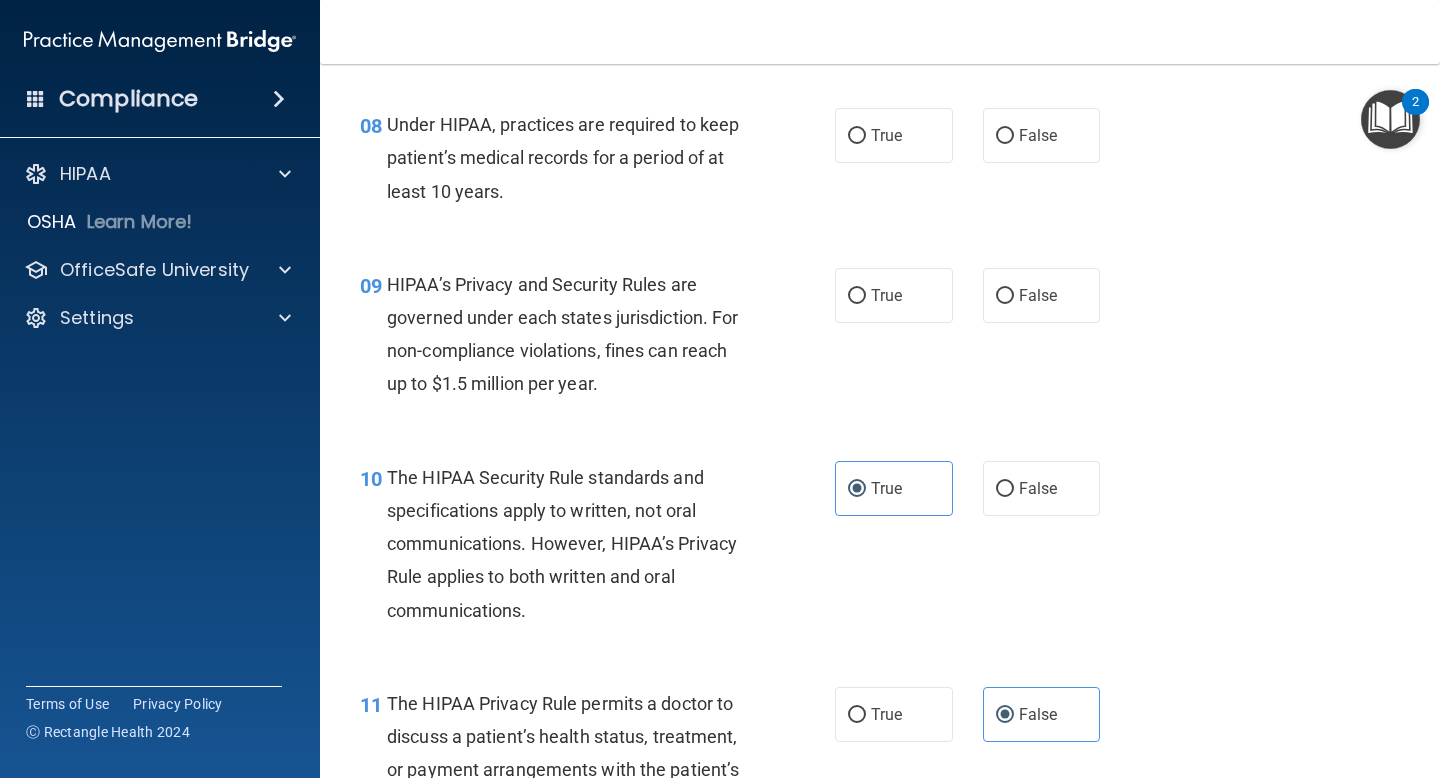 scroll, scrollTop: 1465, scrollLeft: 0, axis: vertical 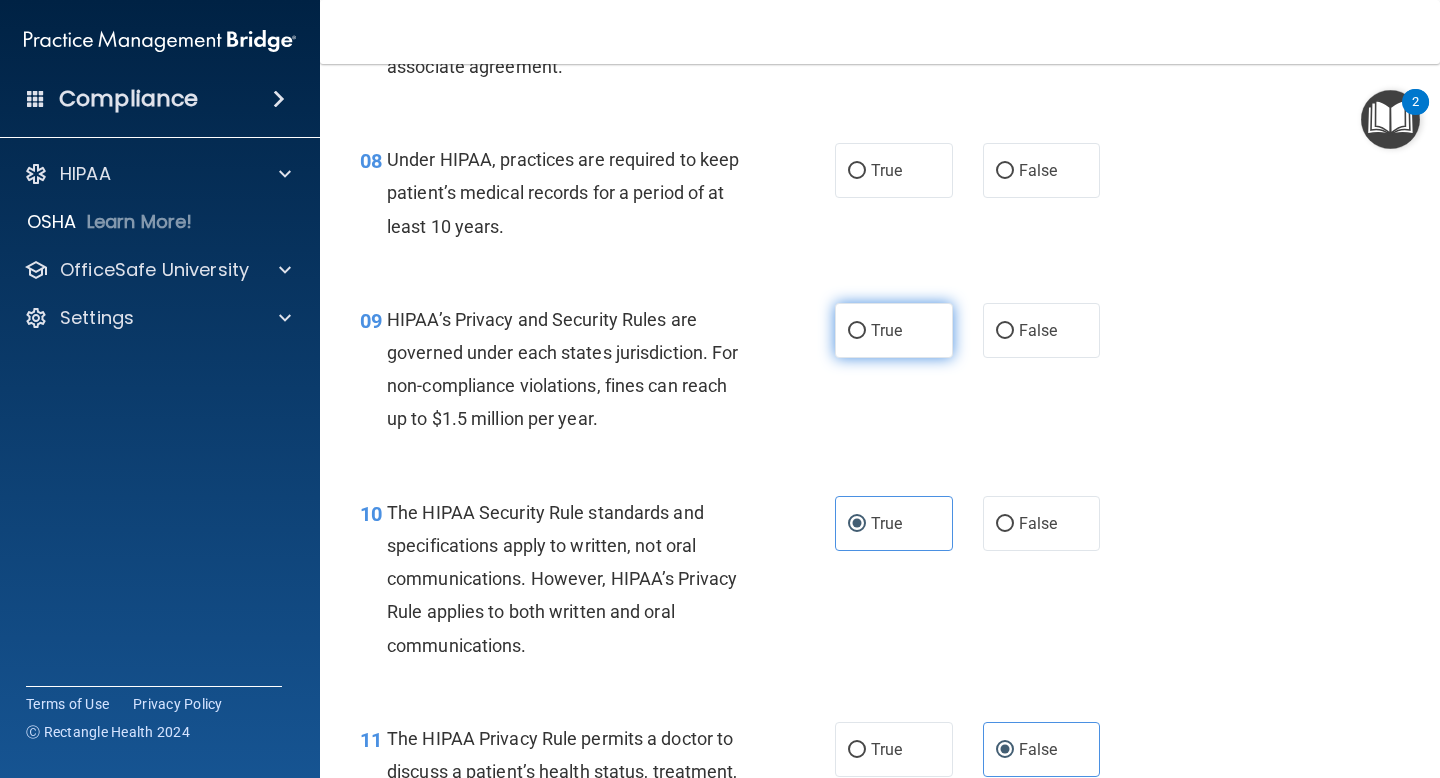 click on "True" at bounding box center (886, 330) 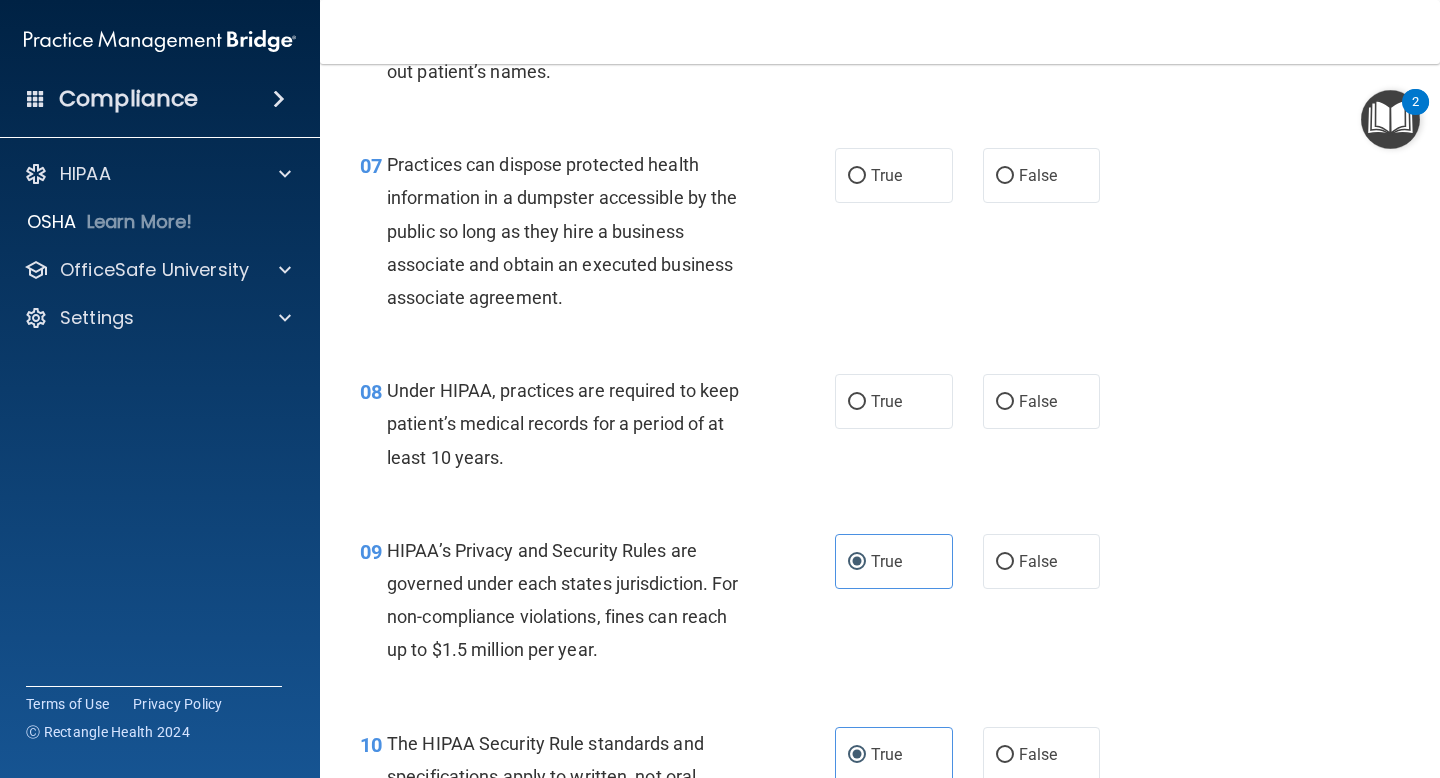 scroll, scrollTop: 1232, scrollLeft: 0, axis: vertical 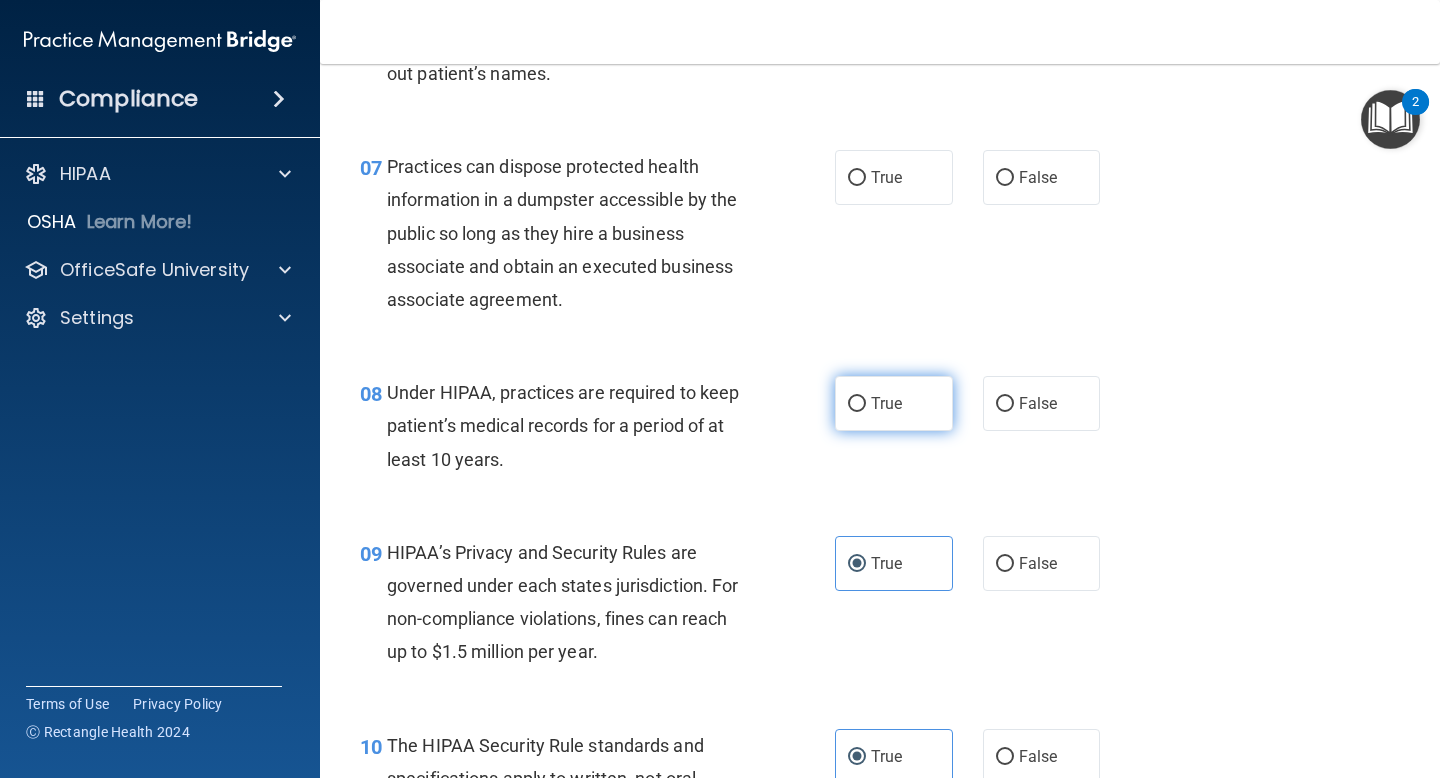 click on "True" at bounding box center (886, 403) 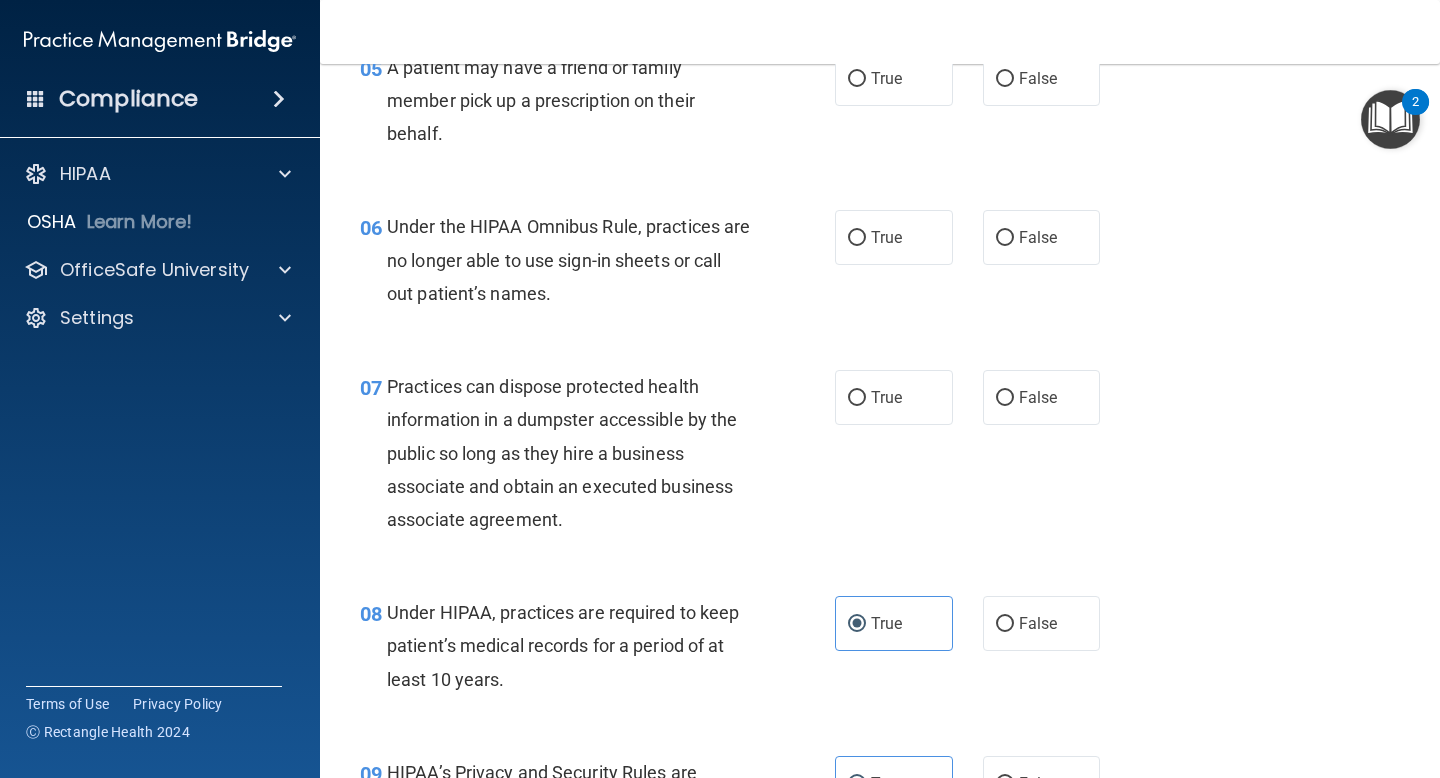 scroll, scrollTop: 985, scrollLeft: 0, axis: vertical 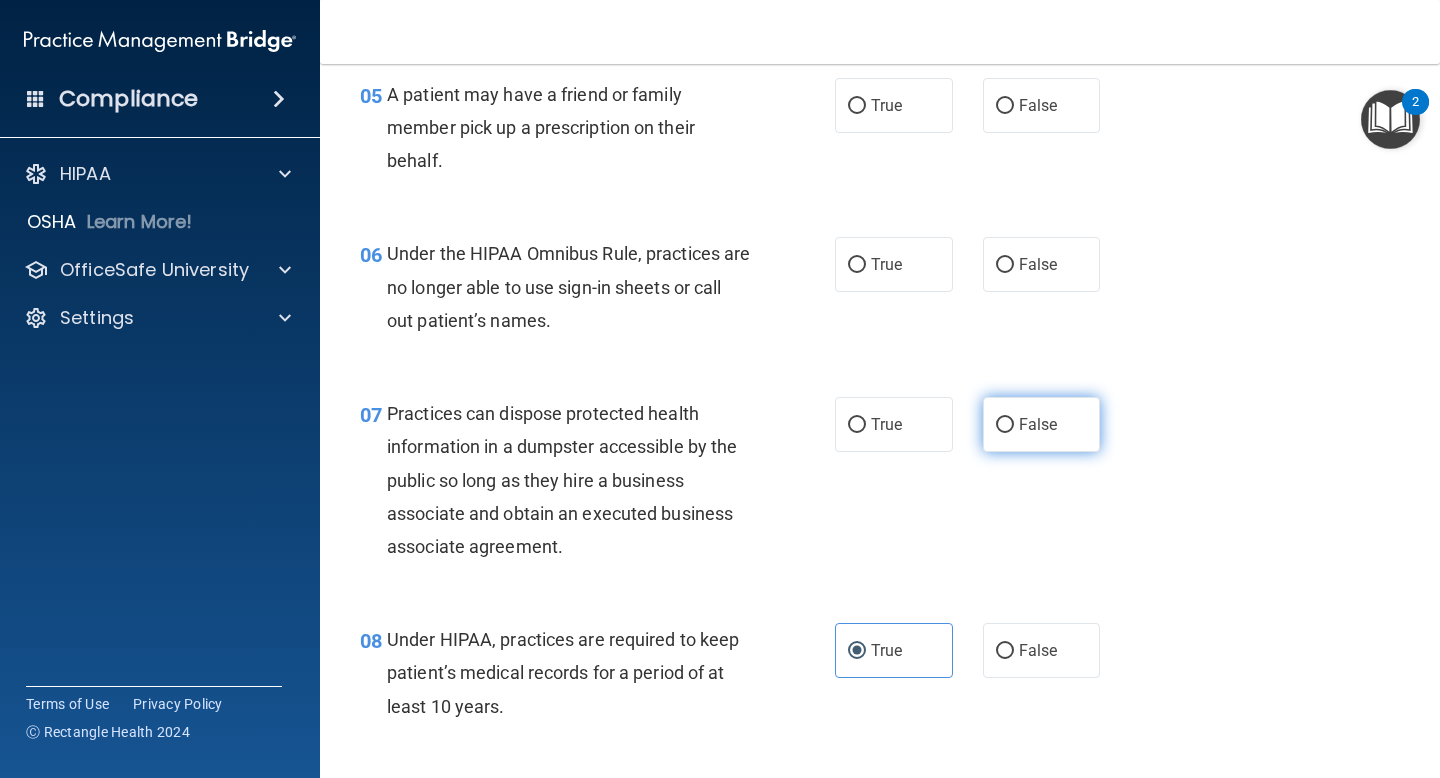 click on "False" at bounding box center [1038, 424] 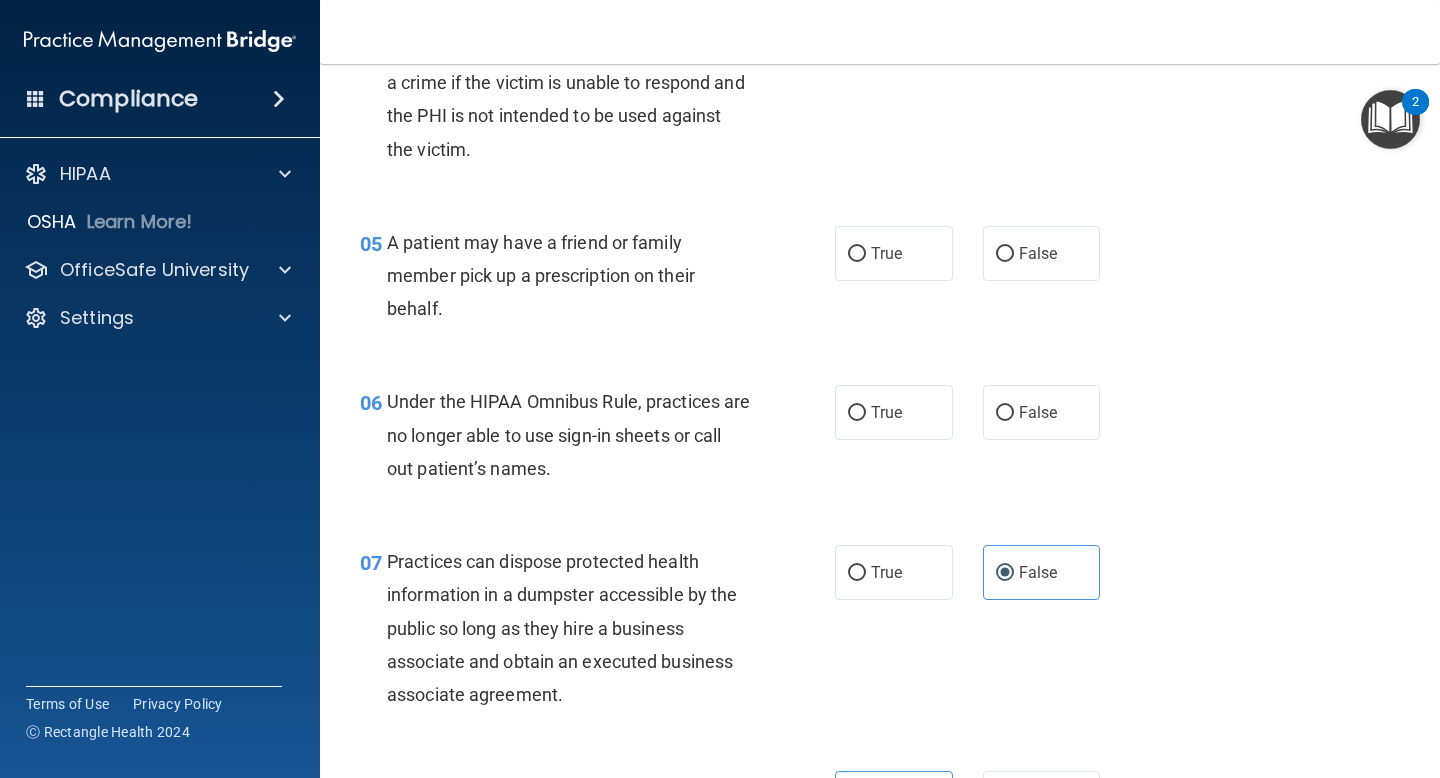 scroll, scrollTop: 636, scrollLeft: 0, axis: vertical 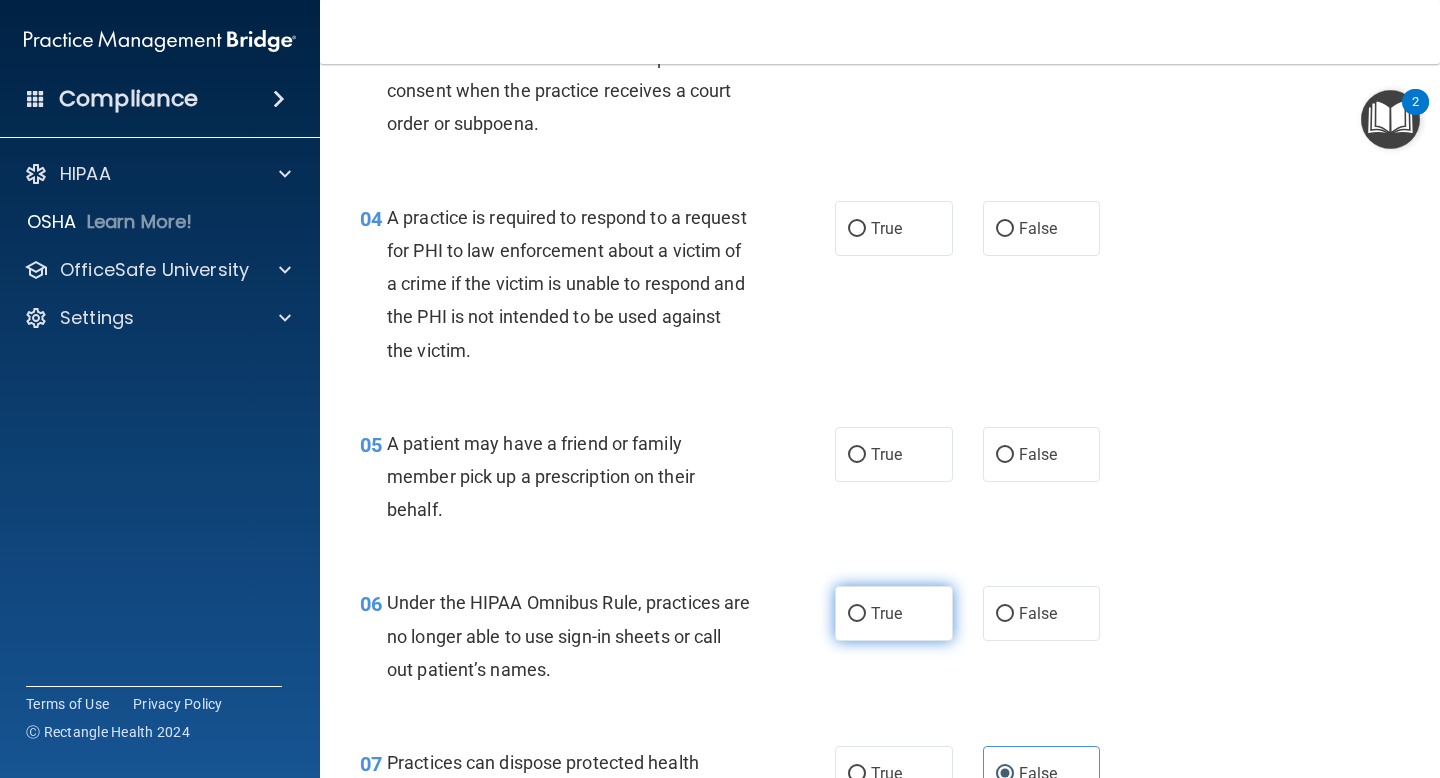 click on "True" at bounding box center [894, 613] 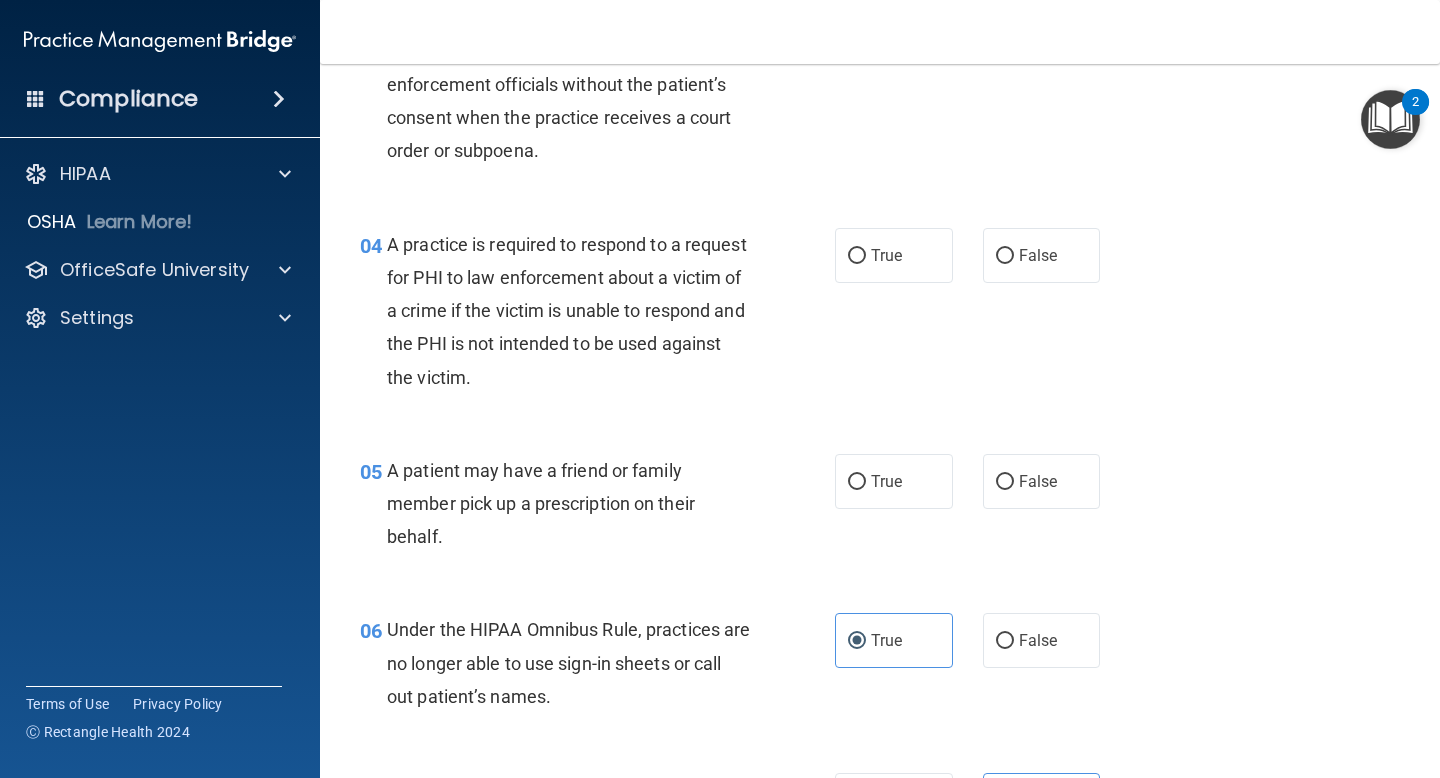 scroll, scrollTop: 608, scrollLeft: 0, axis: vertical 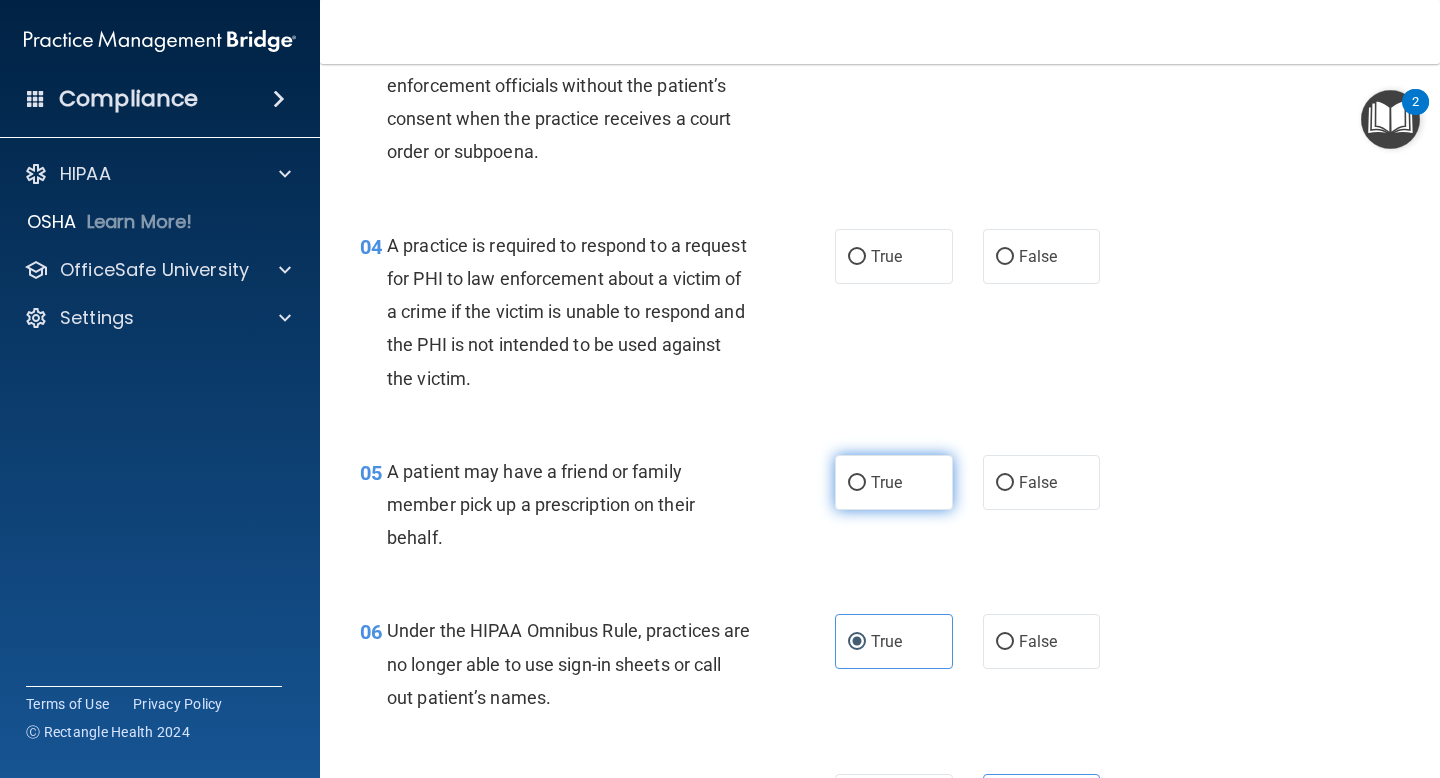 click on "True" at bounding box center [894, 482] 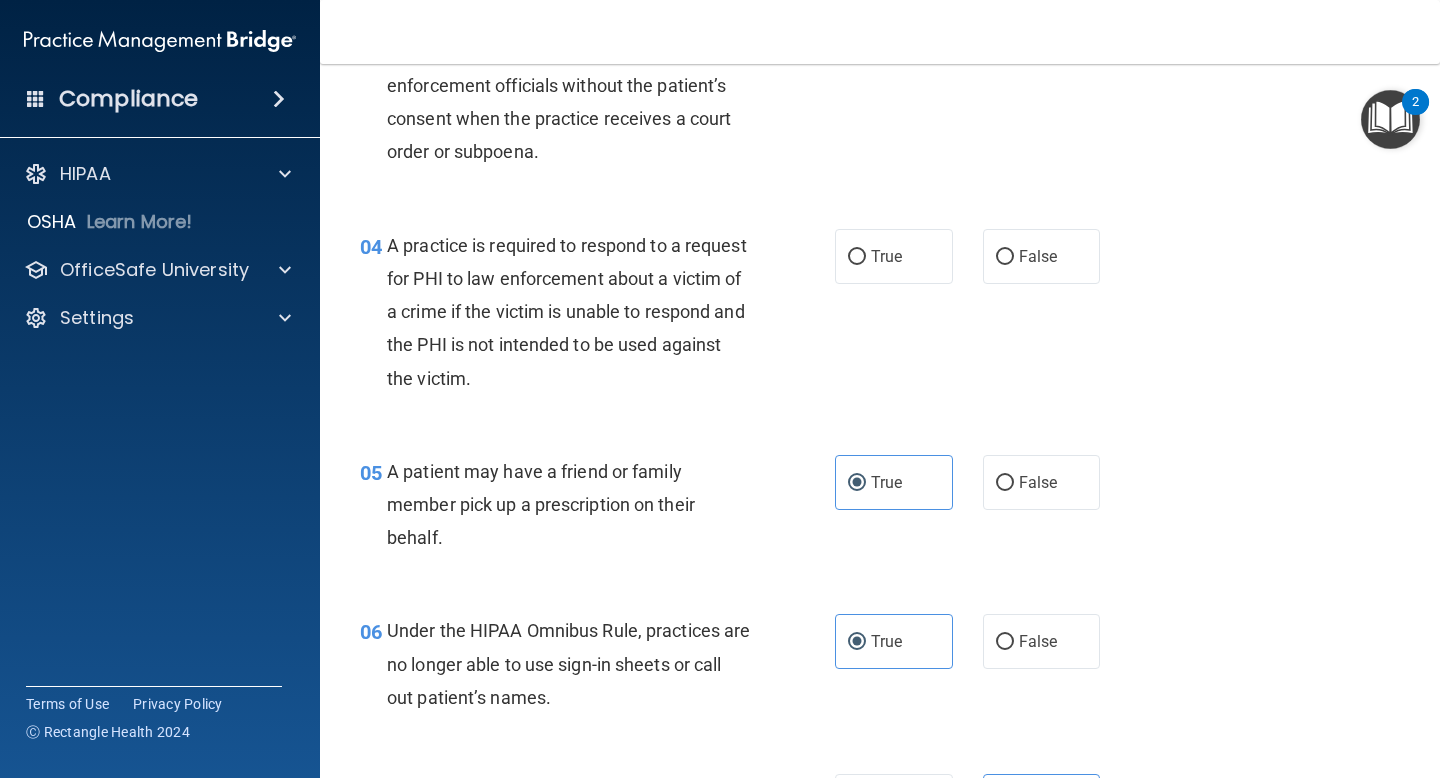 scroll, scrollTop: 432, scrollLeft: 0, axis: vertical 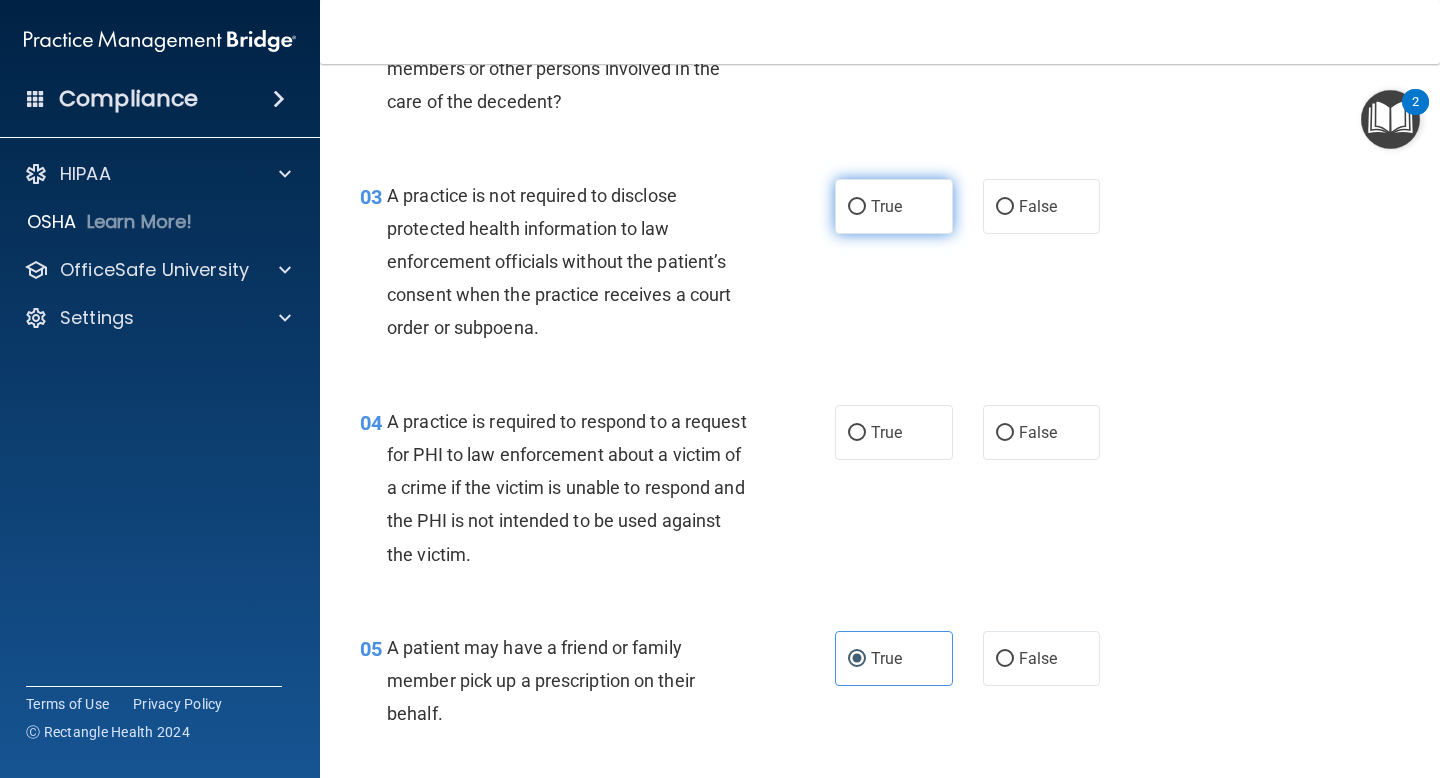 click on "True" at bounding box center [894, 206] 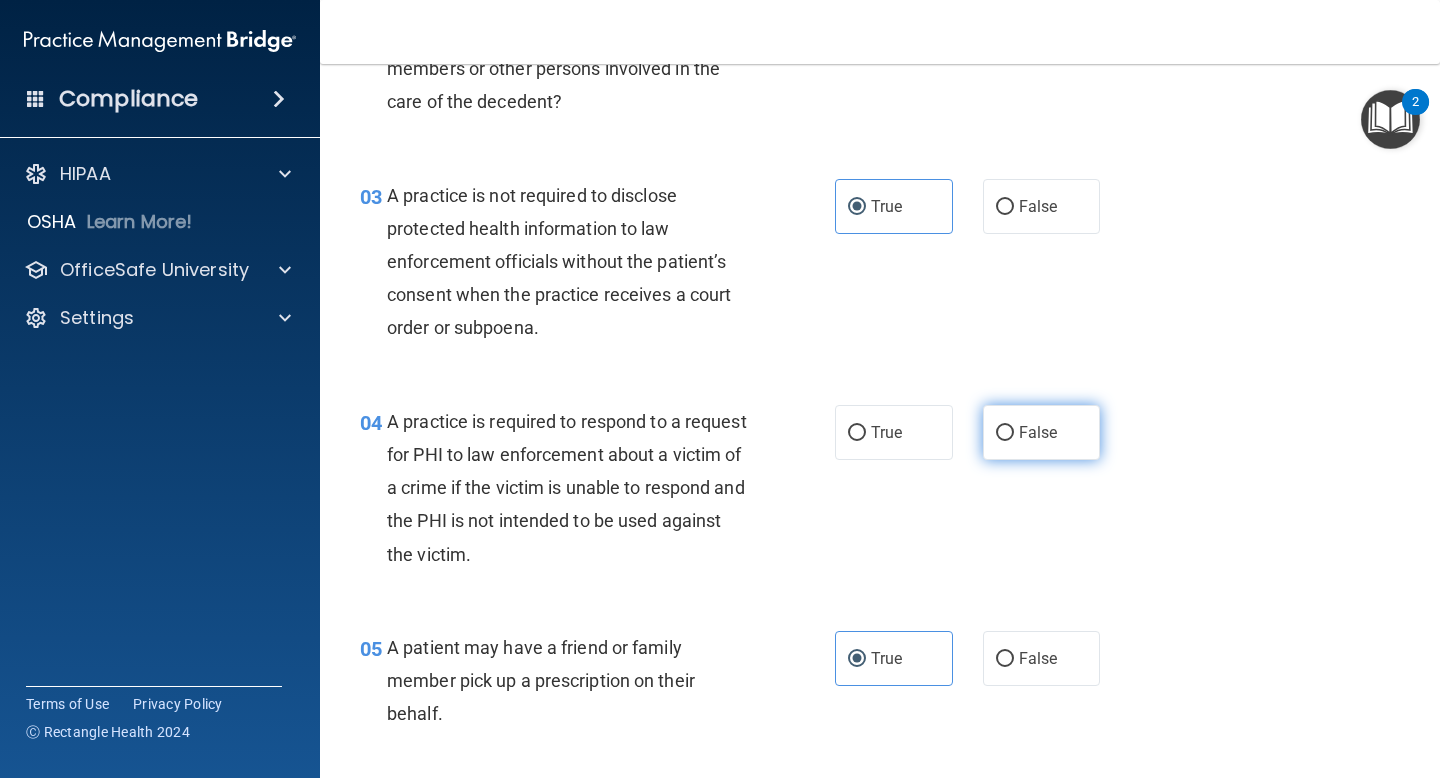 click on "False" at bounding box center [1042, 432] 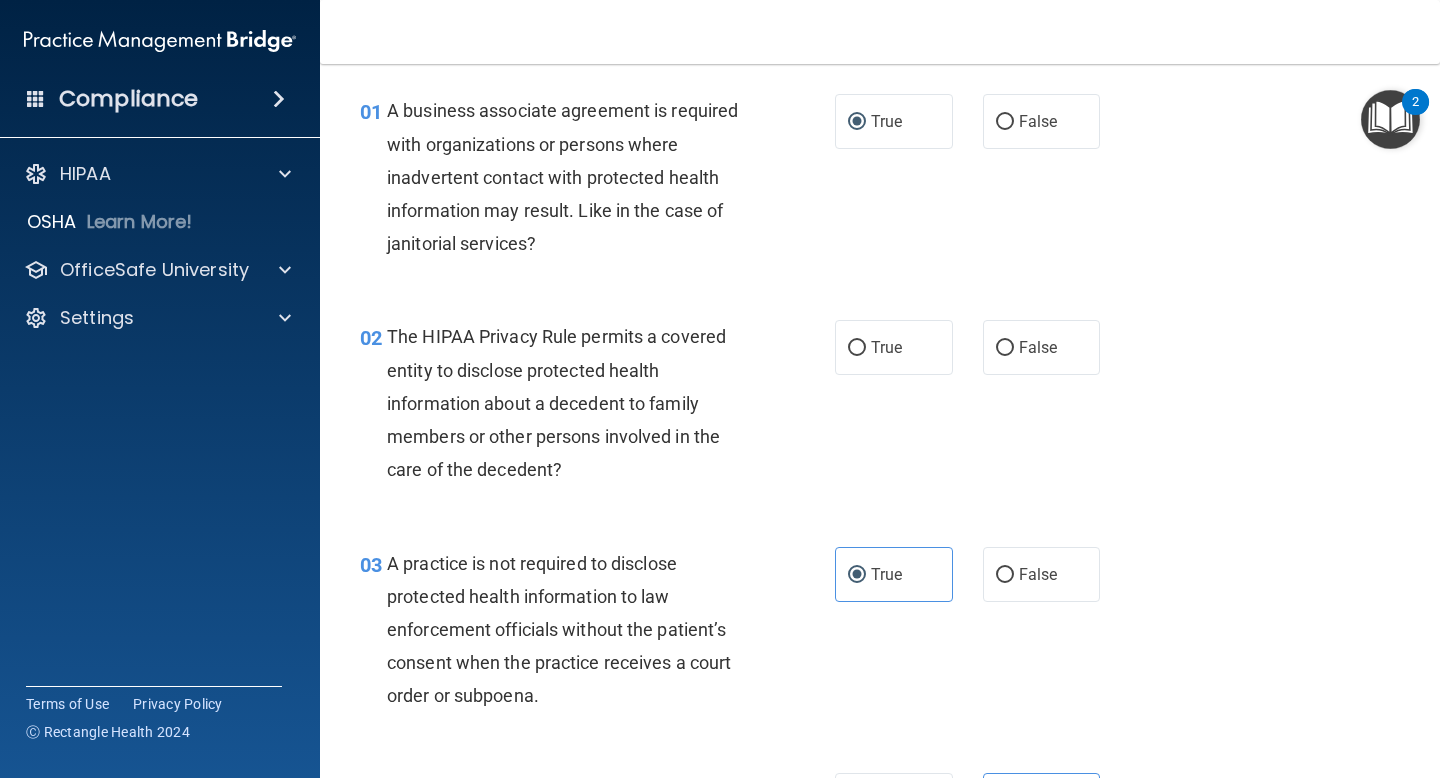 scroll, scrollTop: 4, scrollLeft: 0, axis: vertical 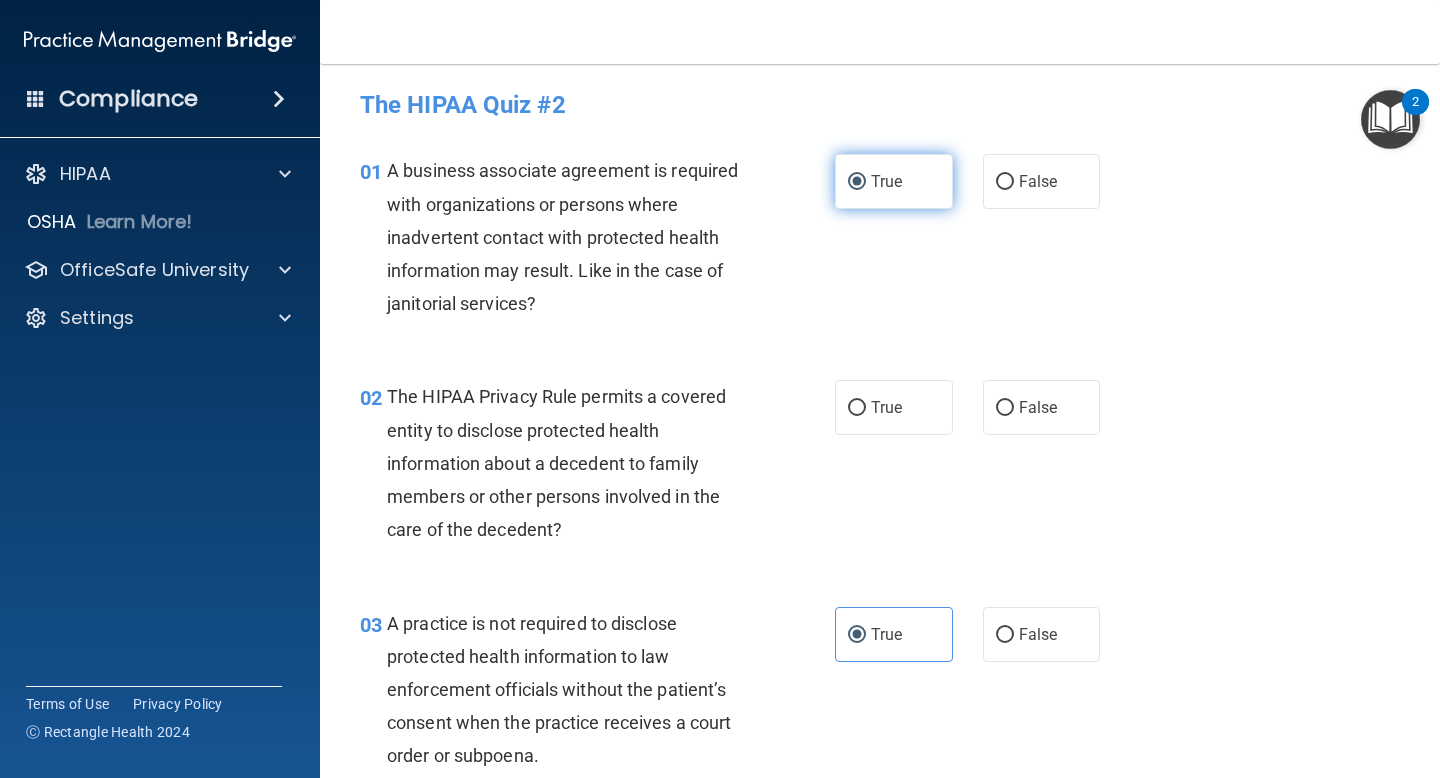 click on "True" at bounding box center [886, 181] 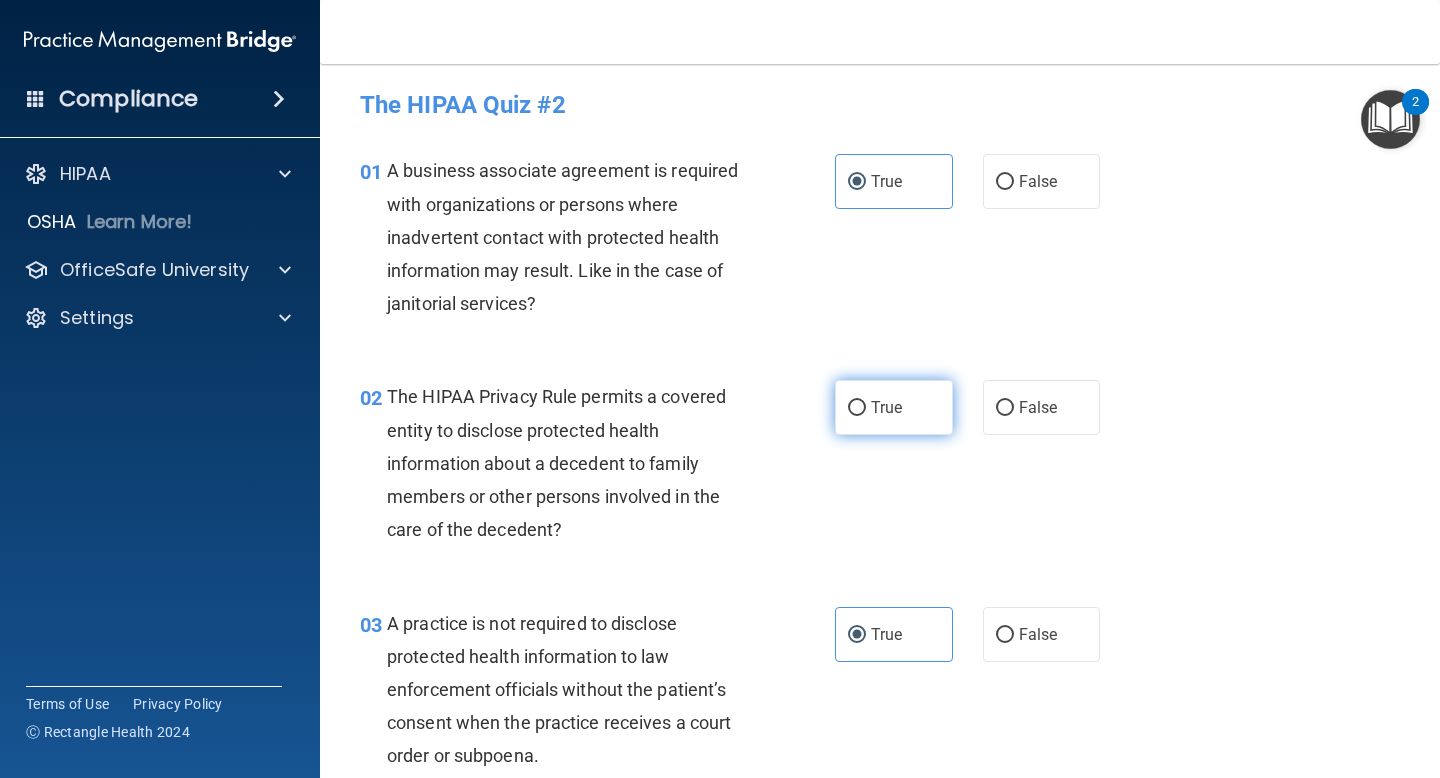 click on "True" at bounding box center (886, 407) 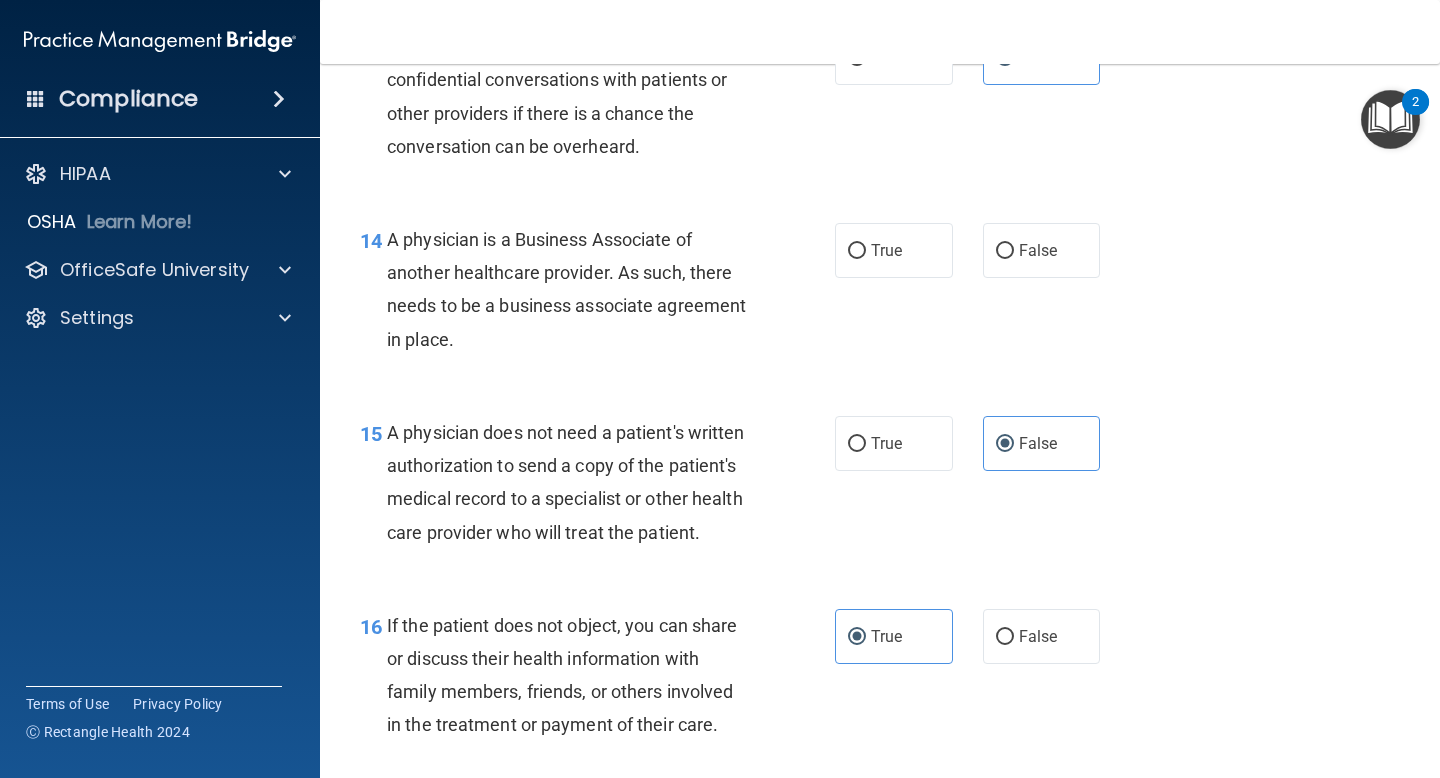 scroll, scrollTop: 2247, scrollLeft: 0, axis: vertical 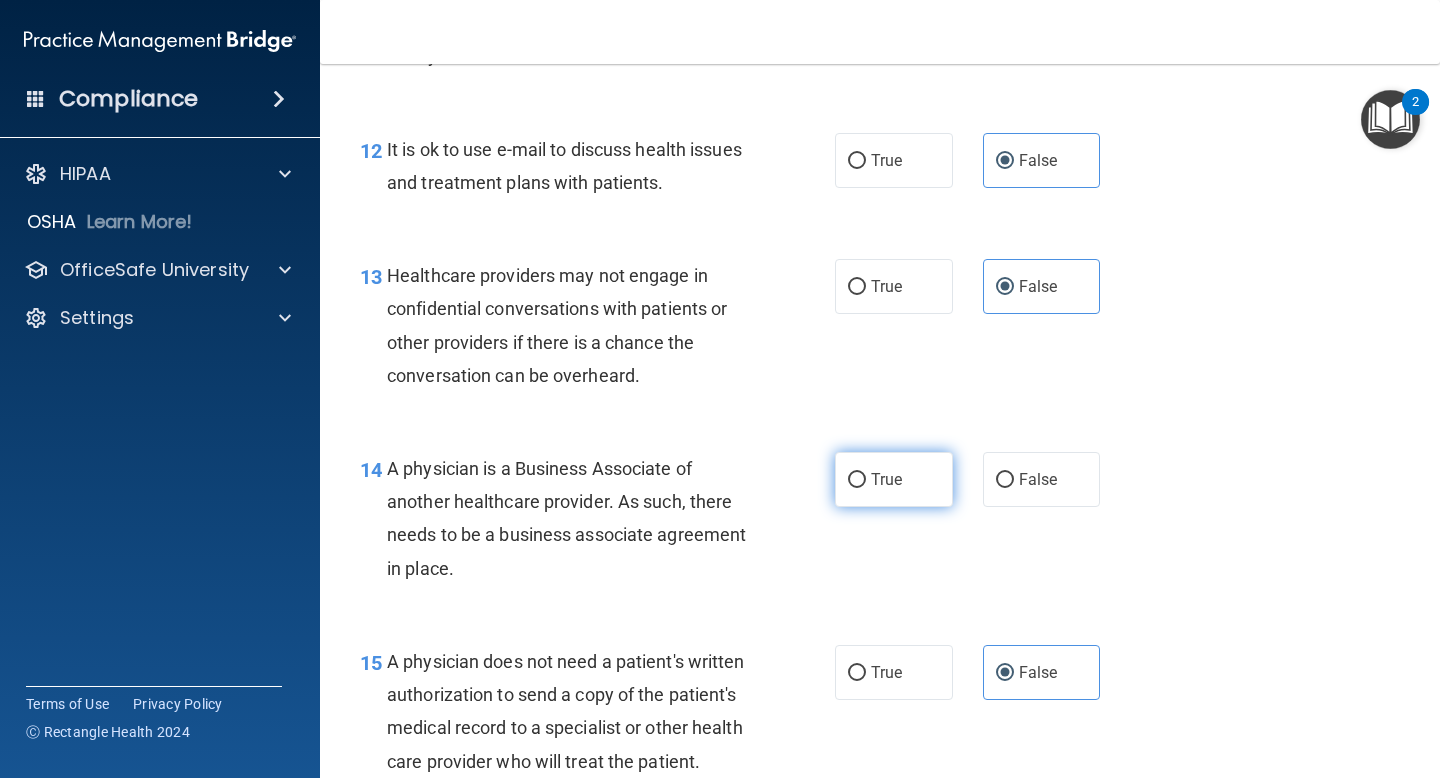 click on "True" at bounding box center [894, 479] 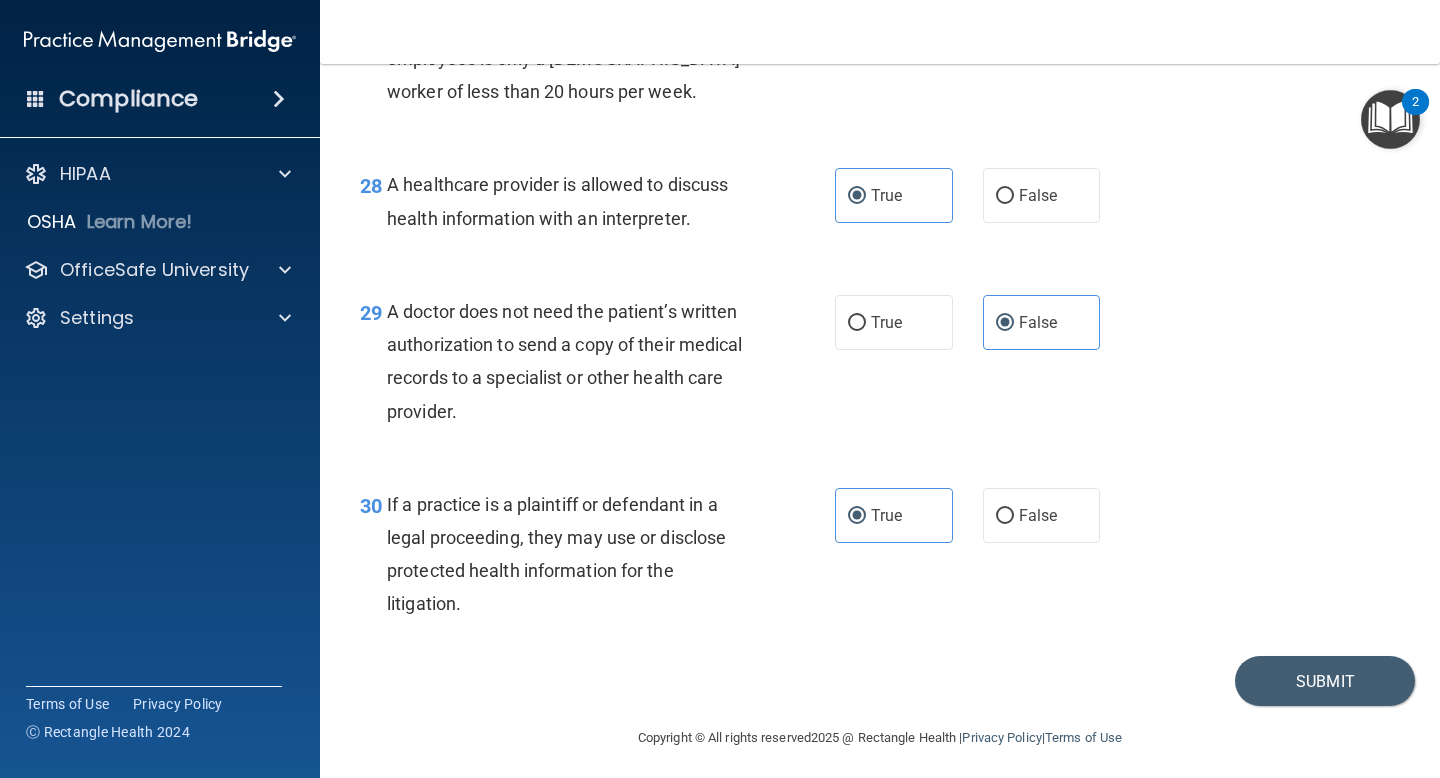 scroll, scrollTop: 5074, scrollLeft: 0, axis: vertical 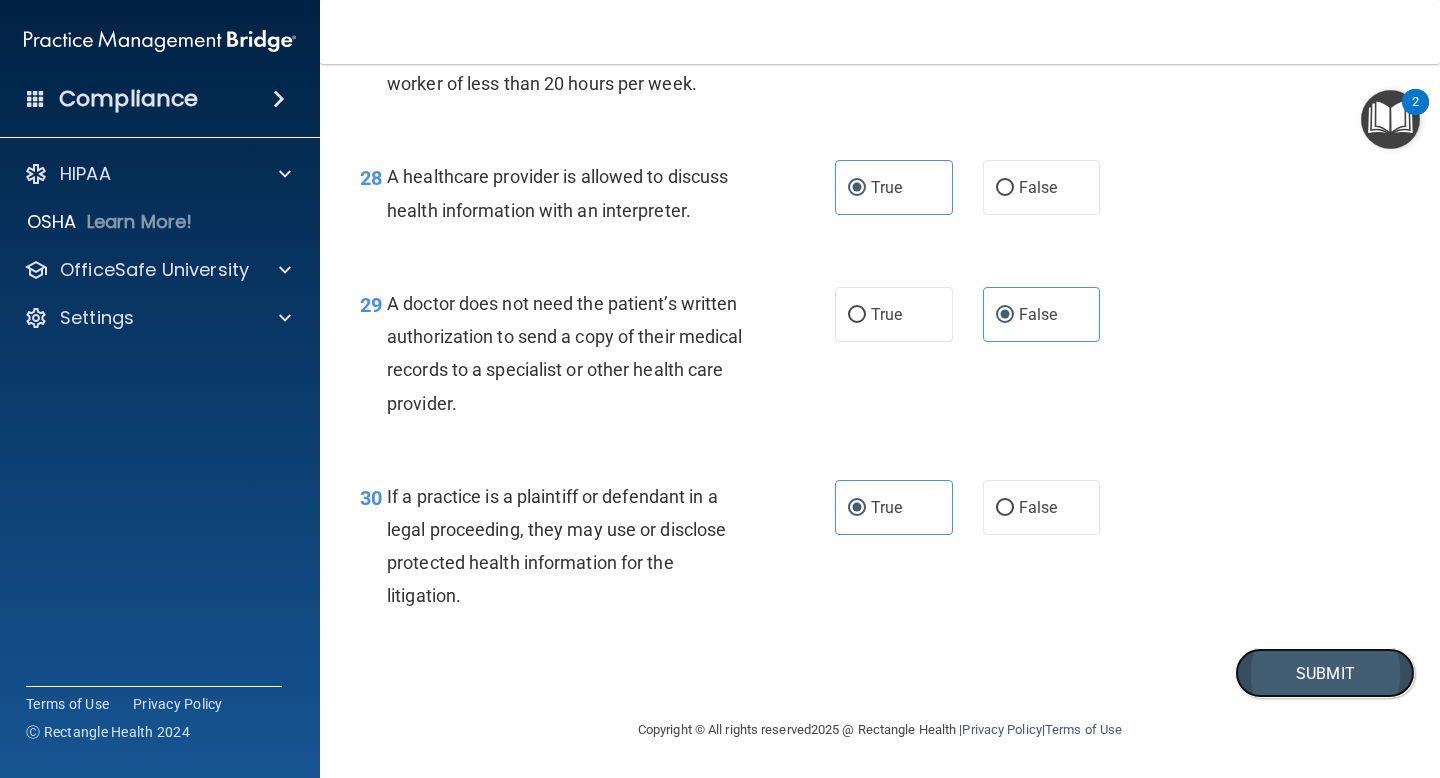 click on "Submit" at bounding box center [1325, 673] 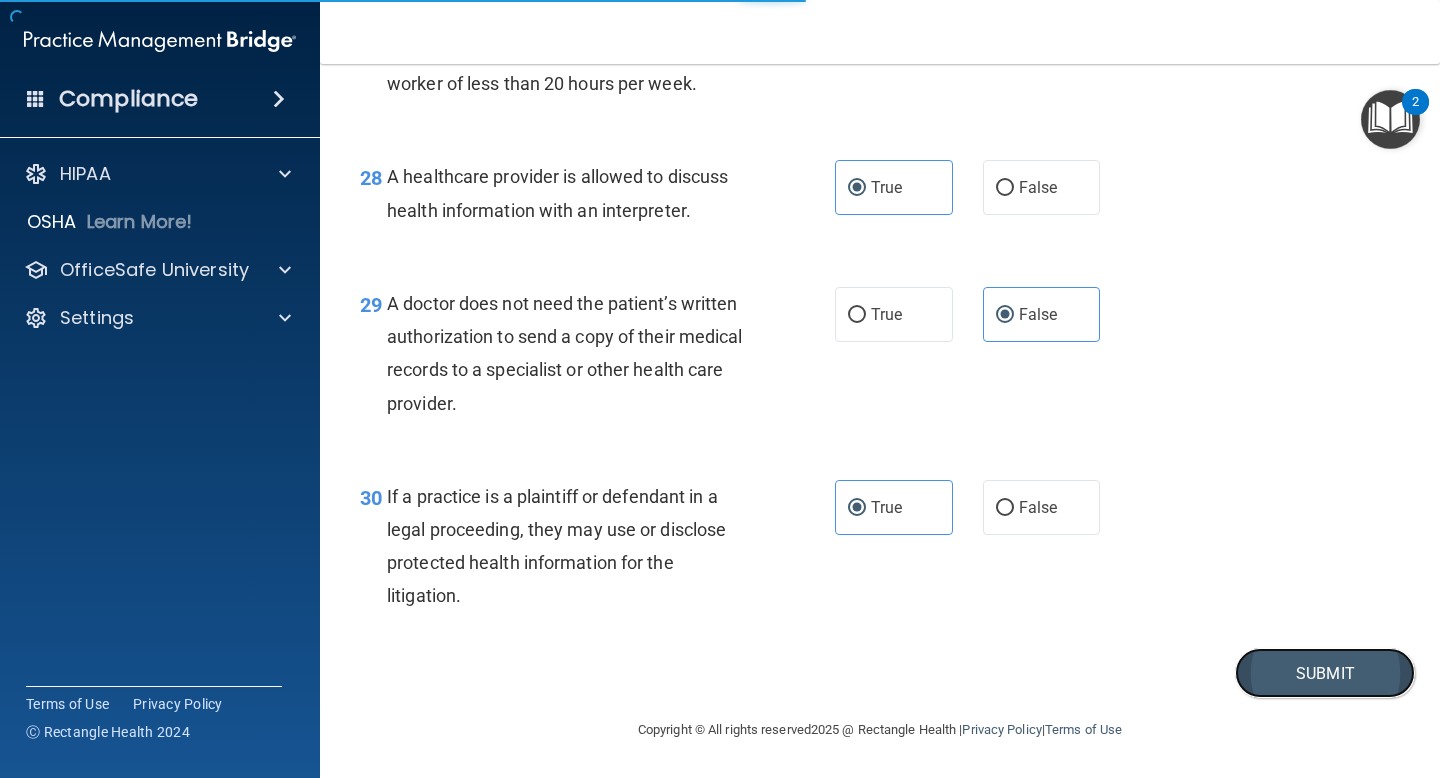 click on "Submit" at bounding box center (1325, 673) 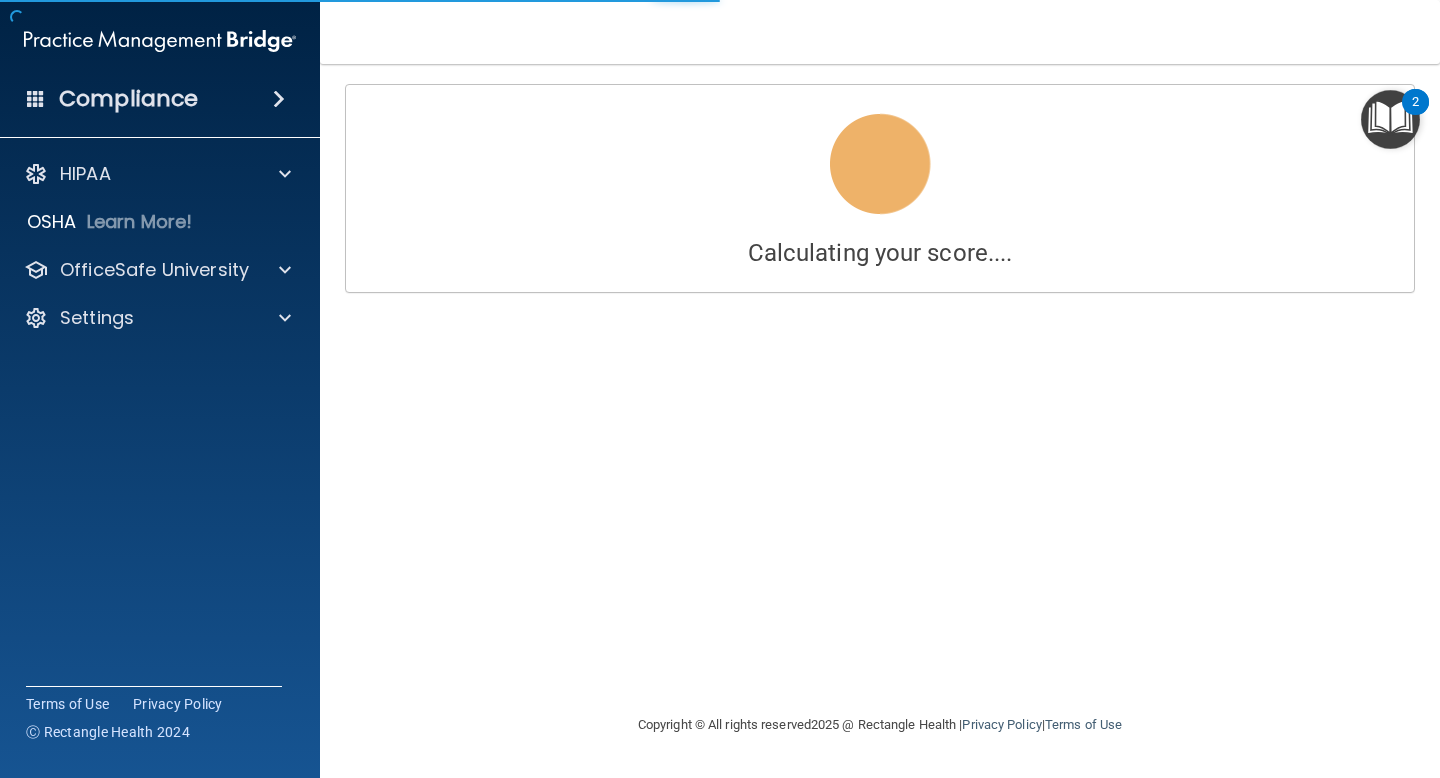 scroll, scrollTop: 0, scrollLeft: 0, axis: both 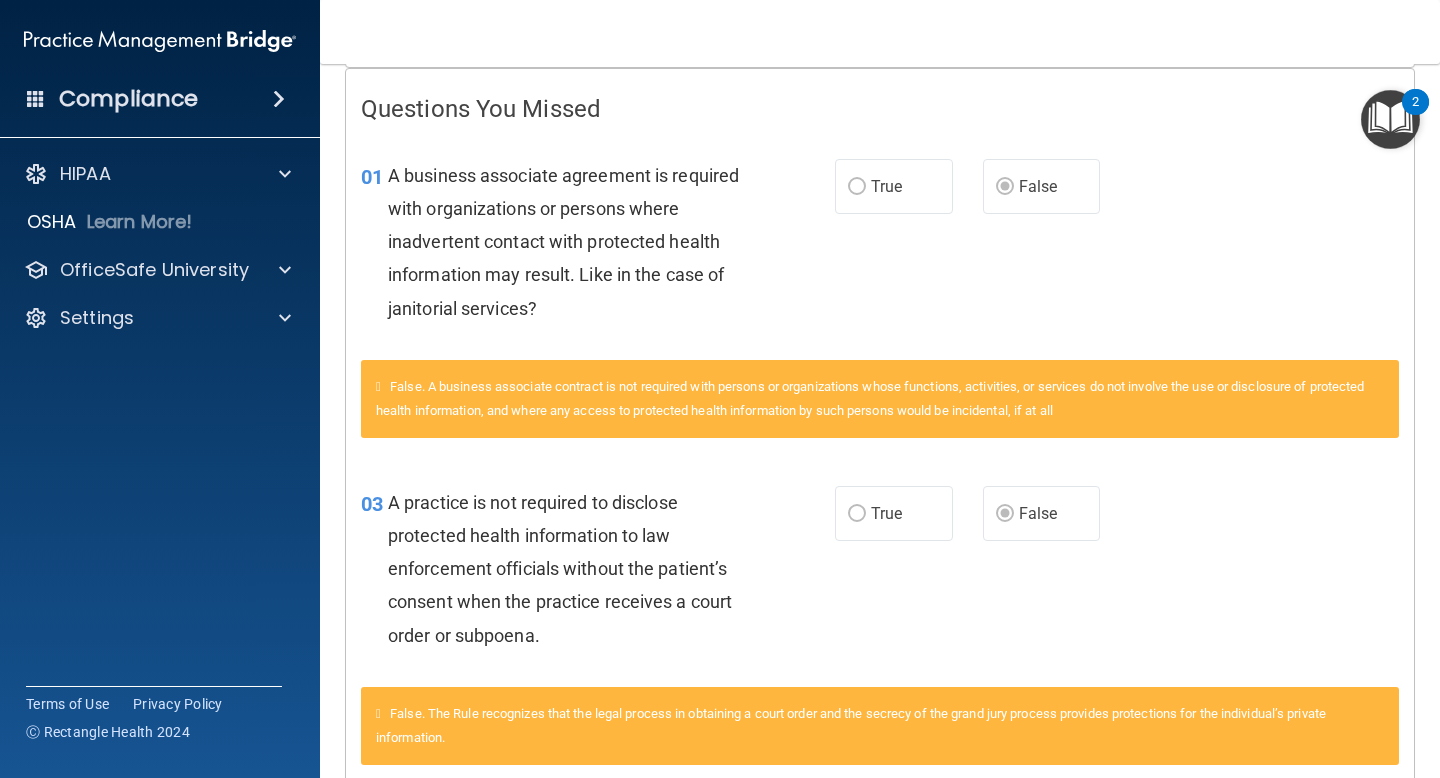 drag, startPoint x: 734, startPoint y: 341, endPoint x: 747, endPoint y: 347, distance: 14.3178215 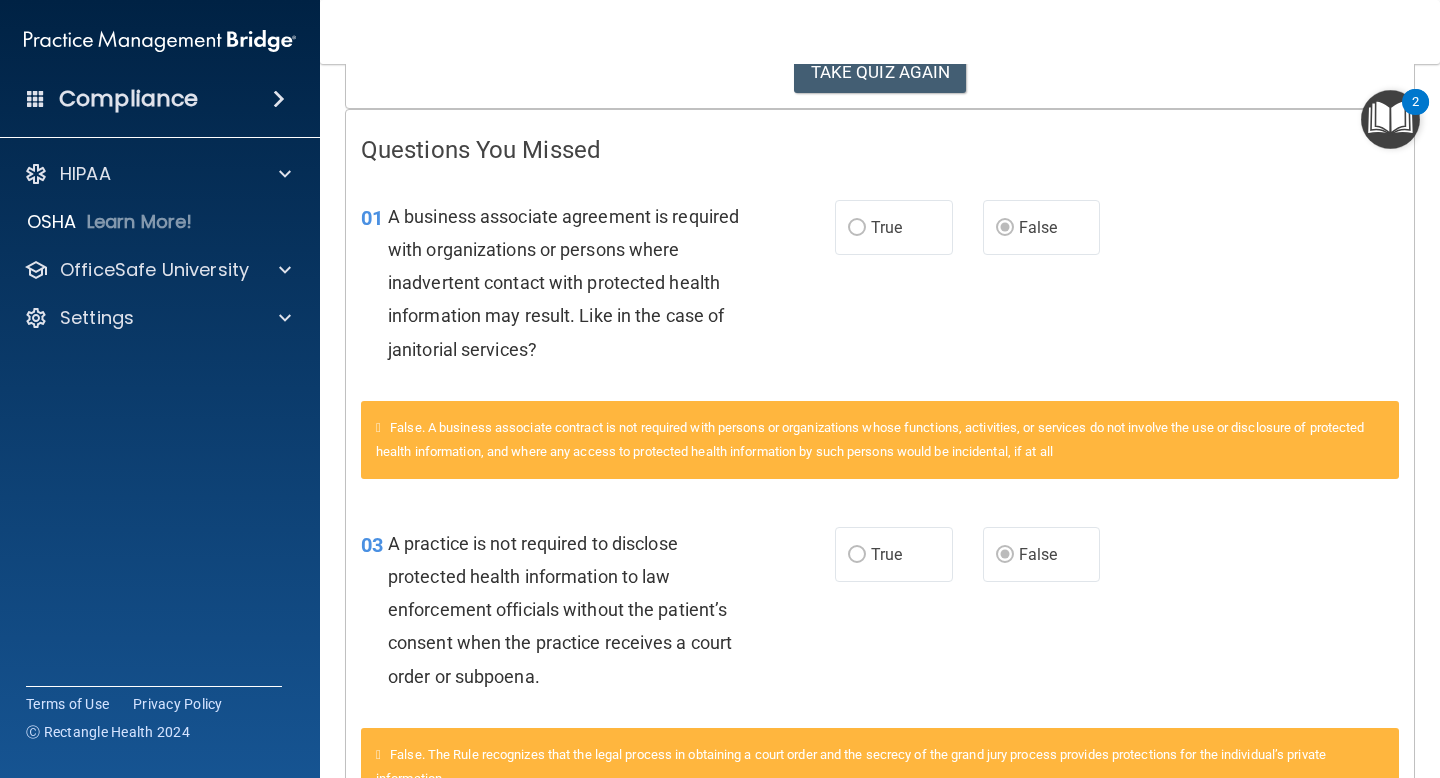 scroll, scrollTop: 0, scrollLeft: 0, axis: both 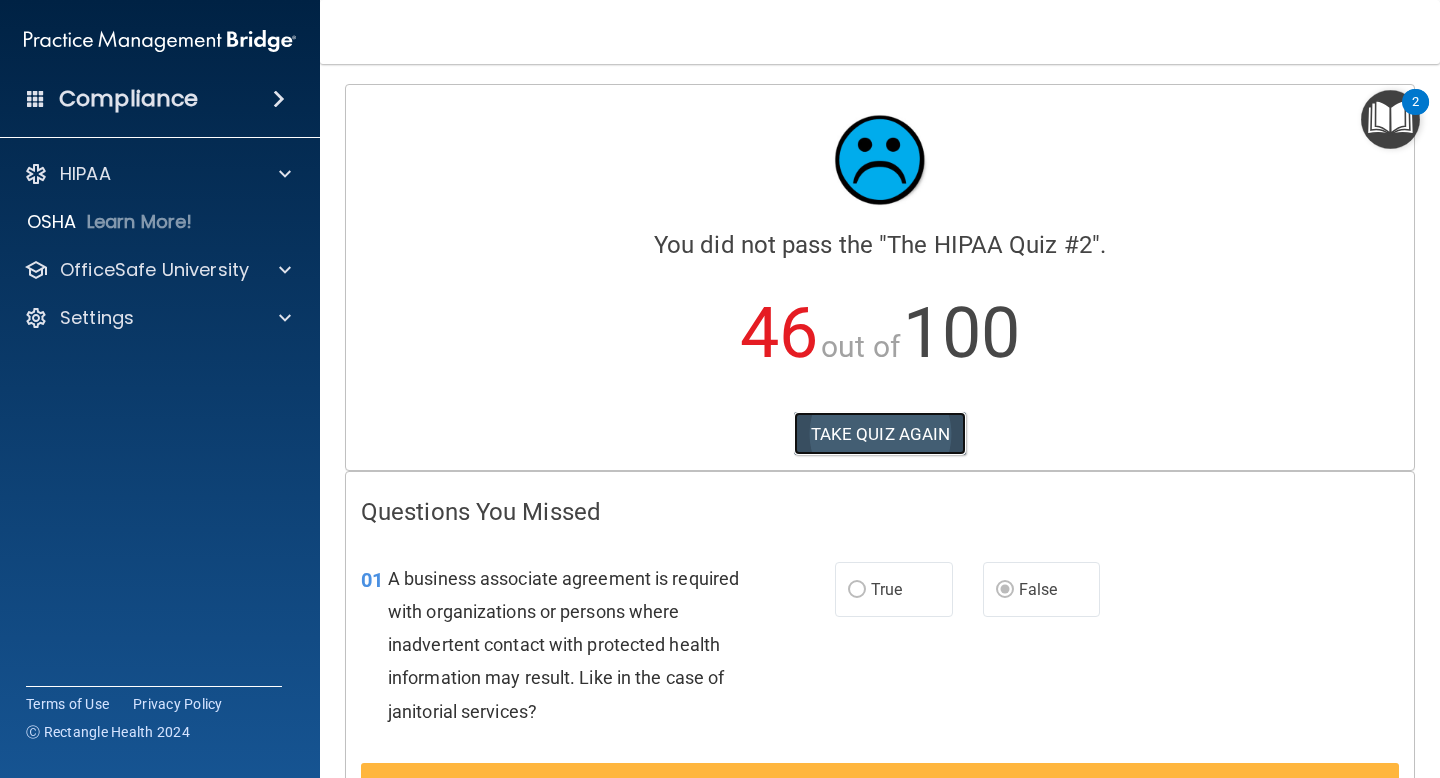 click on "TAKE QUIZ AGAIN" at bounding box center (880, 434) 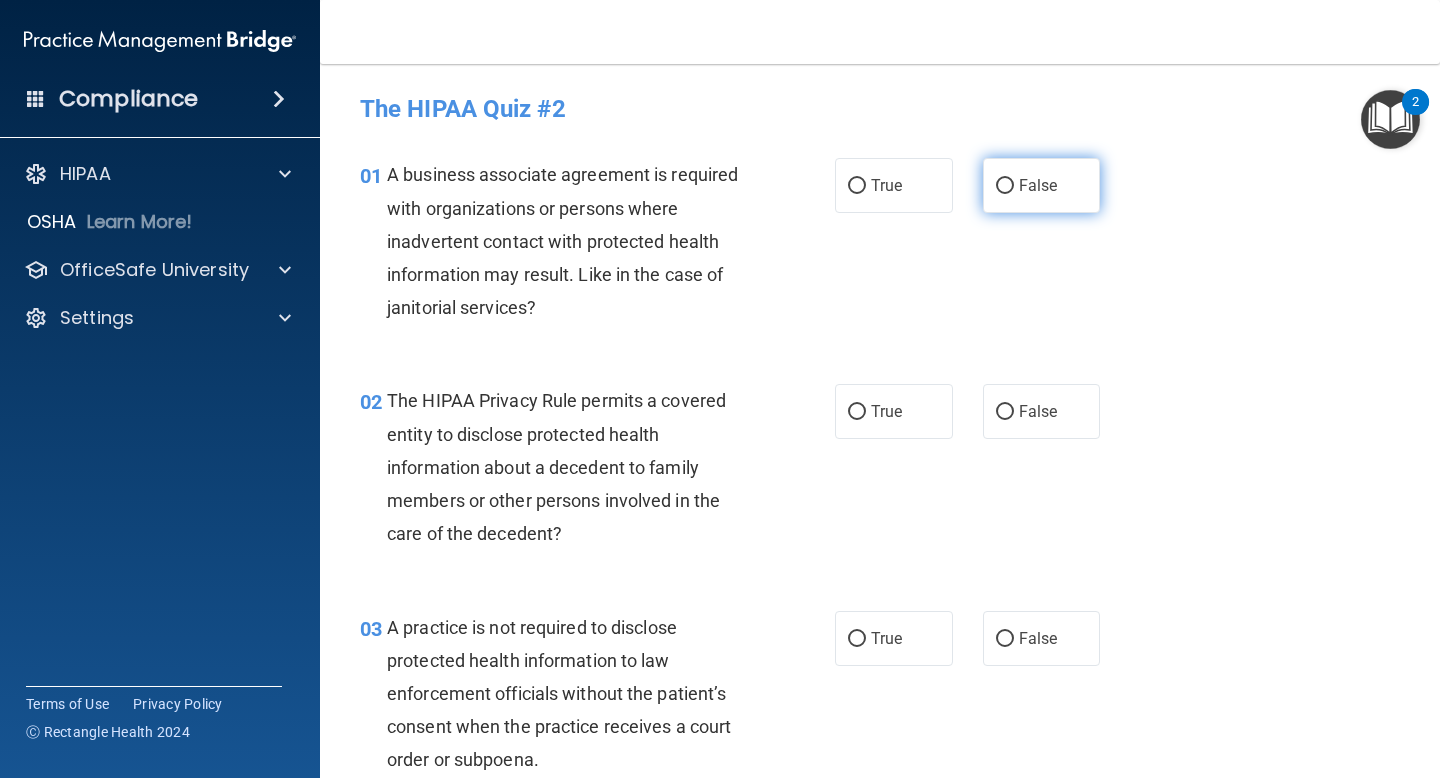 click on "False" at bounding box center [1042, 185] 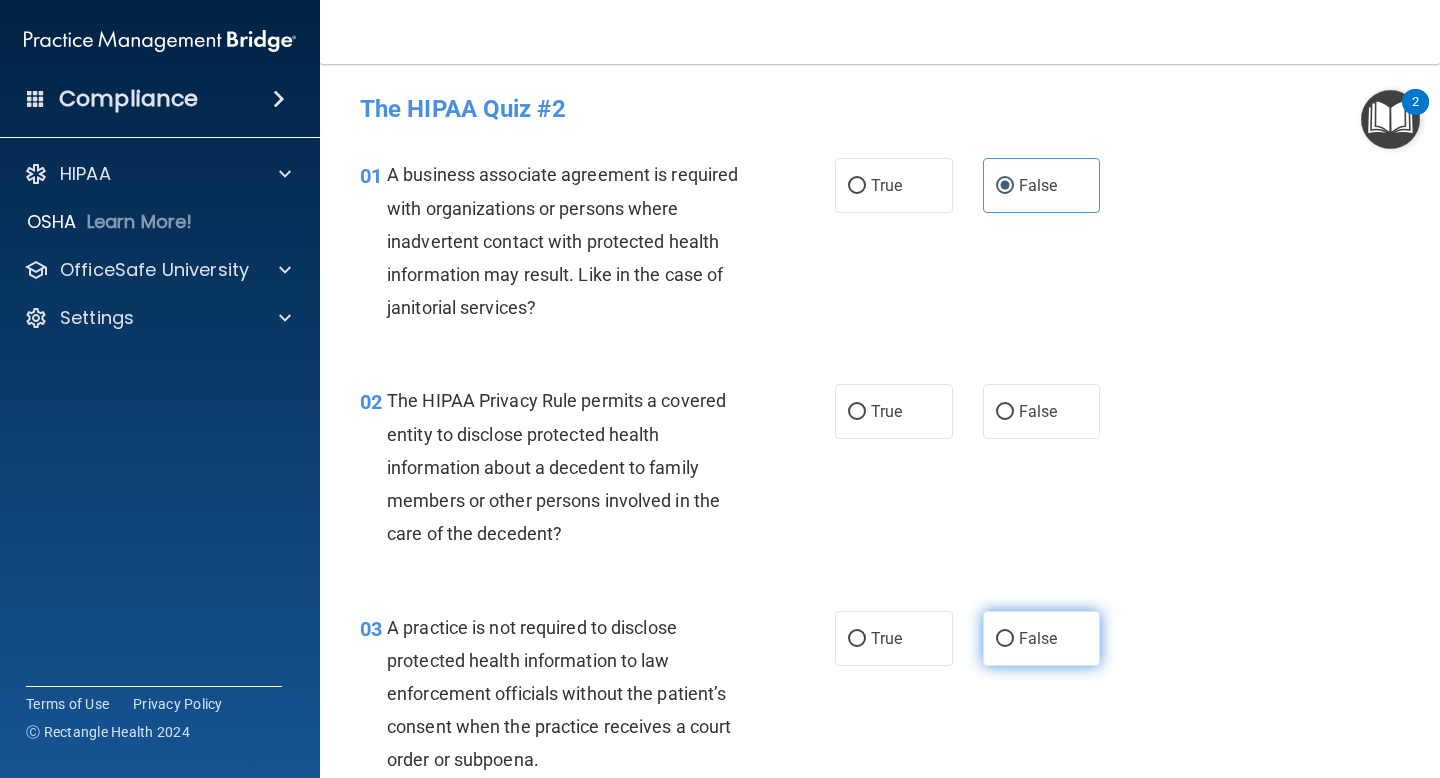 click on "False" at bounding box center (1038, 638) 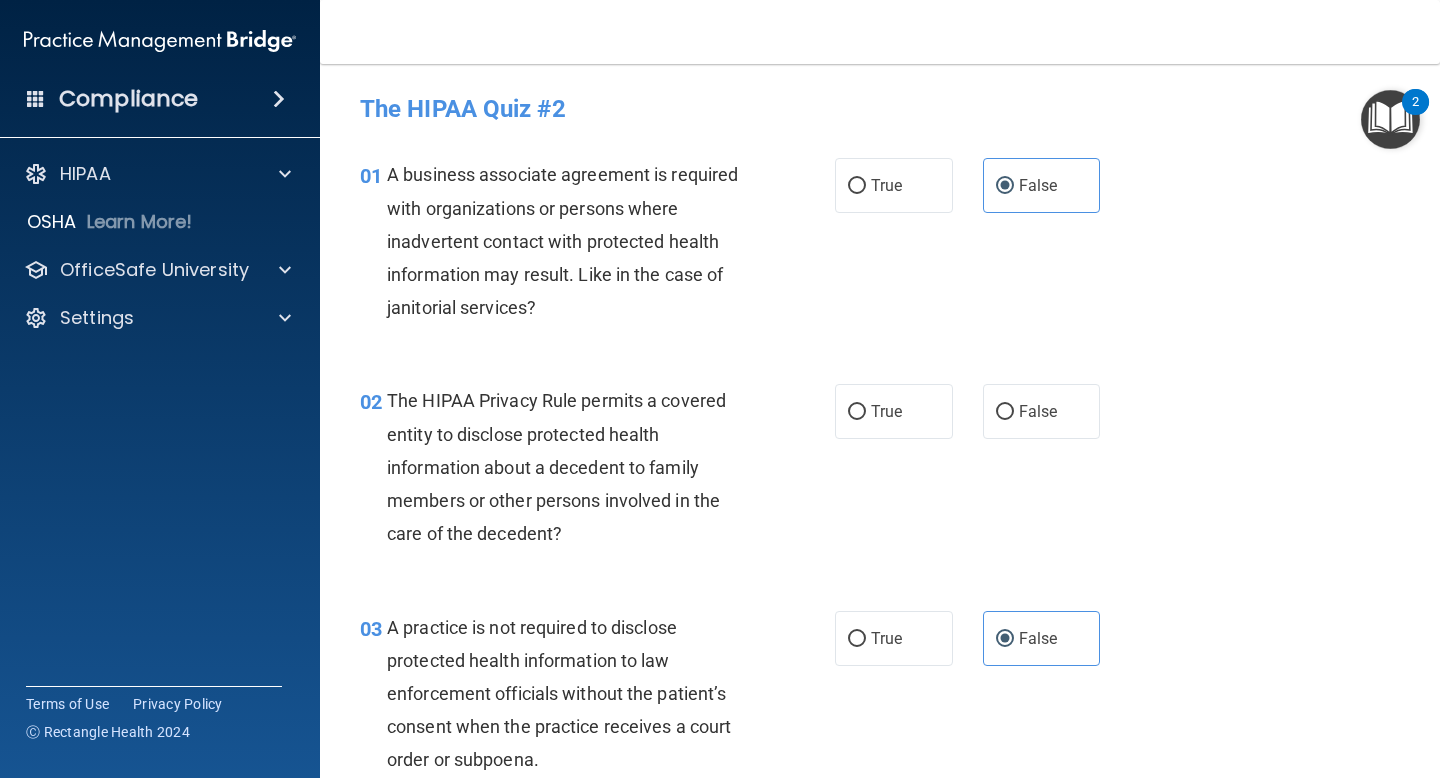 scroll, scrollTop: 401, scrollLeft: 0, axis: vertical 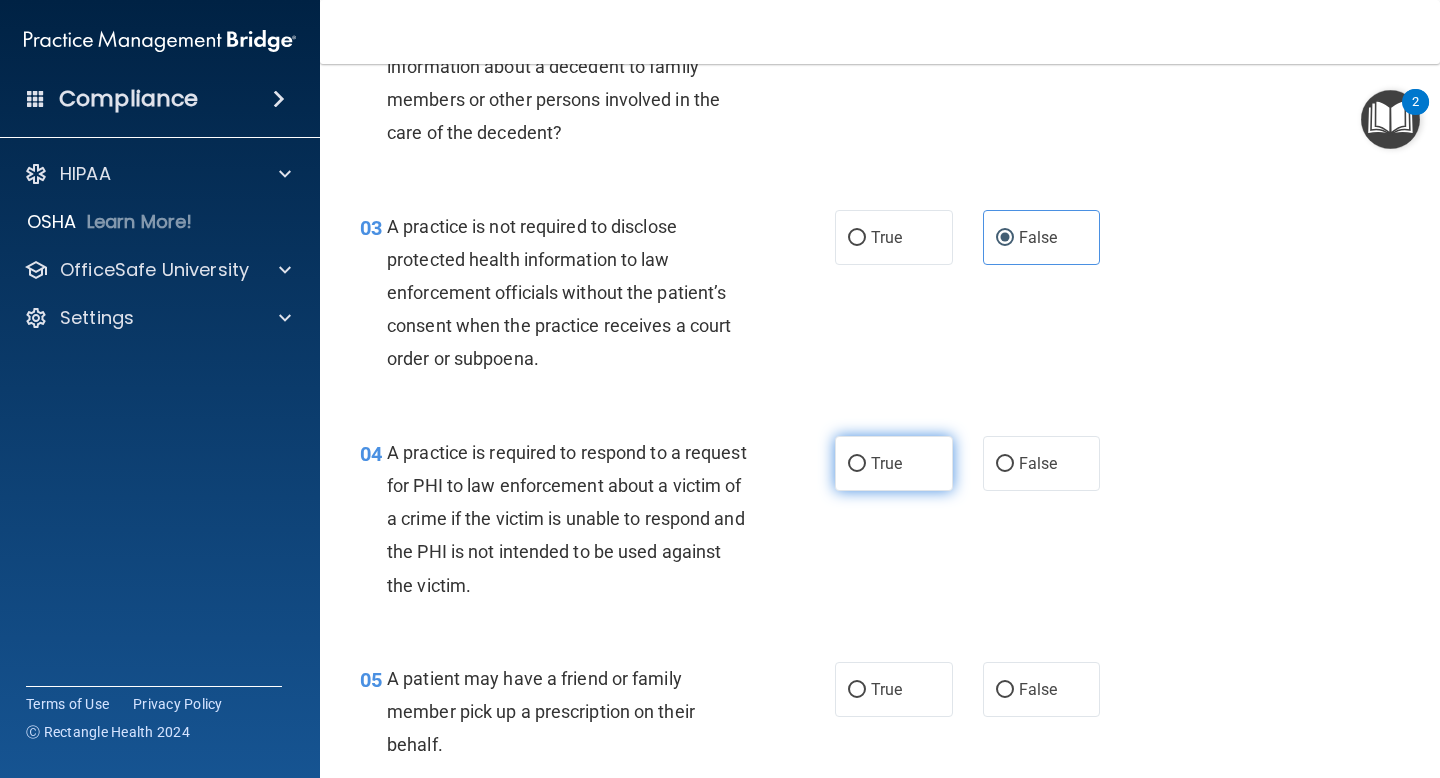 click on "True" at bounding box center (894, 463) 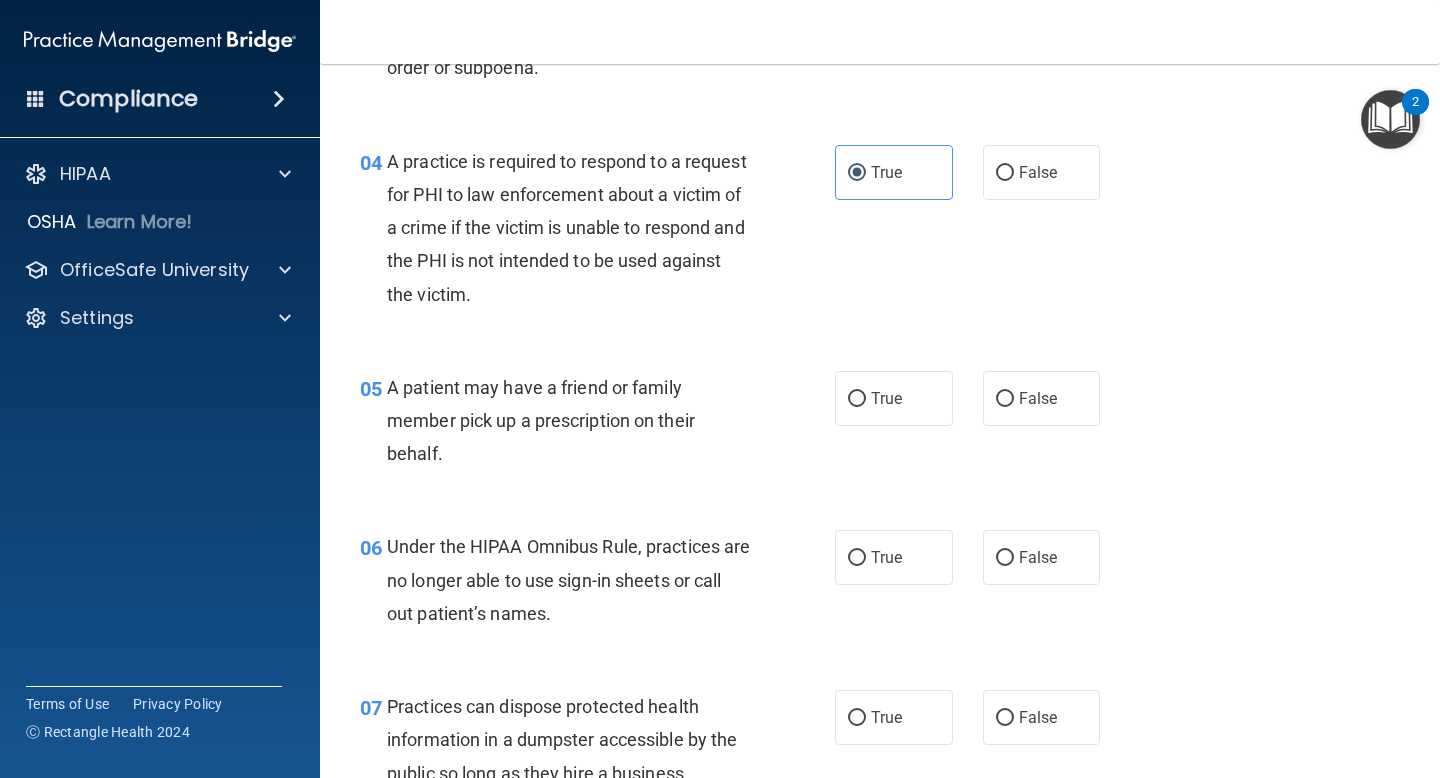scroll, scrollTop: 720, scrollLeft: 0, axis: vertical 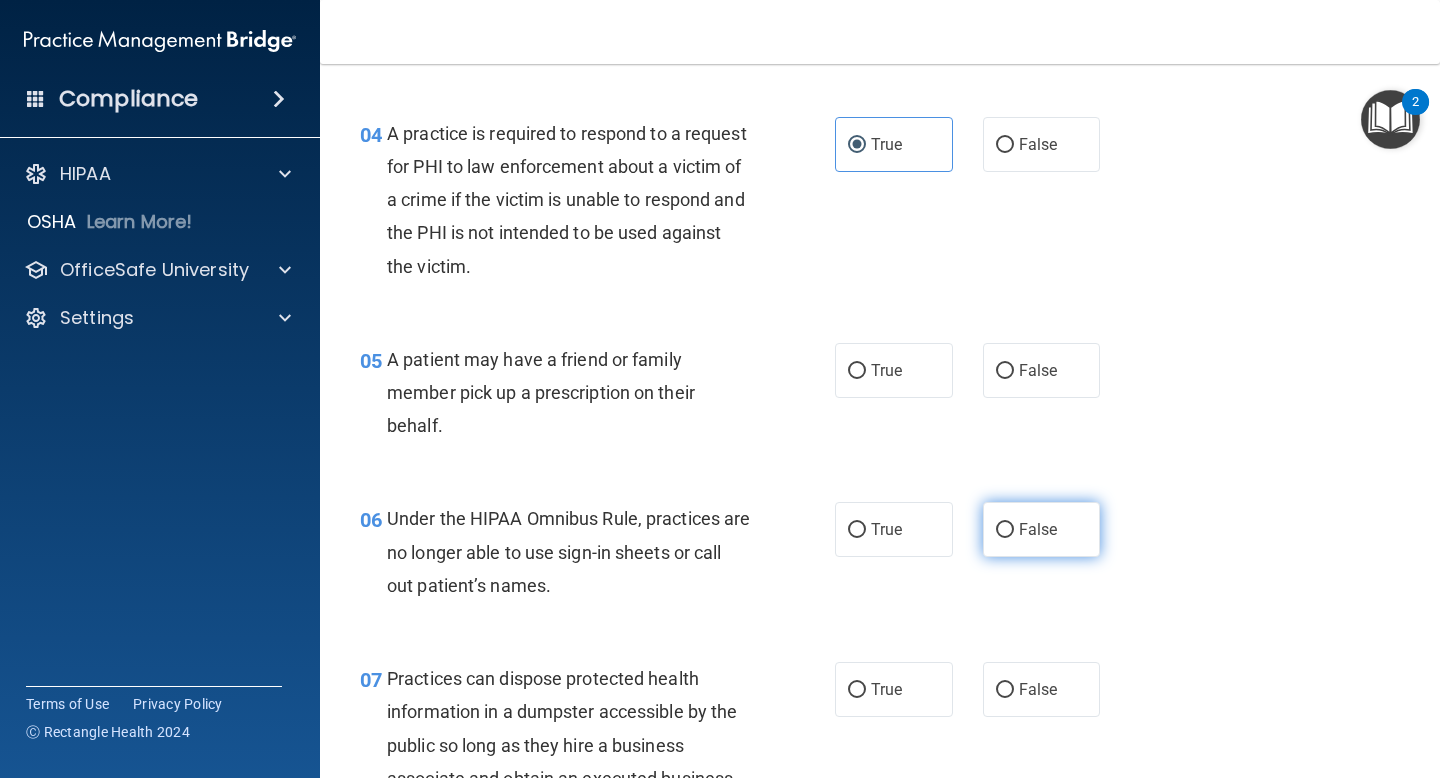 click on "False" at bounding box center [1038, 529] 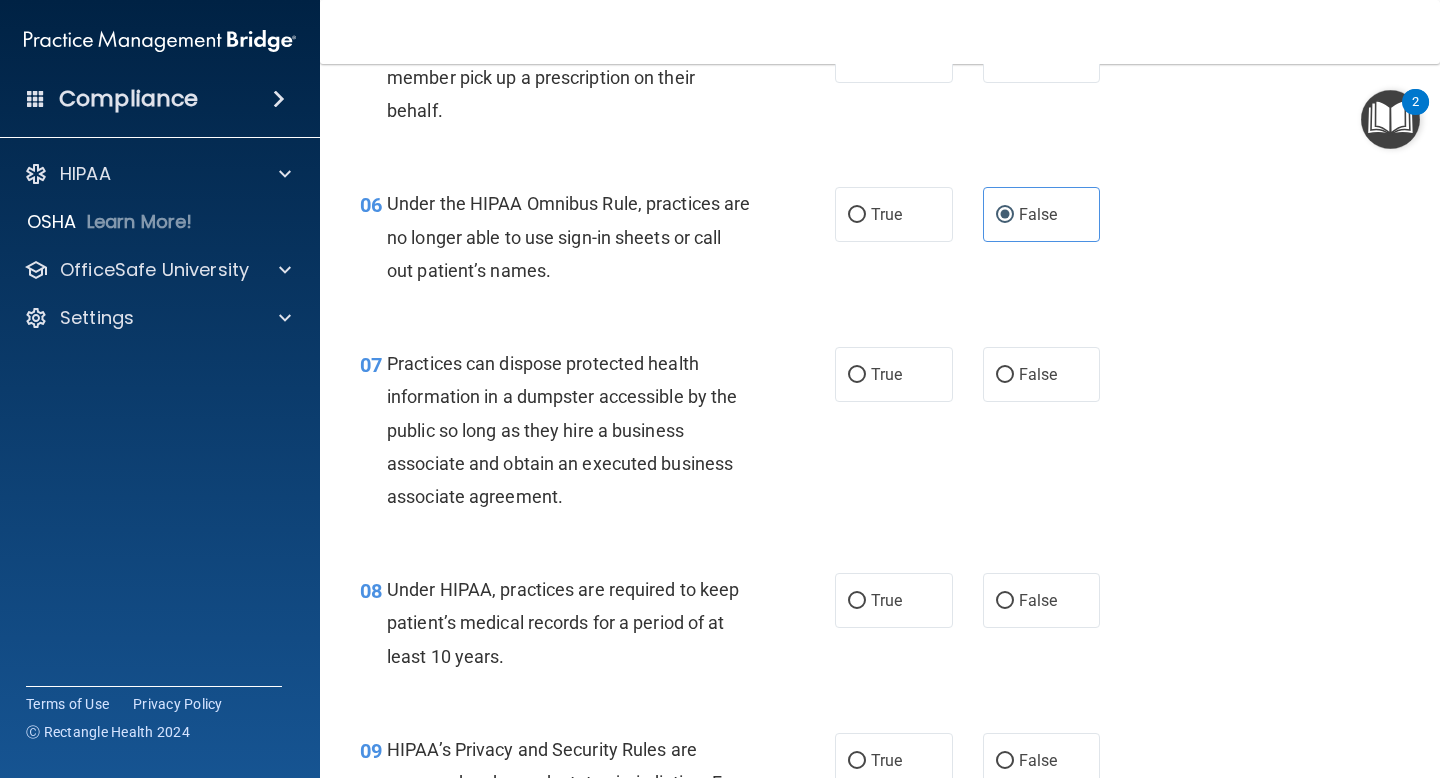 scroll, scrollTop: 1259, scrollLeft: 0, axis: vertical 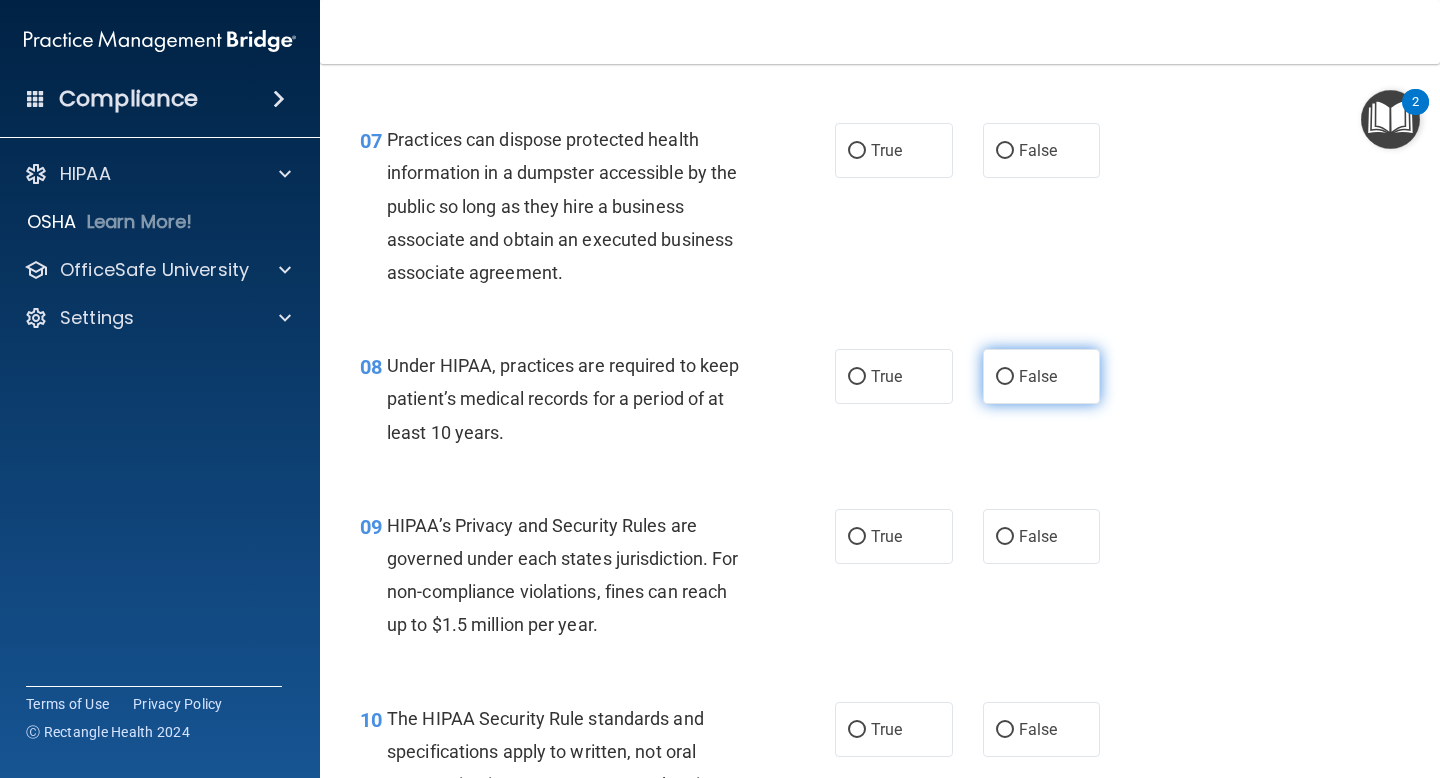 click on "False" at bounding box center [1042, 376] 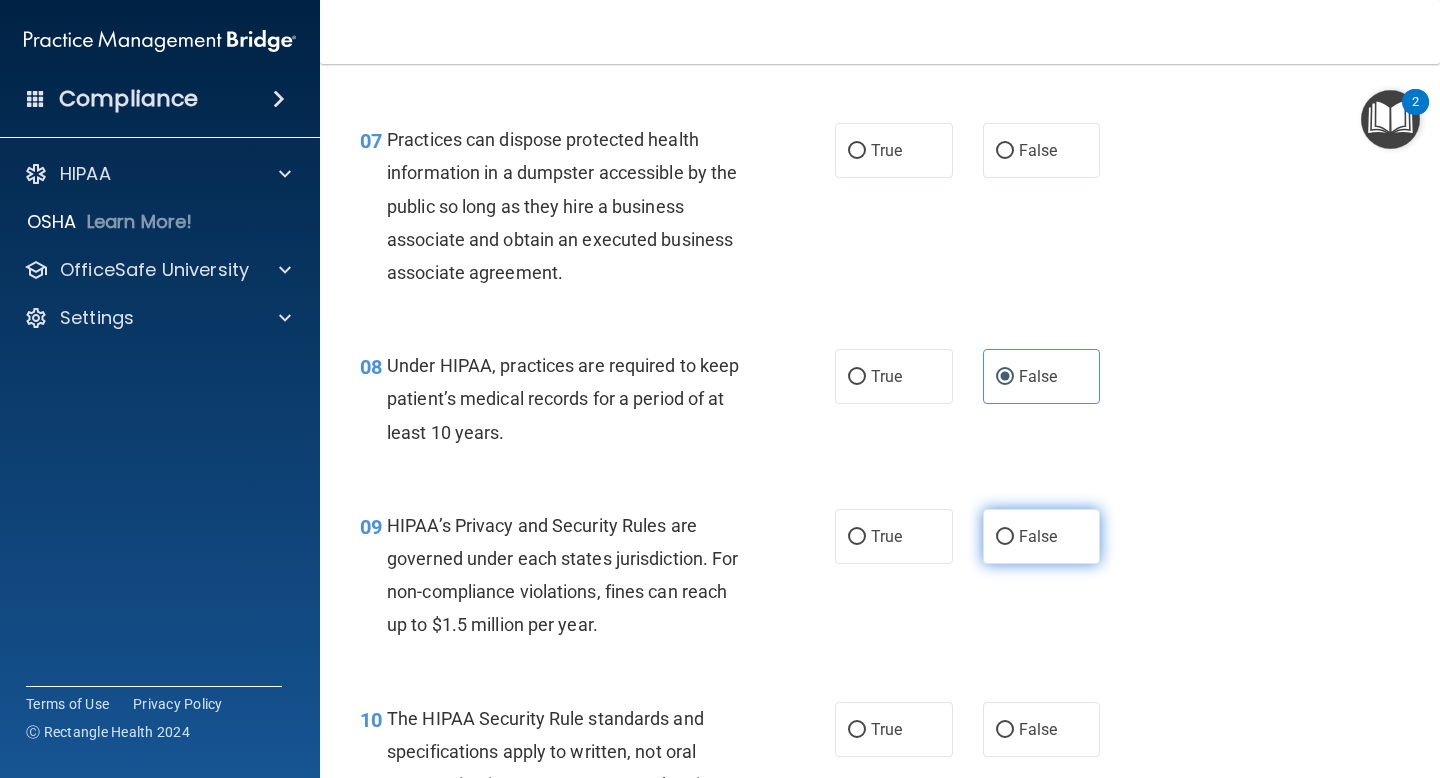 click on "False" at bounding box center (1038, 536) 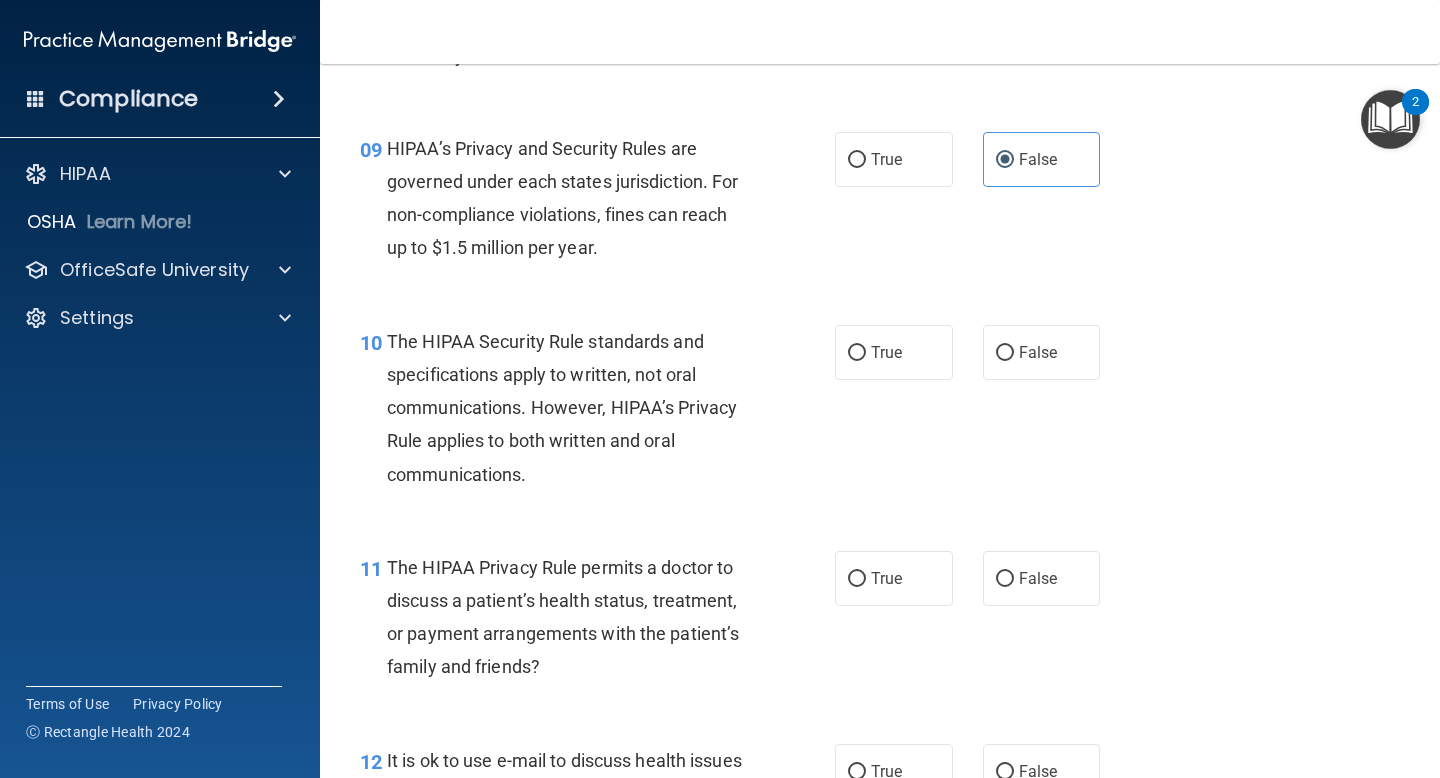 scroll, scrollTop: 1798, scrollLeft: 0, axis: vertical 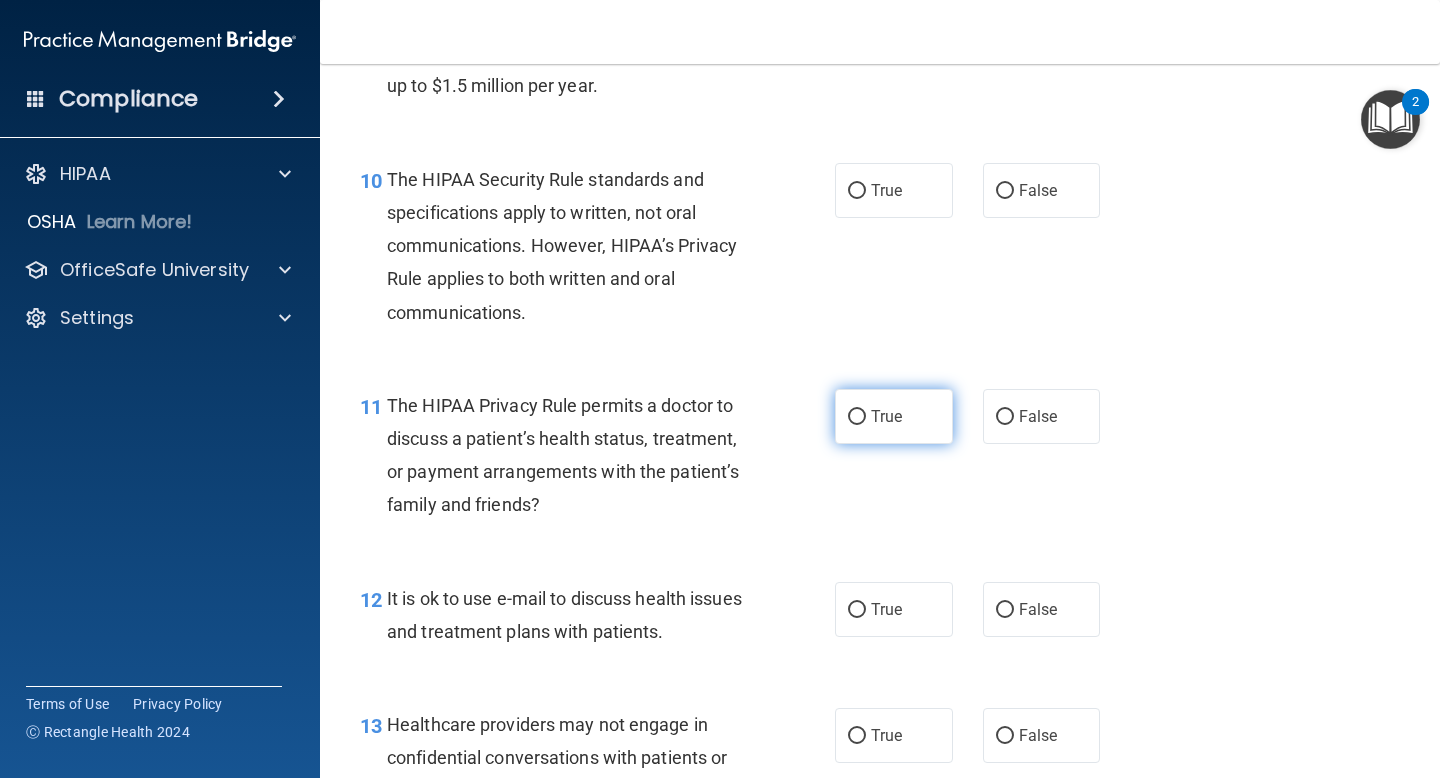 click on "True" at bounding box center (886, 416) 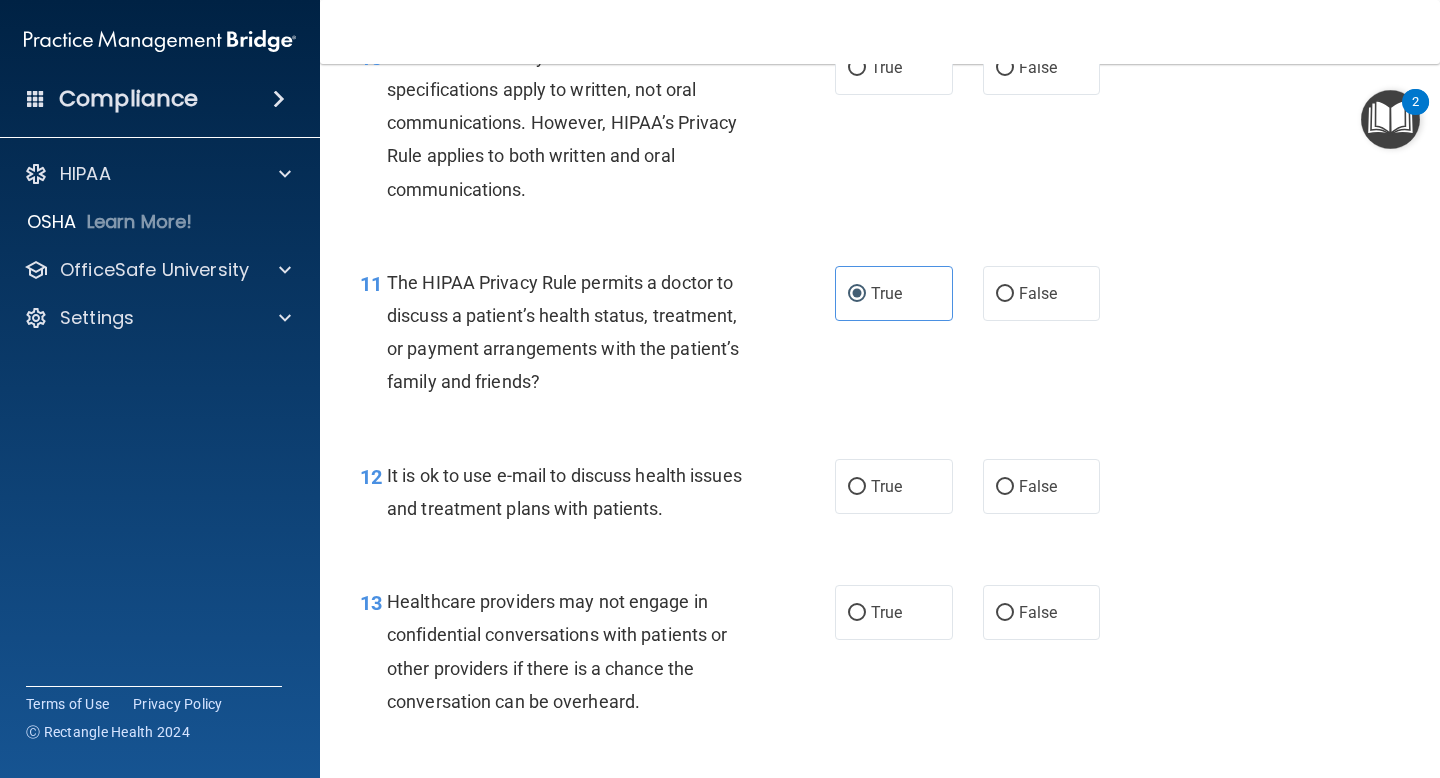 scroll, scrollTop: 1926, scrollLeft: 0, axis: vertical 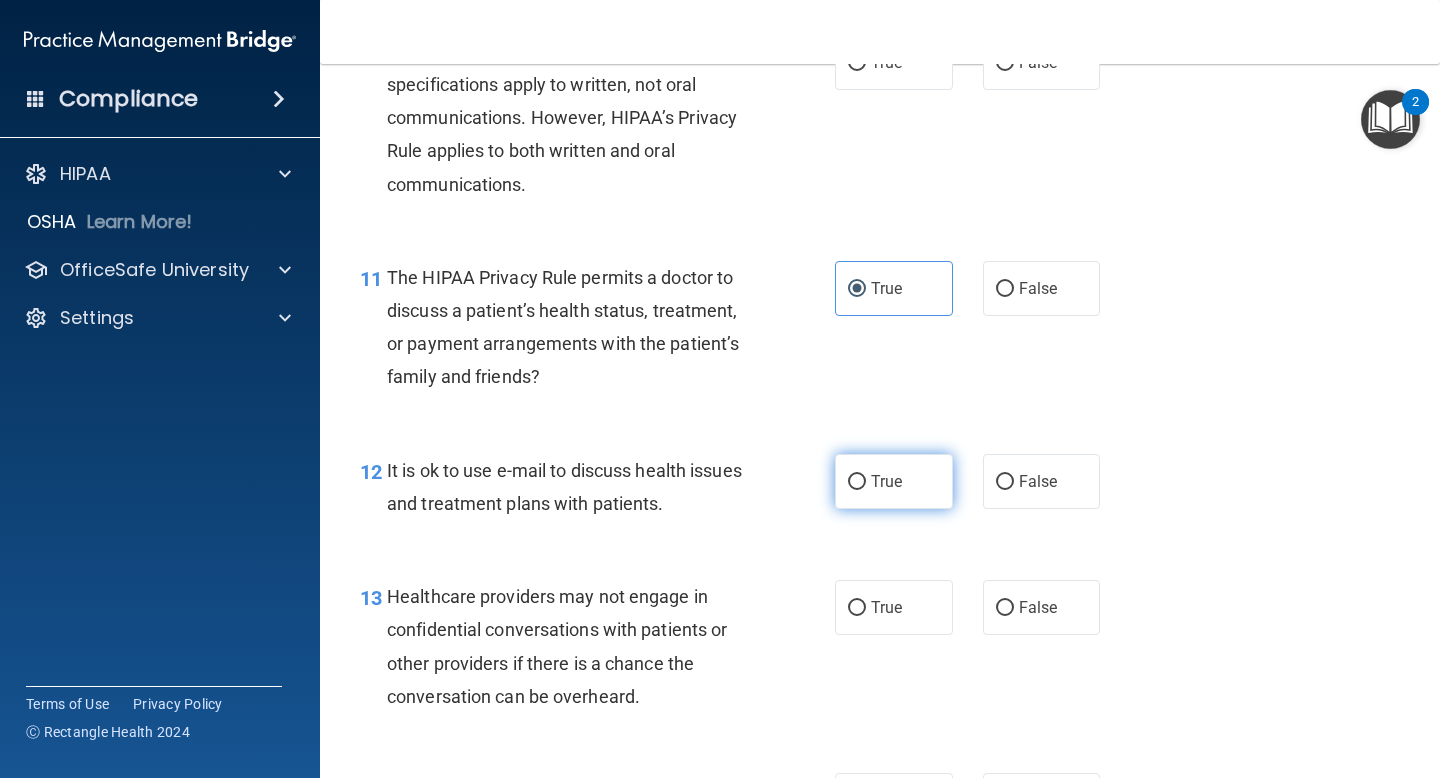 click on "True" at bounding box center [886, 481] 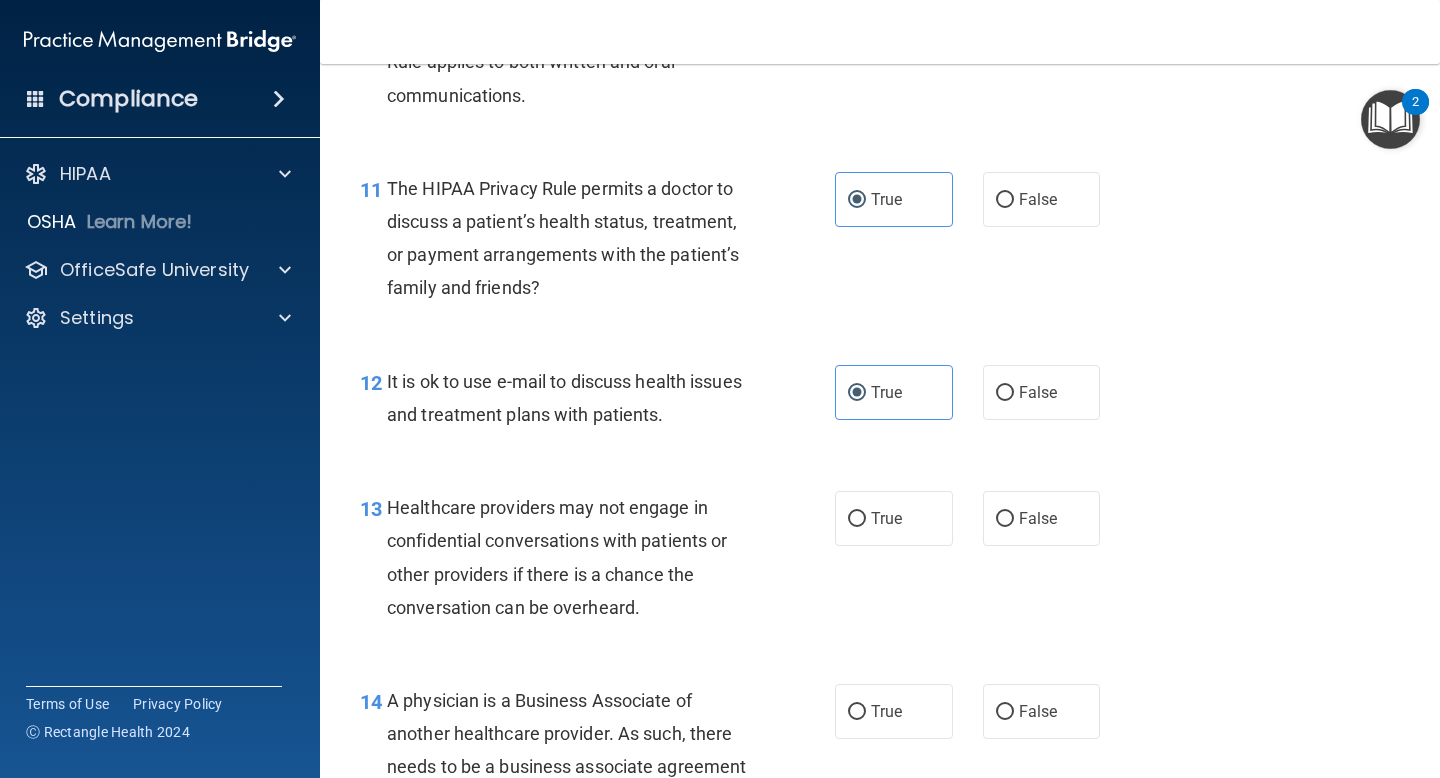 scroll, scrollTop: 2086, scrollLeft: 0, axis: vertical 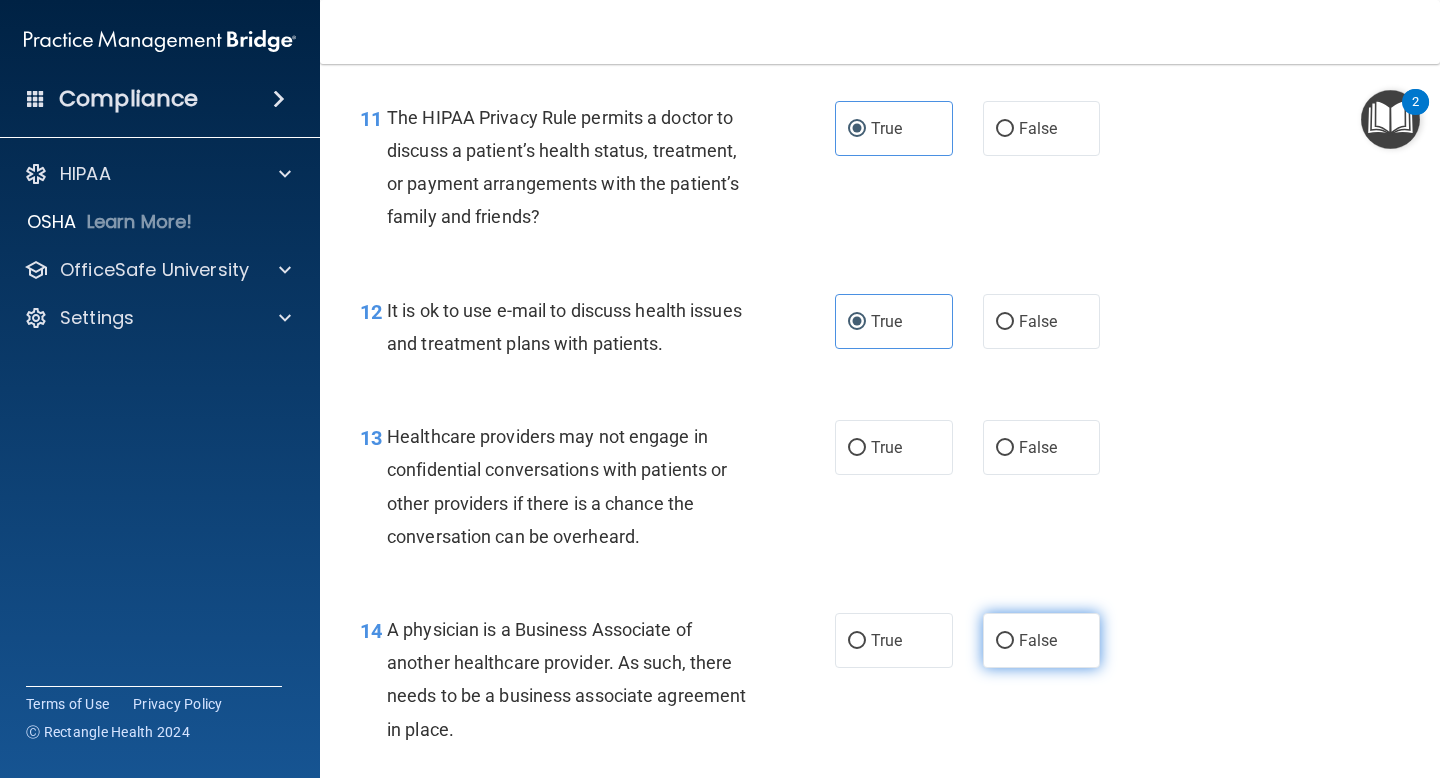click on "False" at bounding box center (1042, 640) 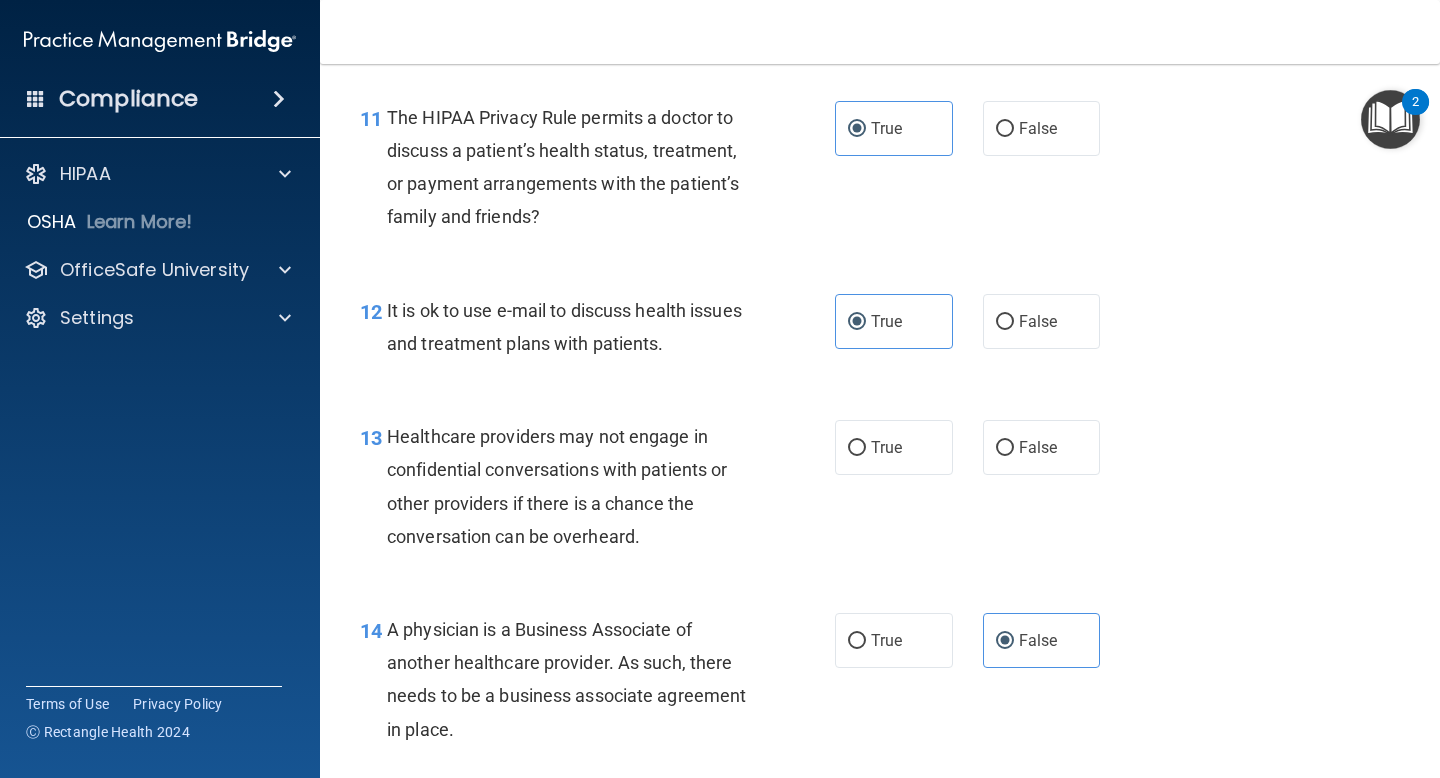 scroll, scrollTop: 2441, scrollLeft: 0, axis: vertical 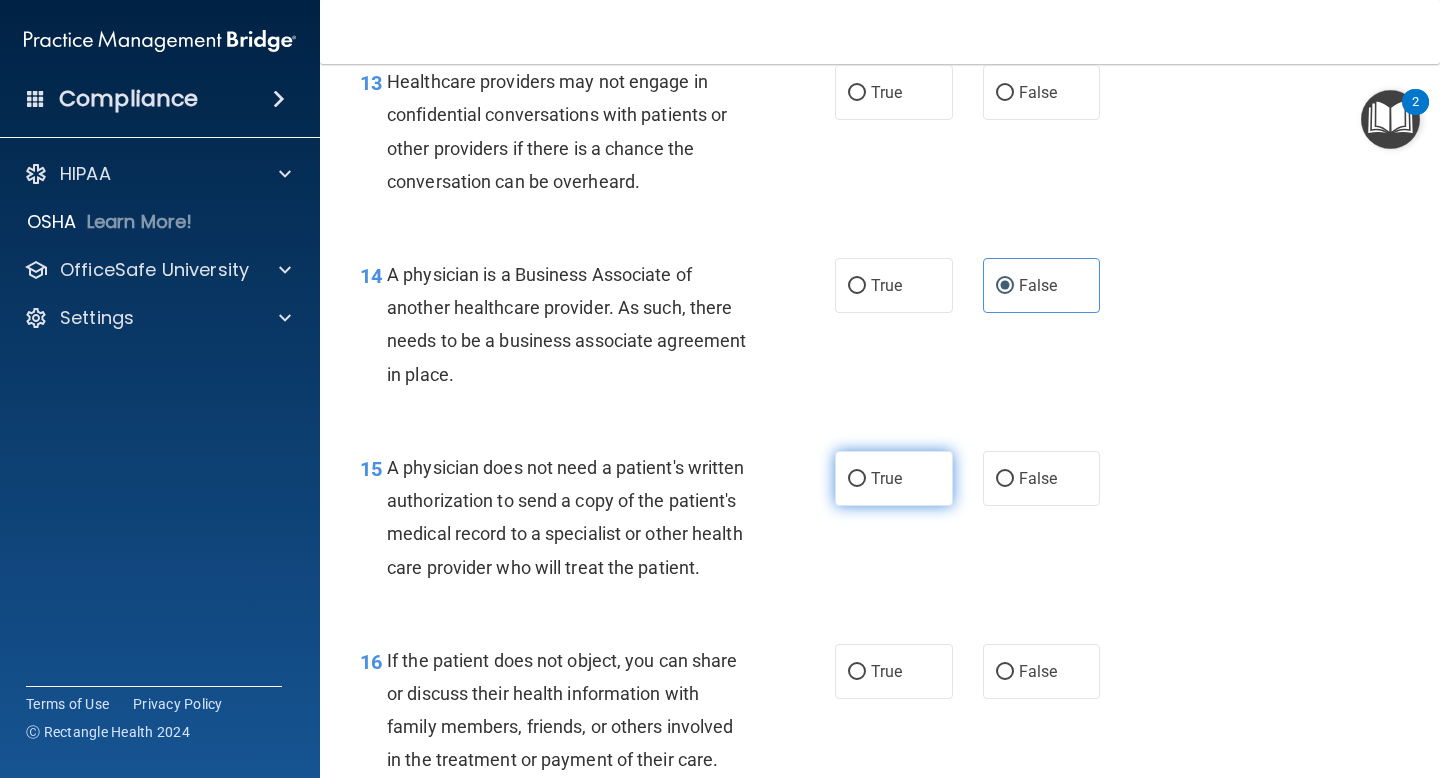 click on "True" at bounding box center [886, 478] 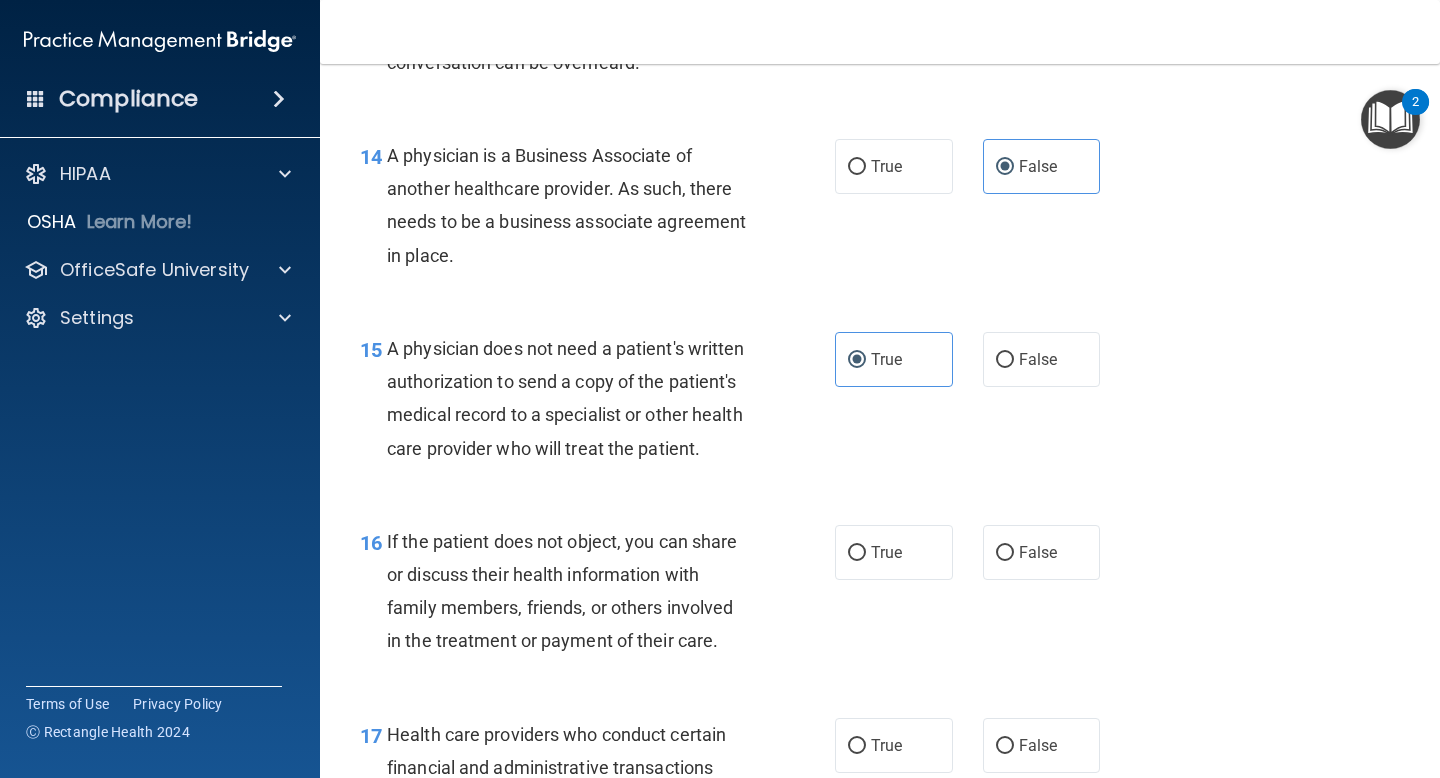 scroll, scrollTop: 2627, scrollLeft: 0, axis: vertical 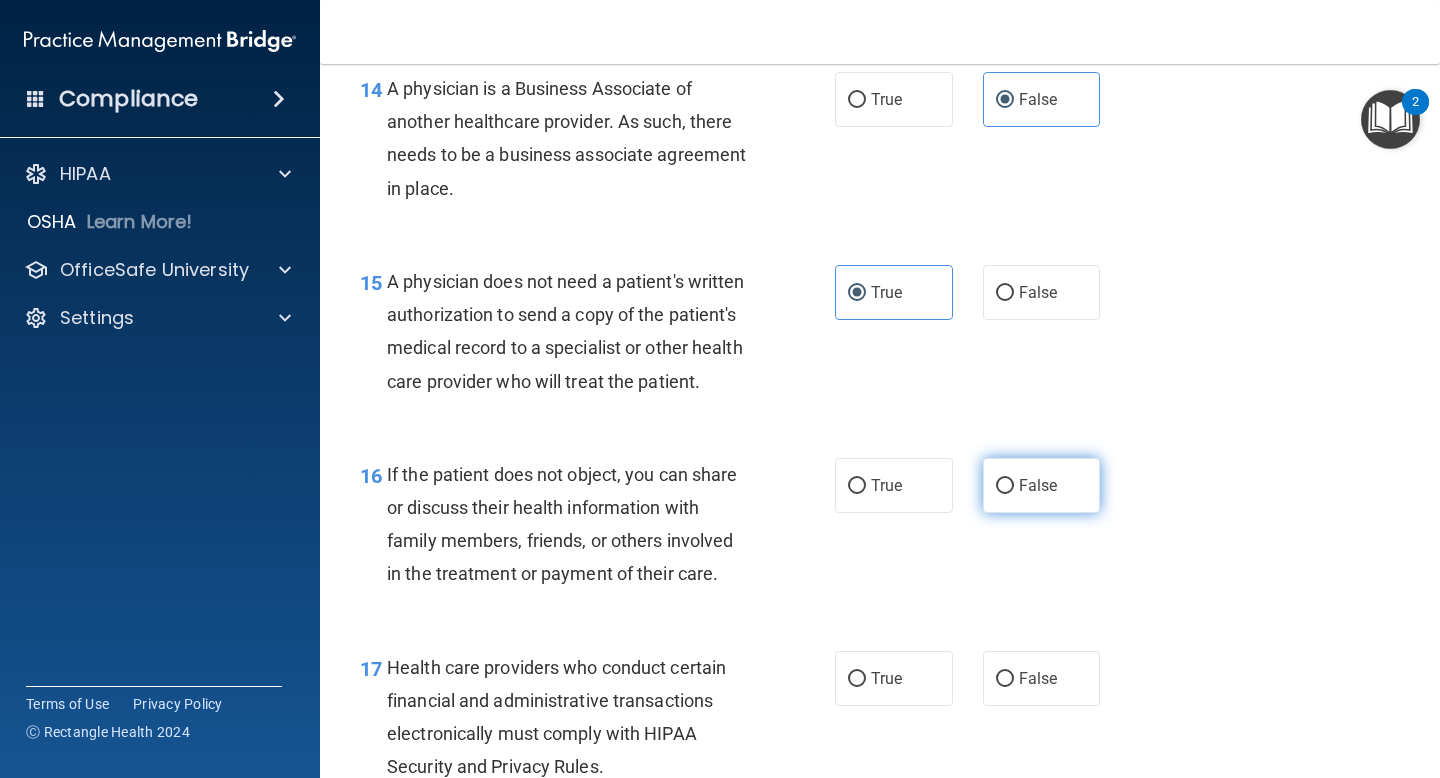 click on "False" at bounding box center [1042, 485] 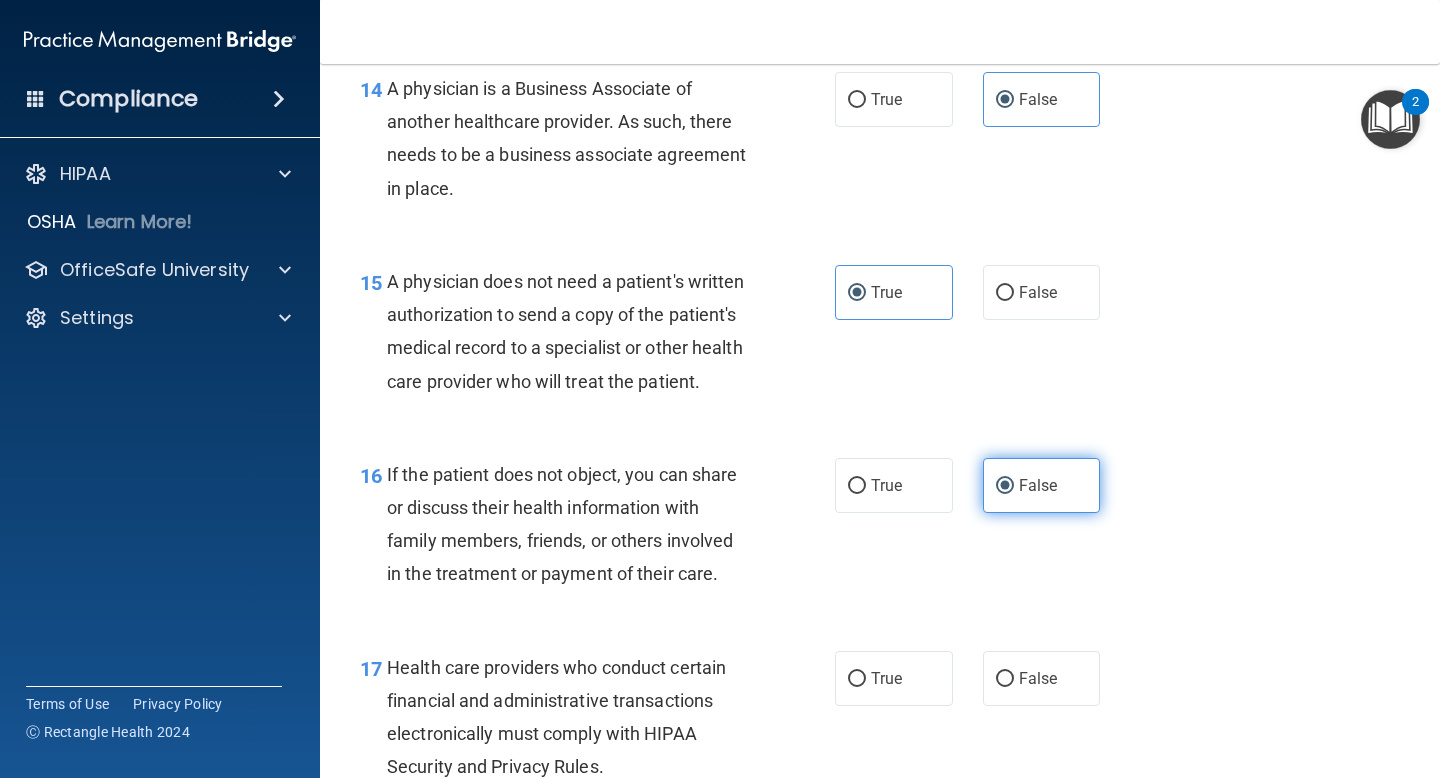 click on "False" at bounding box center [1038, 485] 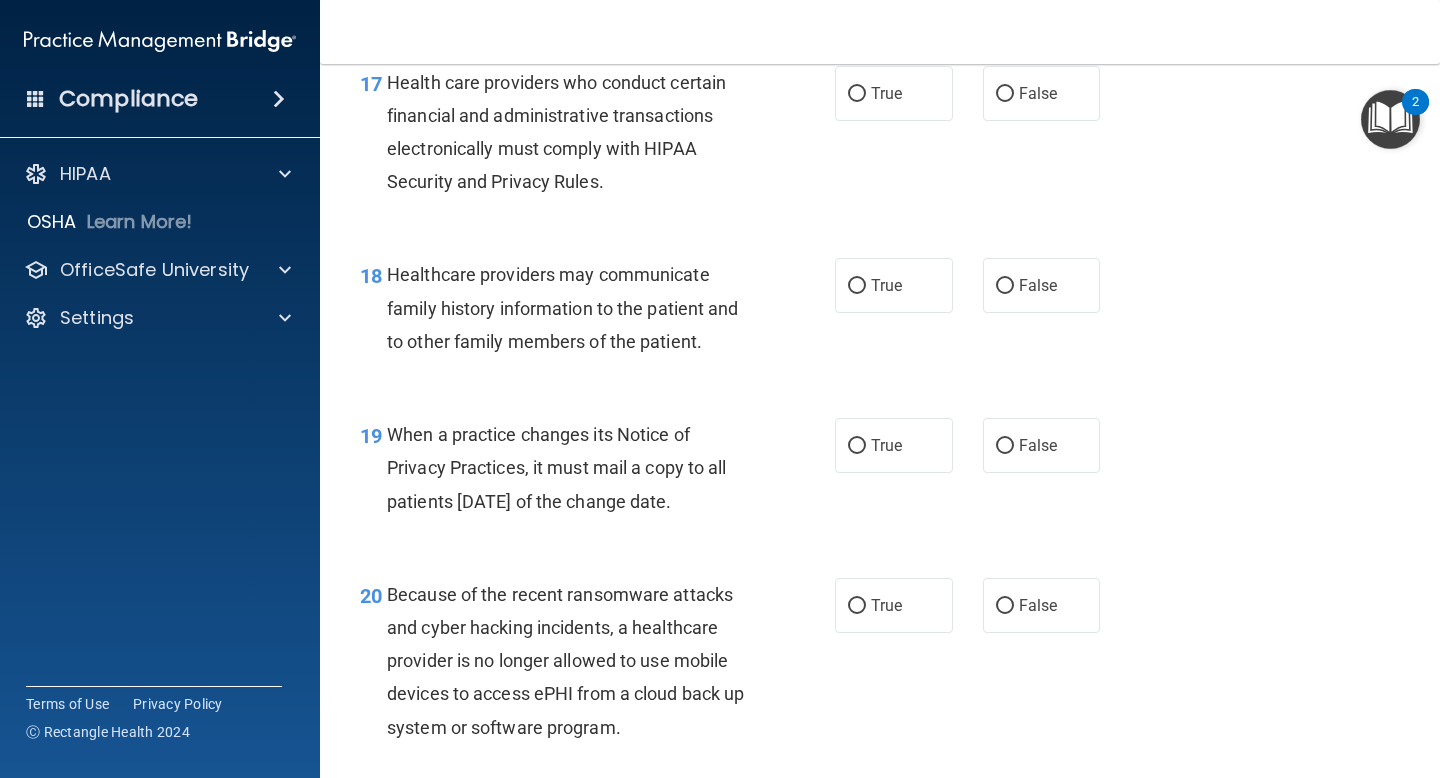 scroll, scrollTop: 3225, scrollLeft: 0, axis: vertical 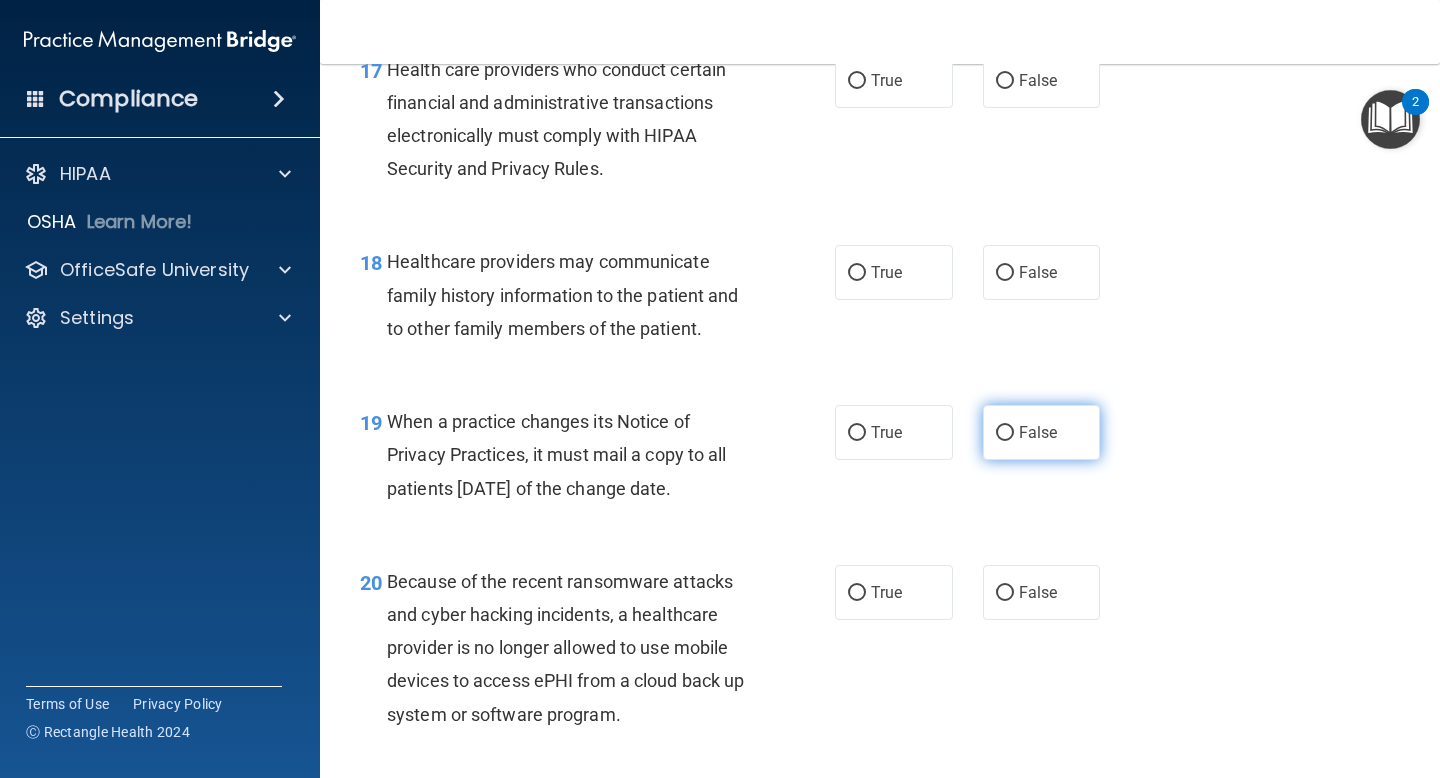 click on "False" at bounding box center (1042, 432) 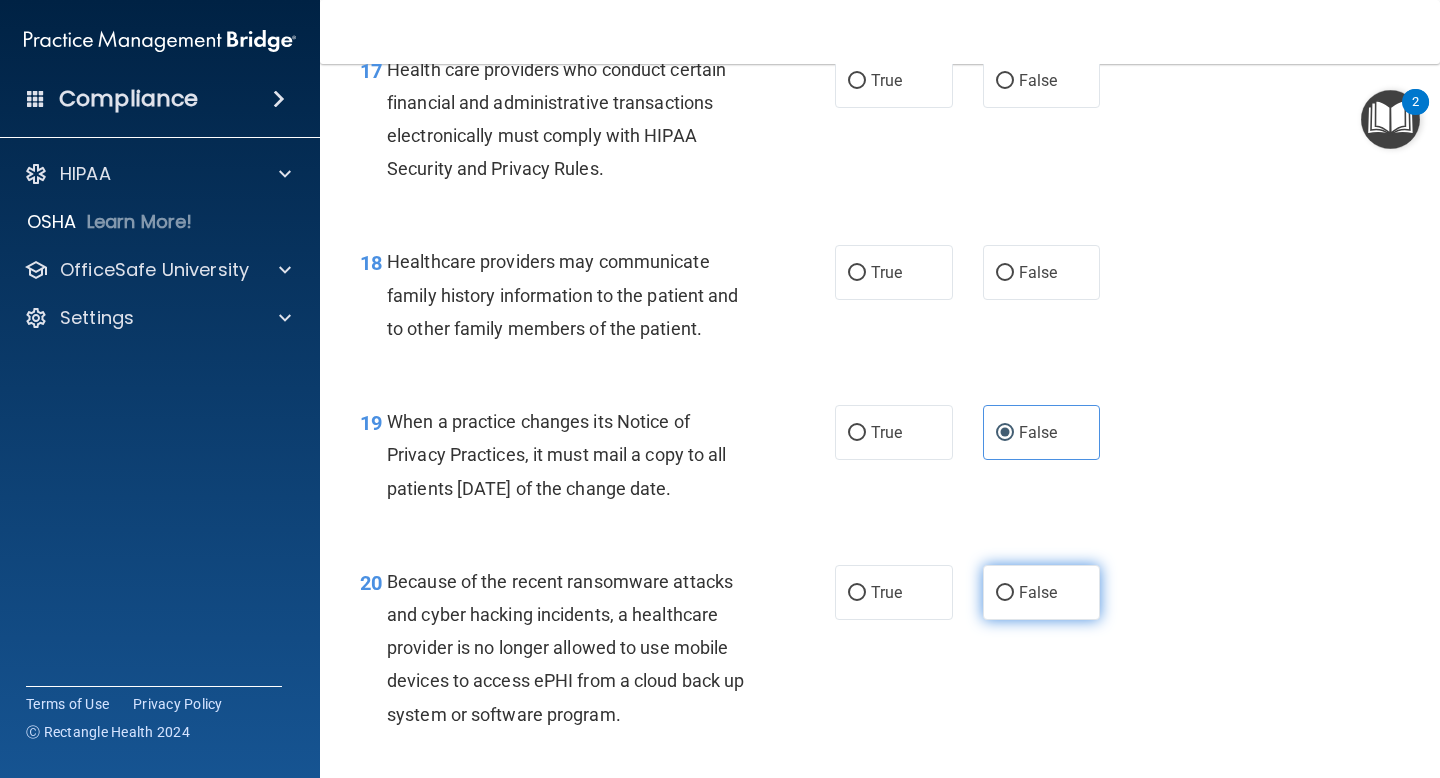 click on "False" at bounding box center [1042, 592] 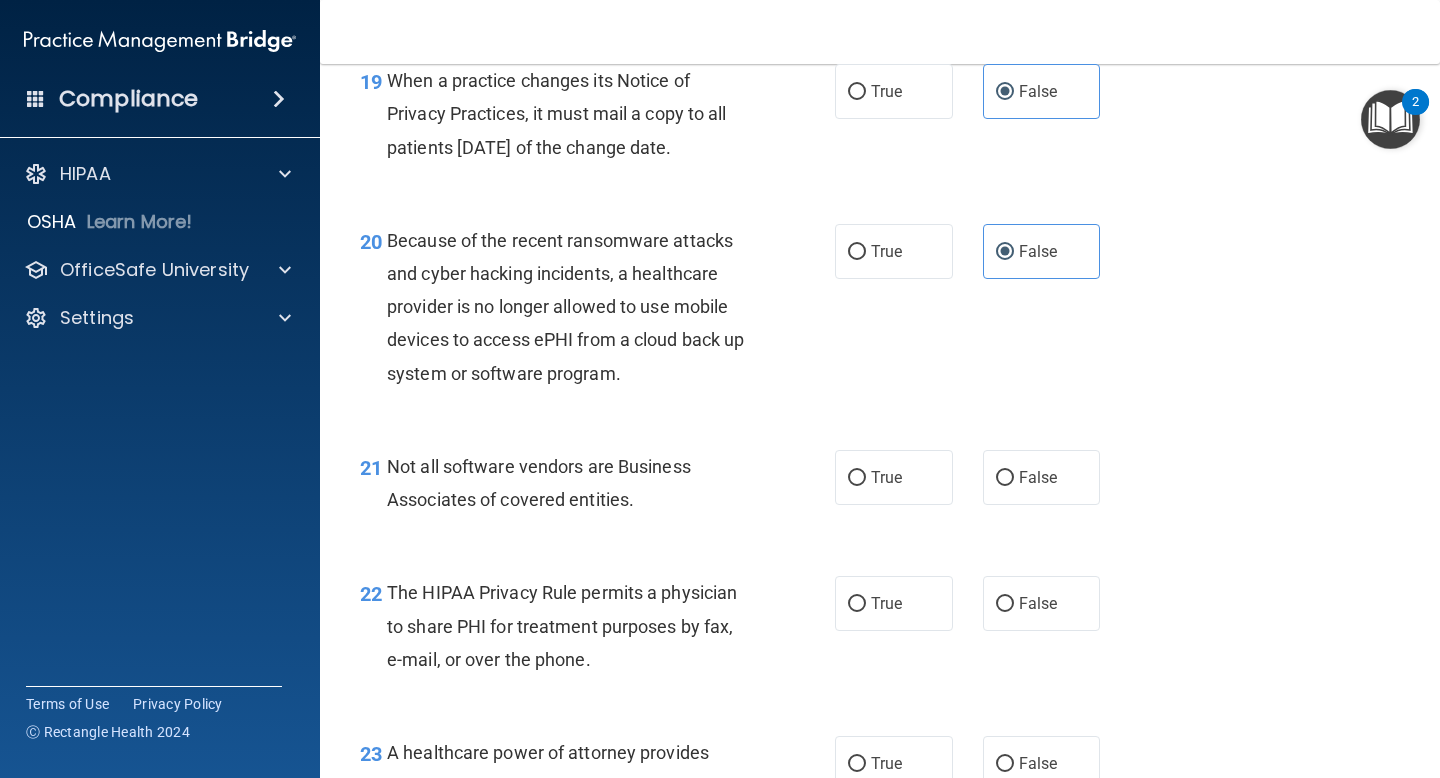 scroll, scrollTop: 3747, scrollLeft: 0, axis: vertical 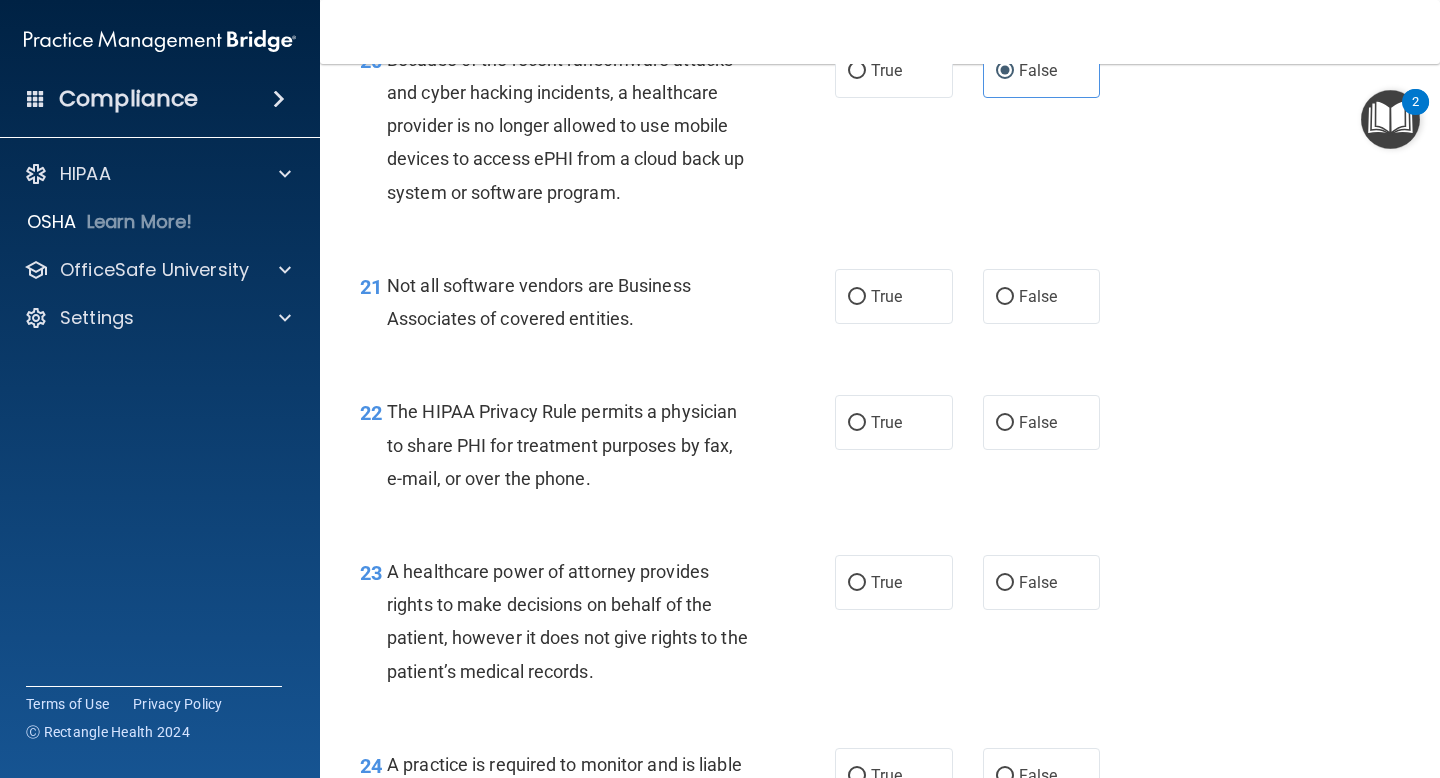 click on "True           False" at bounding box center [976, 582] 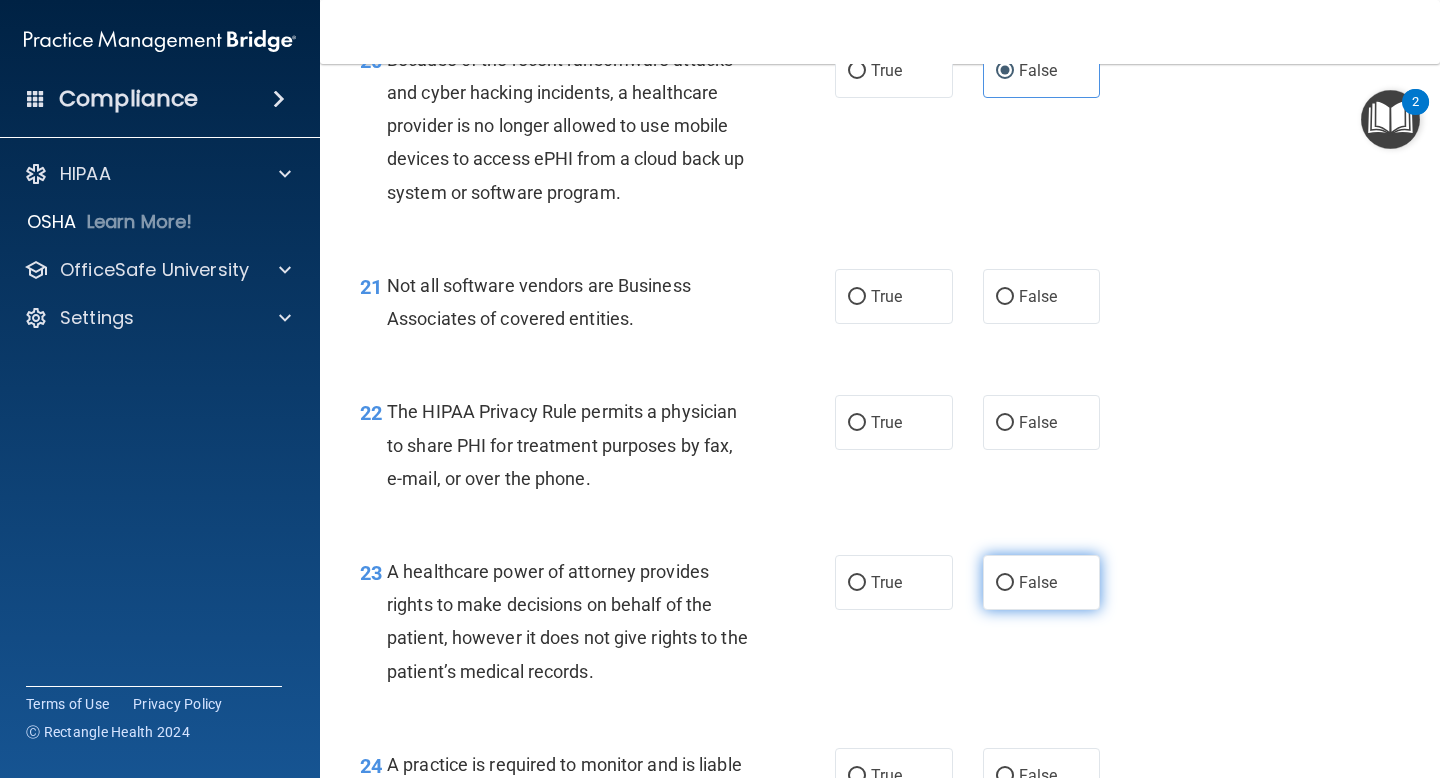 click on "False" at bounding box center [1042, 582] 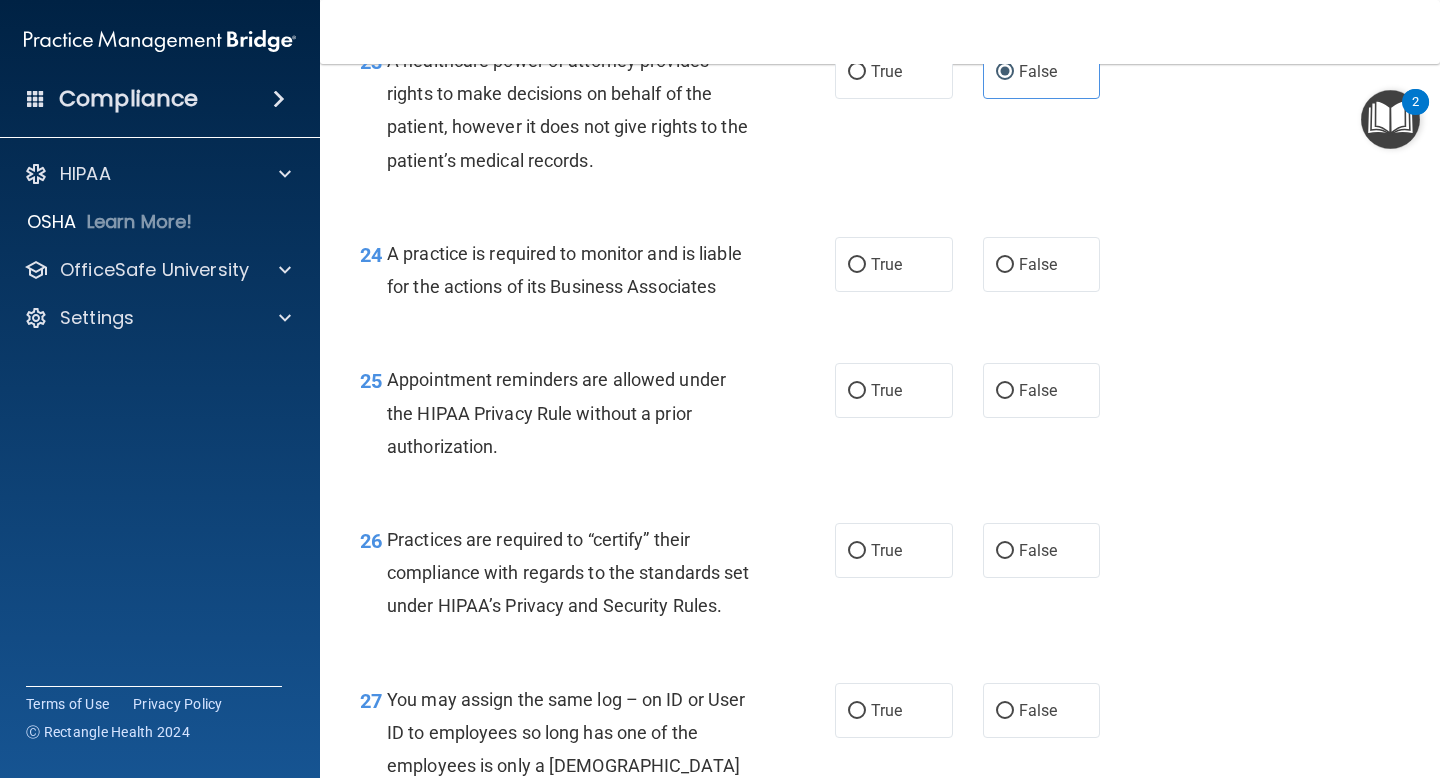 scroll, scrollTop: 4261, scrollLeft: 0, axis: vertical 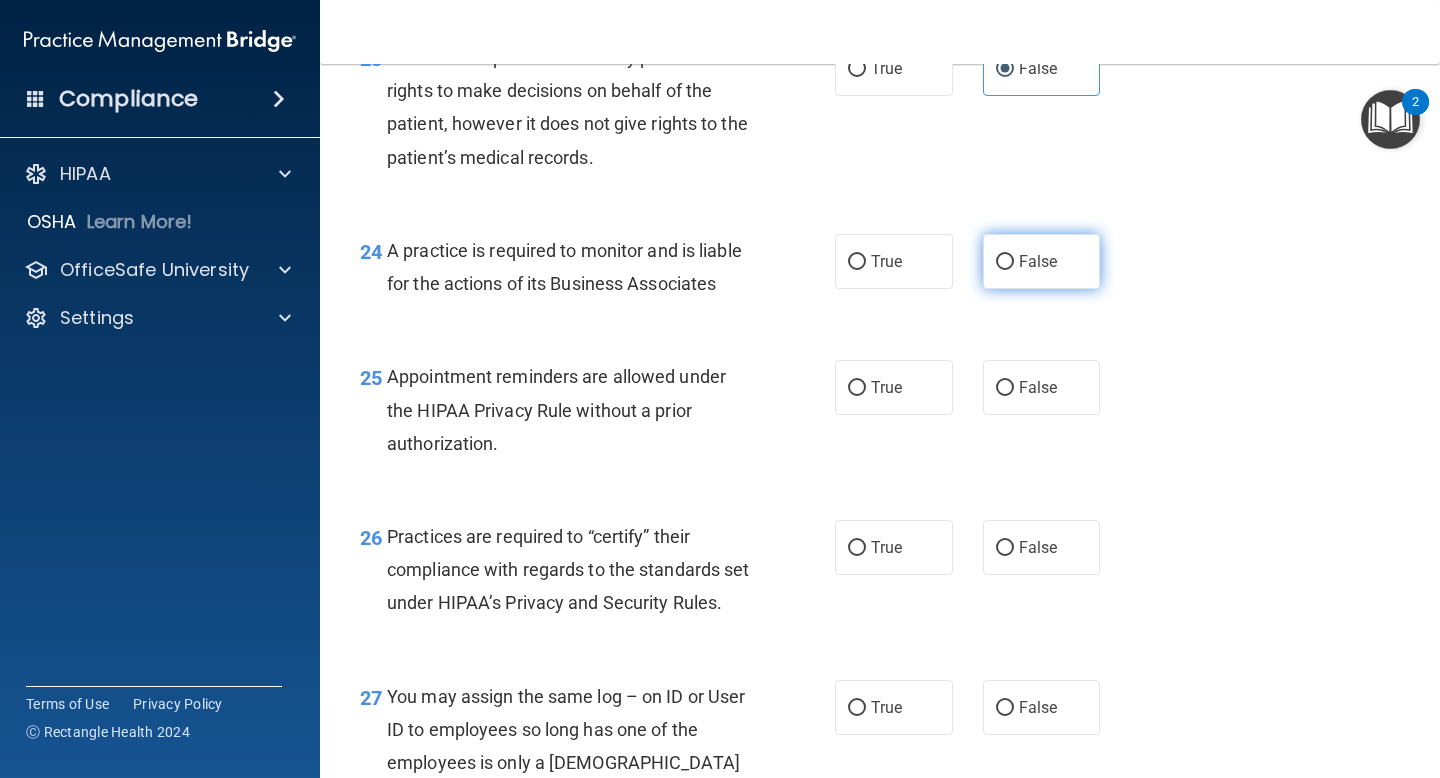 click on "False" at bounding box center (1042, 261) 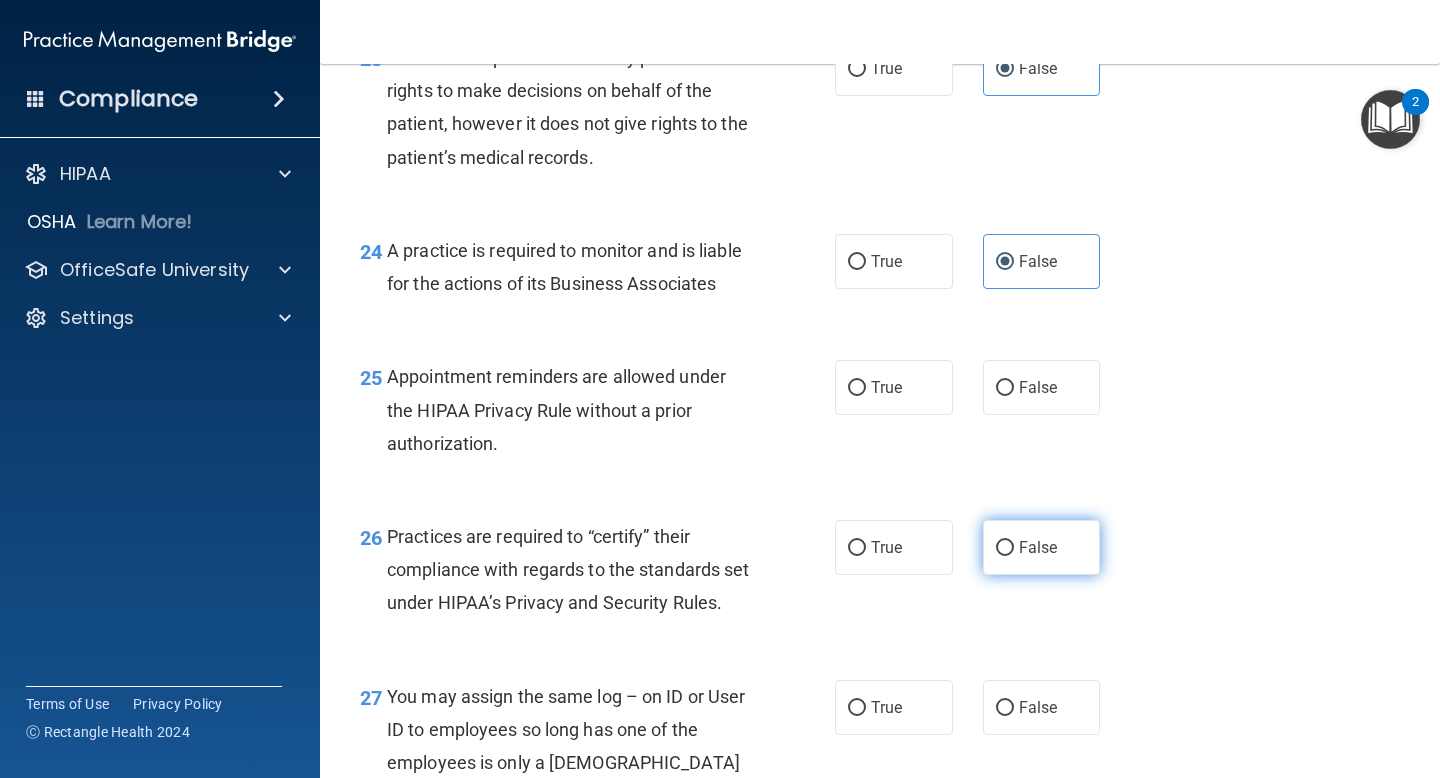 click on "False" at bounding box center [1038, 547] 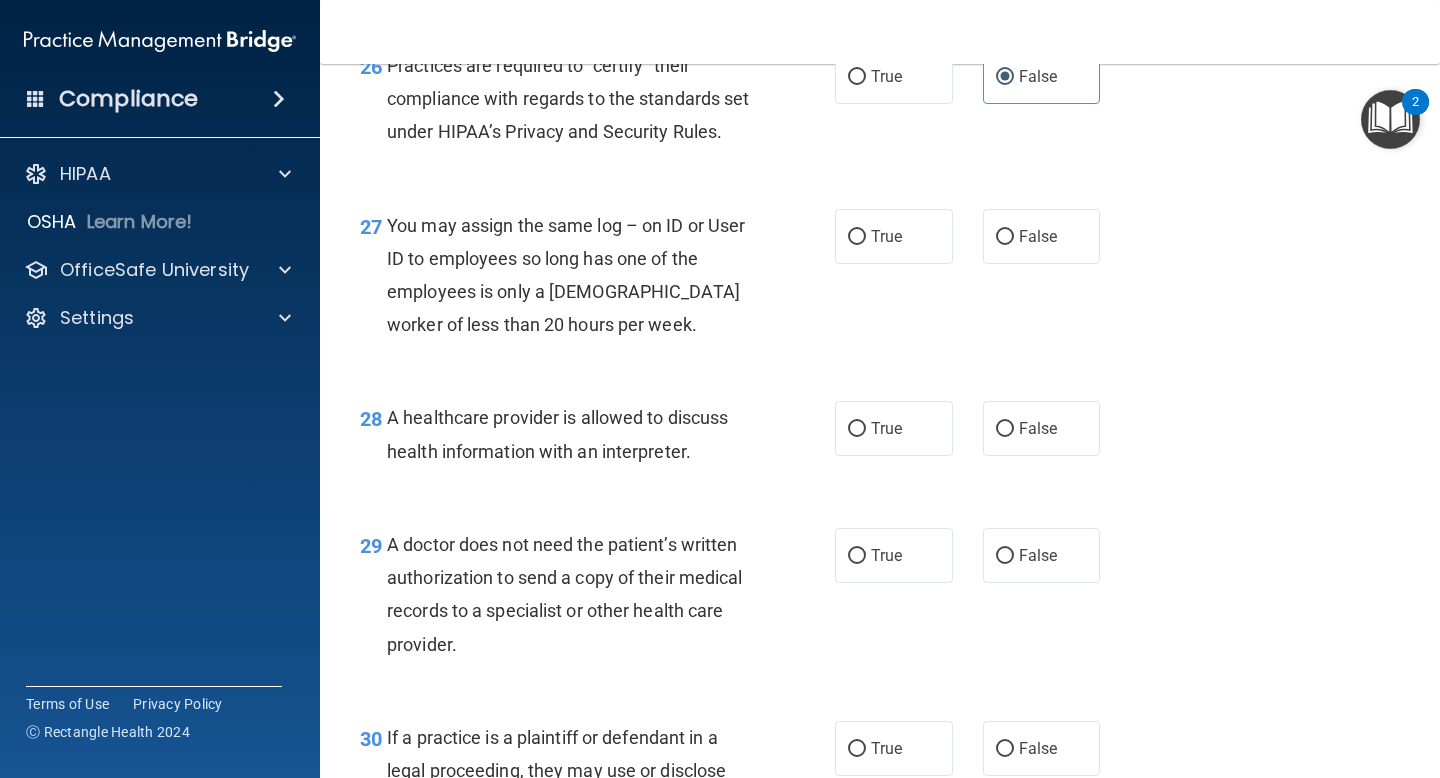 scroll, scrollTop: 4768, scrollLeft: 0, axis: vertical 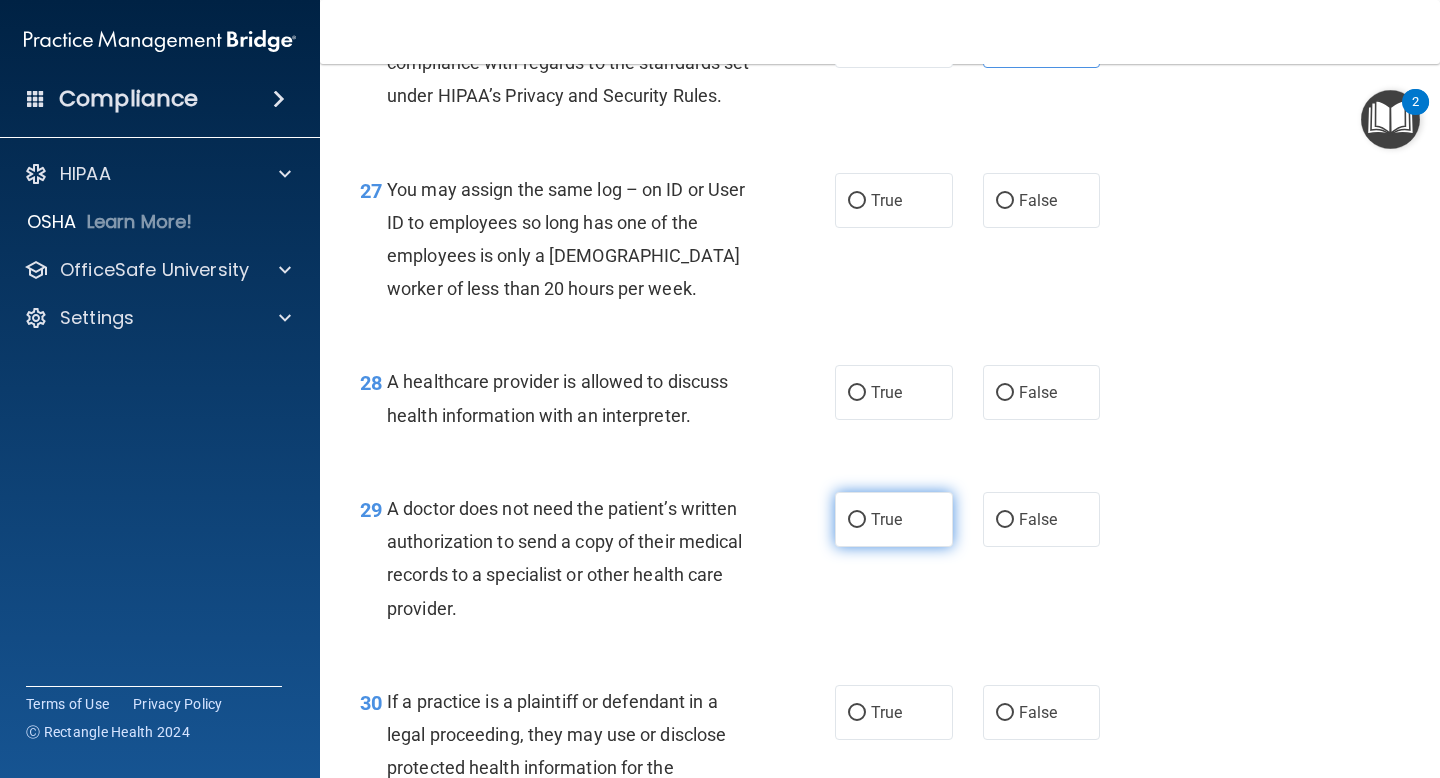 click on "True" at bounding box center [894, 519] 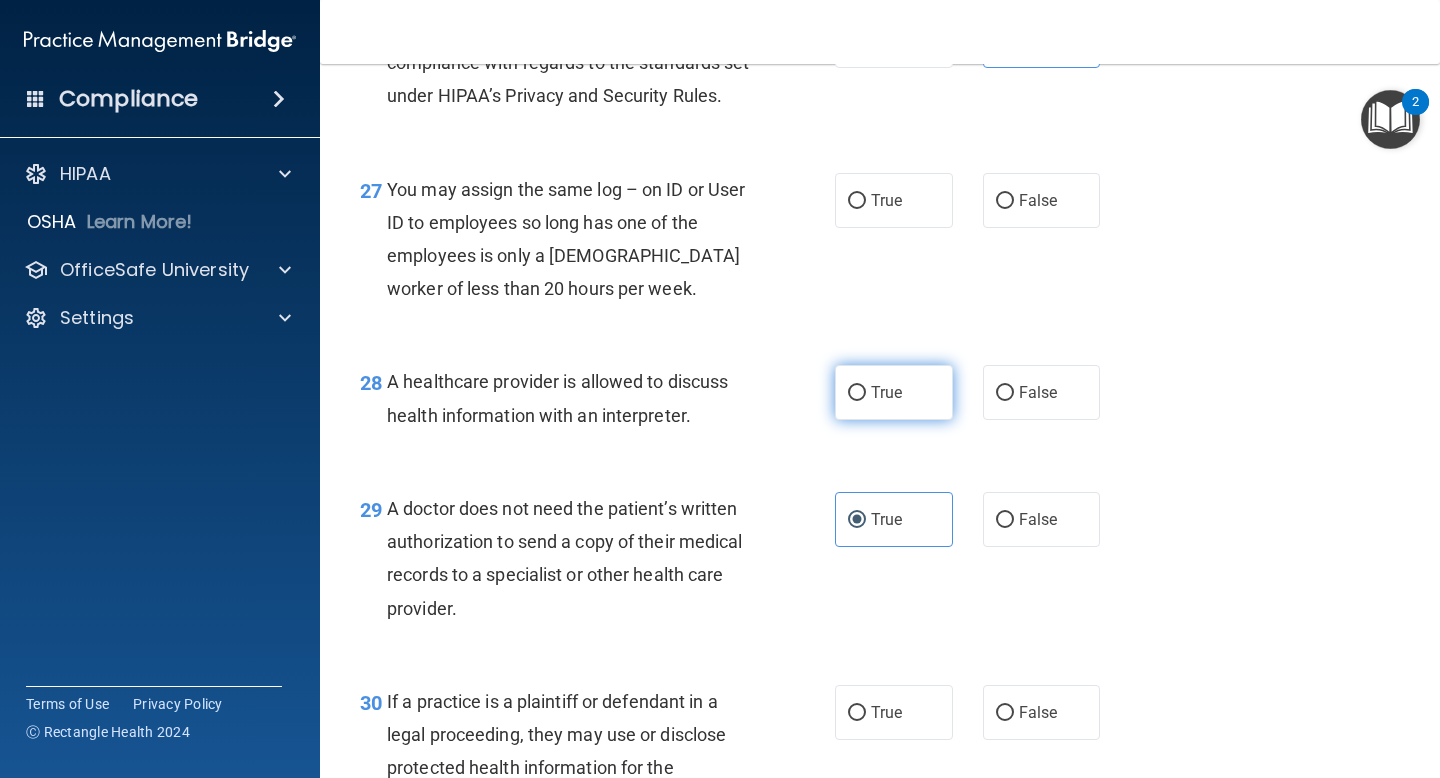 click on "True" at bounding box center [894, 392] 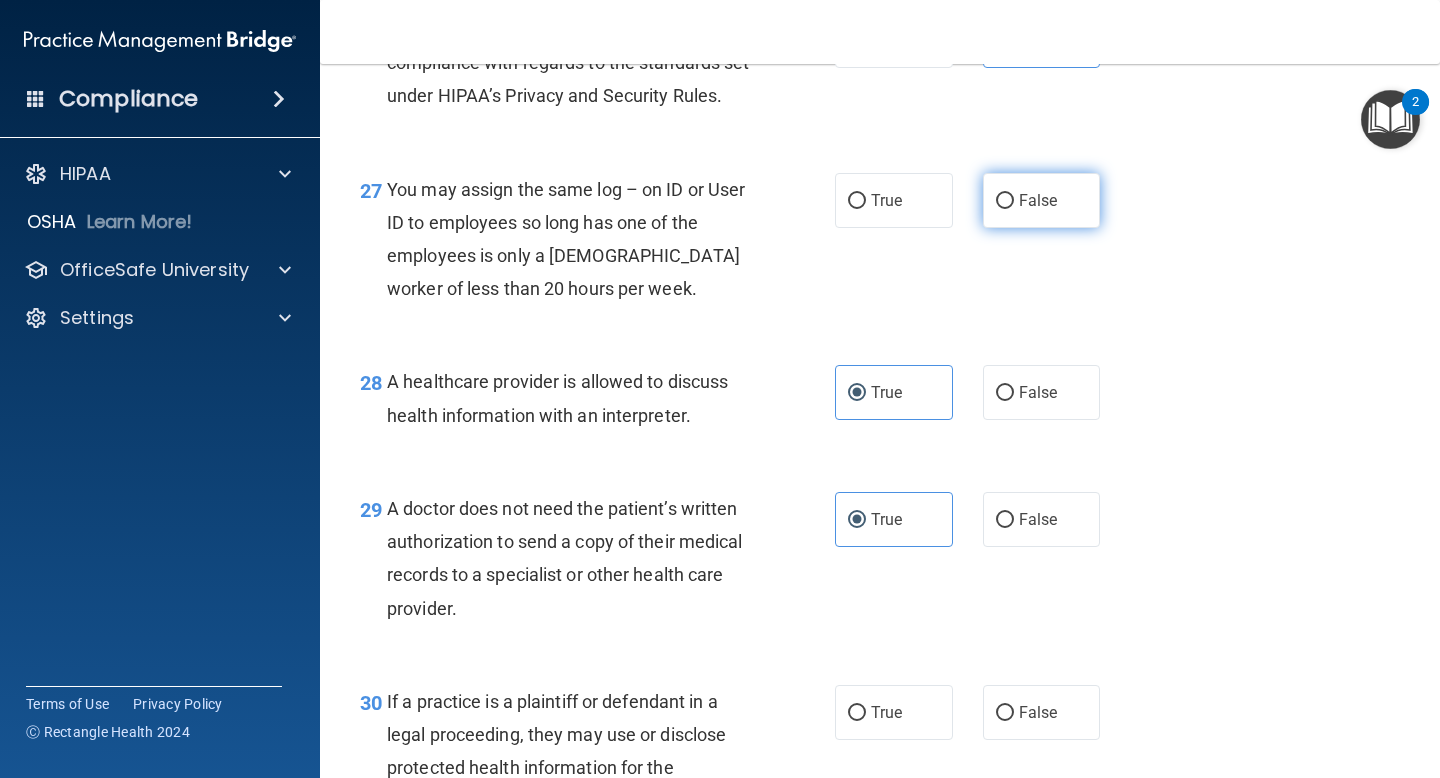 click on "False" at bounding box center (1042, 200) 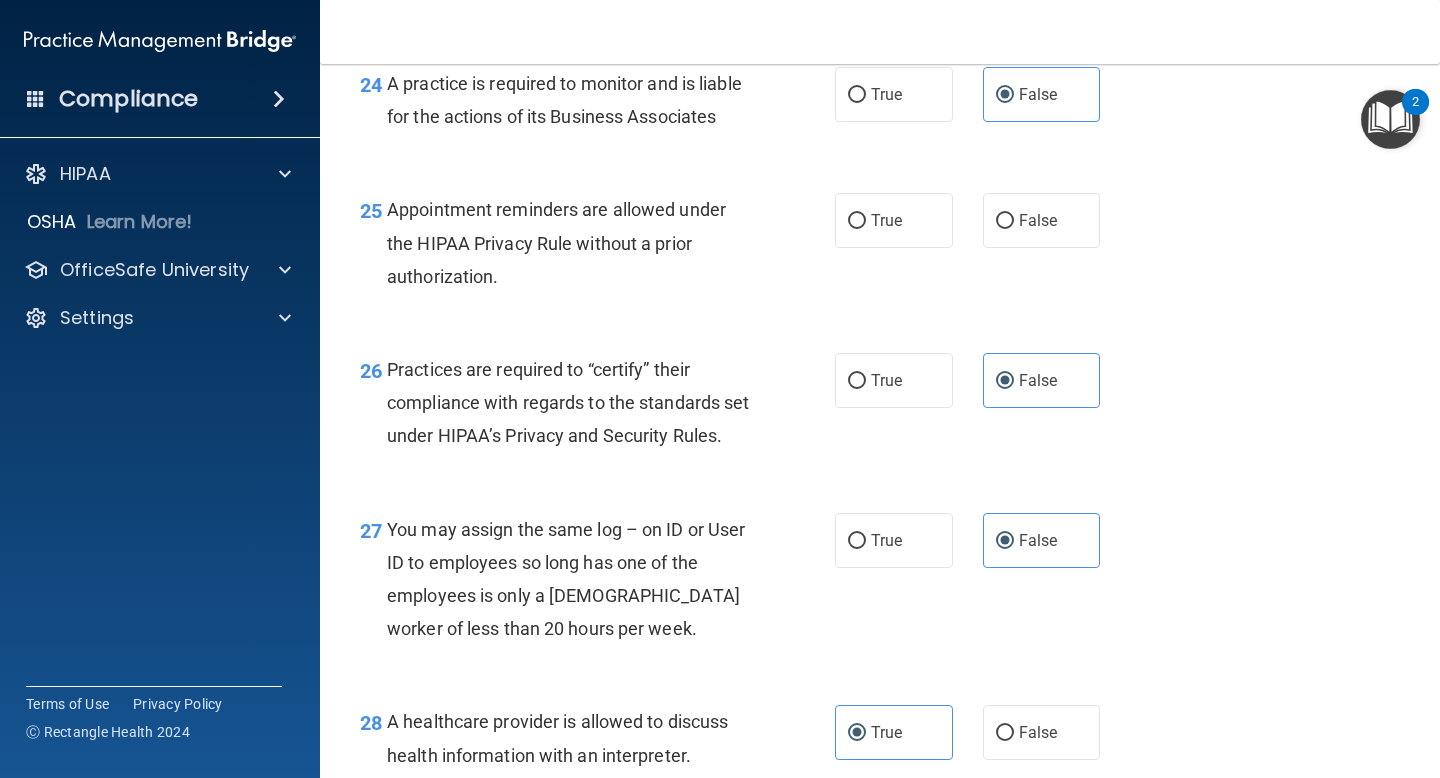 scroll, scrollTop: 4393, scrollLeft: 0, axis: vertical 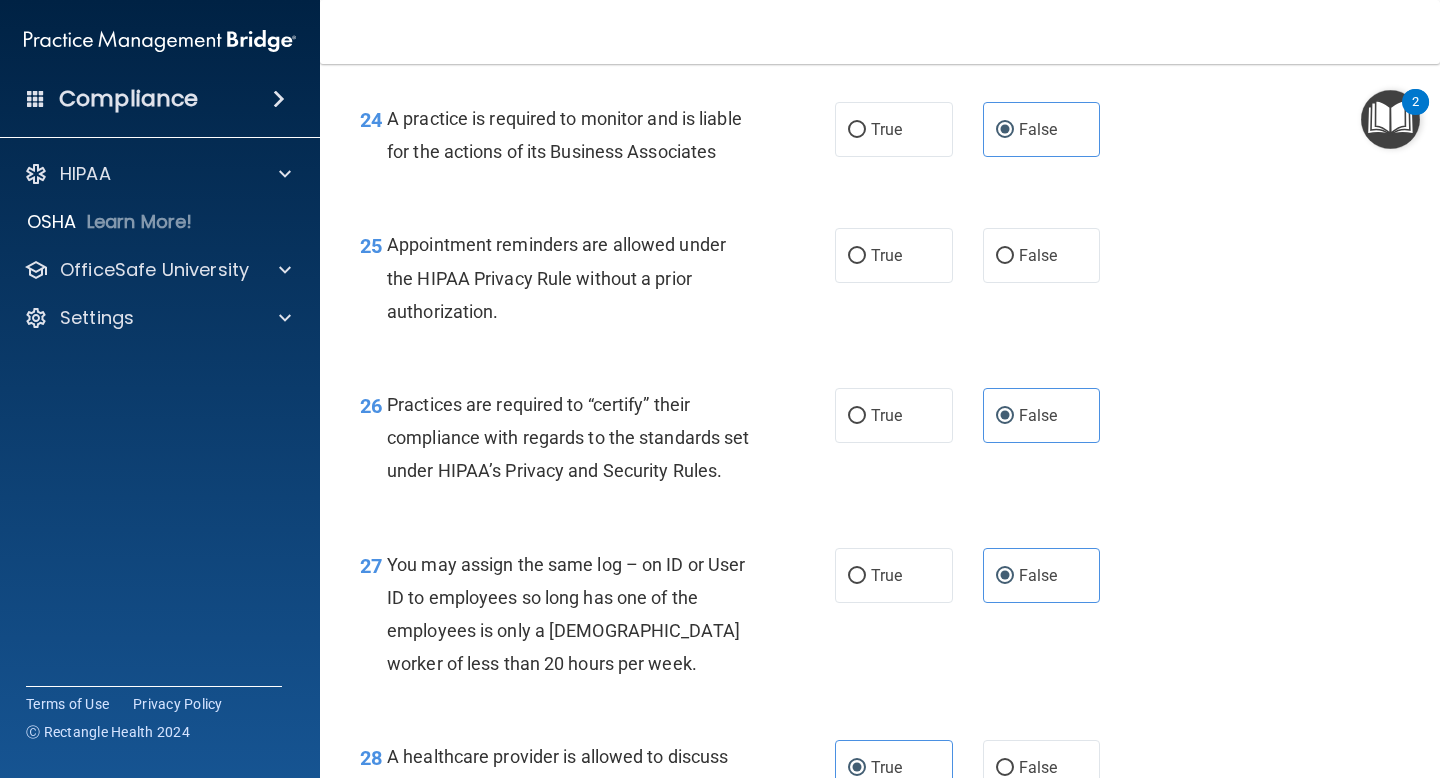 click on "25       Appointment reminders are allowed under the HIPAA Privacy Rule without a prior authorization." at bounding box center (597, 283) 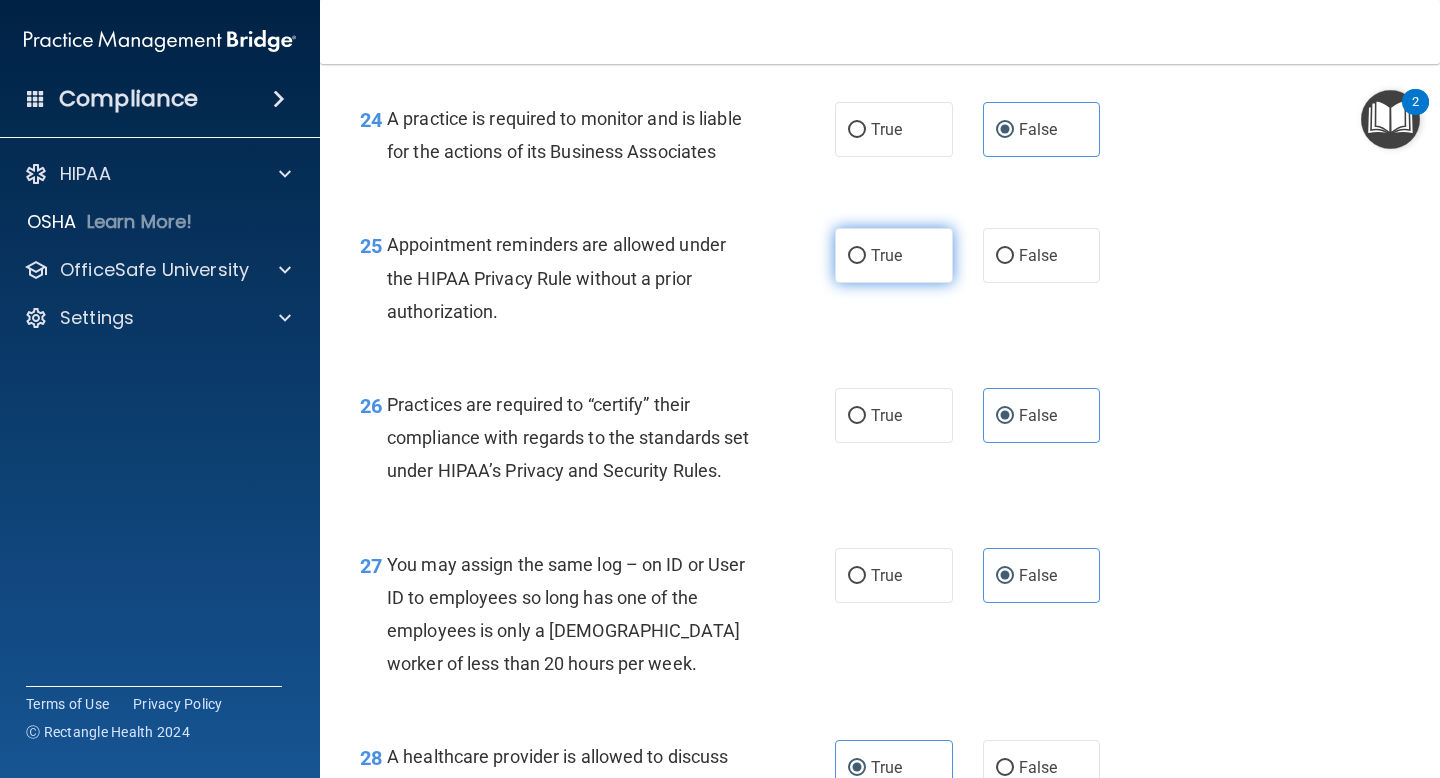 click on "True" at bounding box center (894, 255) 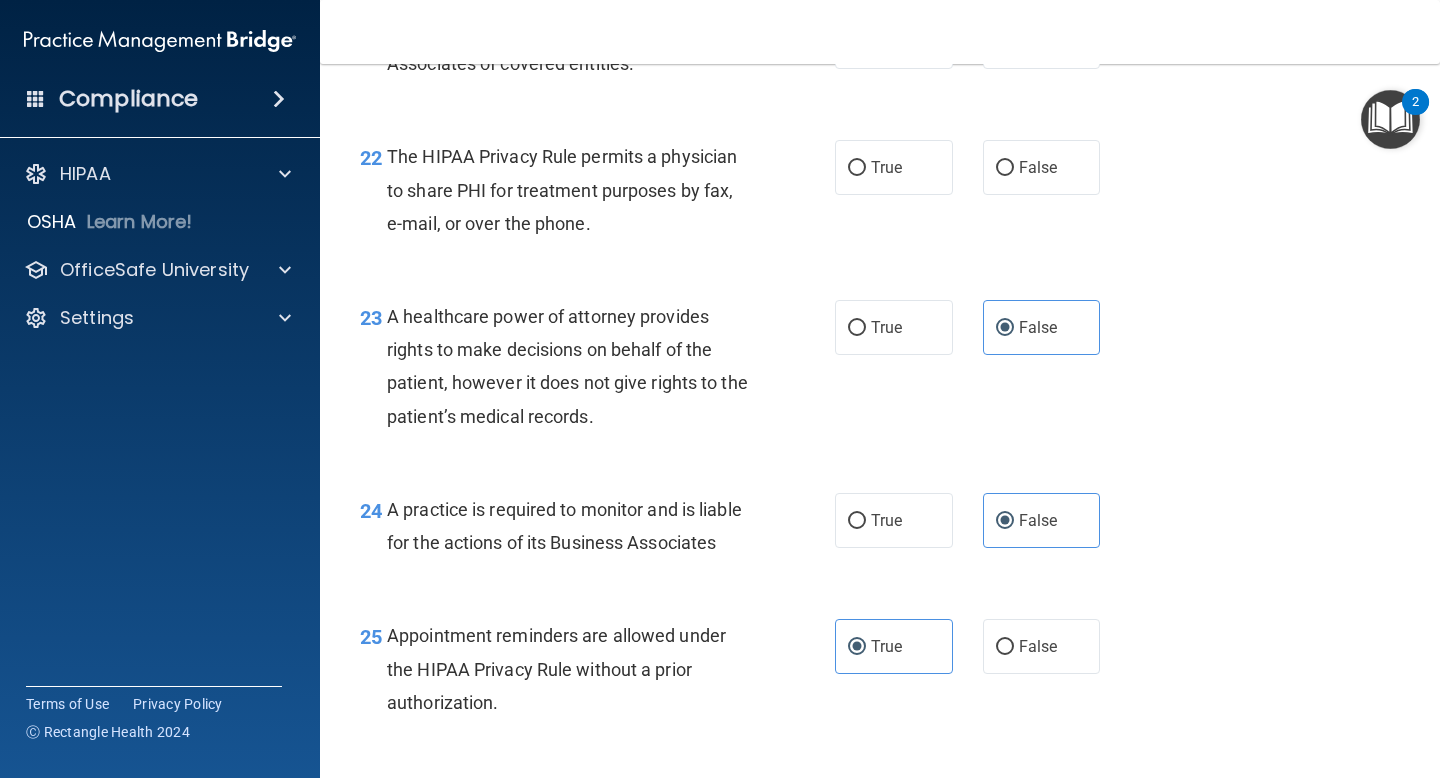 scroll, scrollTop: 3821, scrollLeft: 0, axis: vertical 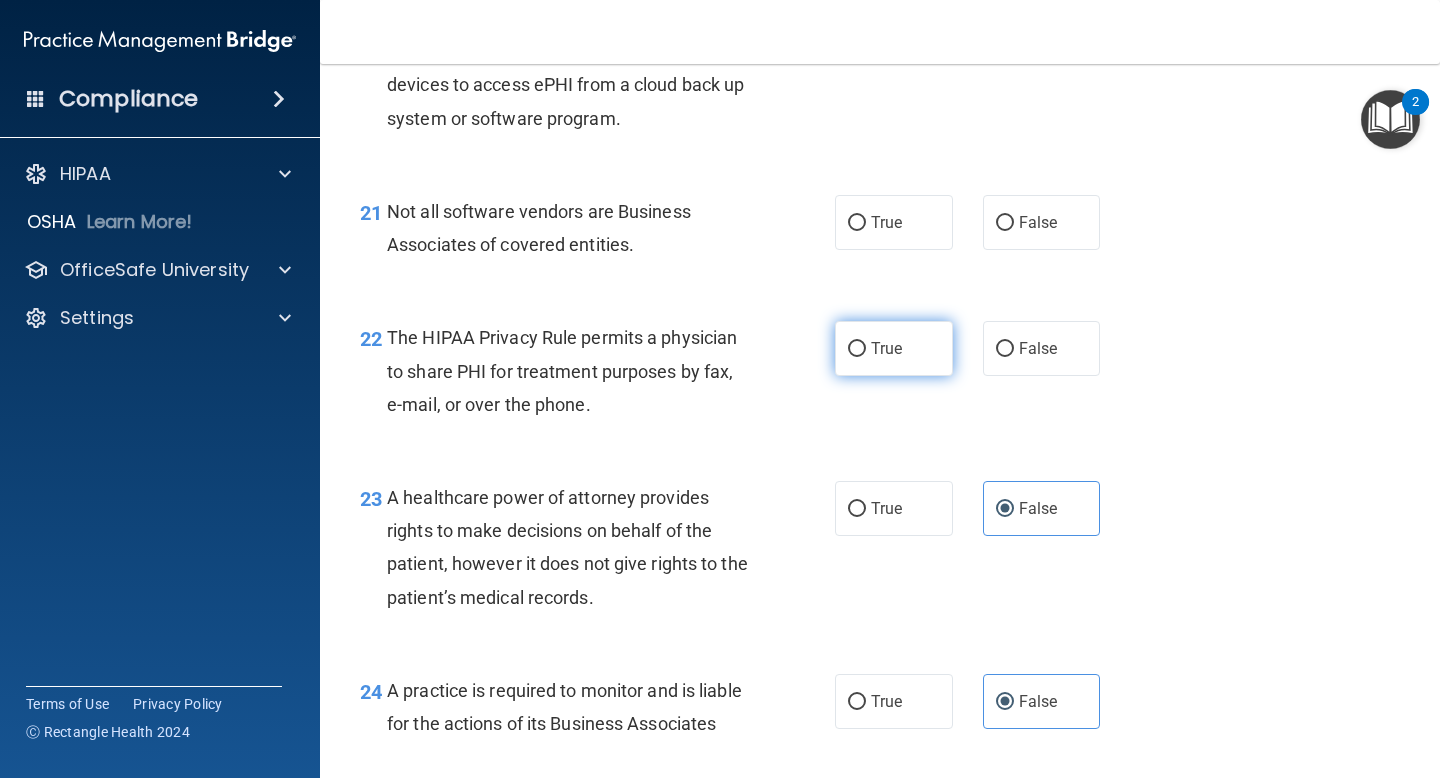 click on "True" at bounding box center (886, 348) 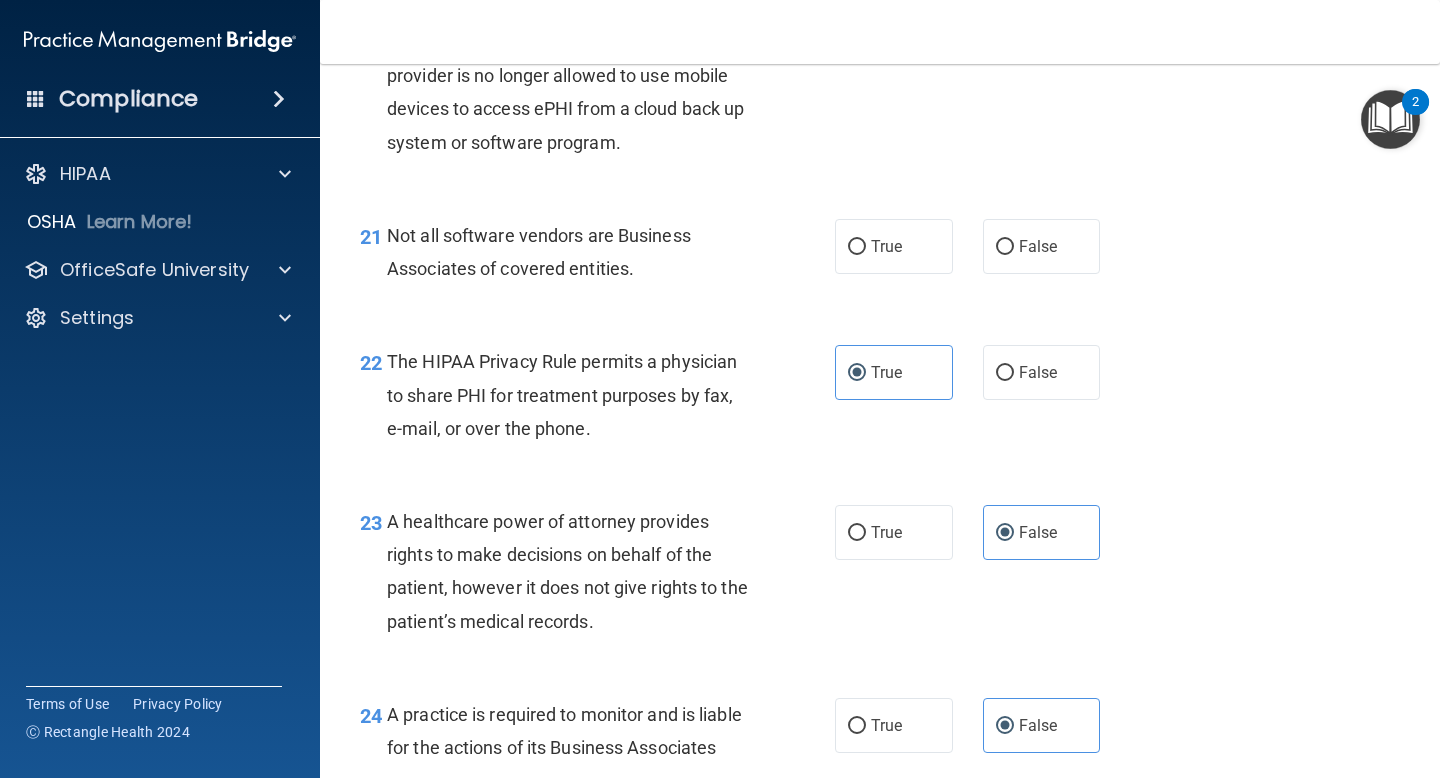 scroll, scrollTop: 3780, scrollLeft: 0, axis: vertical 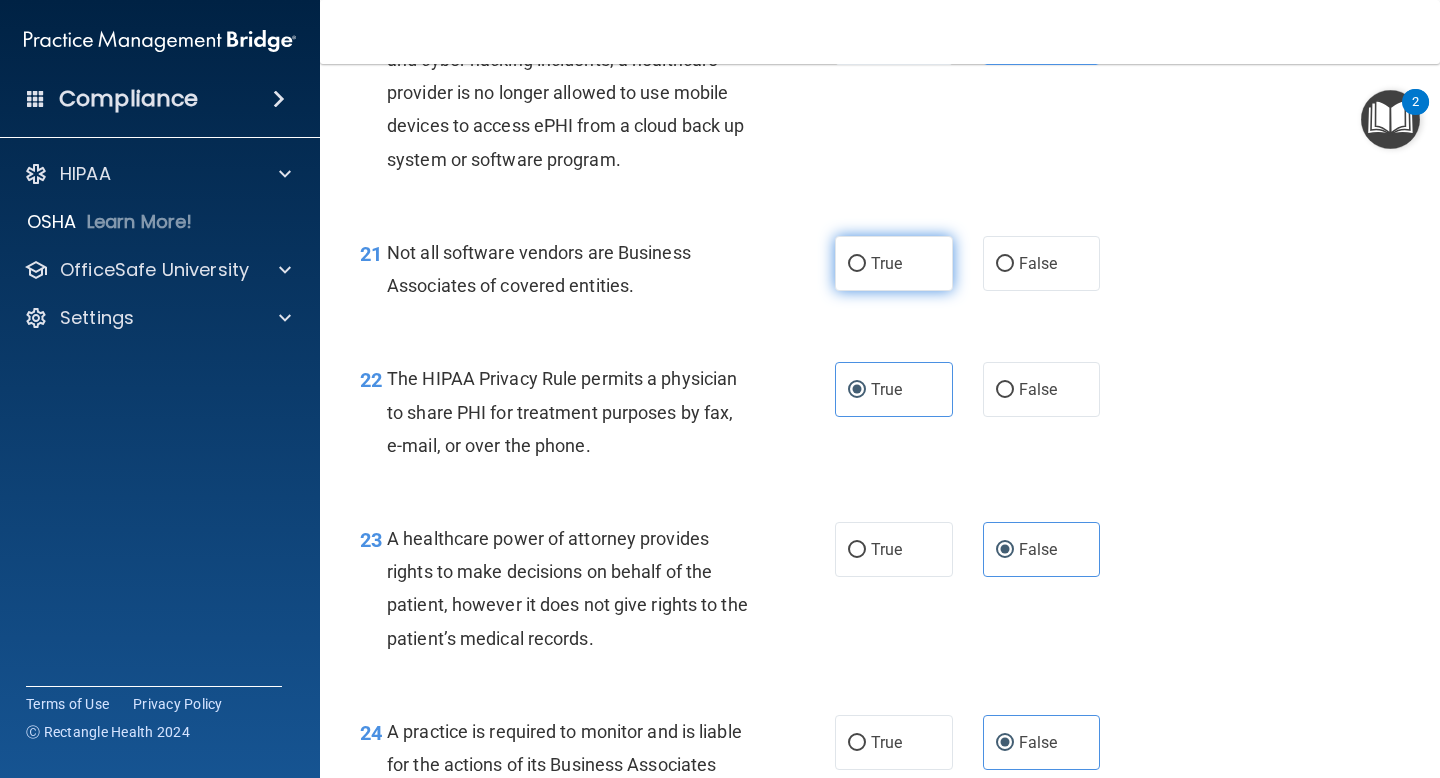 click on "True" at bounding box center (886, 263) 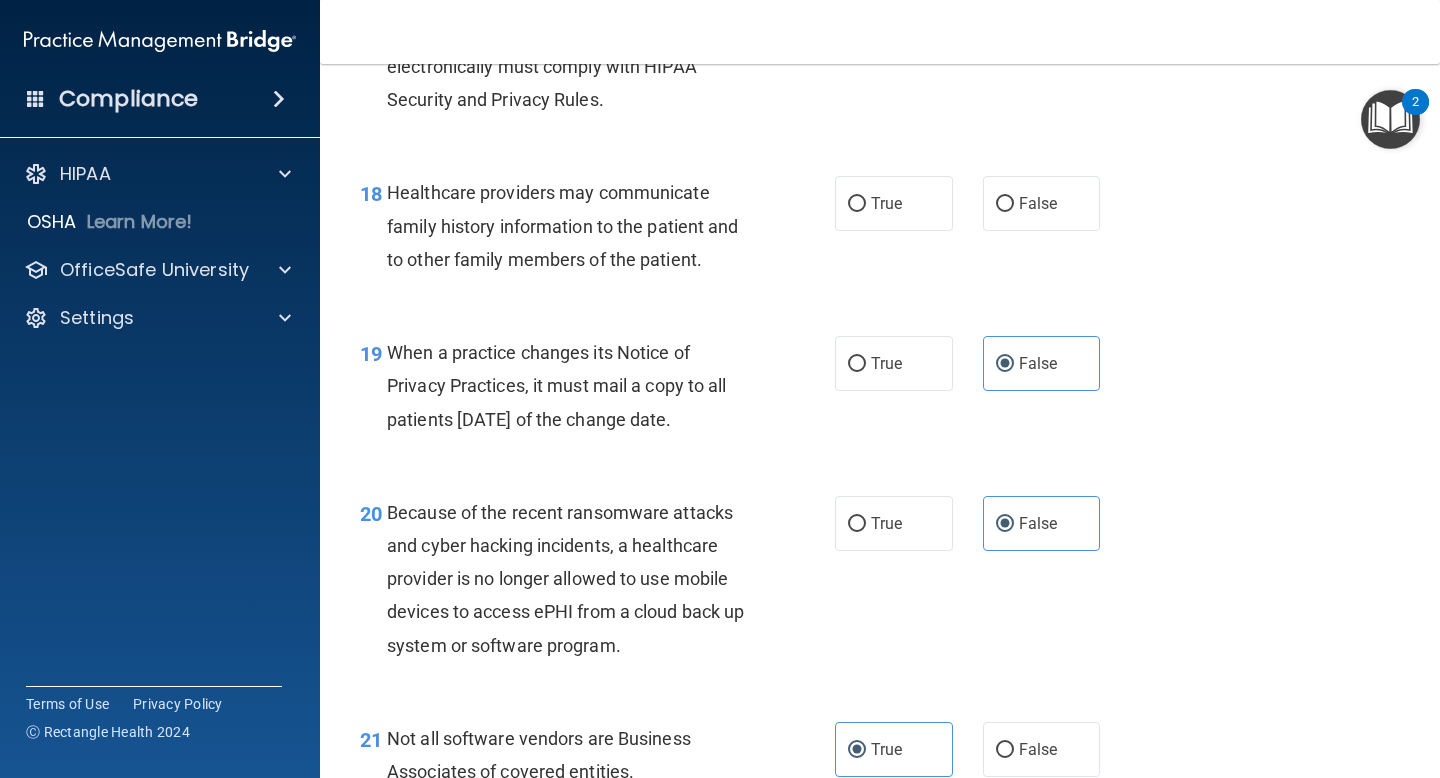scroll, scrollTop: 3117, scrollLeft: 0, axis: vertical 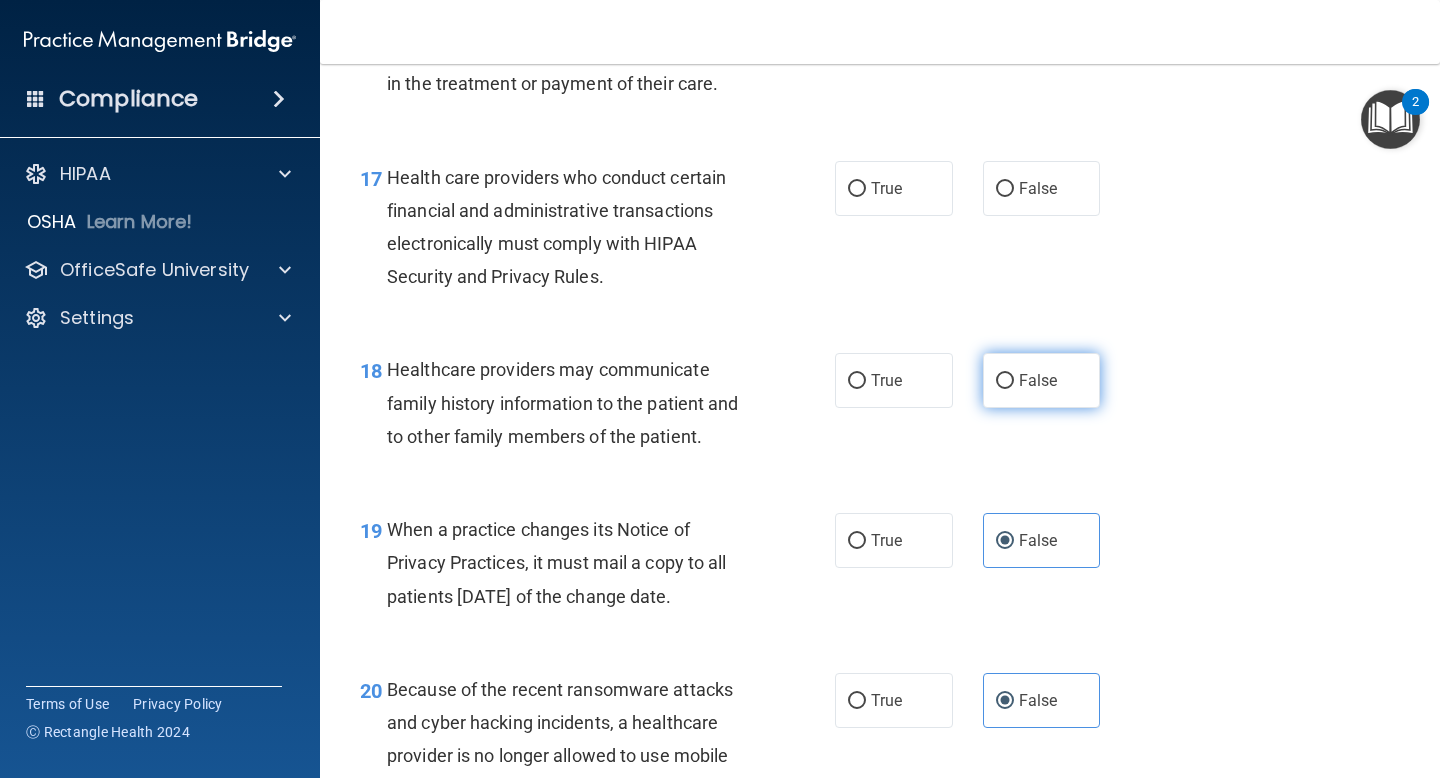 click on "False" at bounding box center (1038, 380) 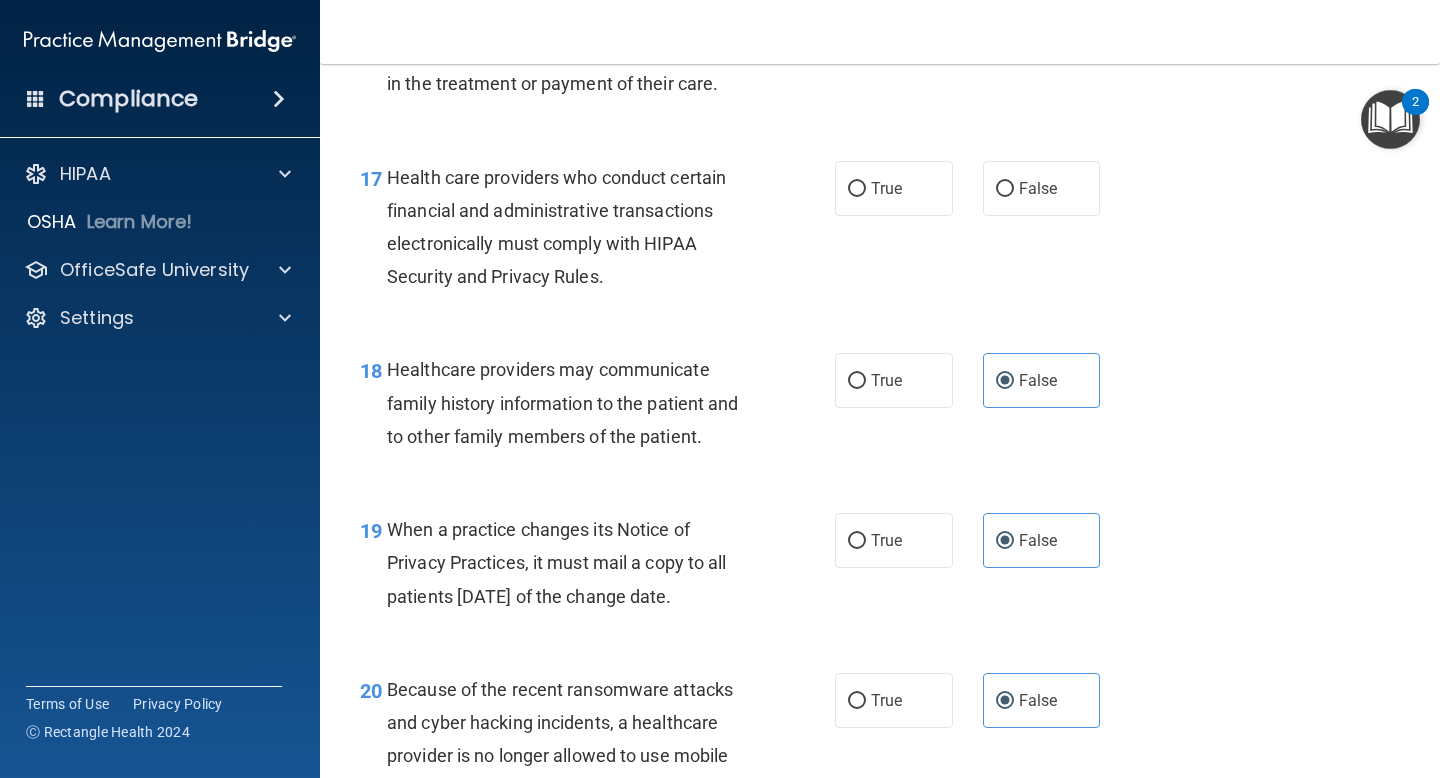 scroll, scrollTop: 2951, scrollLeft: 0, axis: vertical 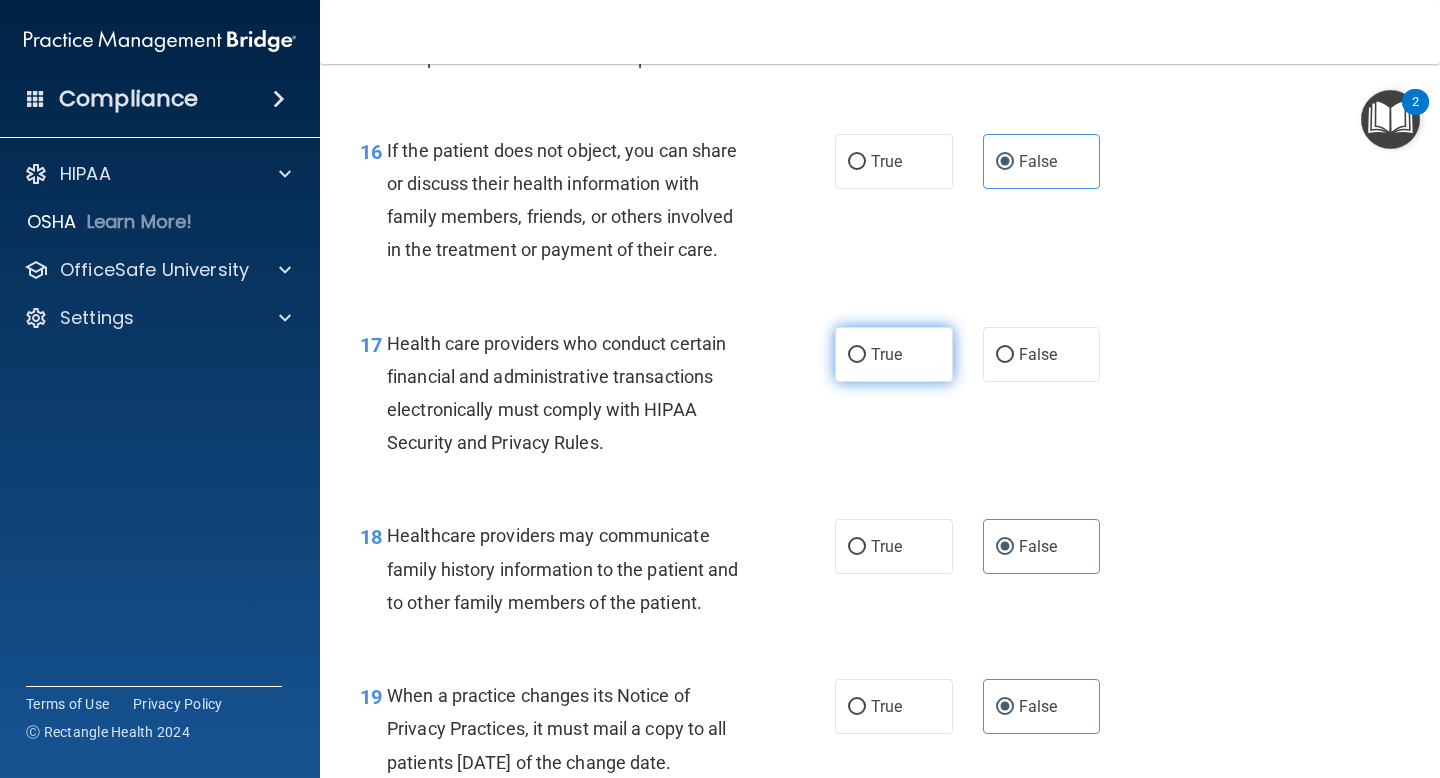 click on "True" at bounding box center (894, 354) 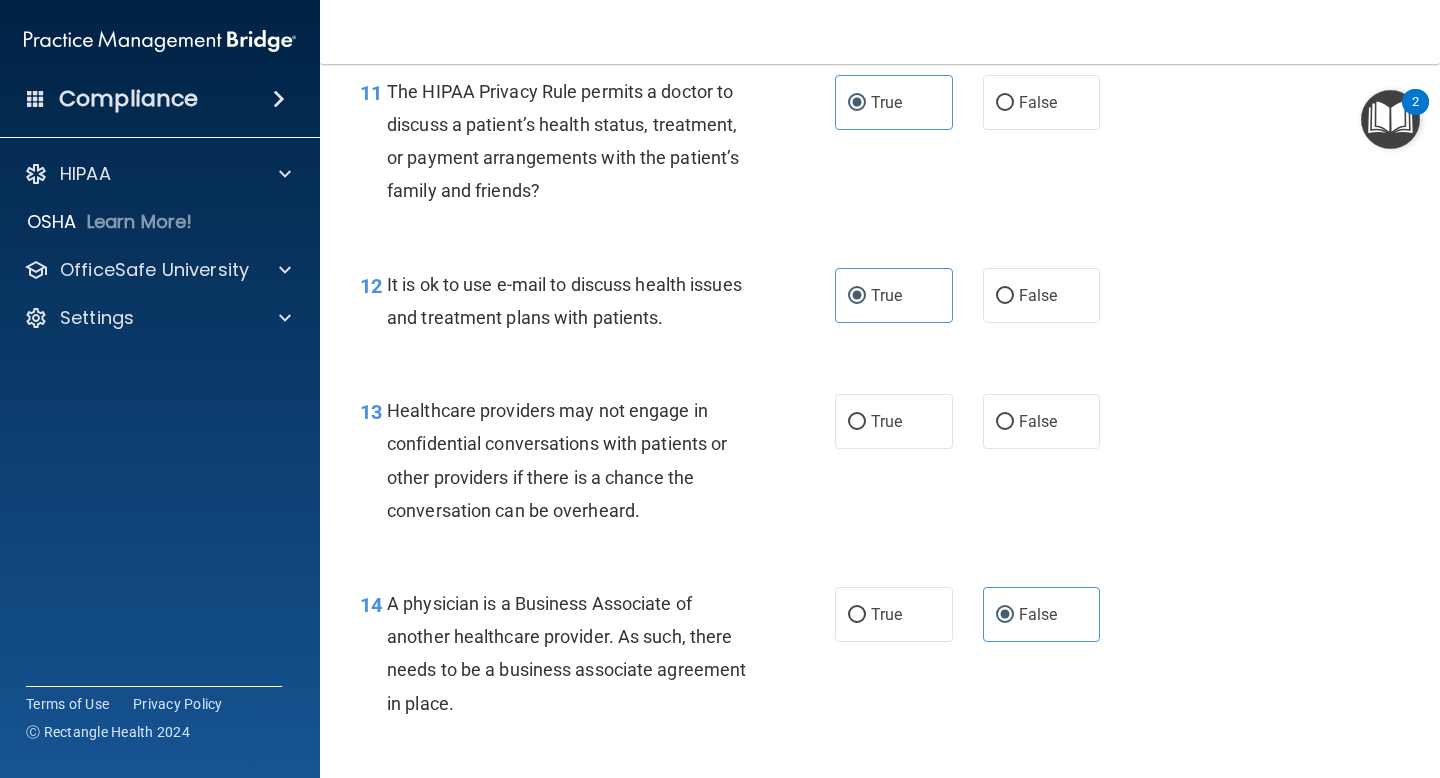 scroll, scrollTop: 2106, scrollLeft: 0, axis: vertical 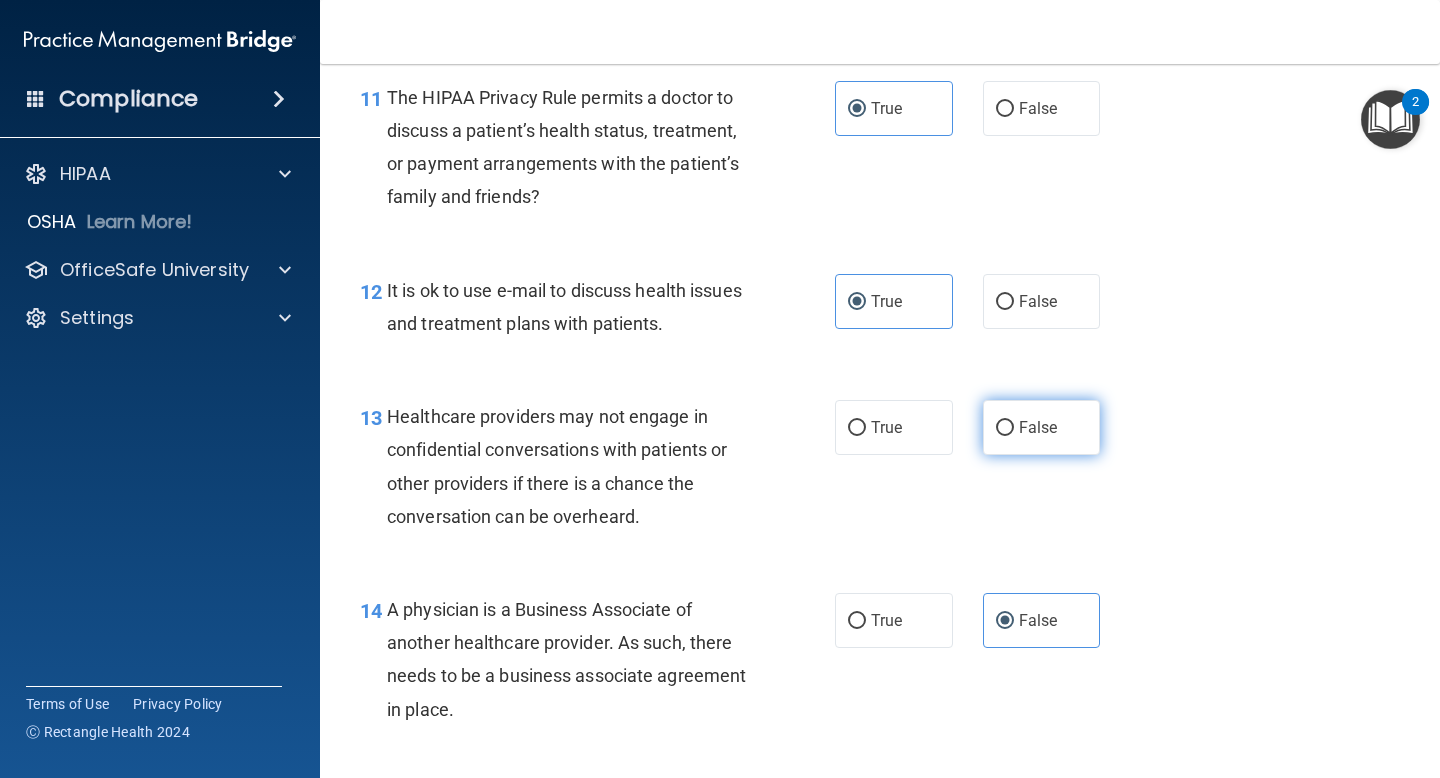 click on "False" at bounding box center [1005, 428] 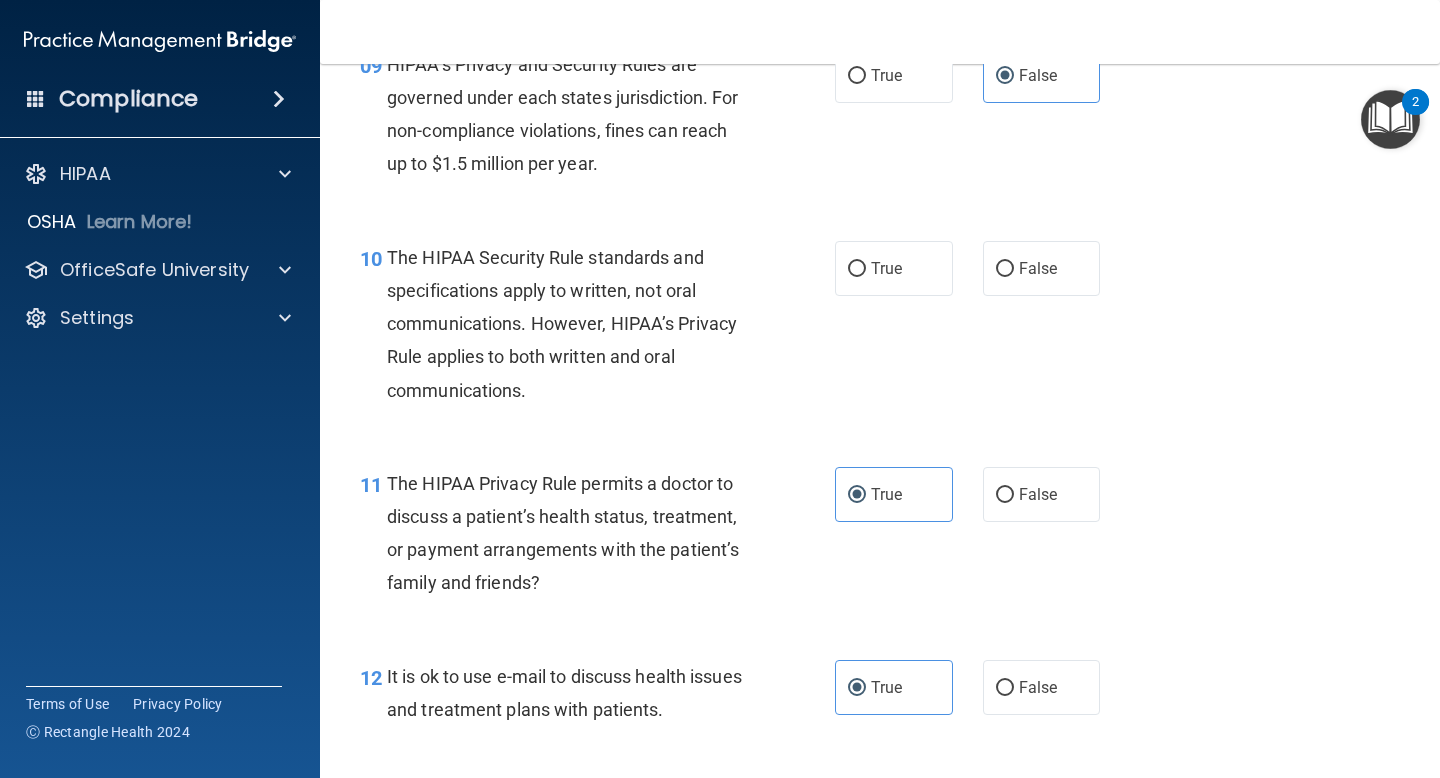 scroll, scrollTop: 1704, scrollLeft: 0, axis: vertical 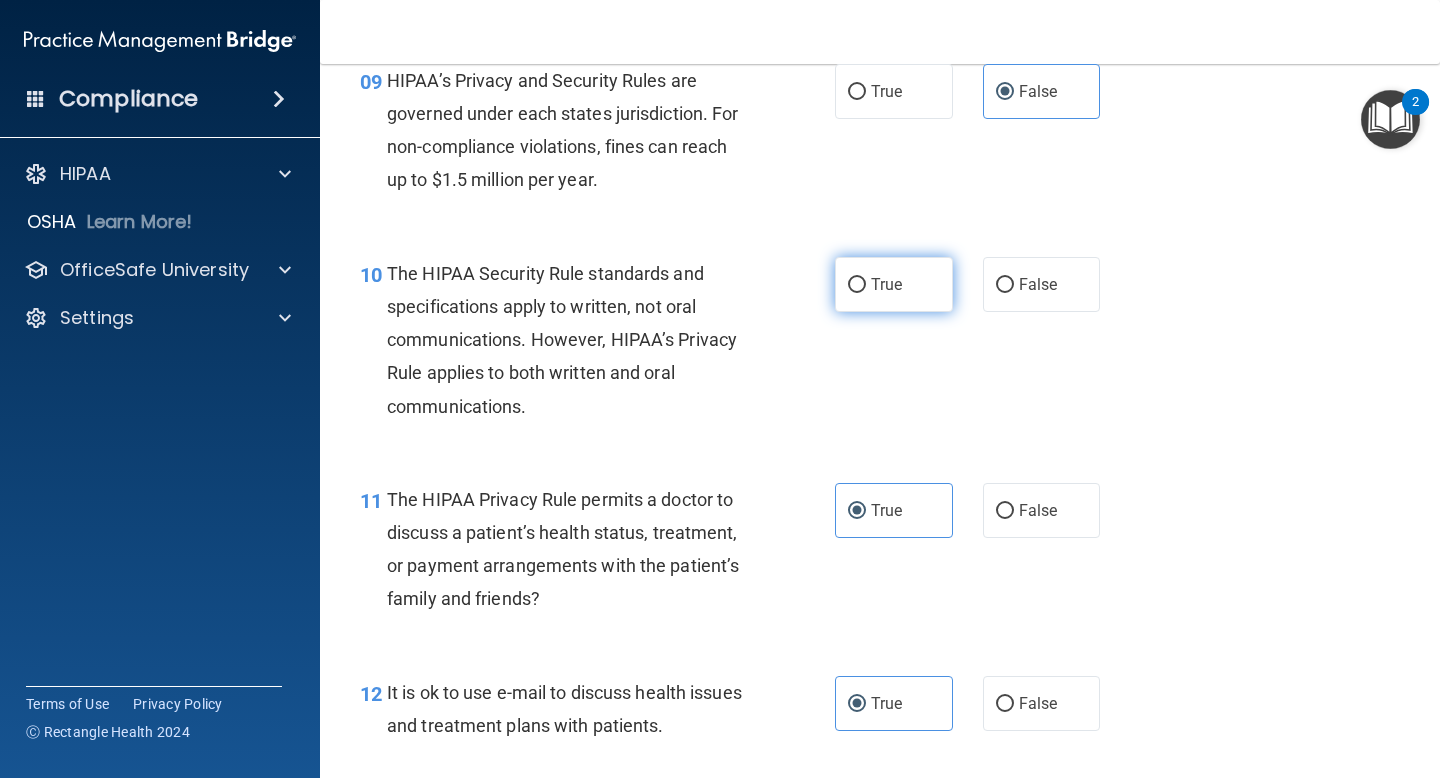 click on "True" at bounding box center [894, 284] 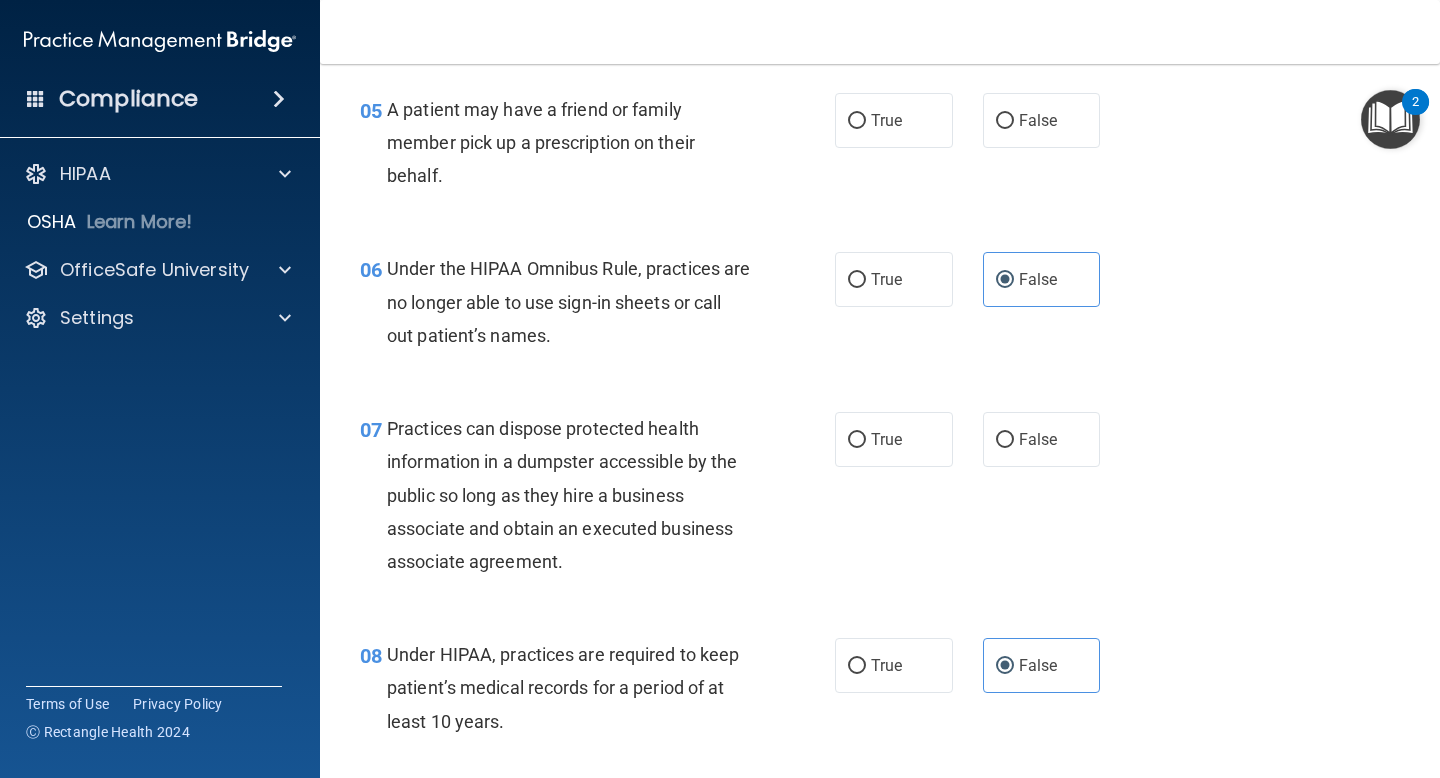 scroll, scrollTop: 877, scrollLeft: 0, axis: vertical 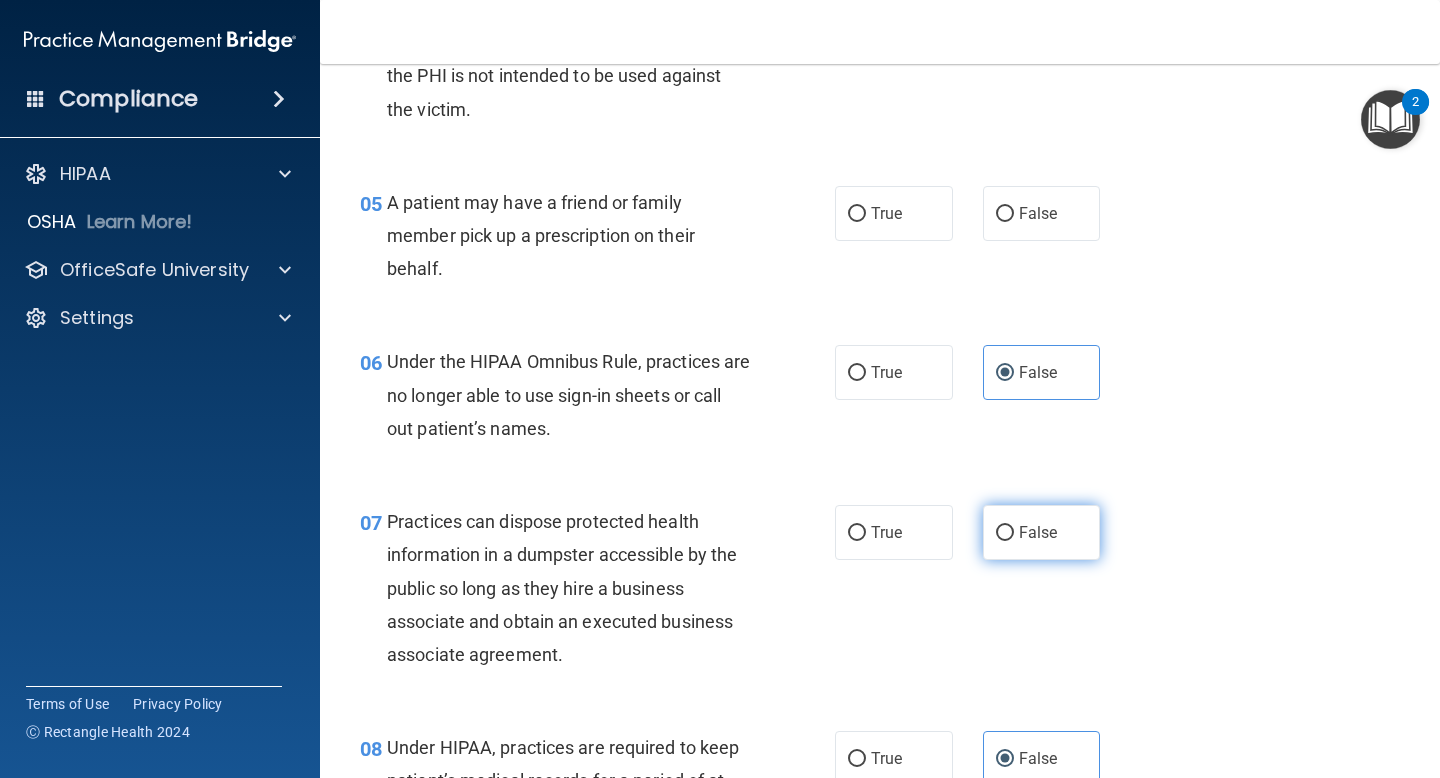 click on "False" at bounding box center (1038, 532) 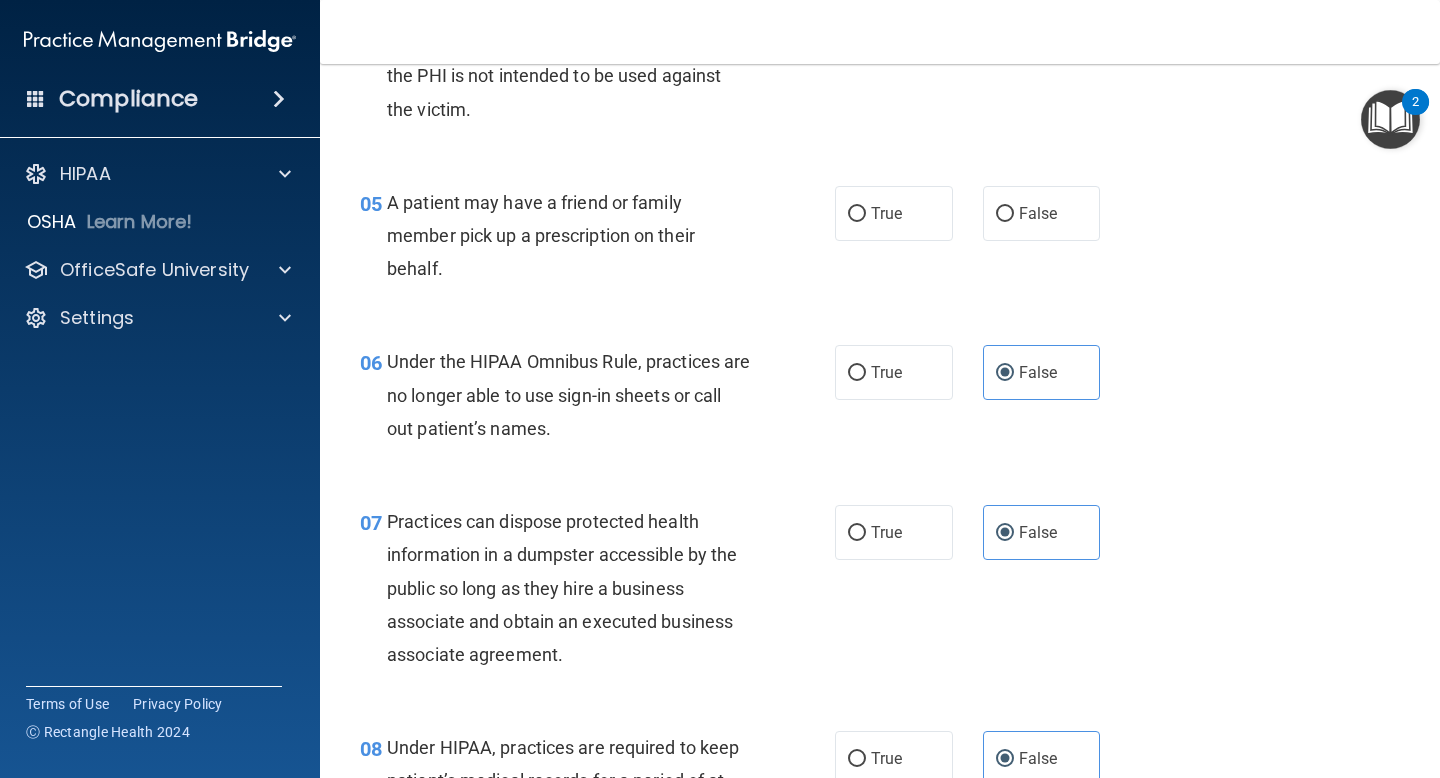 scroll, scrollTop: 707, scrollLeft: 0, axis: vertical 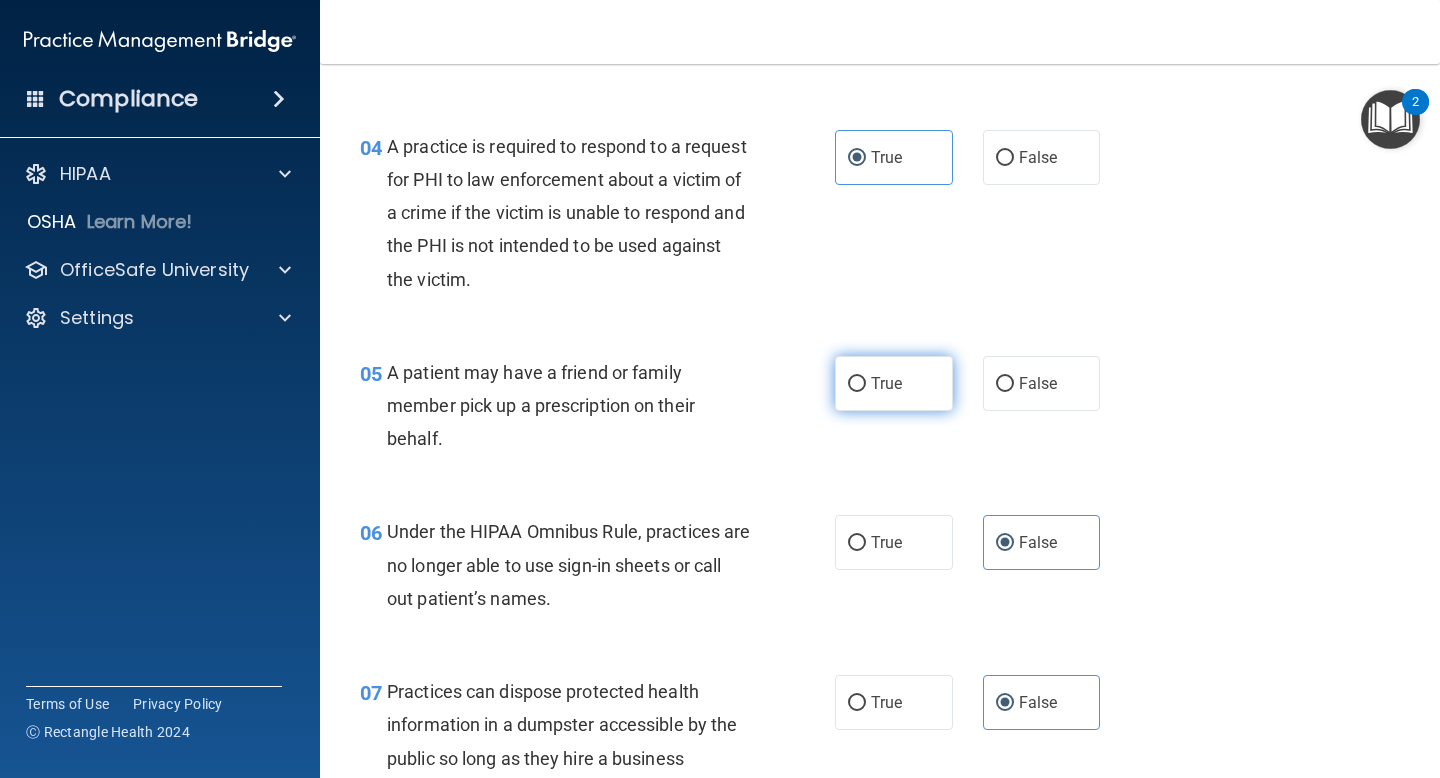 click on "True" at bounding box center [886, 383] 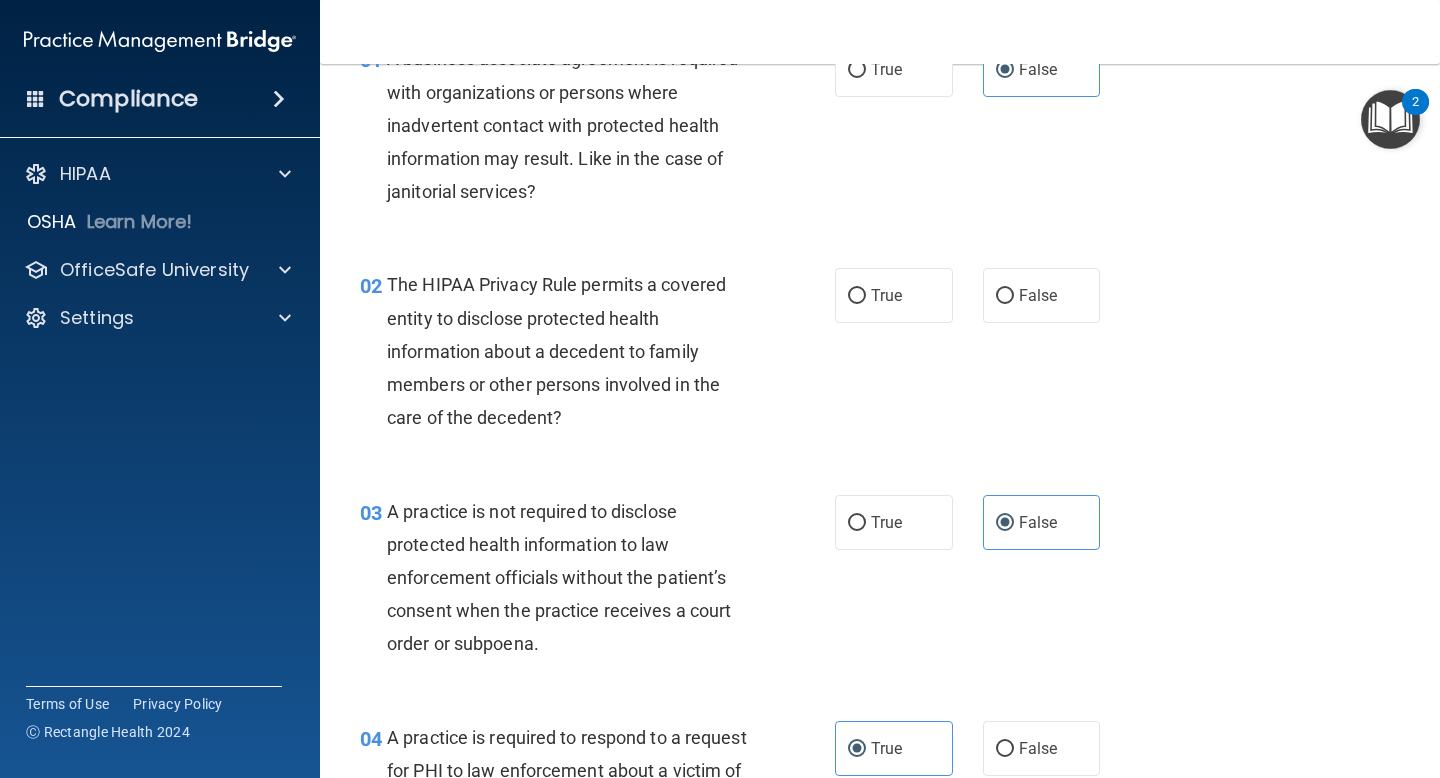 scroll, scrollTop: 78, scrollLeft: 0, axis: vertical 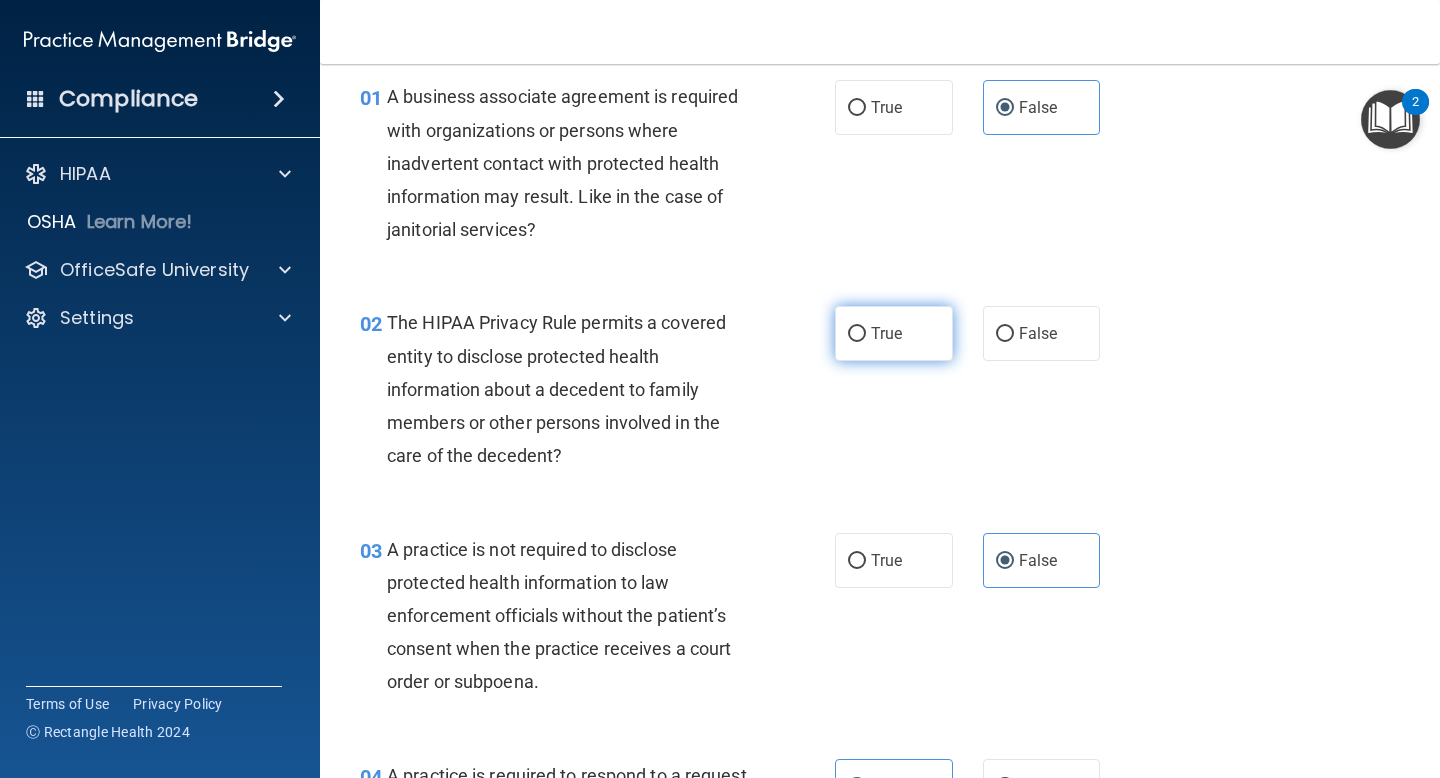 click on "True" at bounding box center [894, 333] 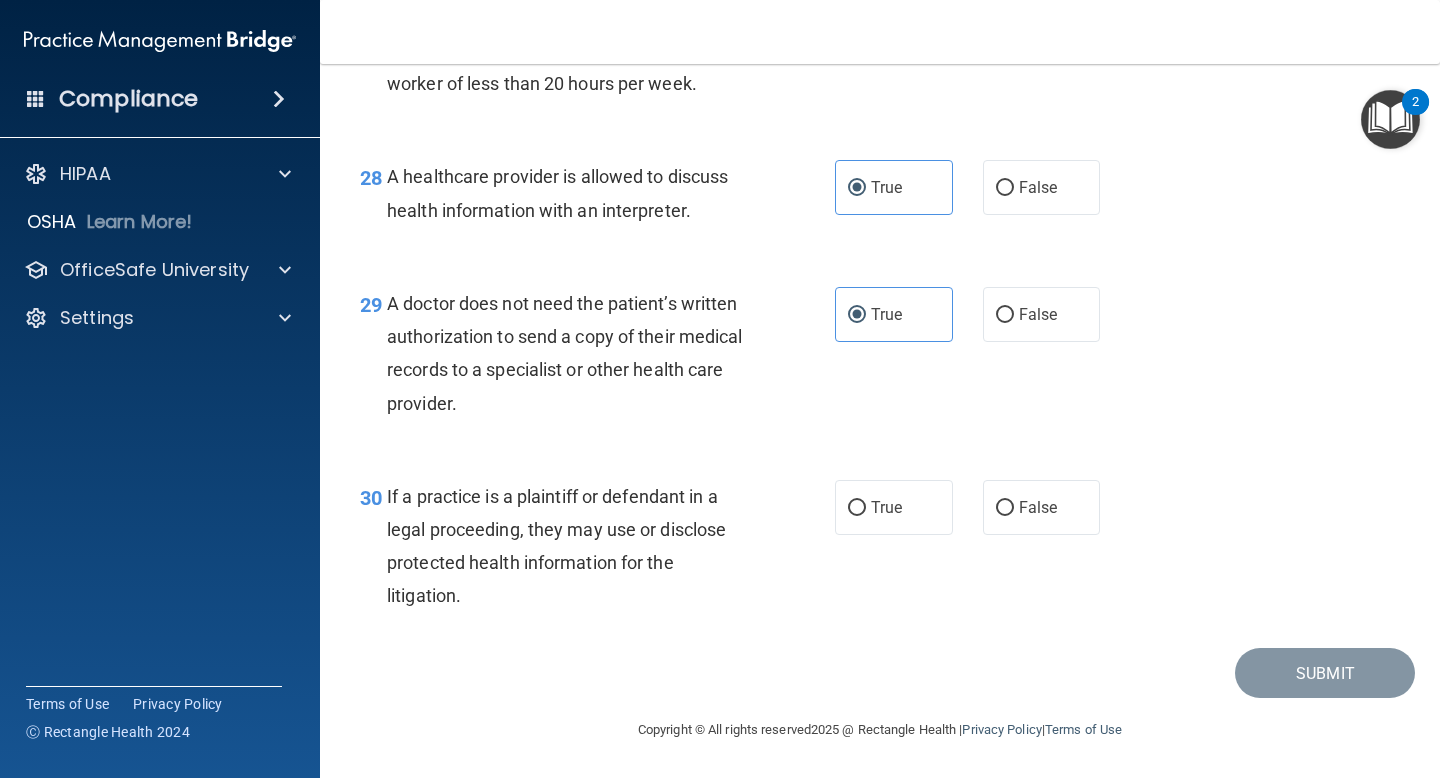 scroll, scrollTop: 5074, scrollLeft: 0, axis: vertical 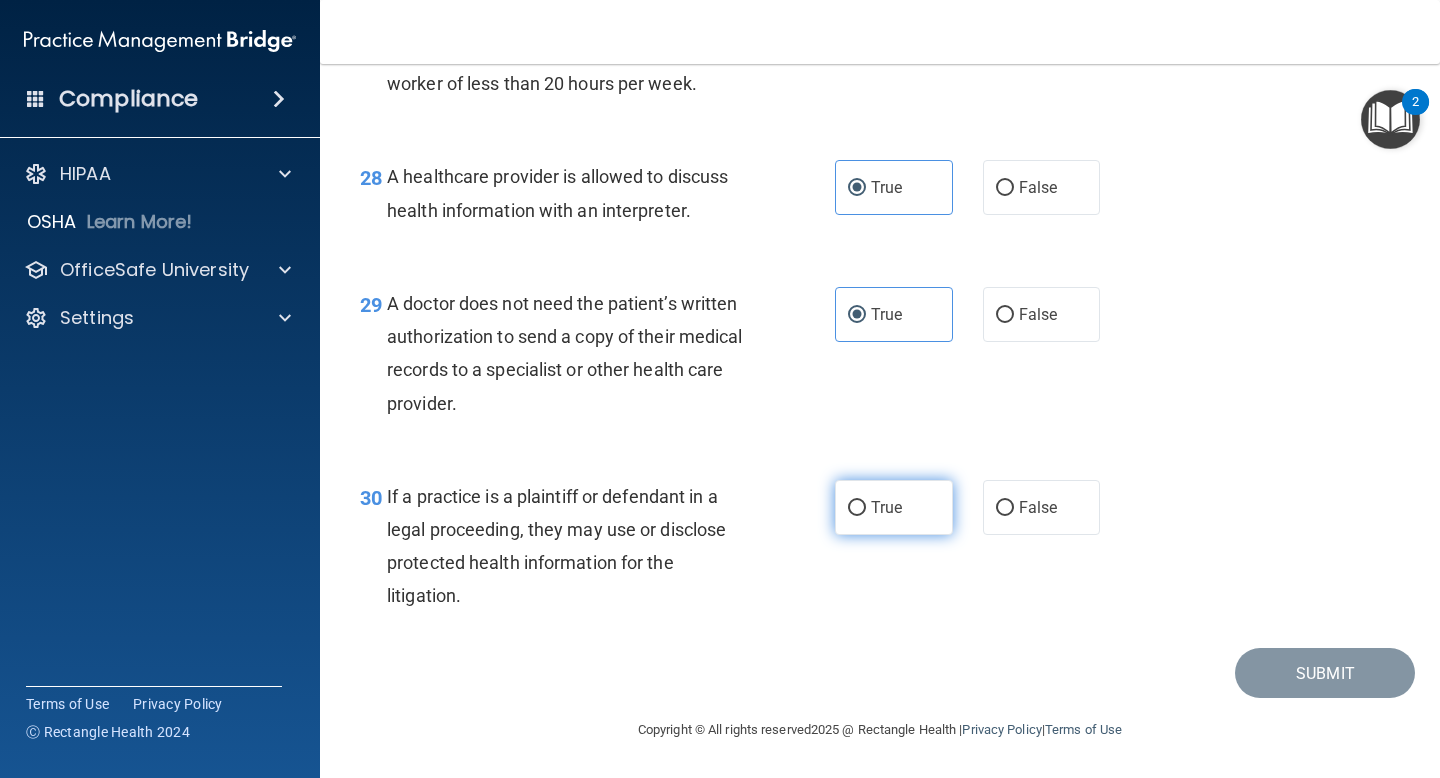 click on "True" at bounding box center (857, 508) 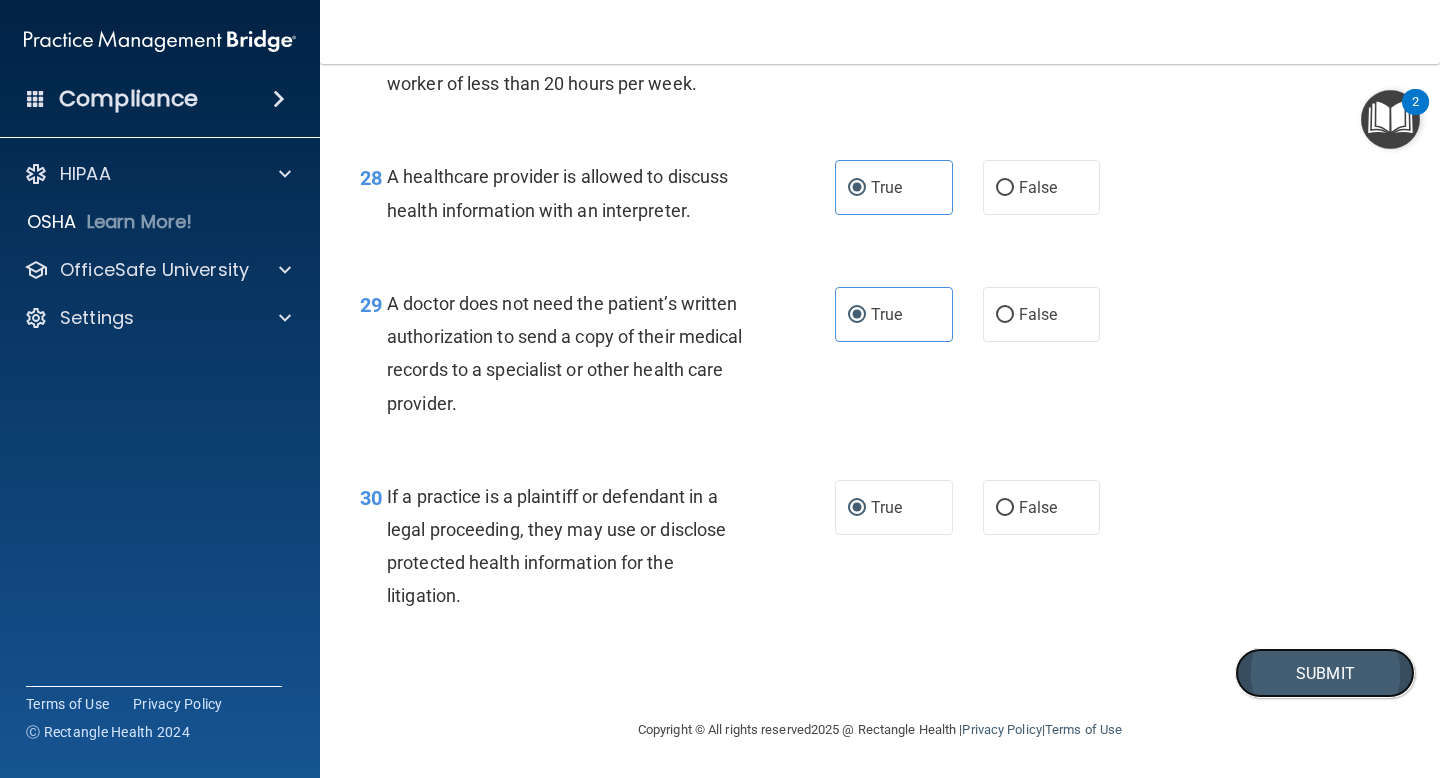click on "Submit" at bounding box center [1325, 673] 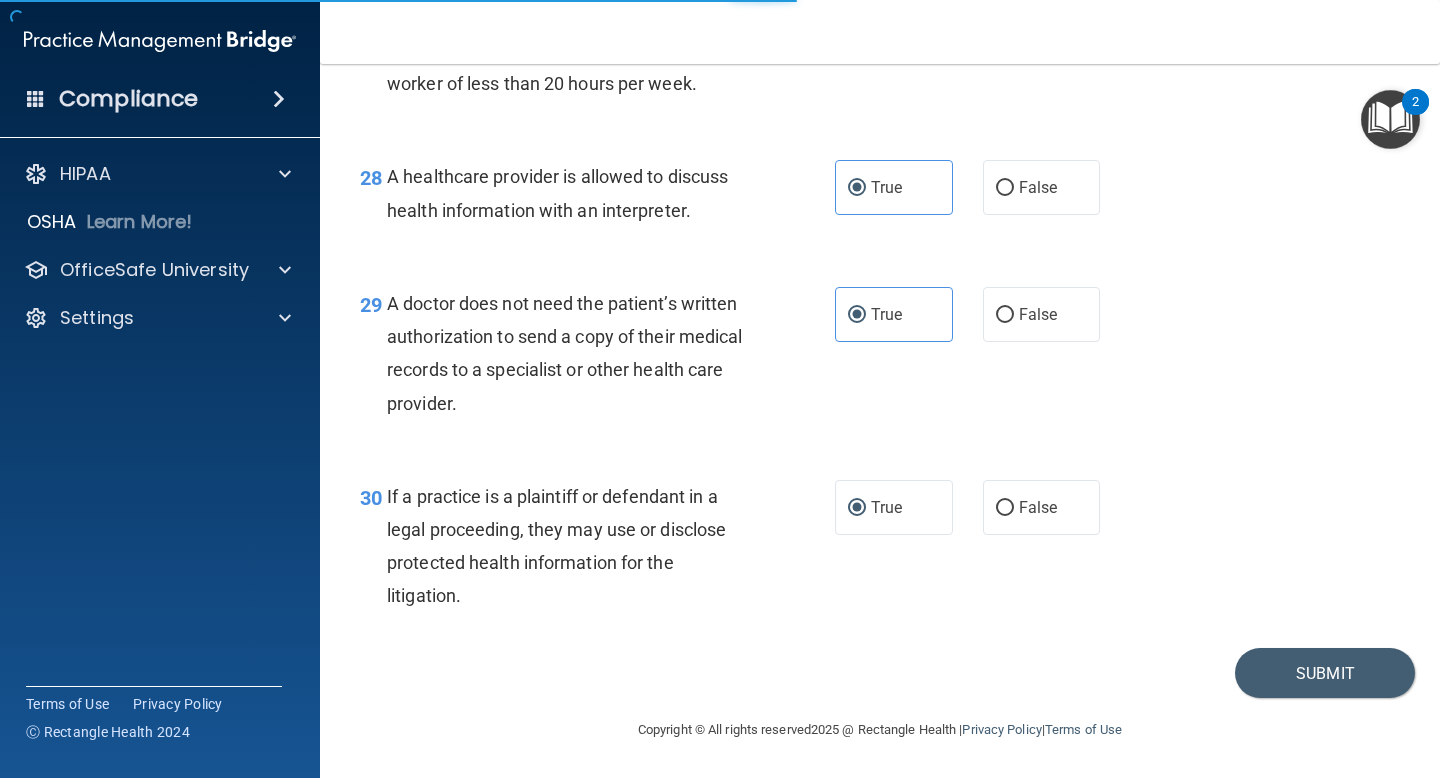 scroll, scrollTop: 0, scrollLeft: 0, axis: both 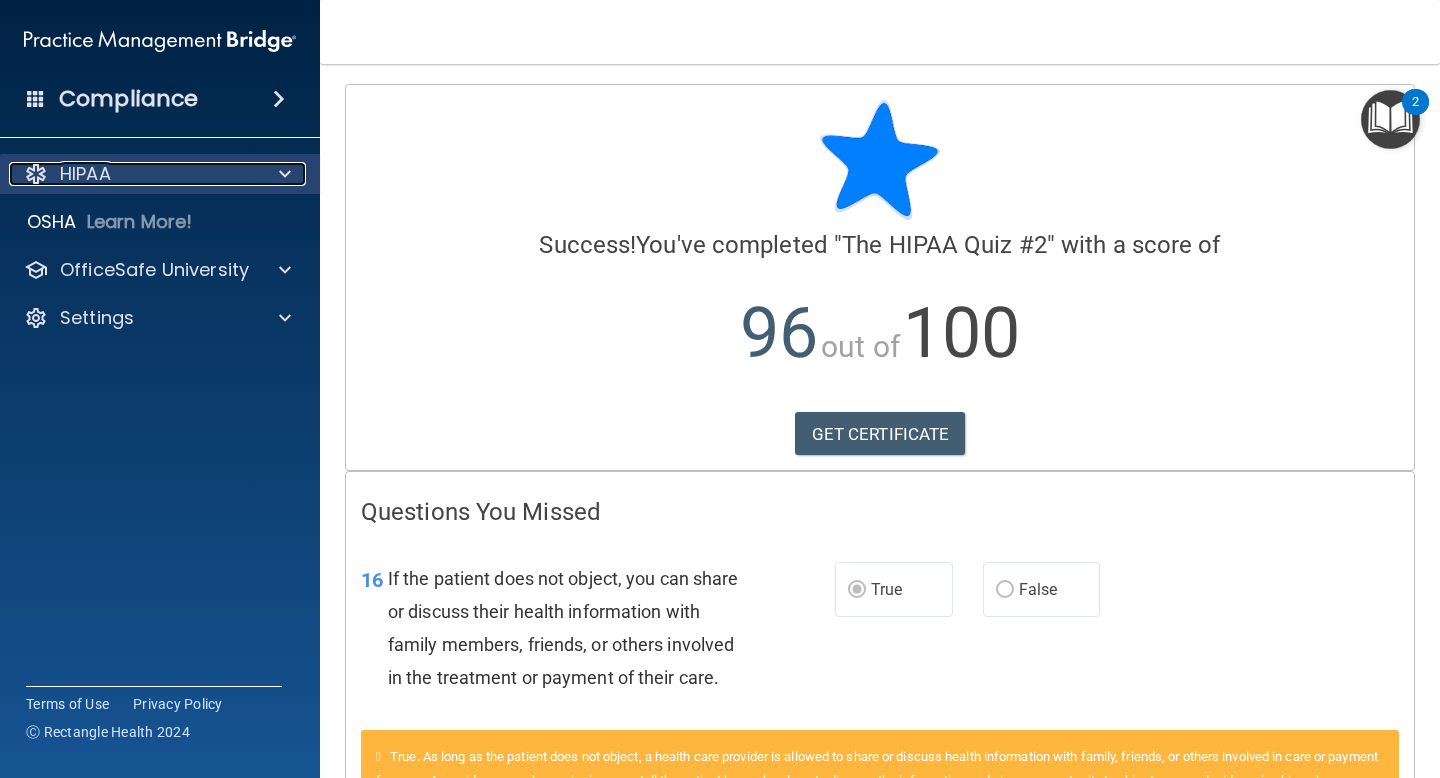 click at bounding box center [282, 174] 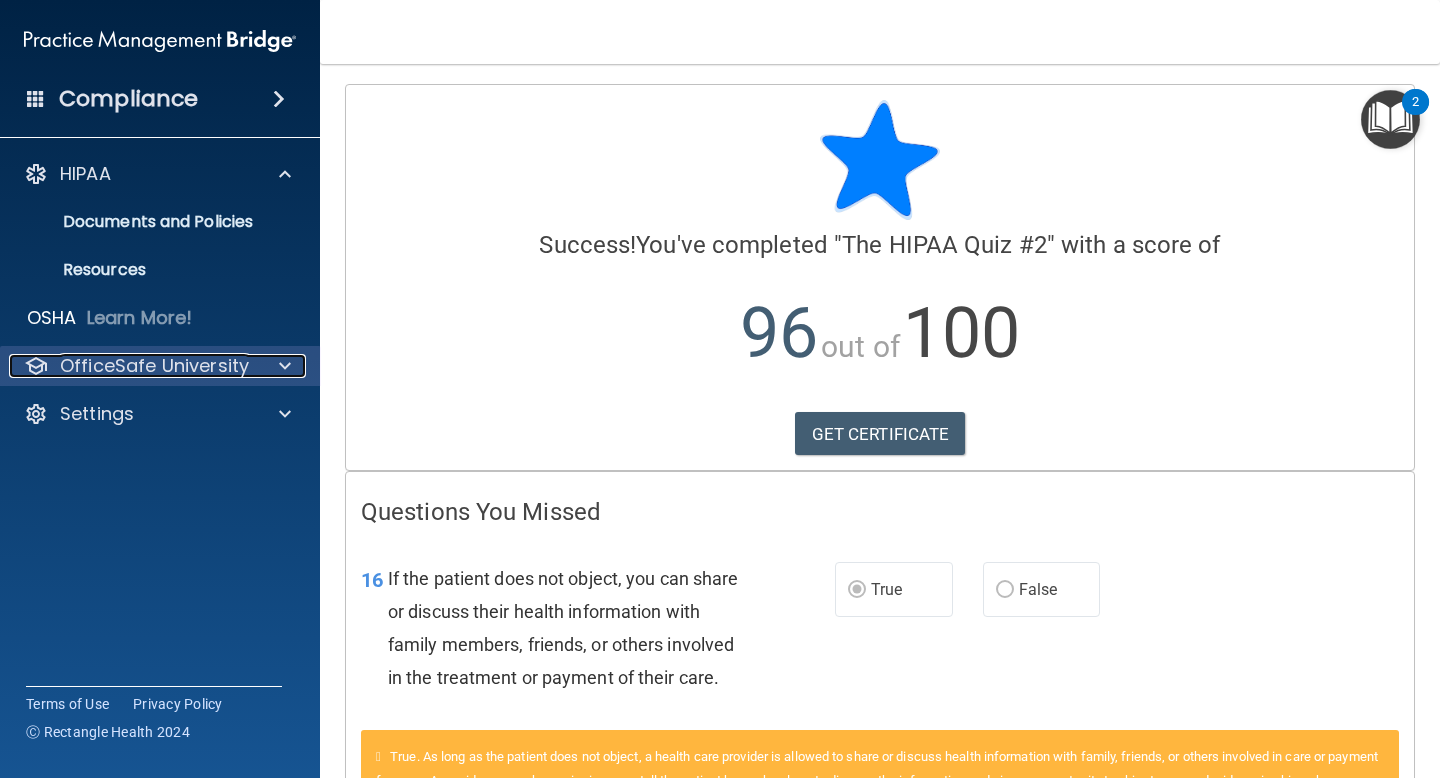 click on "OfficeSafe University" at bounding box center [133, 366] 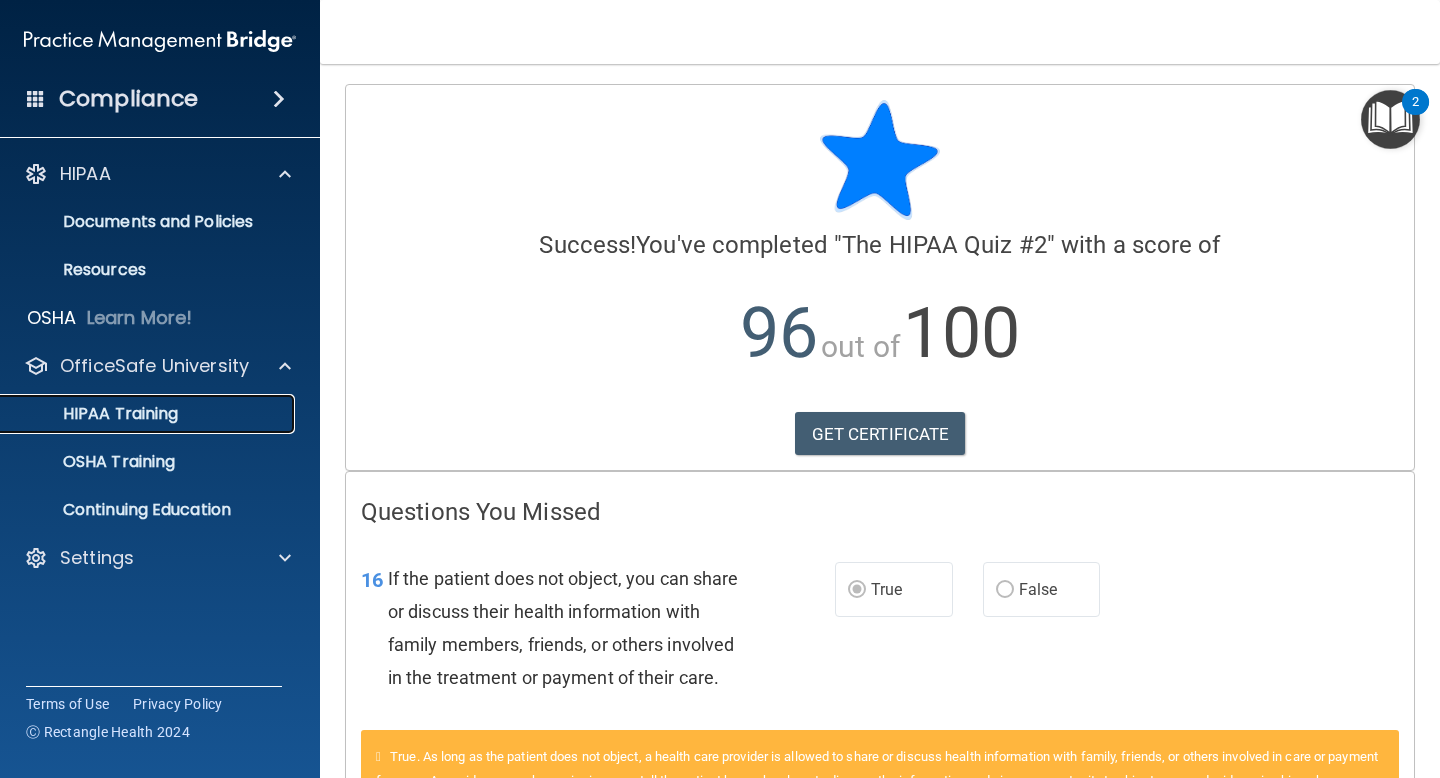 click on "HIPAA Training" at bounding box center (149, 414) 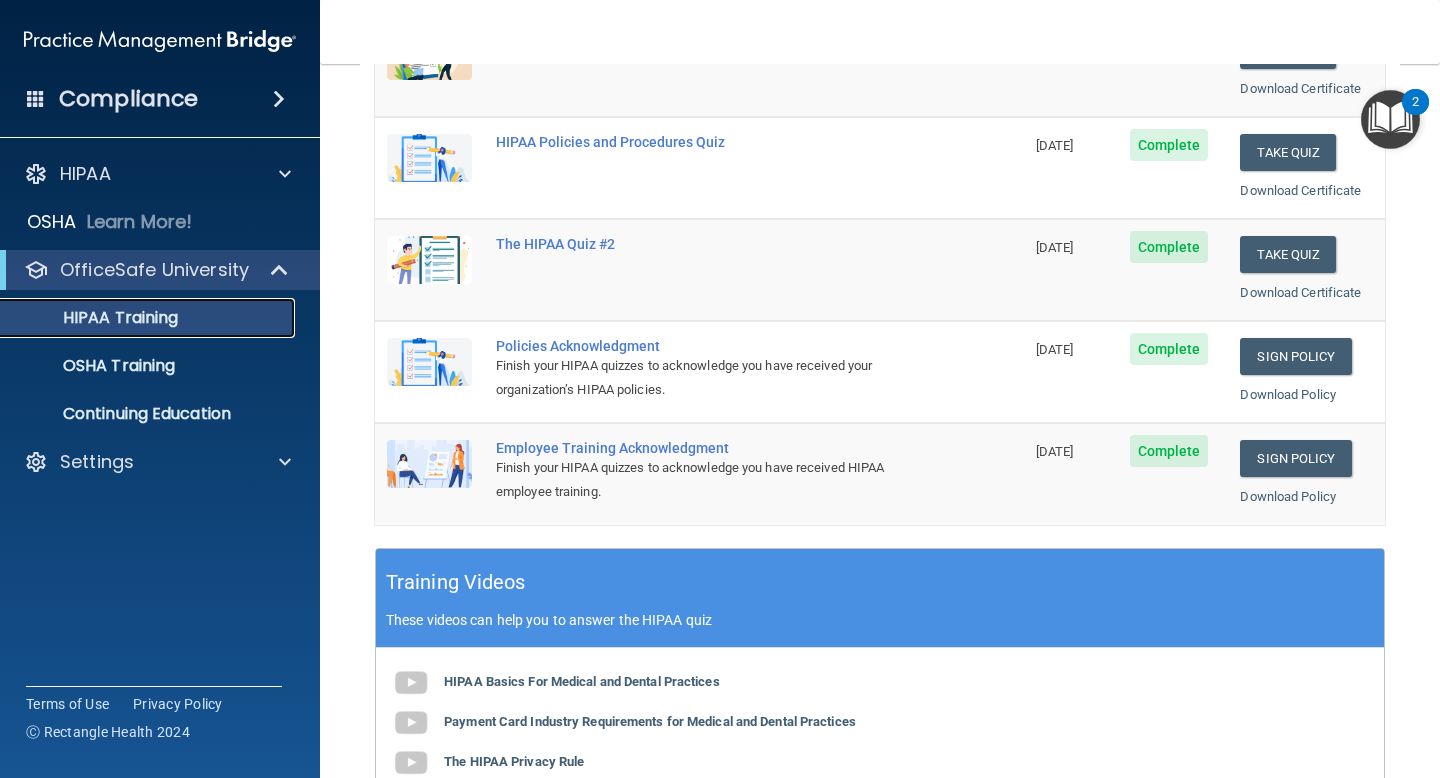 scroll, scrollTop: 0, scrollLeft: 0, axis: both 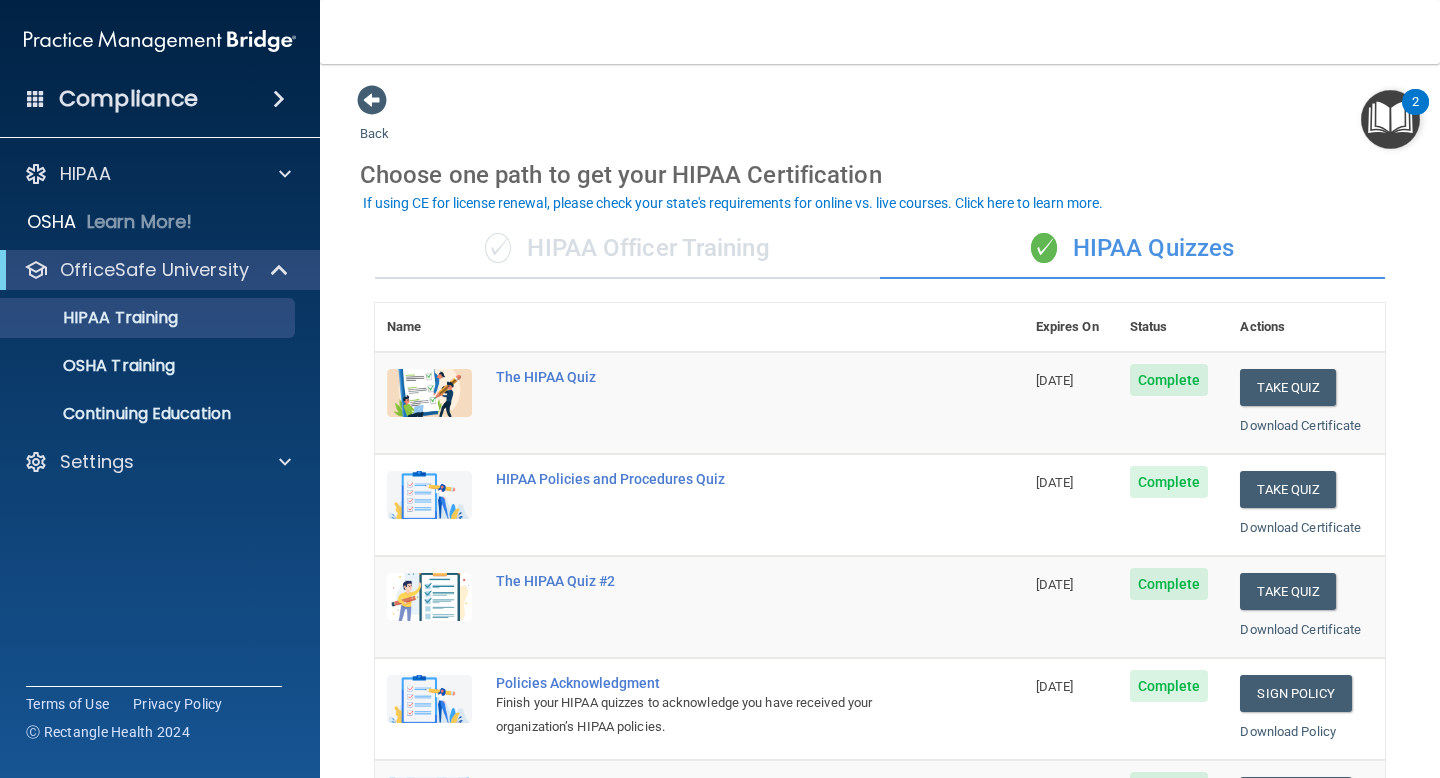 click on "✓   HIPAA Officer Training" at bounding box center (627, 249) 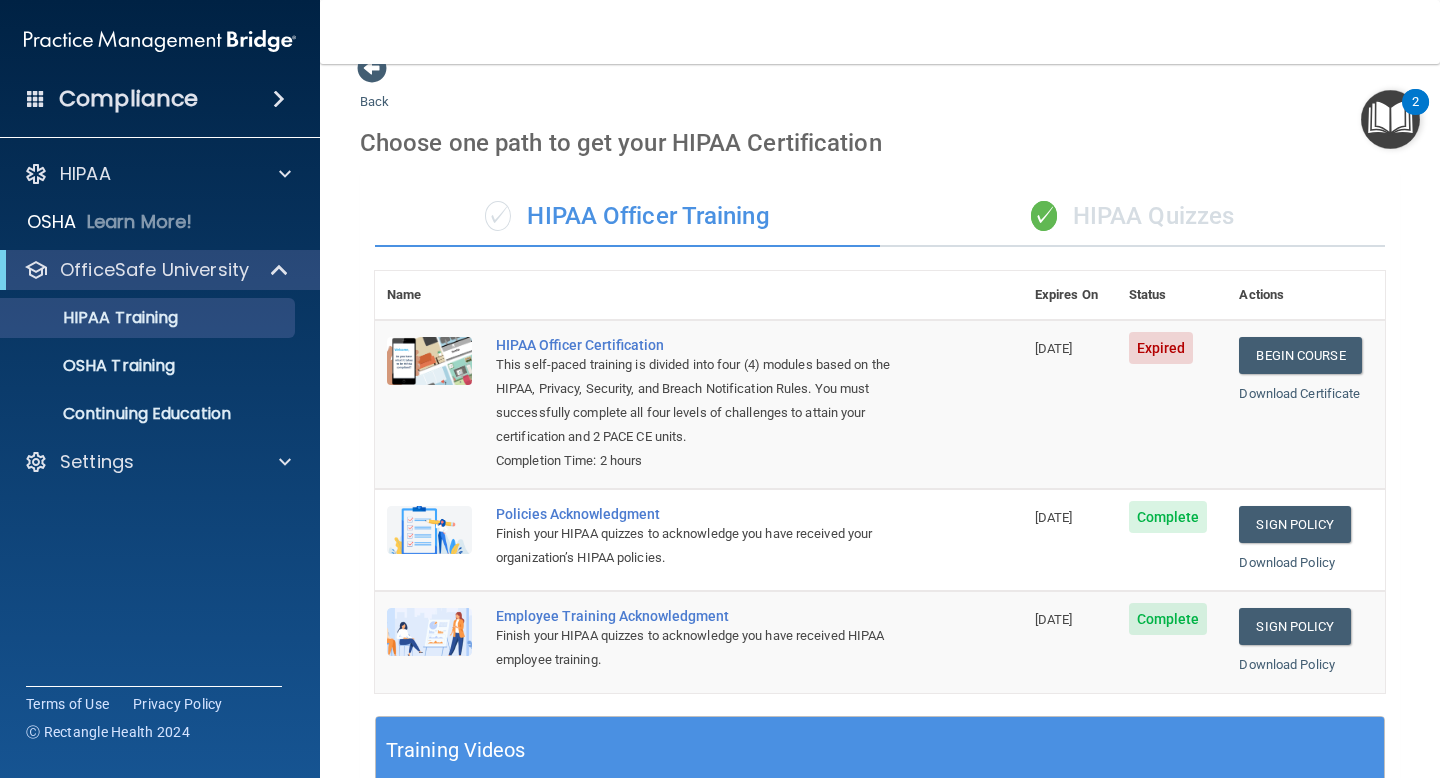 scroll, scrollTop: 0, scrollLeft: 0, axis: both 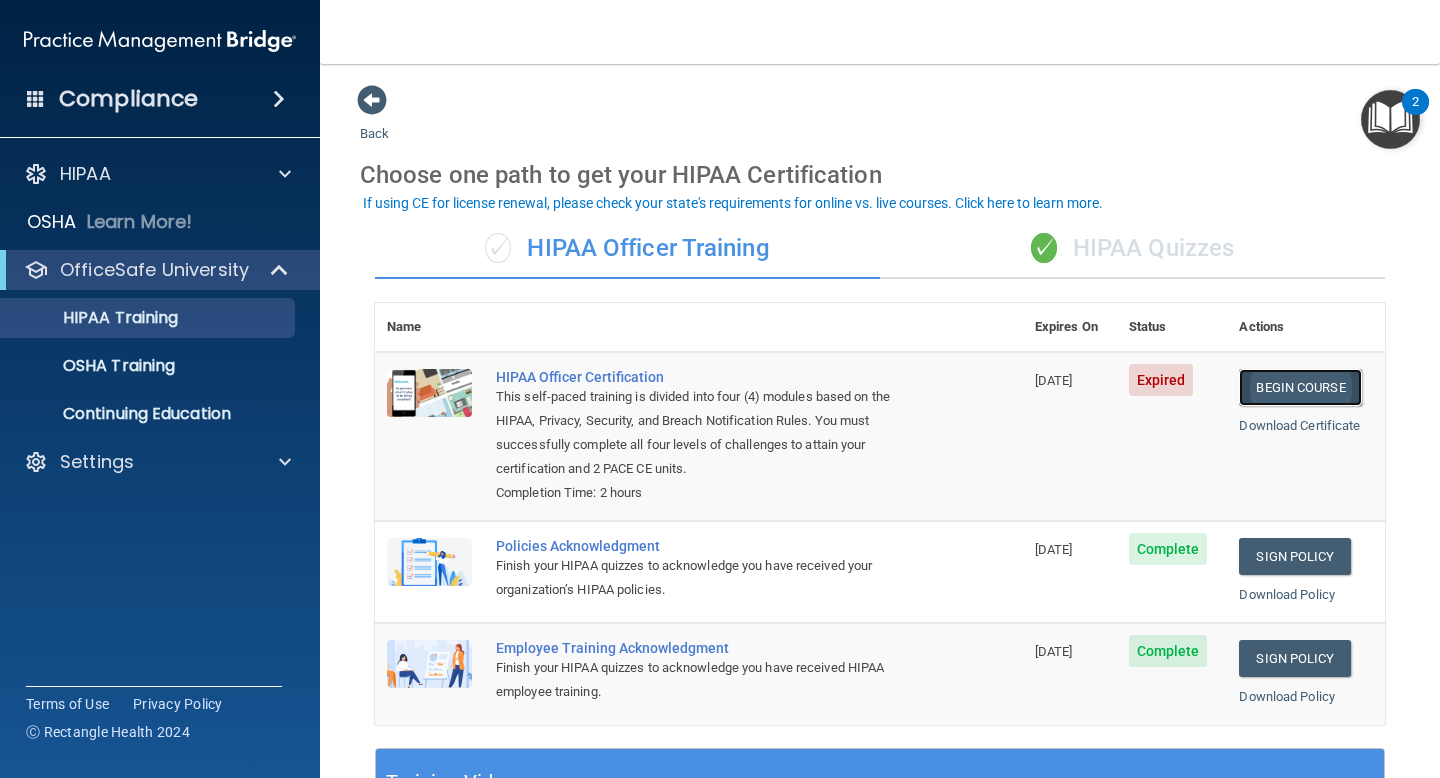 click on "Begin Course" at bounding box center (1300, 387) 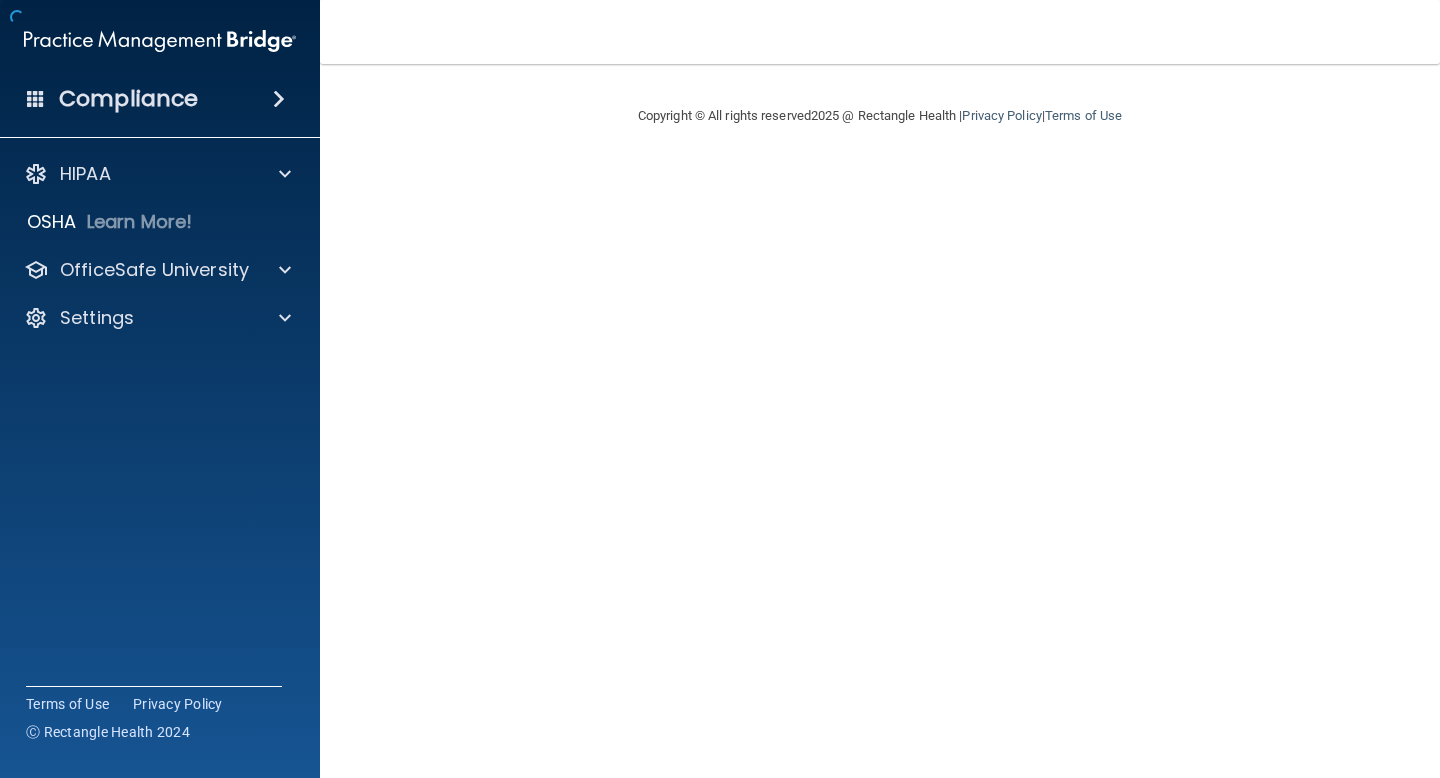 scroll, scrollTop: 0, scrollLeft: 0, axis: both 